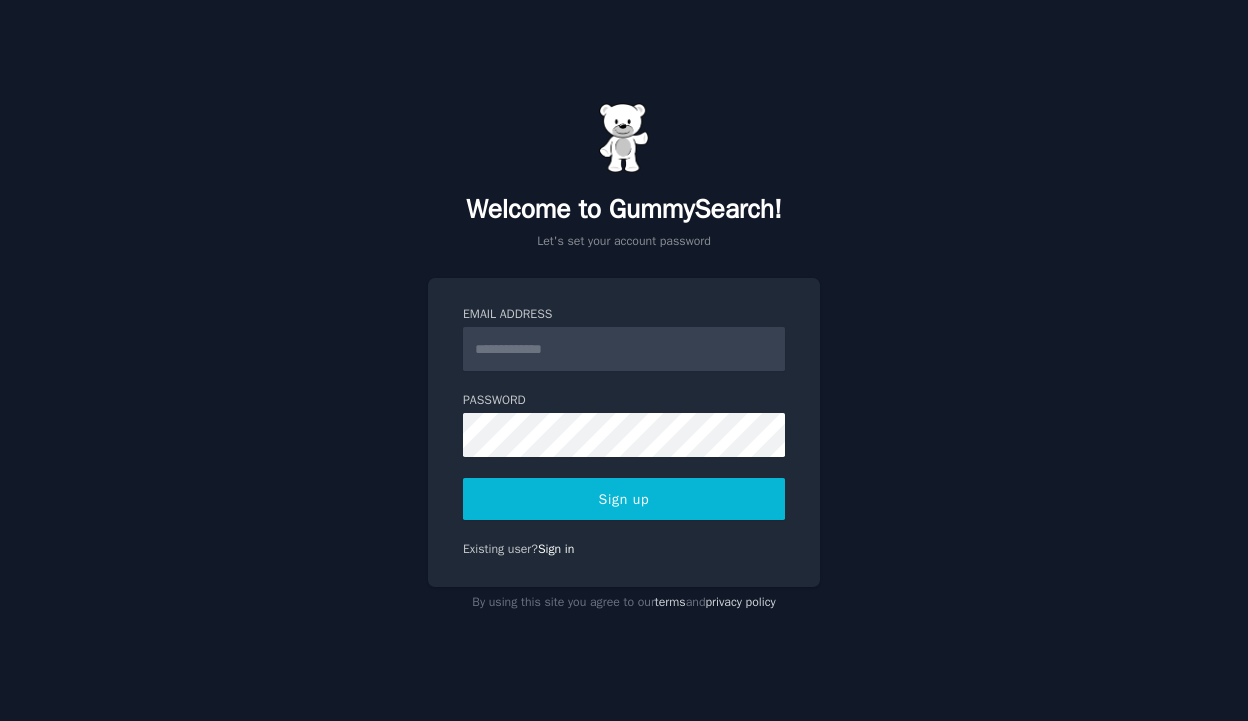 scroll, scrollTop: 0, scrollLeft: 0, axis: both 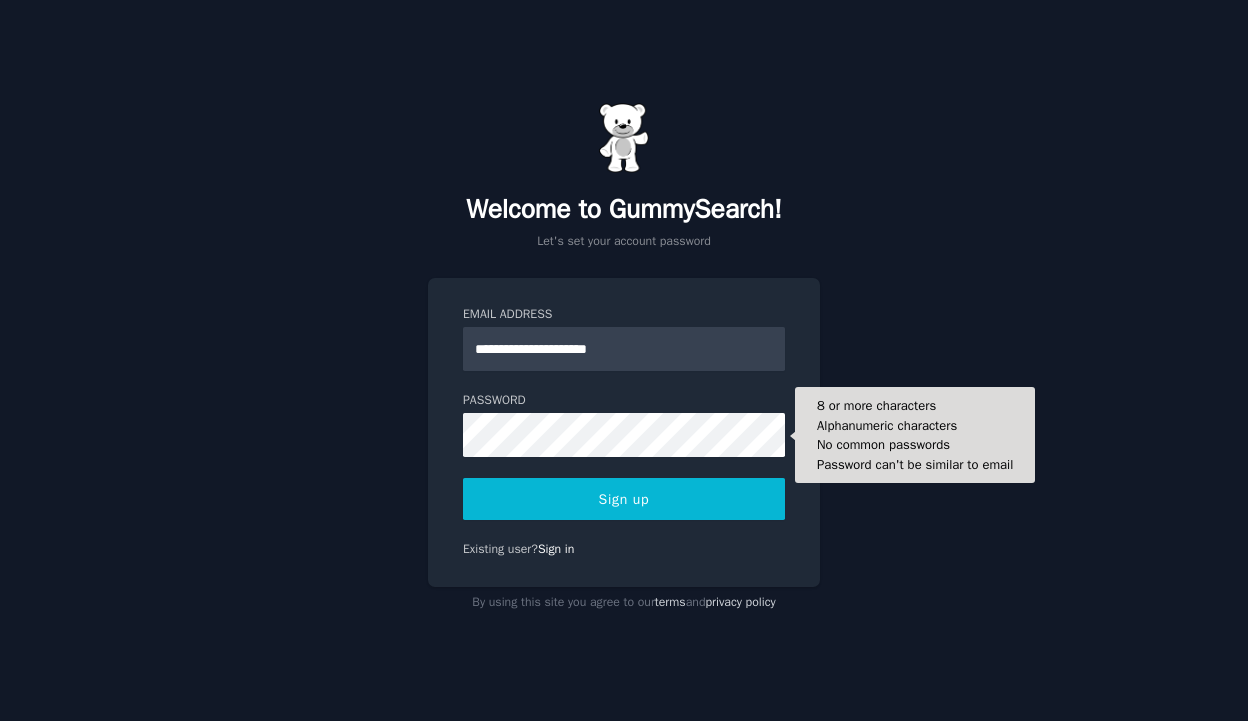 type on "**********" 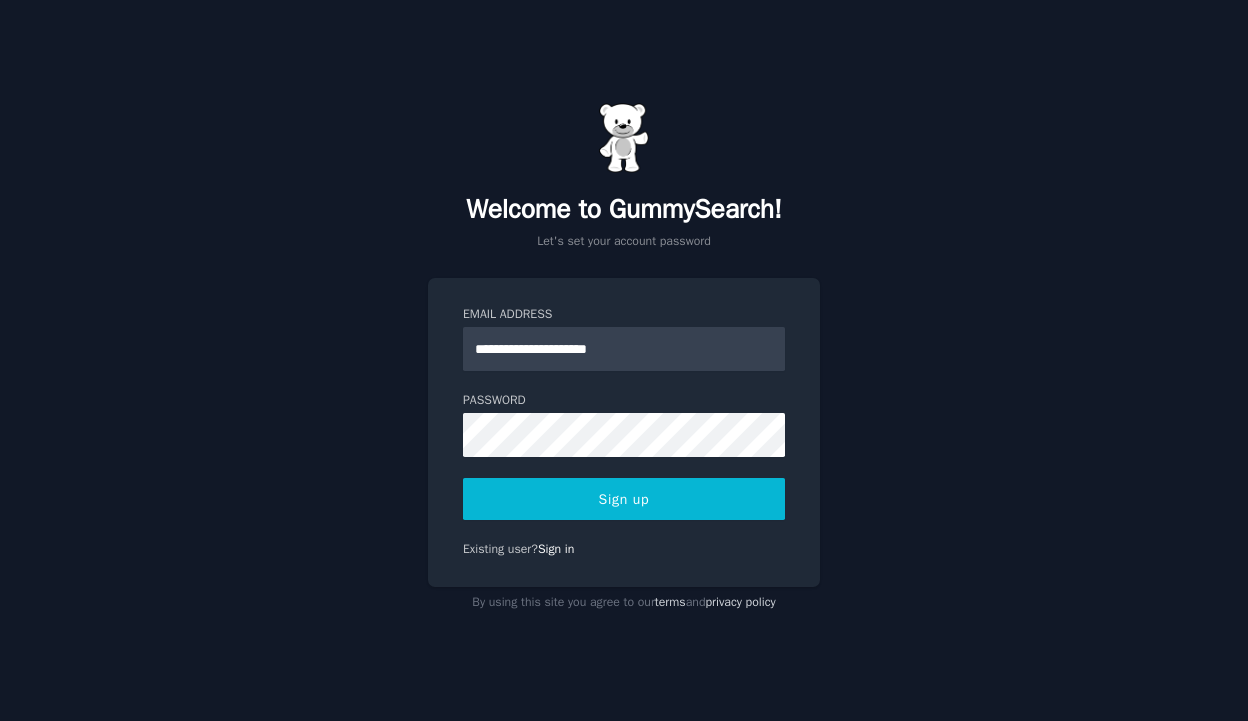click on "**********" at bounding box center (624, 360) 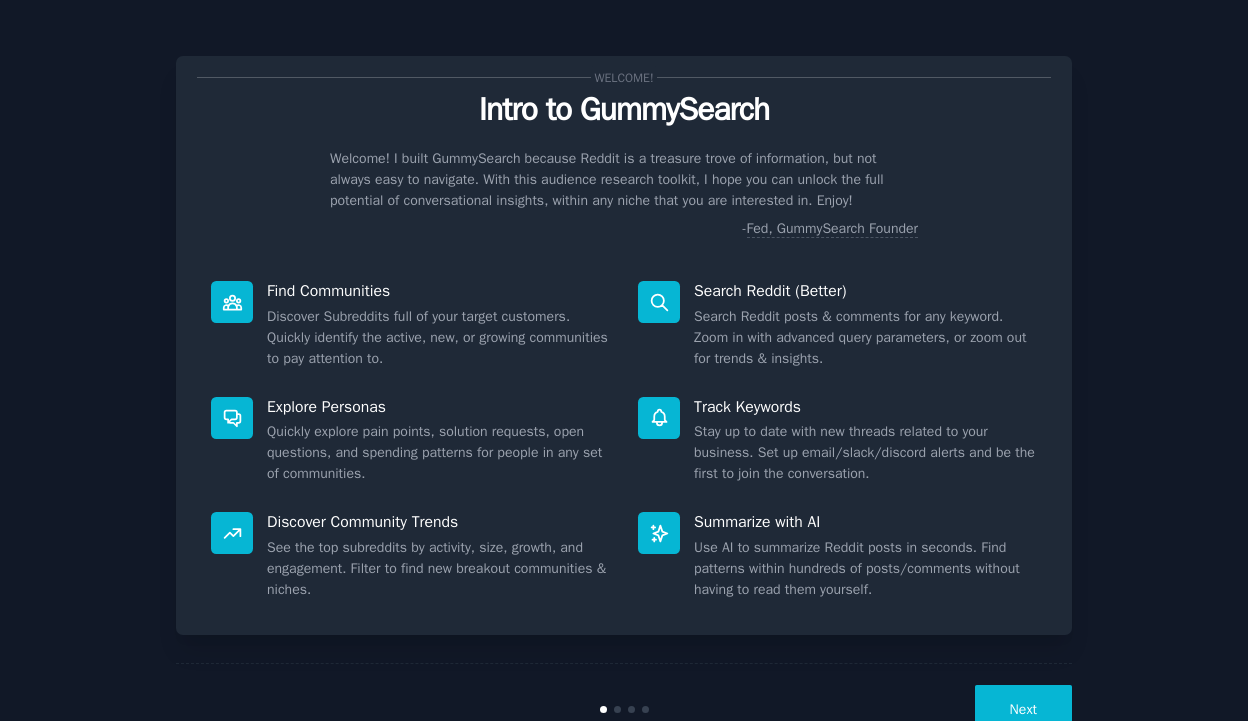 scroll, scrollTop: 0, scrollLeft: 0, axis: both 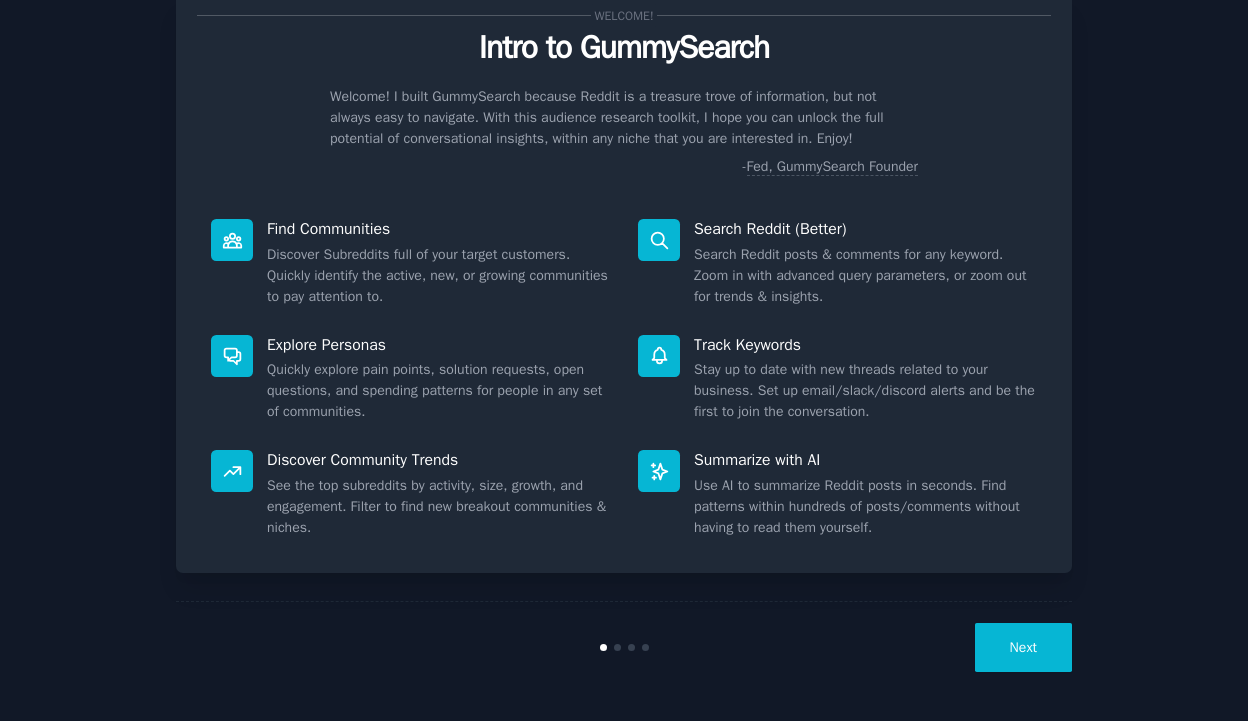 click on "Next" at bounding box center (1023, 647) 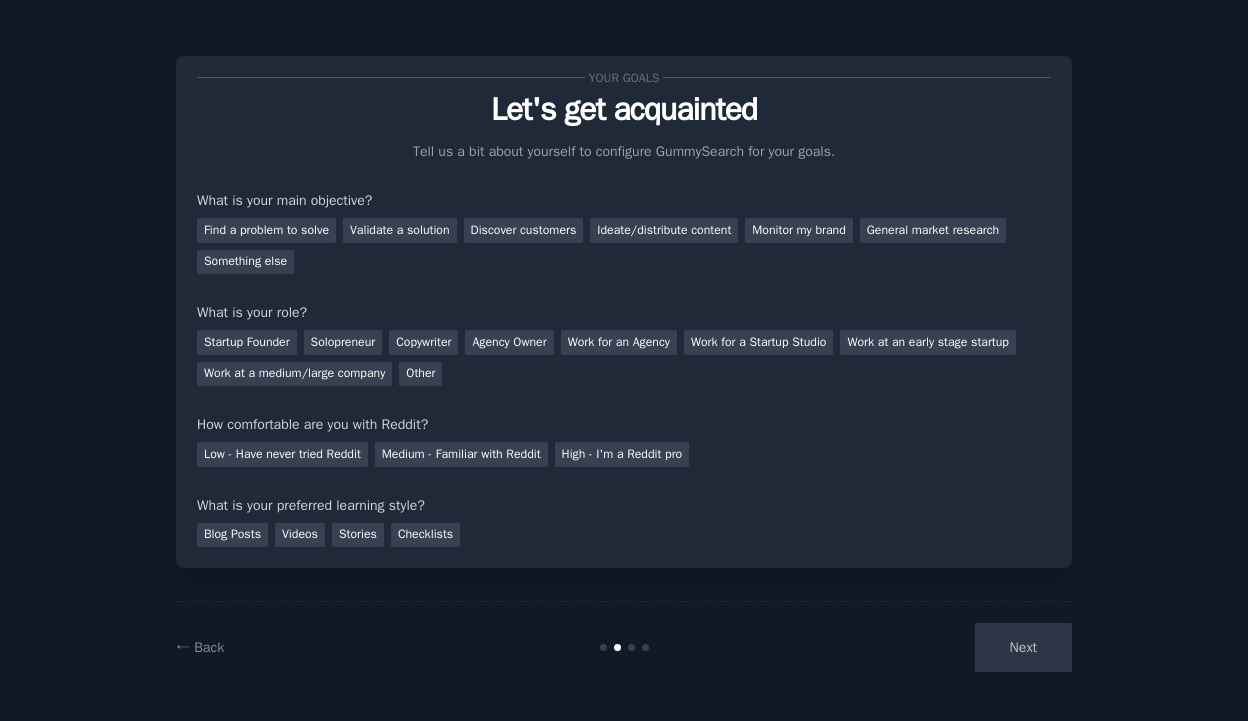 scroll, scrollTop: 0, scrollLeft: 0, axis: both 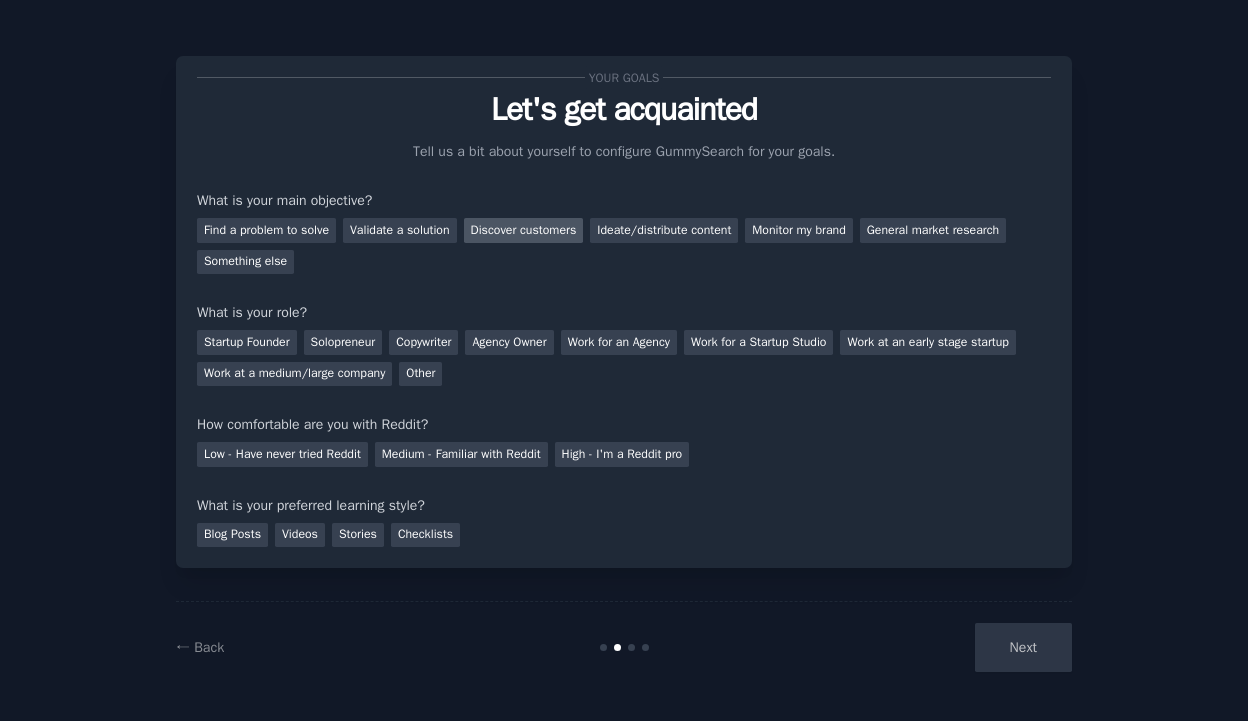 click on "Discover customers" at bounding box center (524, 230) 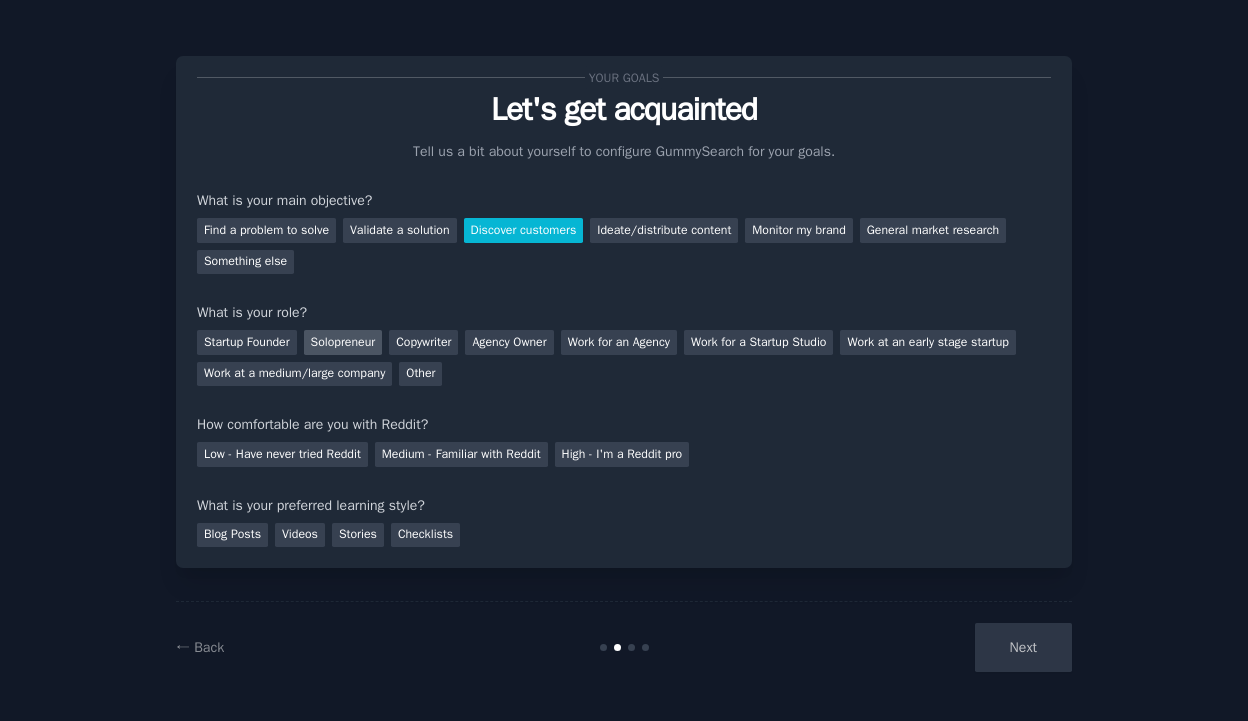 click on "Solopreneur" at bounding box center (343, 342) 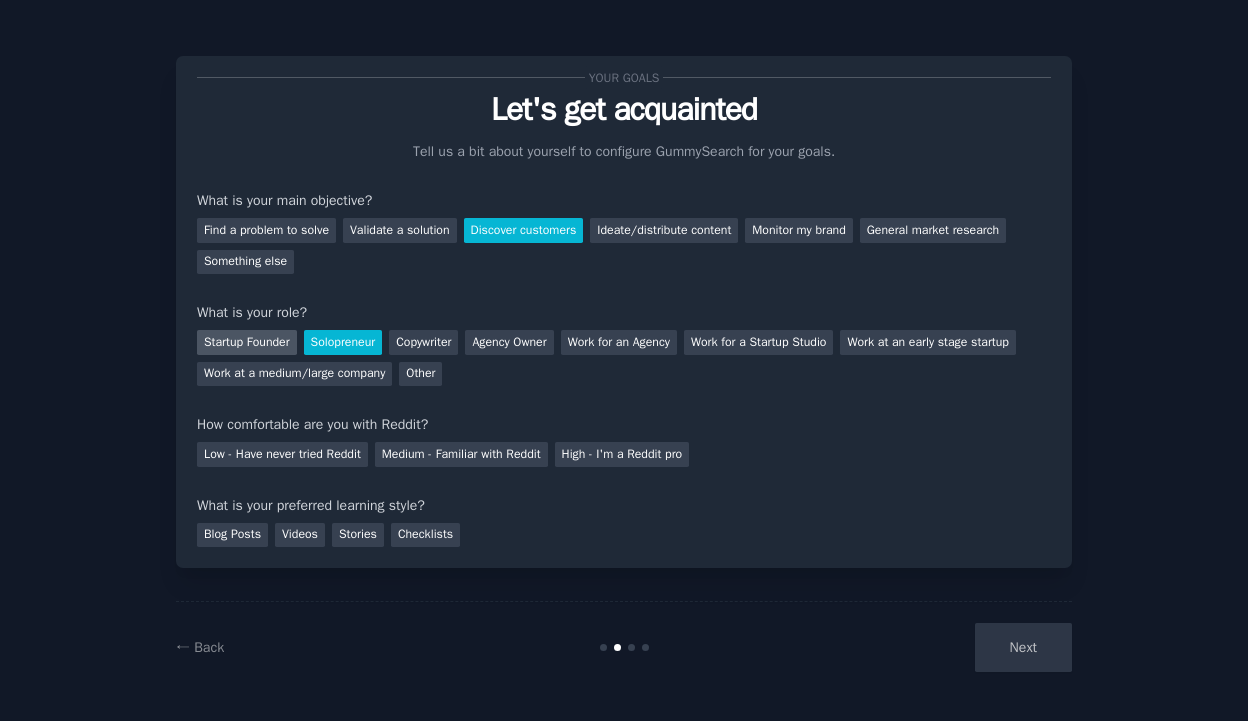 click on "Startup Founder" at bounding box center (247, 342) 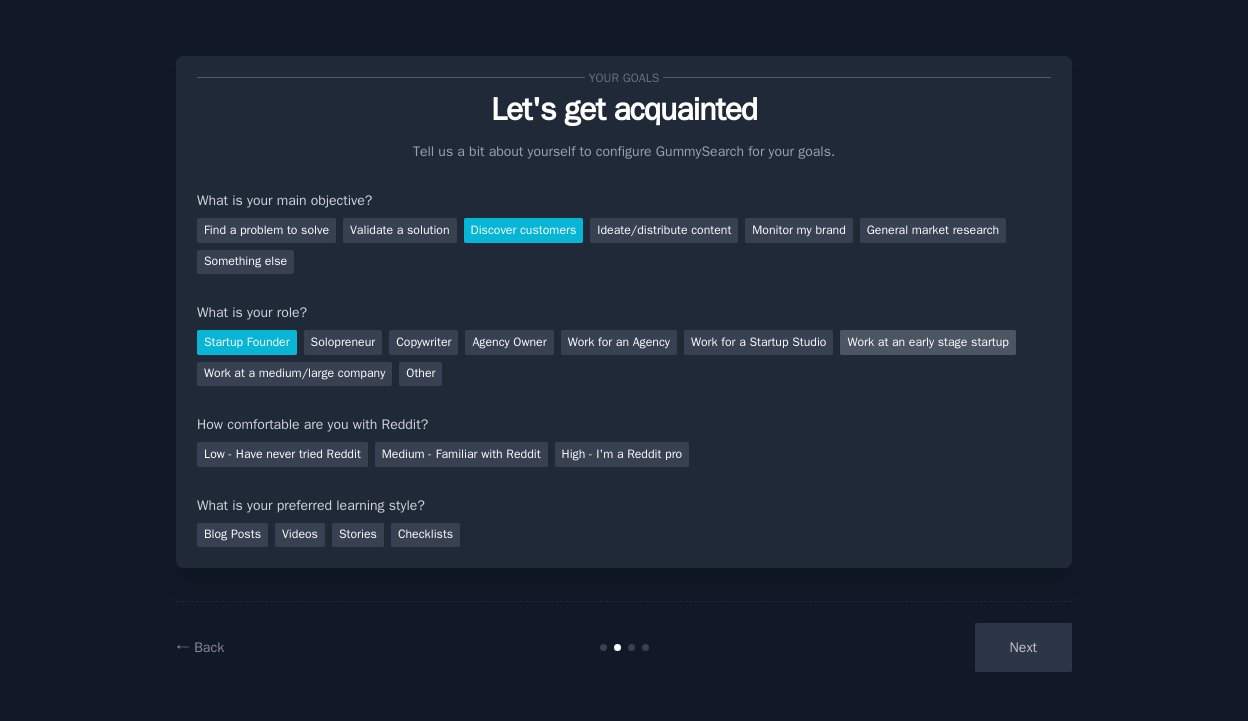 click on "Work at an early stage startup" at bounding box center [927, 342] 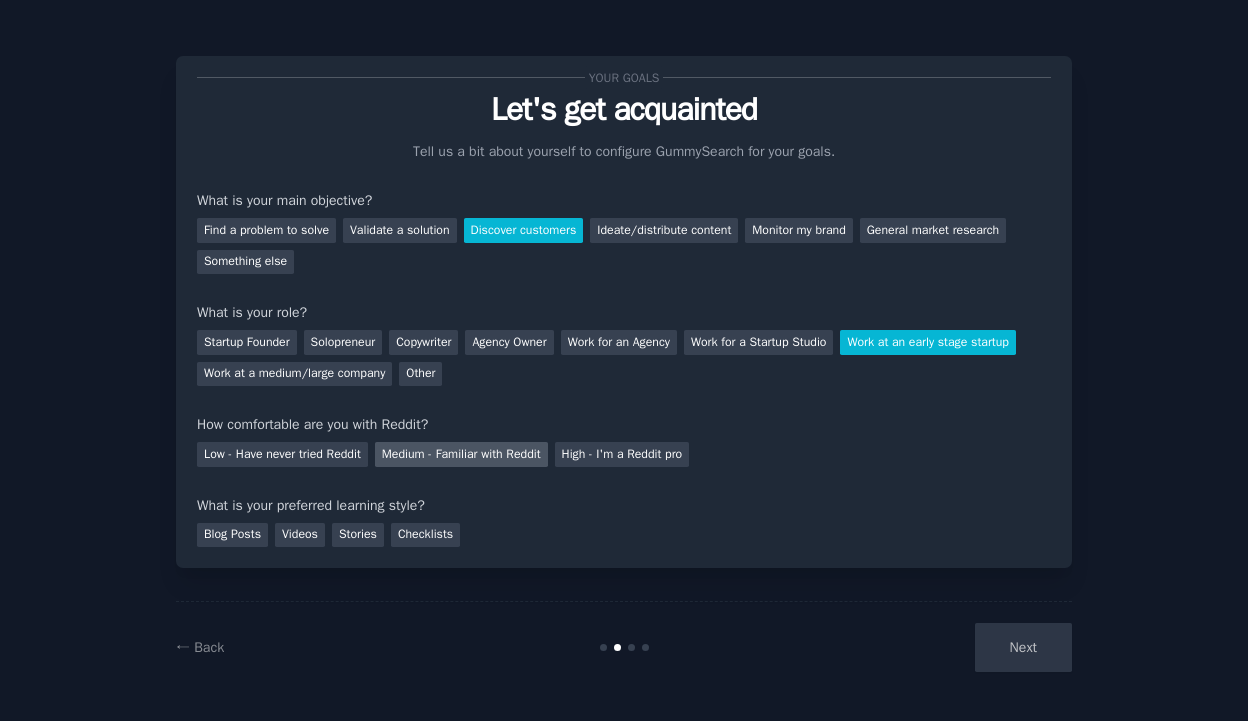 click on "Medium - Familiar with Reddit" at bounding box center (461, 454) 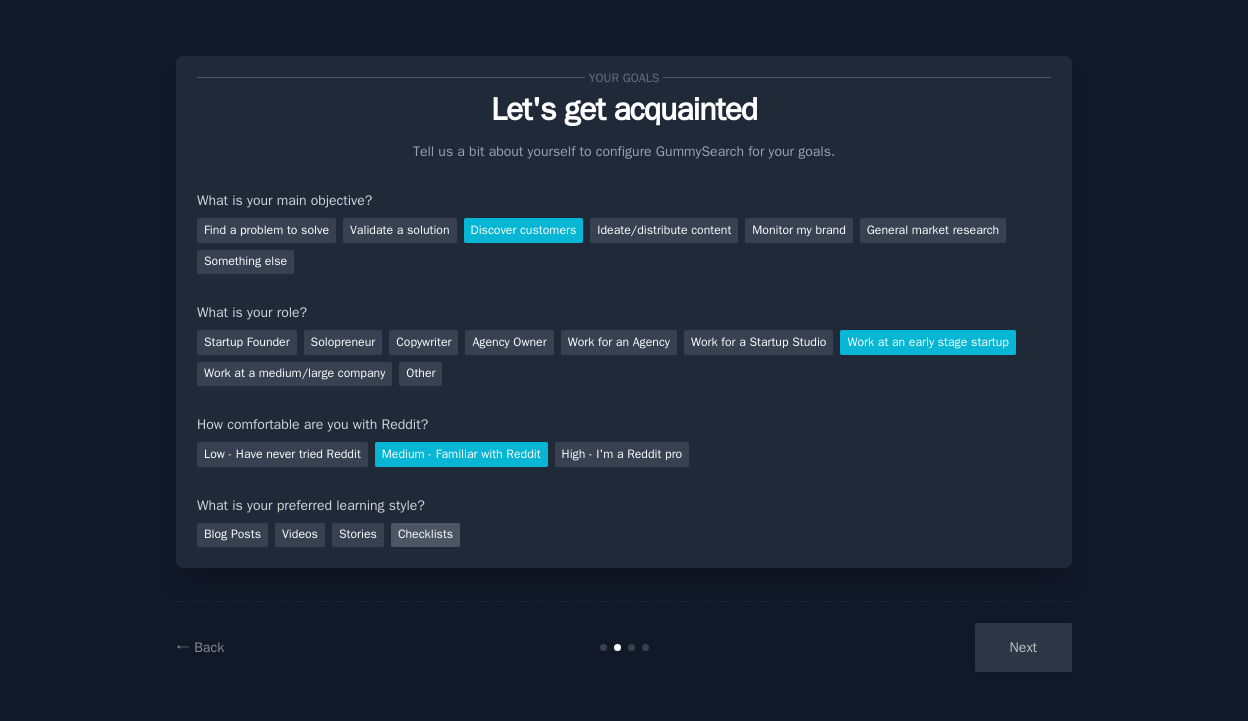 scroll, scrollTop: 0, scrollLeft: 0, axis: both 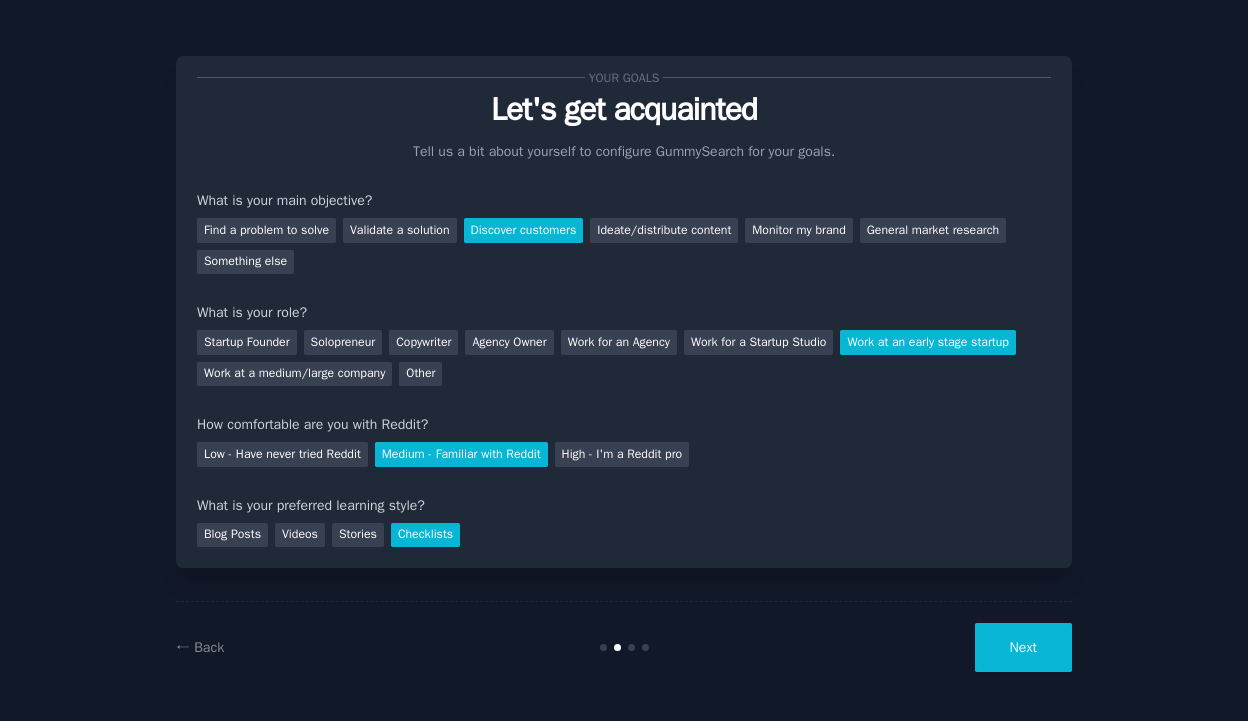 click on "Next" at bounding box center [1023, 647] 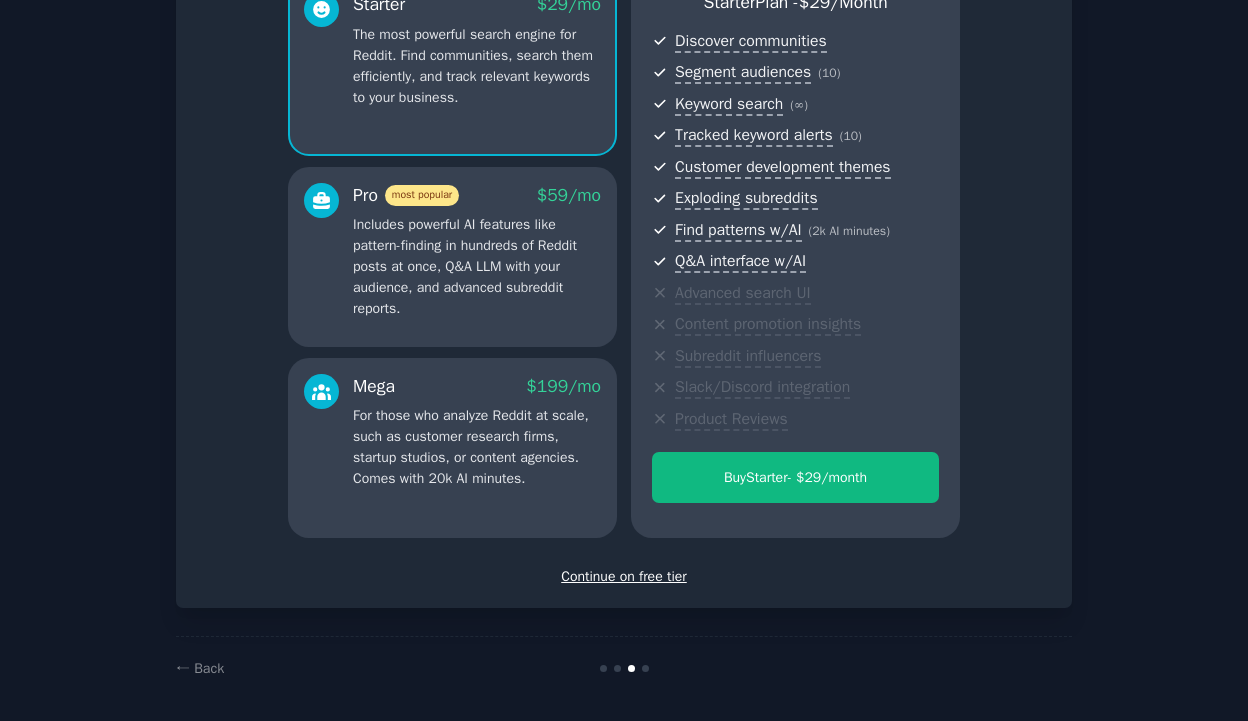 click on "Continue on free tier" at bounding box center [624, 576] 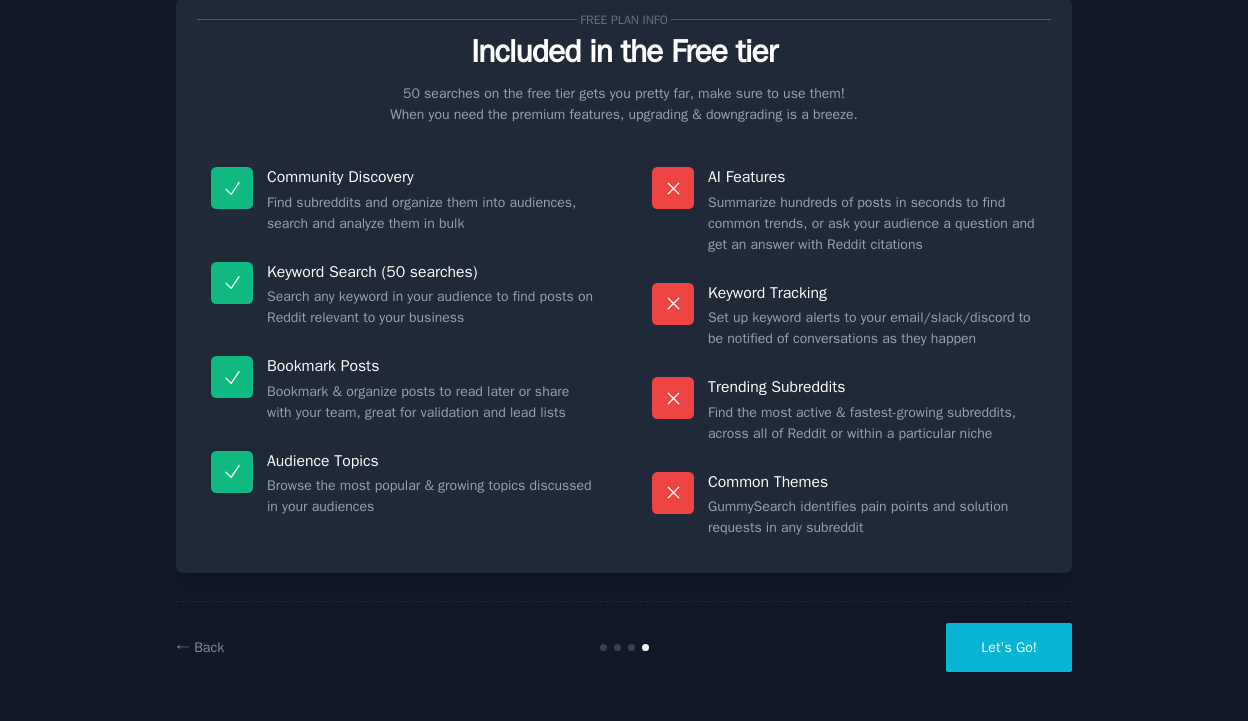 scroll, scrollTop: 58, scrollLeft: 0, axis: vertical 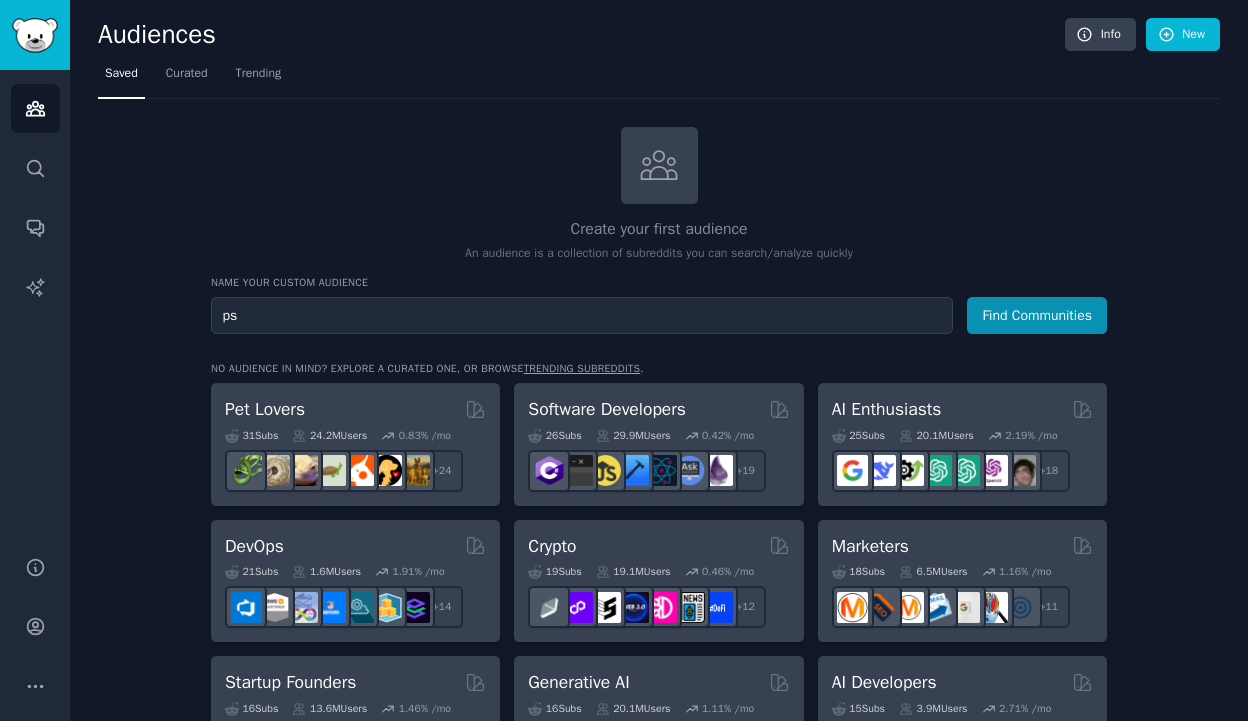 type on "p" 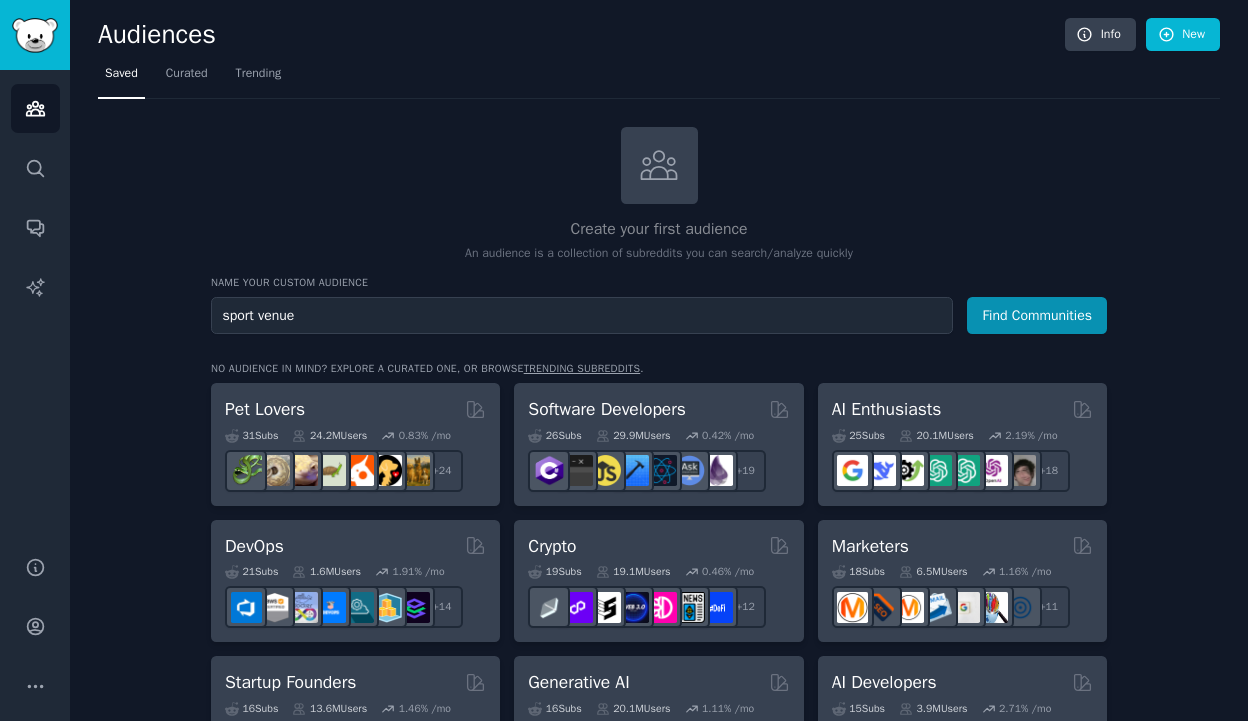 type on "sport venue" 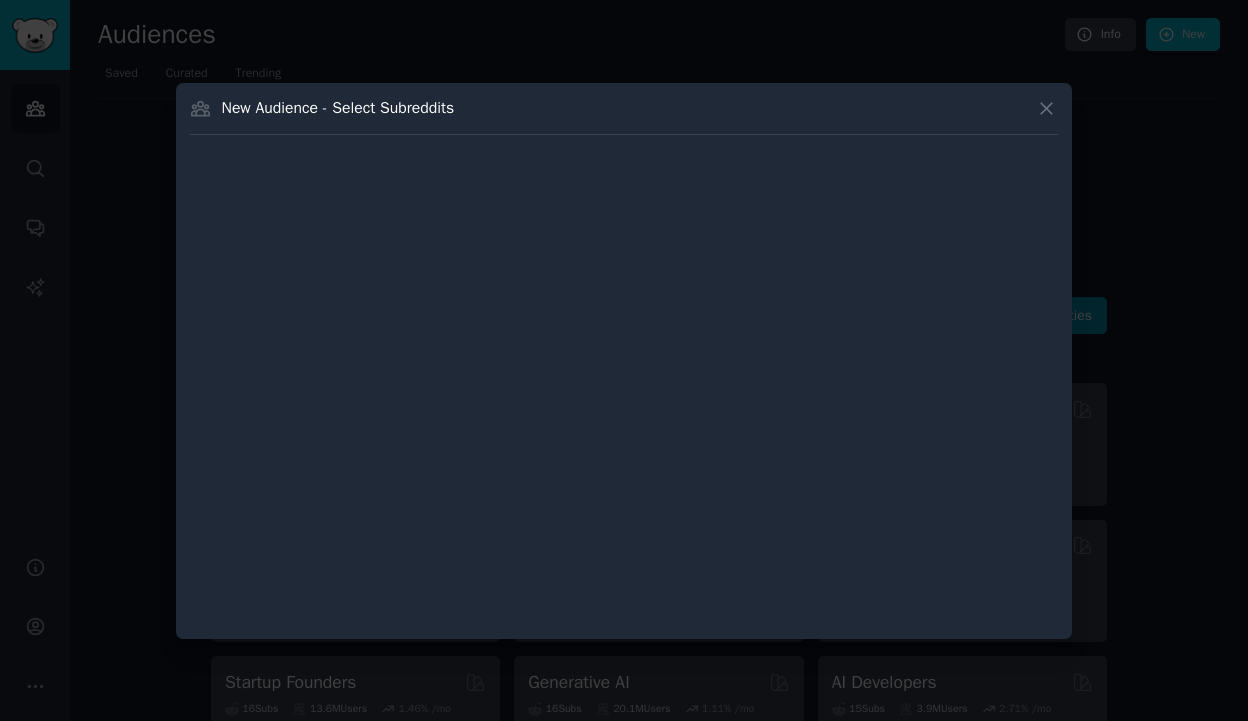 type 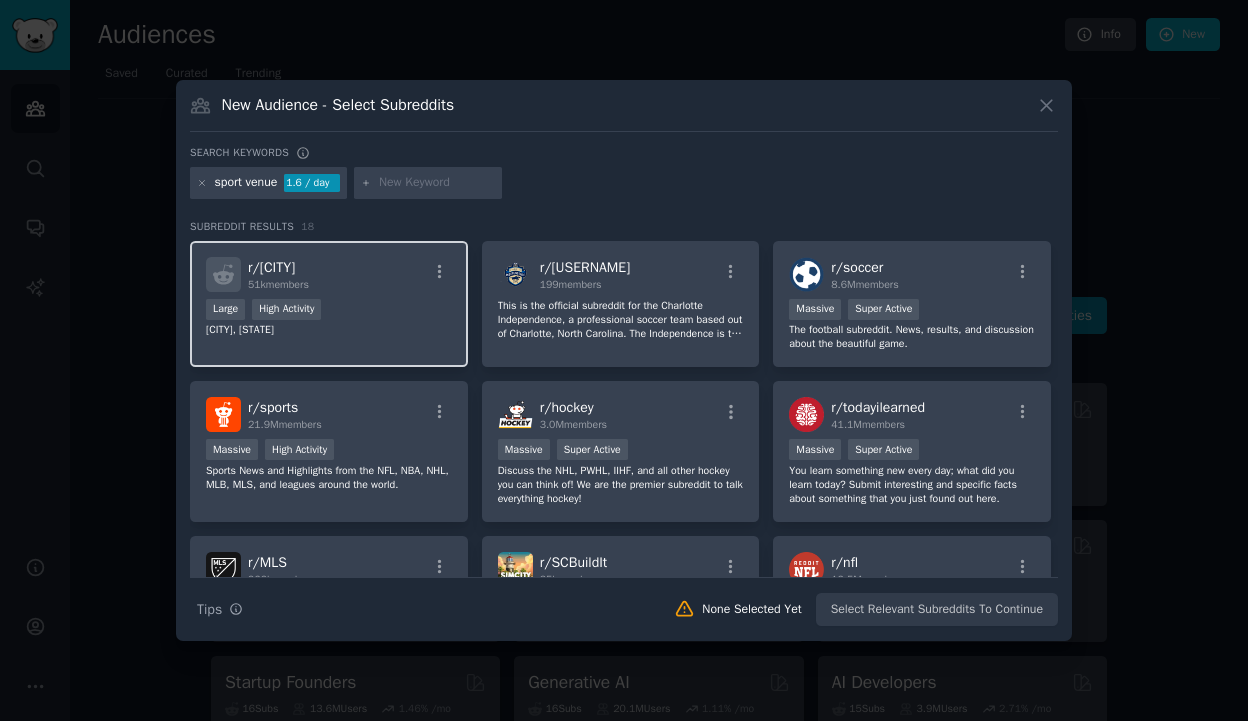 click on "A subreddit dedicated to Wilmington, North Carolina and the surrounding area, including New Hanover, Pender, and Brunswick Counties." at bounding box center (329, 330) 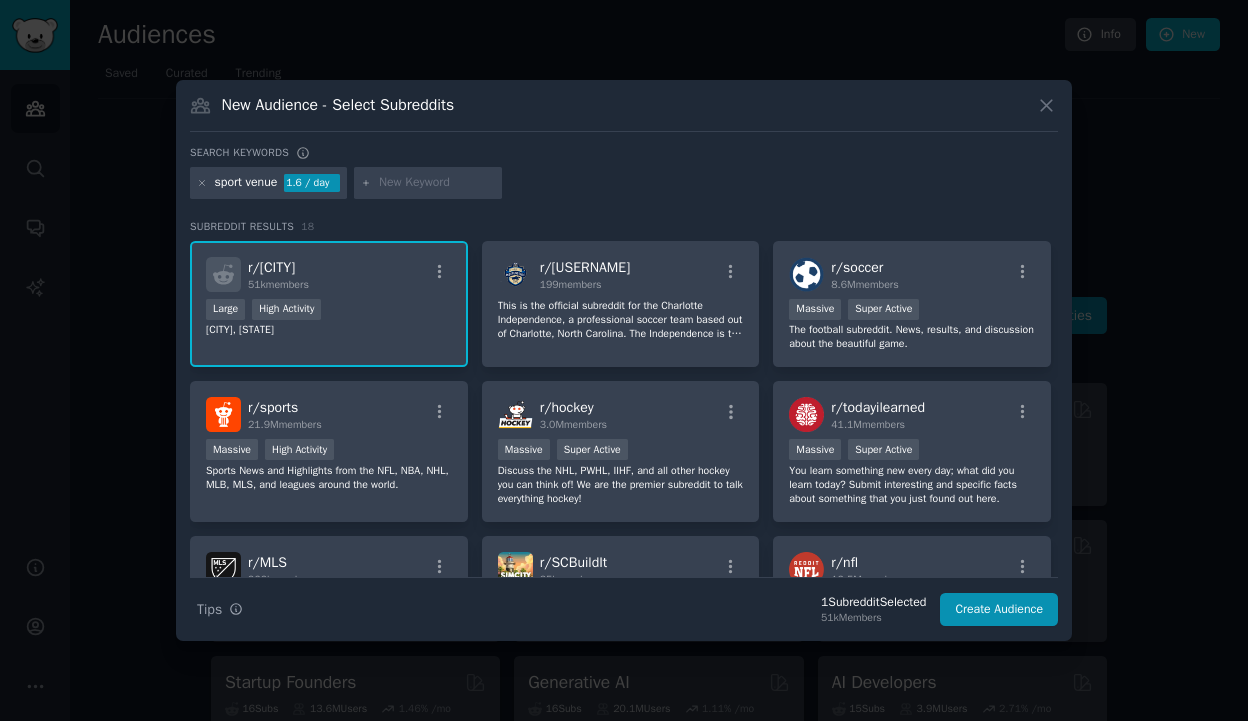 click on "Large High Activity" at bounding box center [329, 311] 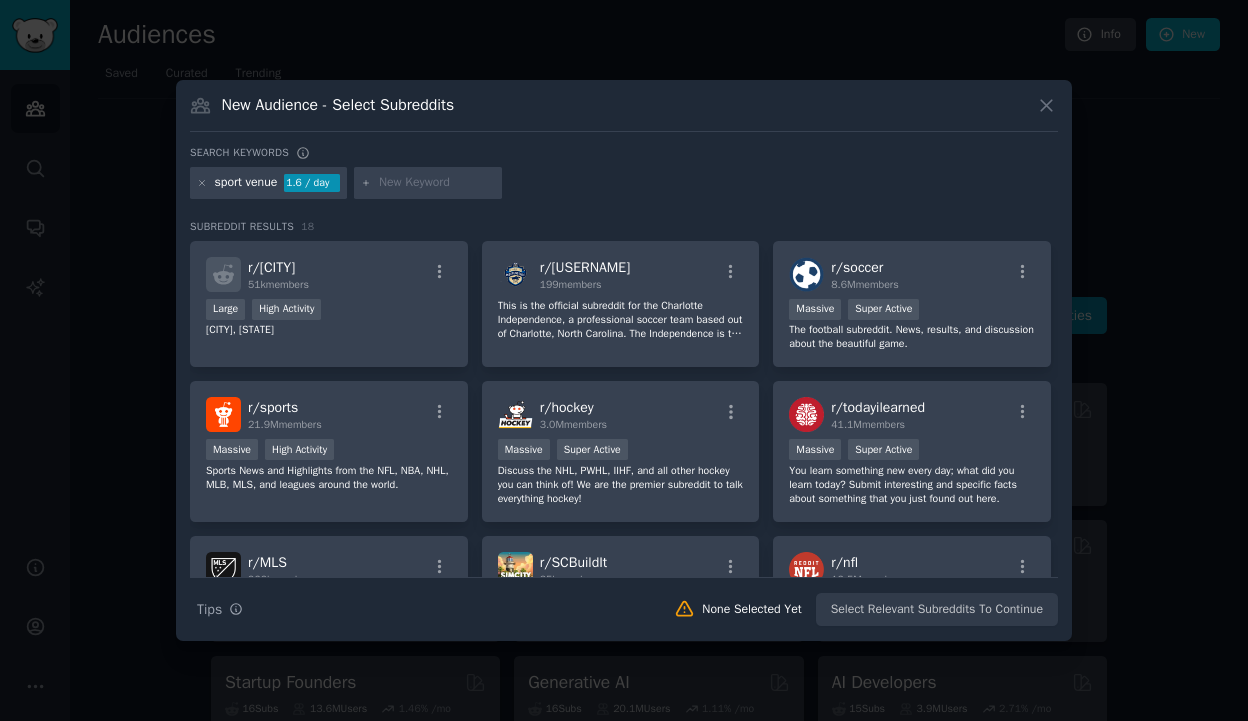 scroll, scrollTop: 0, scrollLeft: 0, axis: both 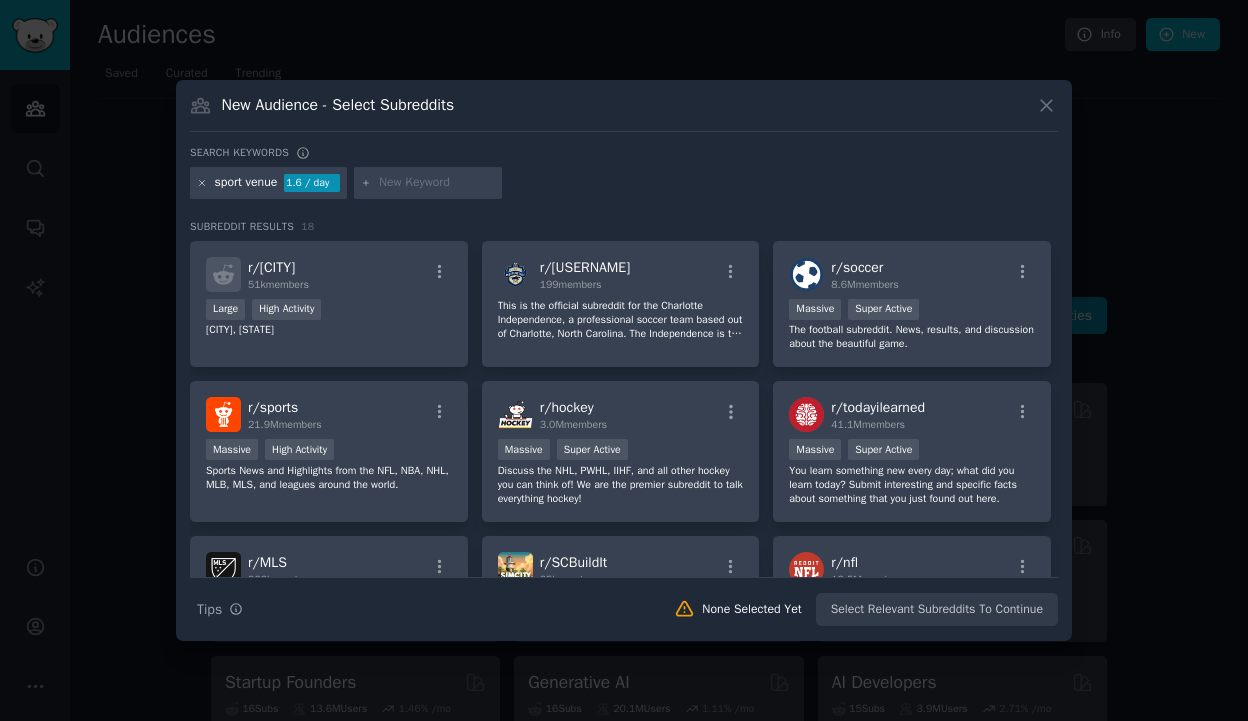 click 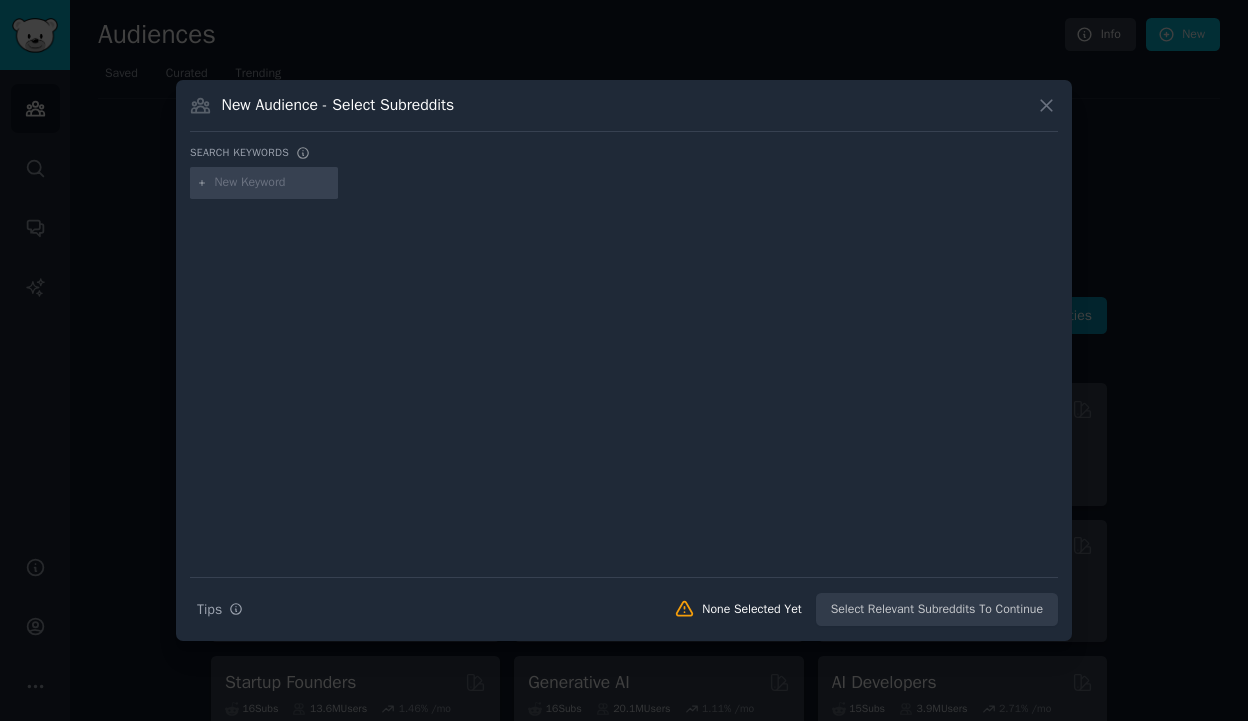 click at bounding box center [273, 183] 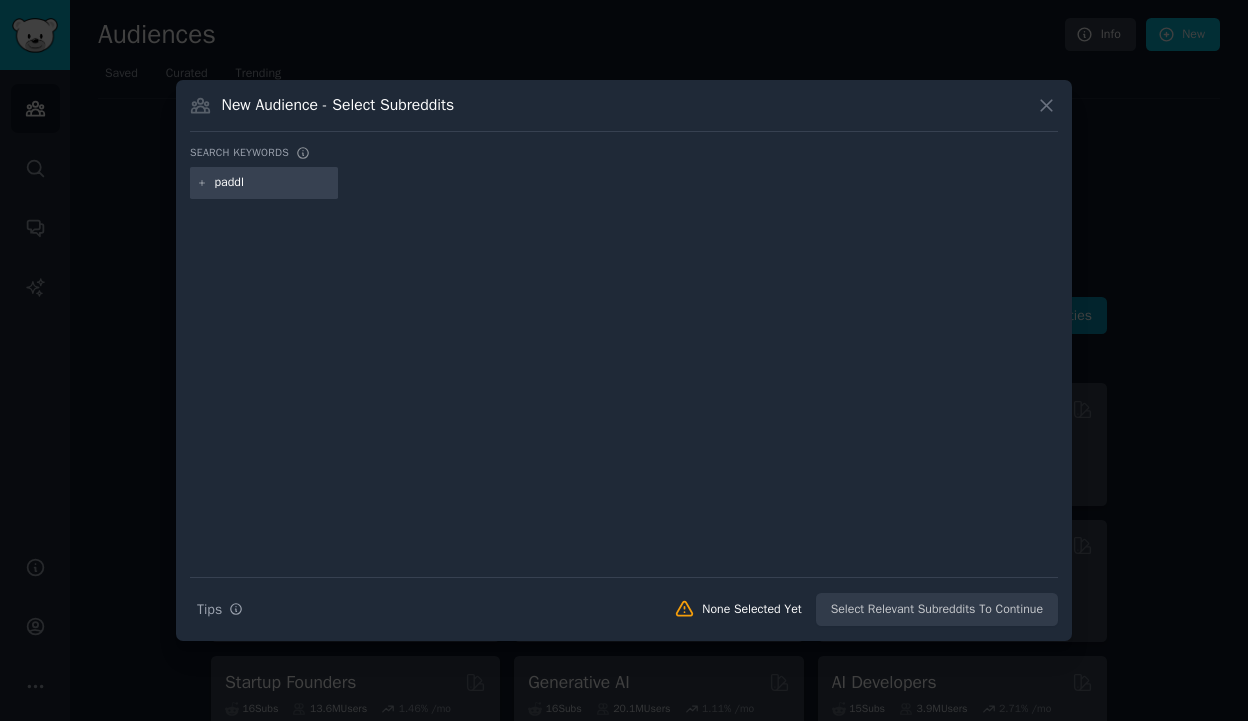 type on "paddle" 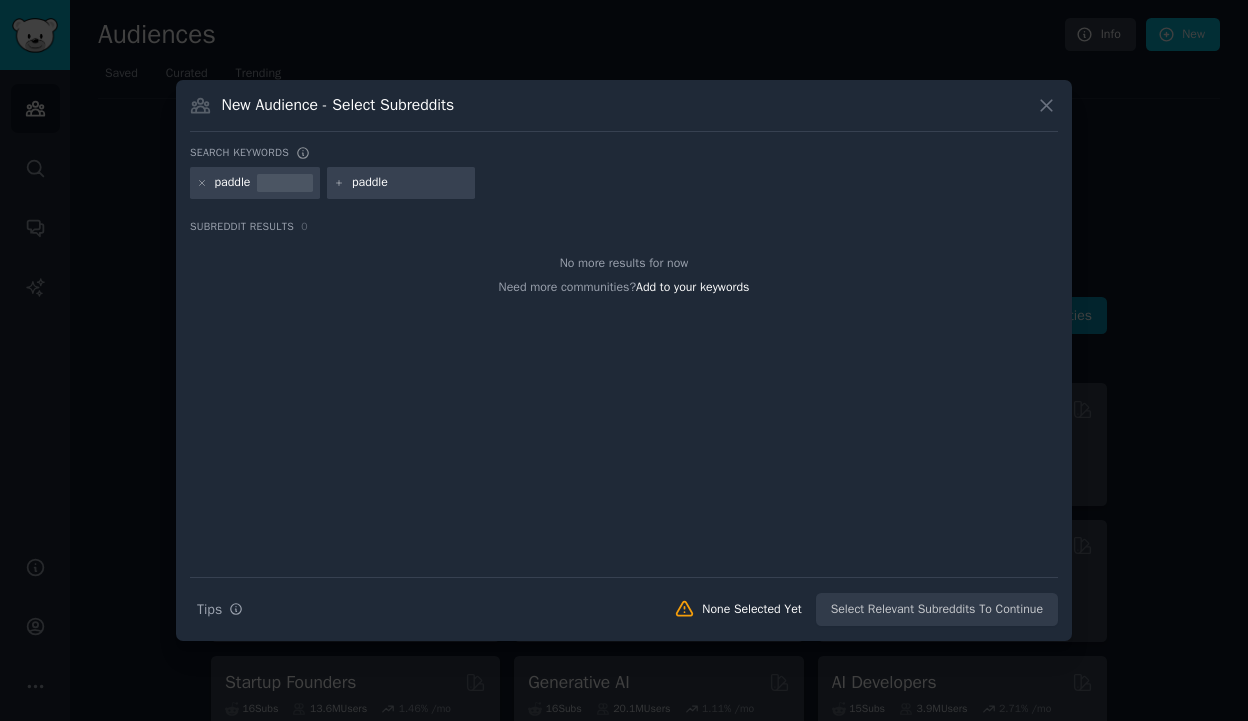 type 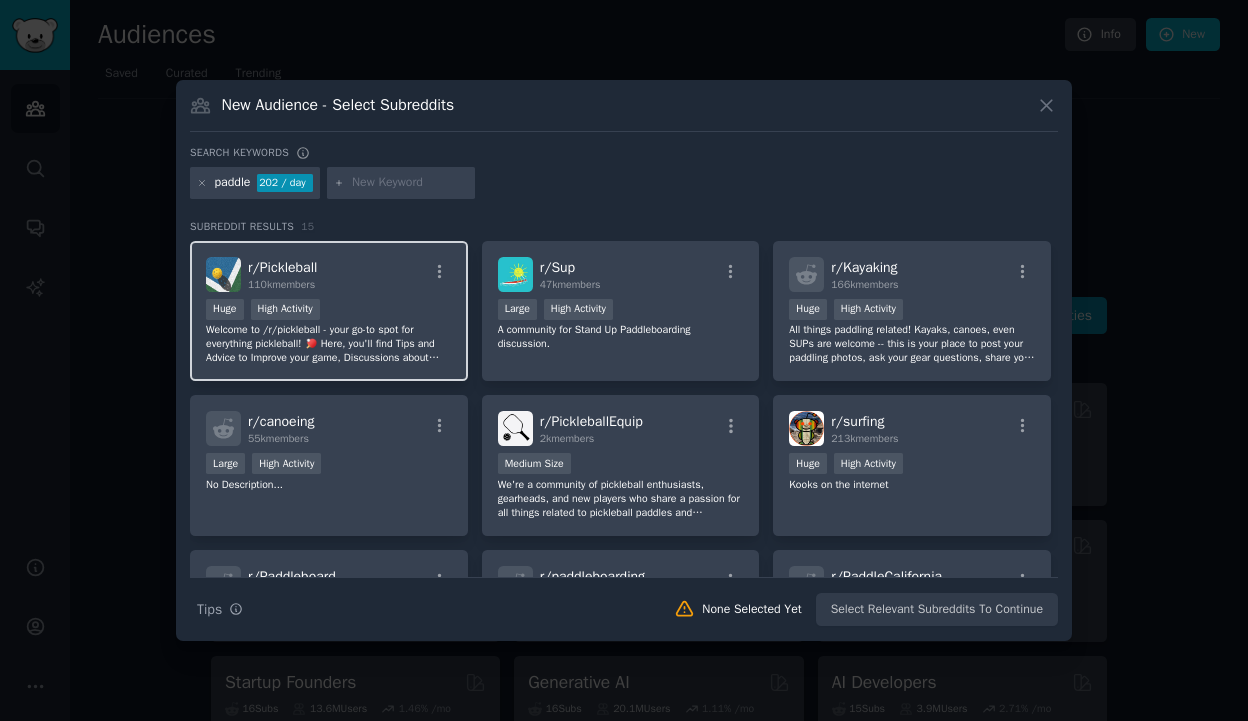 click on "Welcome to /r/pickleball - your go-to spot for everything pickleball! 🏓
Here, you'll find Tips and Advice to Improve your game, Discussions about professional players and matches, News and Updates for all things pickleball, and a place to Share your experiences and ask questions.
Please read our subreddit rules to keep things friendly and fun. Enable user flairs to show off your skill level or favorite brands.
Let's Play! 0-0-2!" at bounding box center (329, 344) 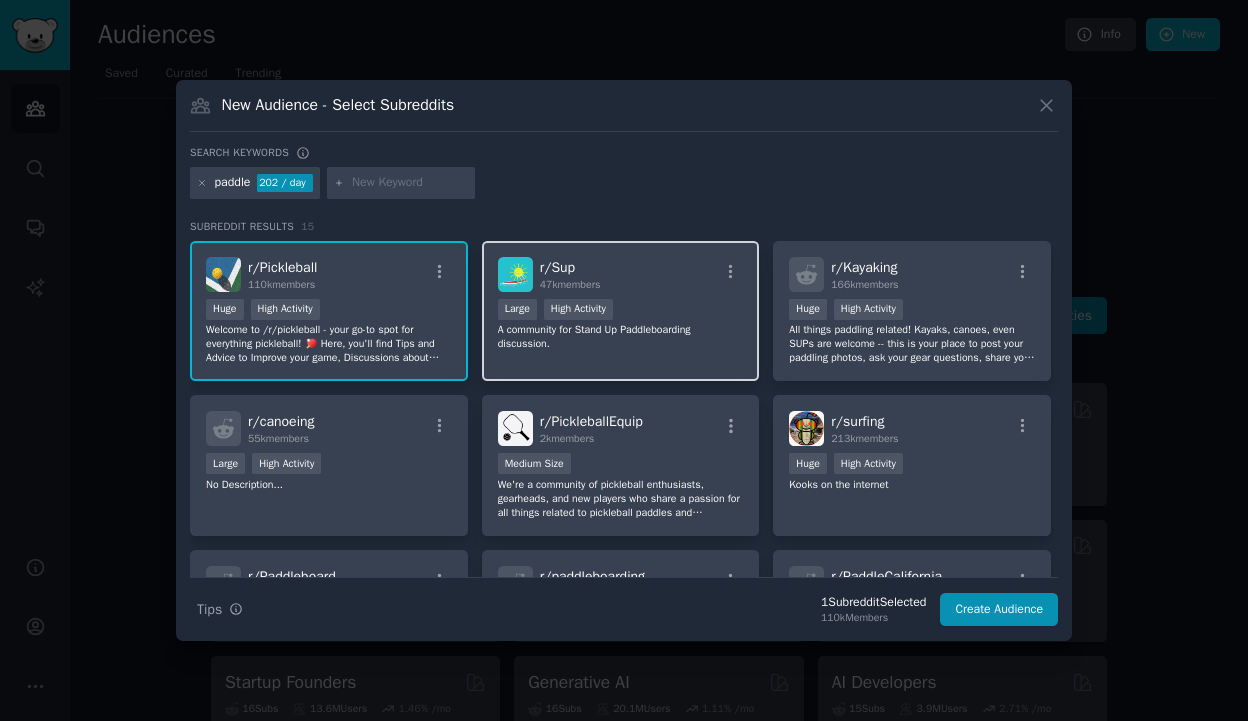 click on "A community for Stand Up Paddleboarding discussion." at bounding box center [621, 337] 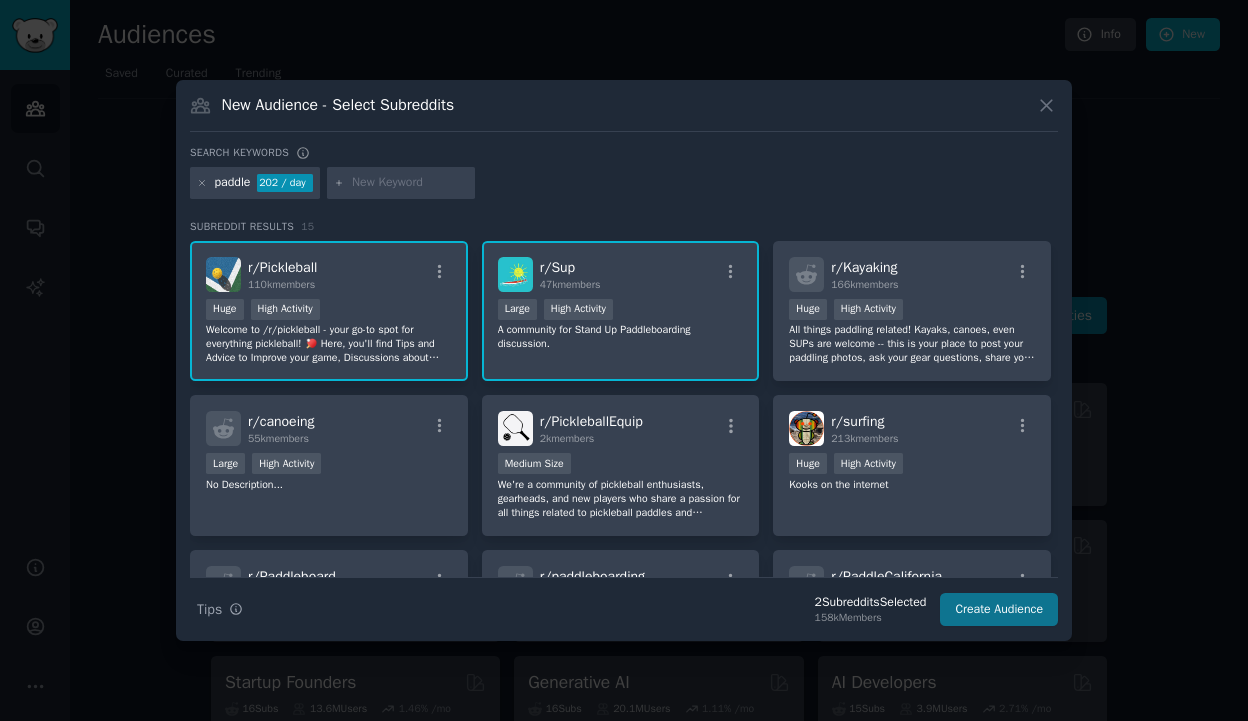 click on "Create Audience" at bounding box center (999, 610) 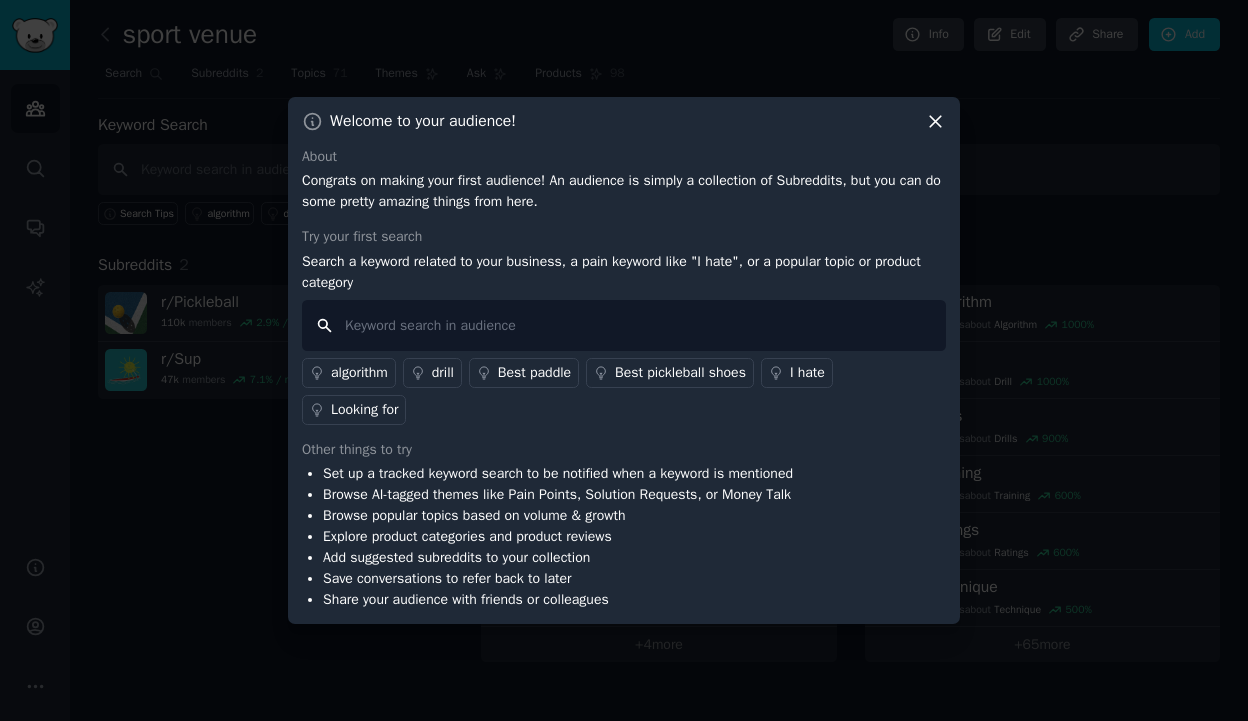 click at bounding box center [624, 325] 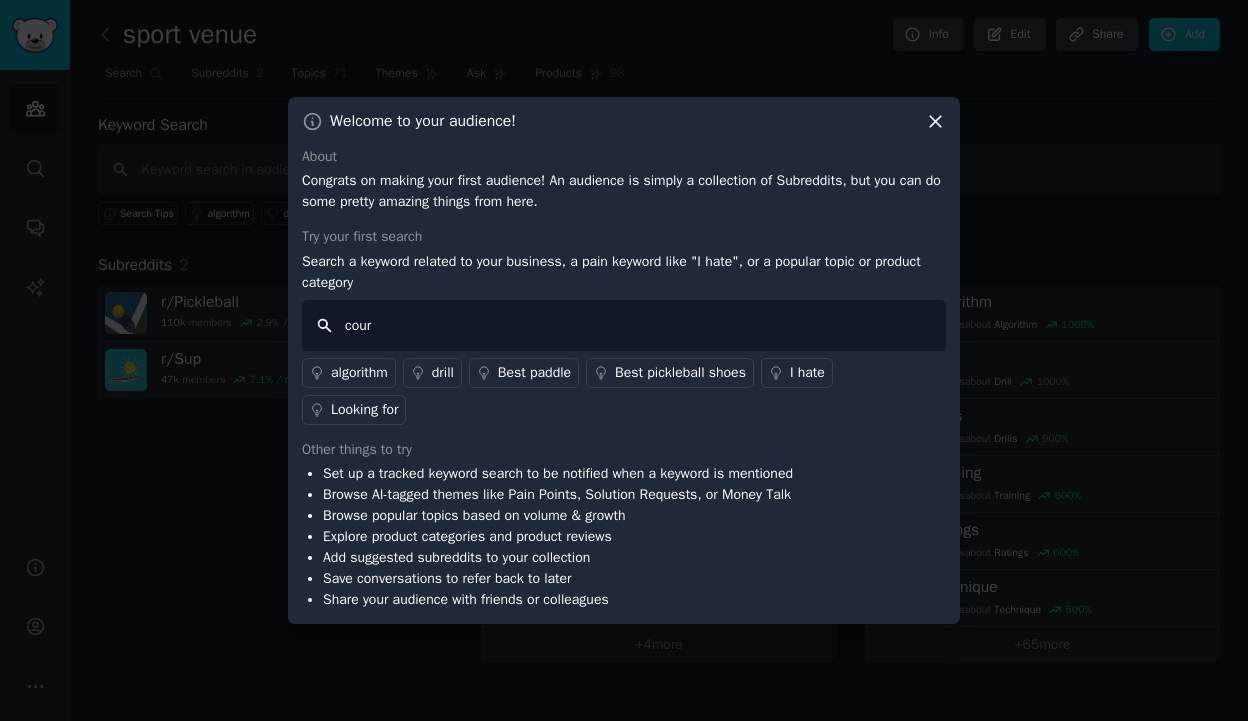 type on "court" 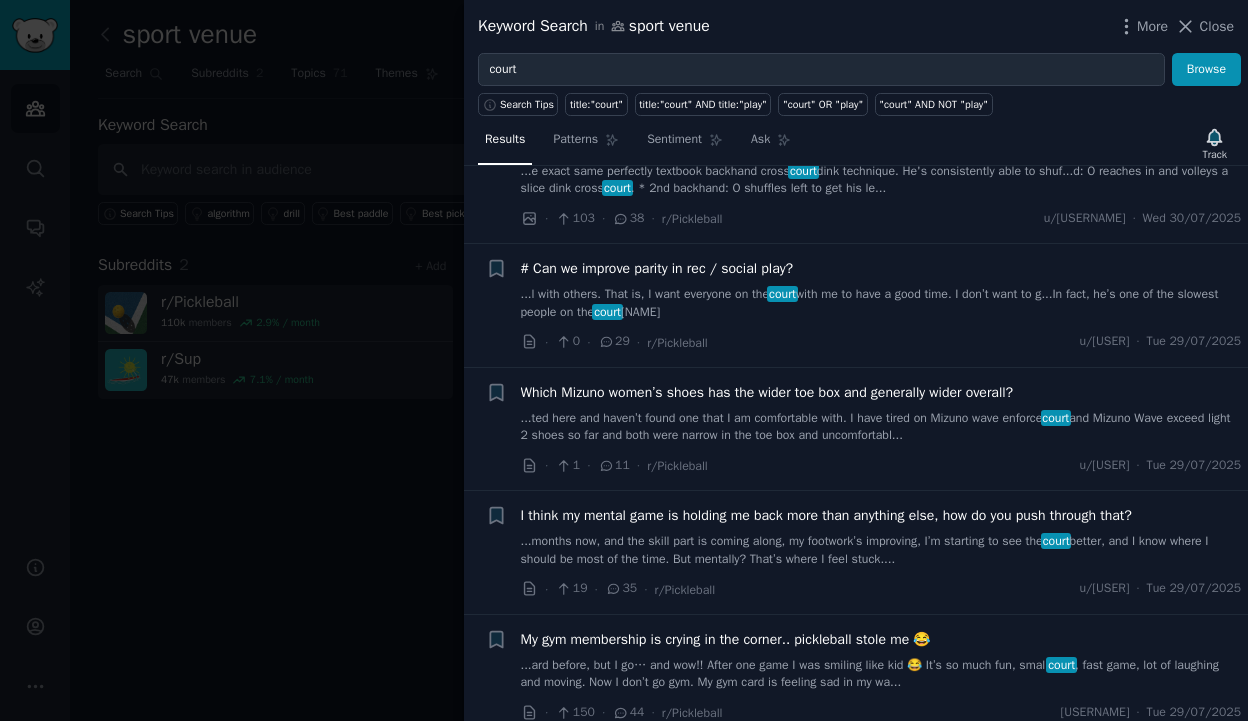 scroll, scrollTop: 4299, scrollLeft: 0, axis: vertical 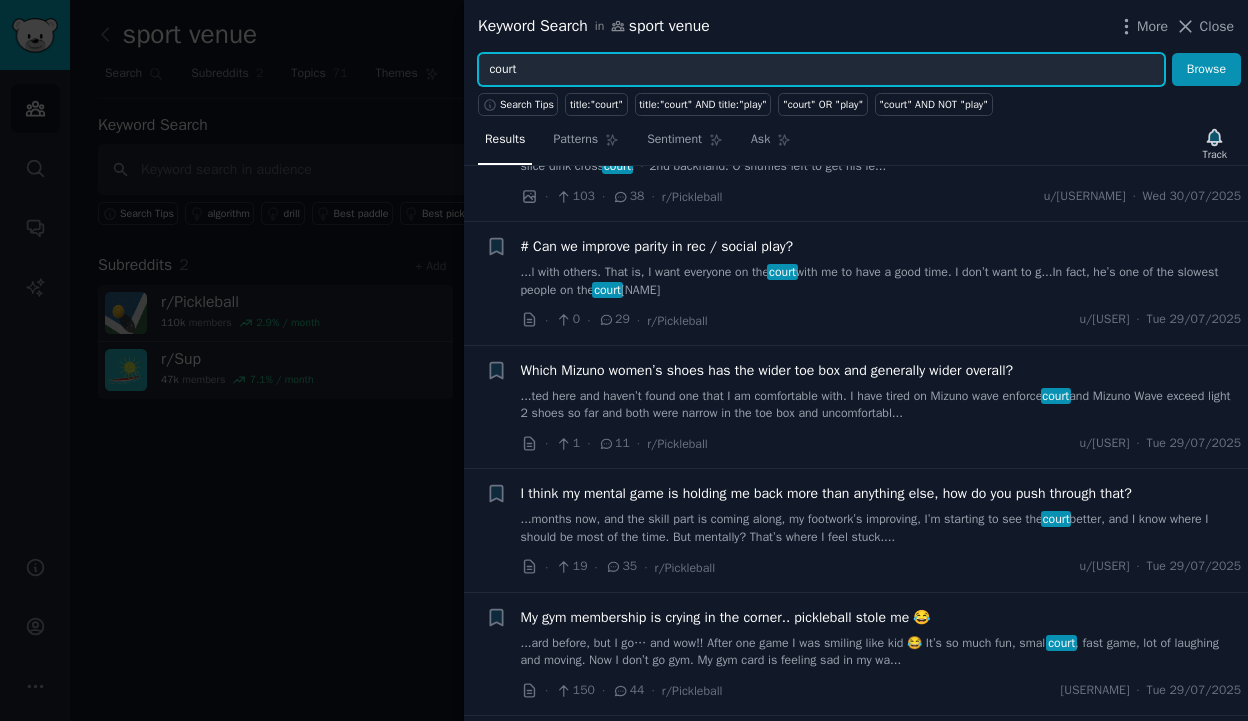 click on "court" at bounding box center (821, 70) 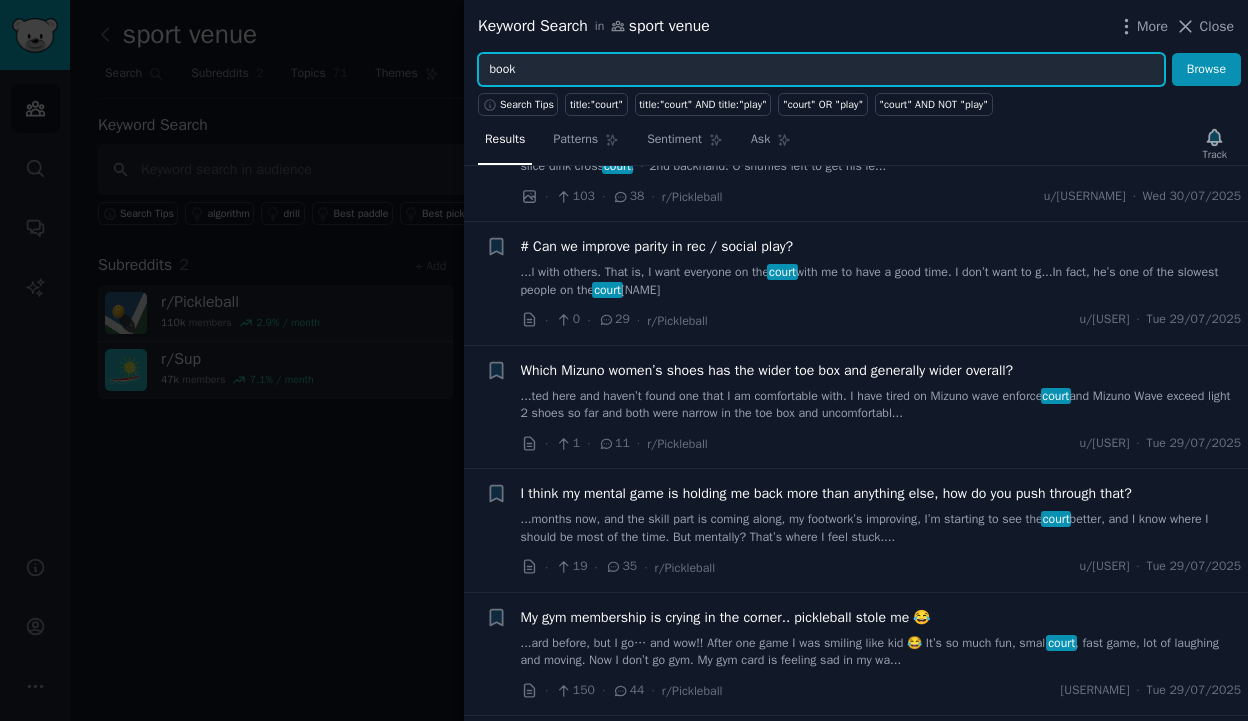 type on "book" 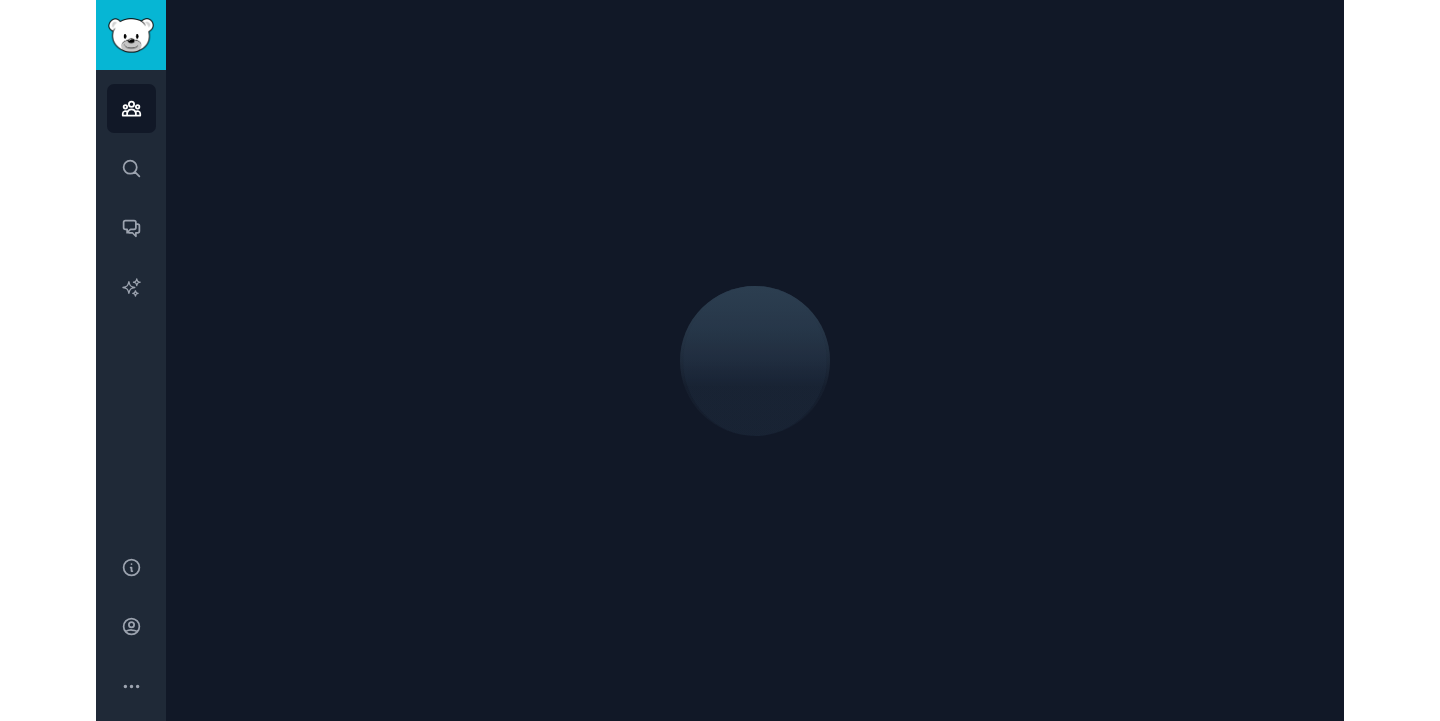 scroll, scrollTop: 0, scrollLeft: 0, axis: both 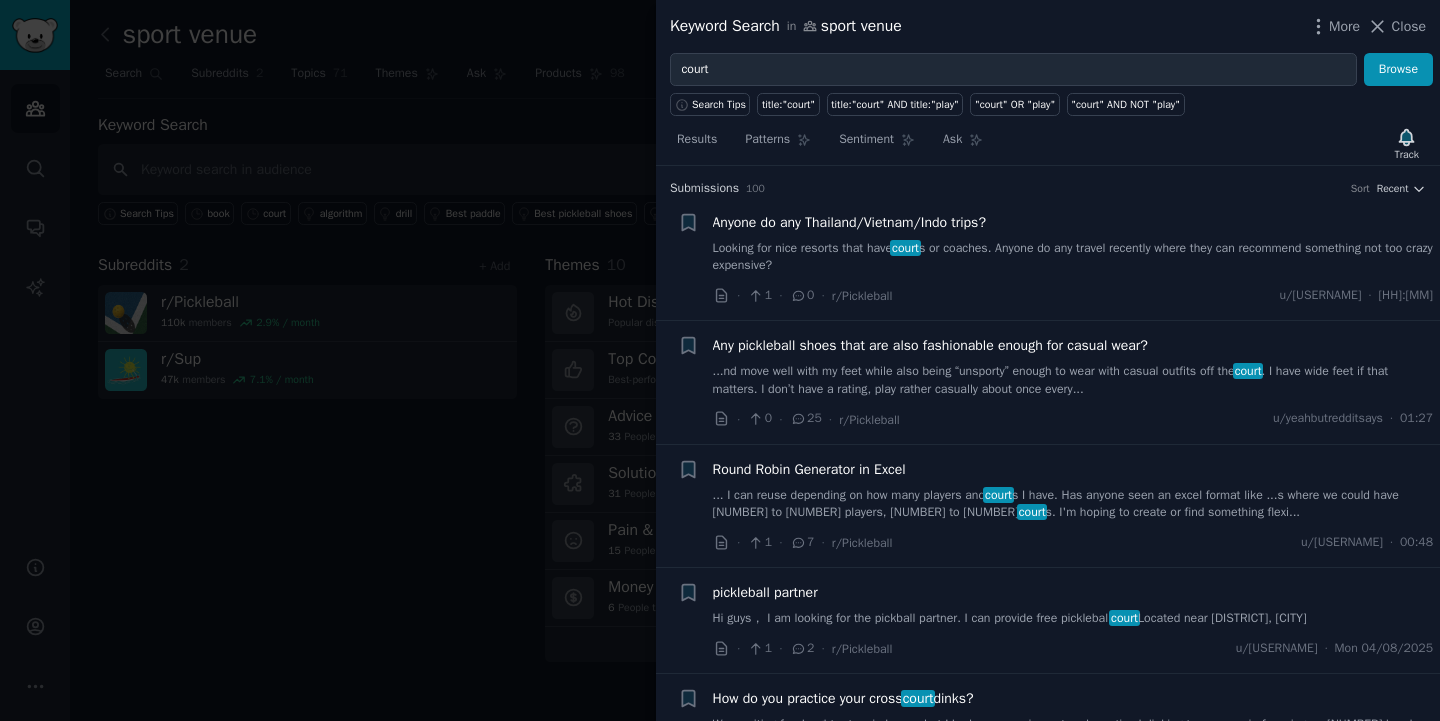 click at bounding box center [720, 360] 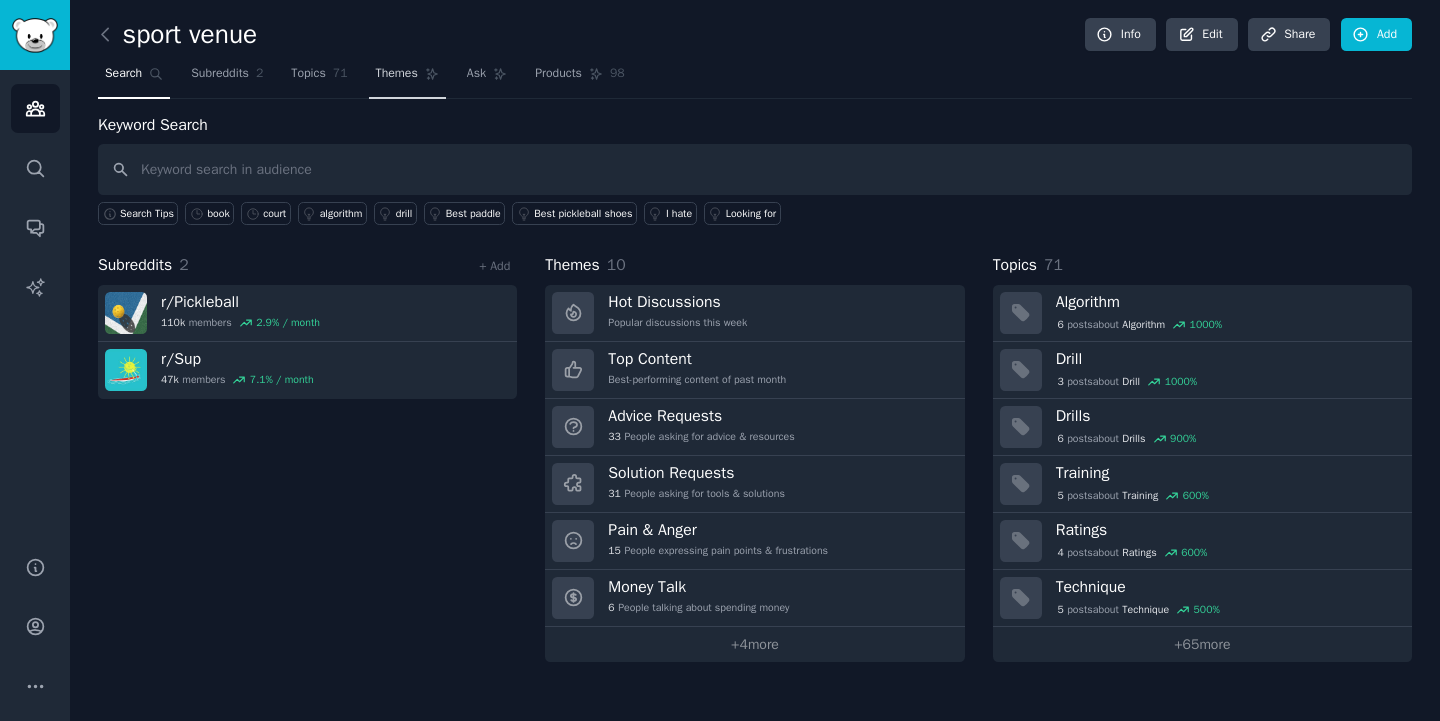 click on "Themes" at bounding box center (407, 78) 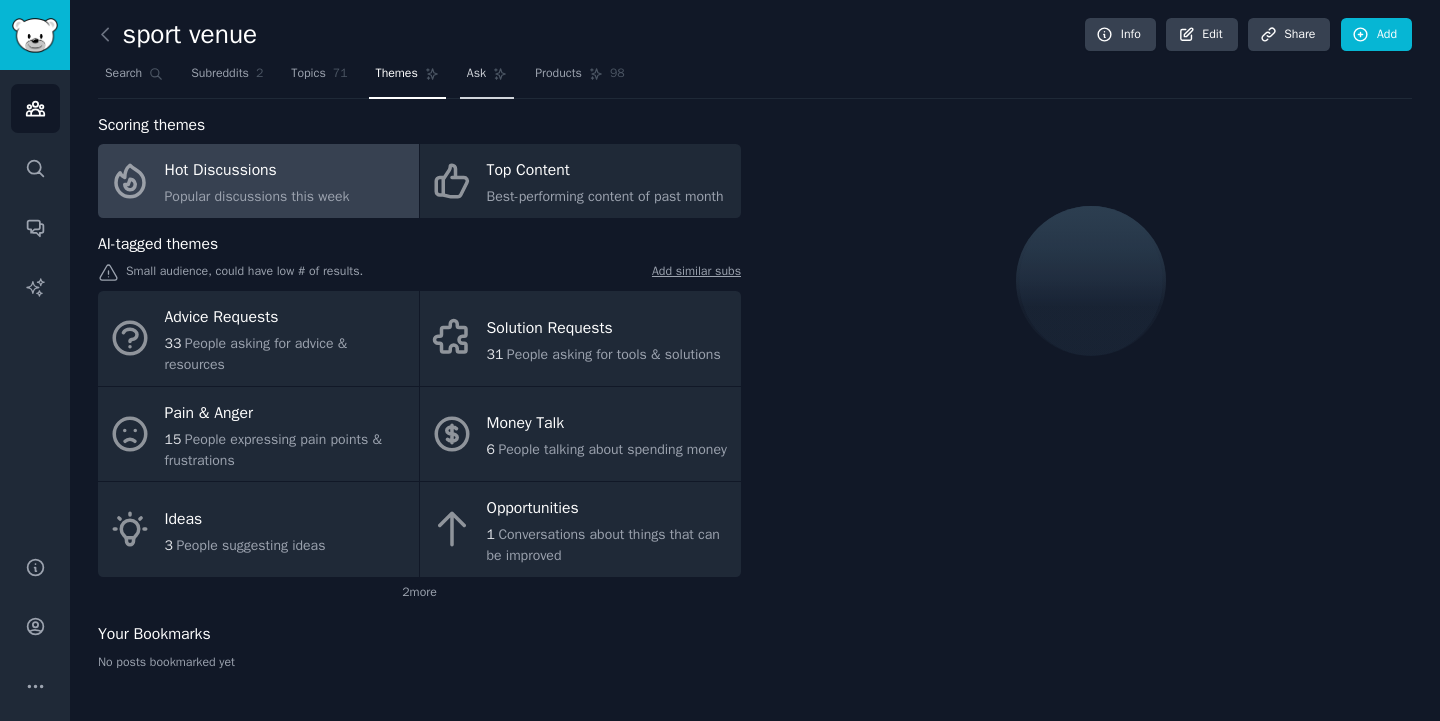 click on "Ask" at bounding box center (487, 78) 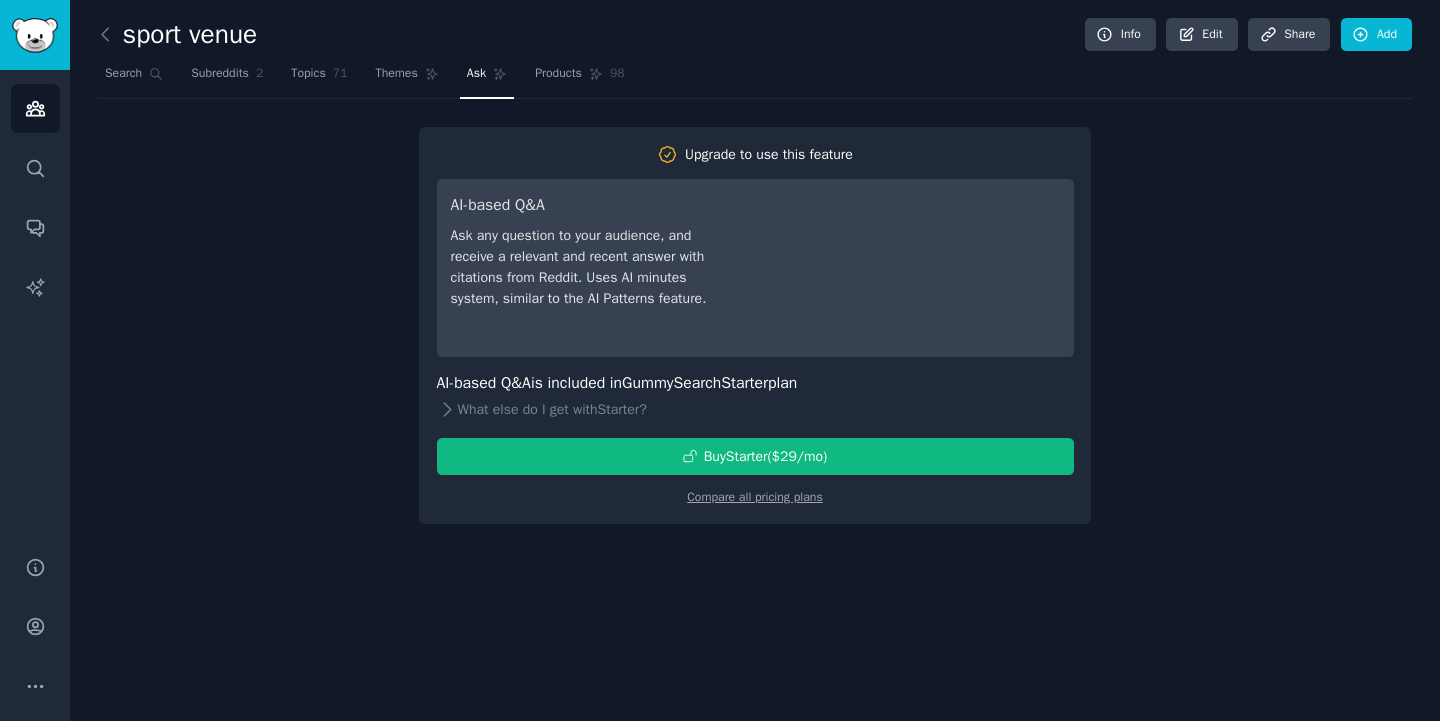click on "Ask any question to your audience, and receive a relevant and recent answer with citations from Reddit. Uses AI minutes system, similar to the AI Patterns feature." at bounding box center [591, 267] 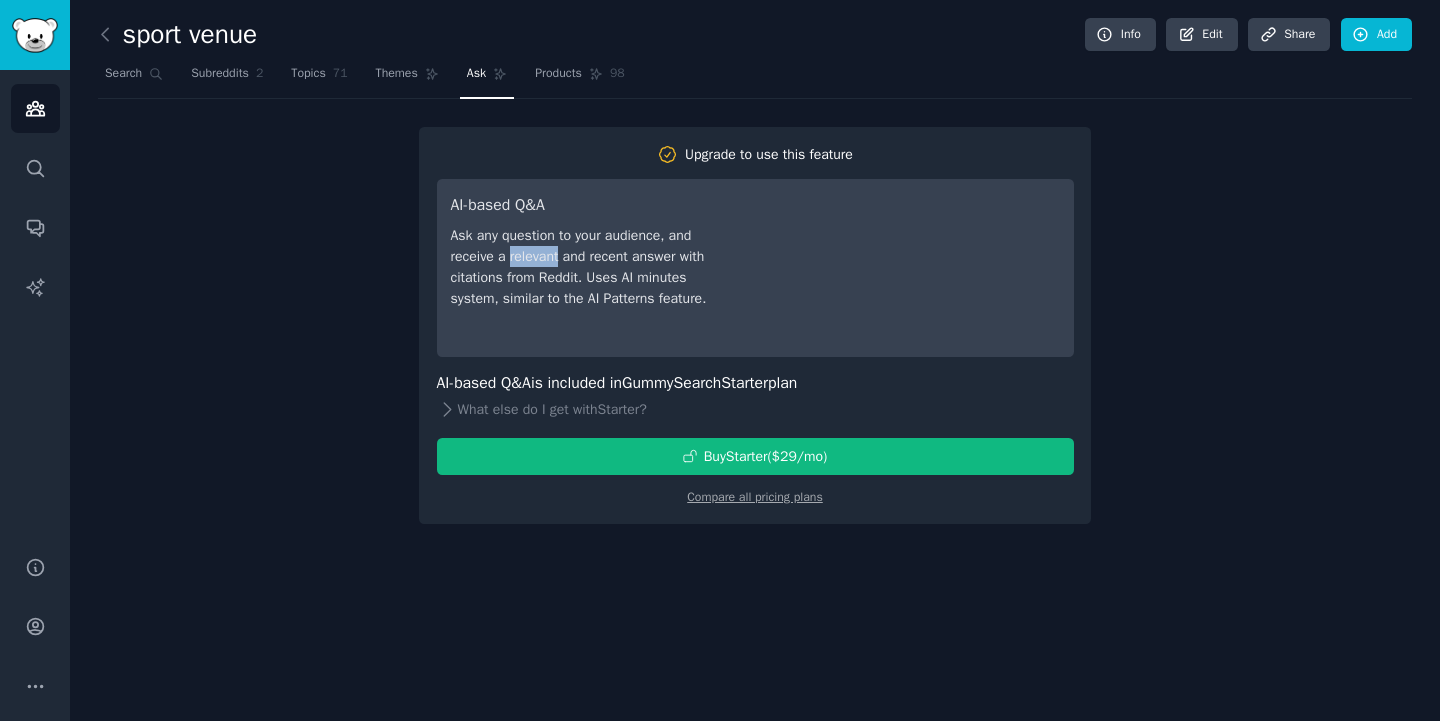 click on "Ask any question to your audience, and receive a relevant and recent answer with citations from Reddit. Uses AI minutes system, similar to the AI Patterns feature." at bounding box center [591, 267] 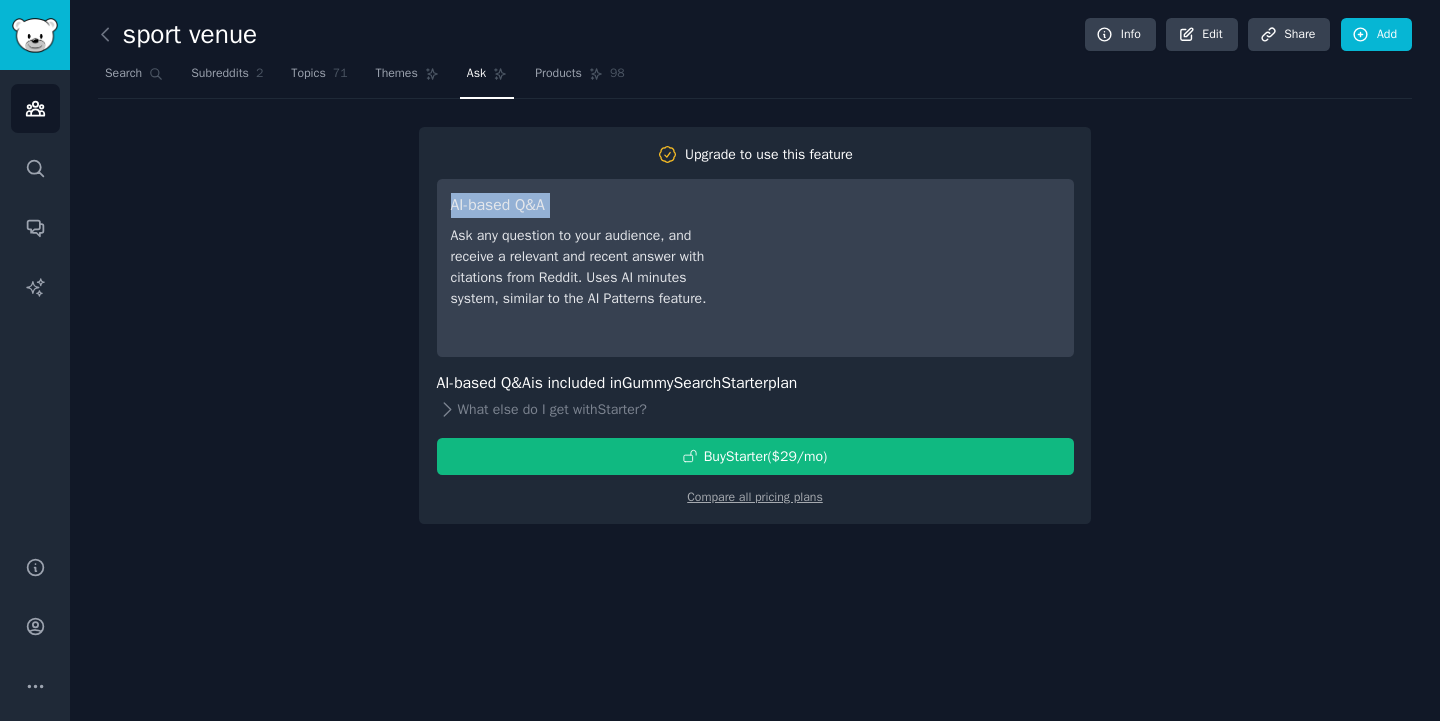 click on "Ask any question to your audience, and receive a relevant and recent answer with citations from Reddit. Uses AI minutes system, similar to the AI Patterns feature." at bounding box center (591, 267) 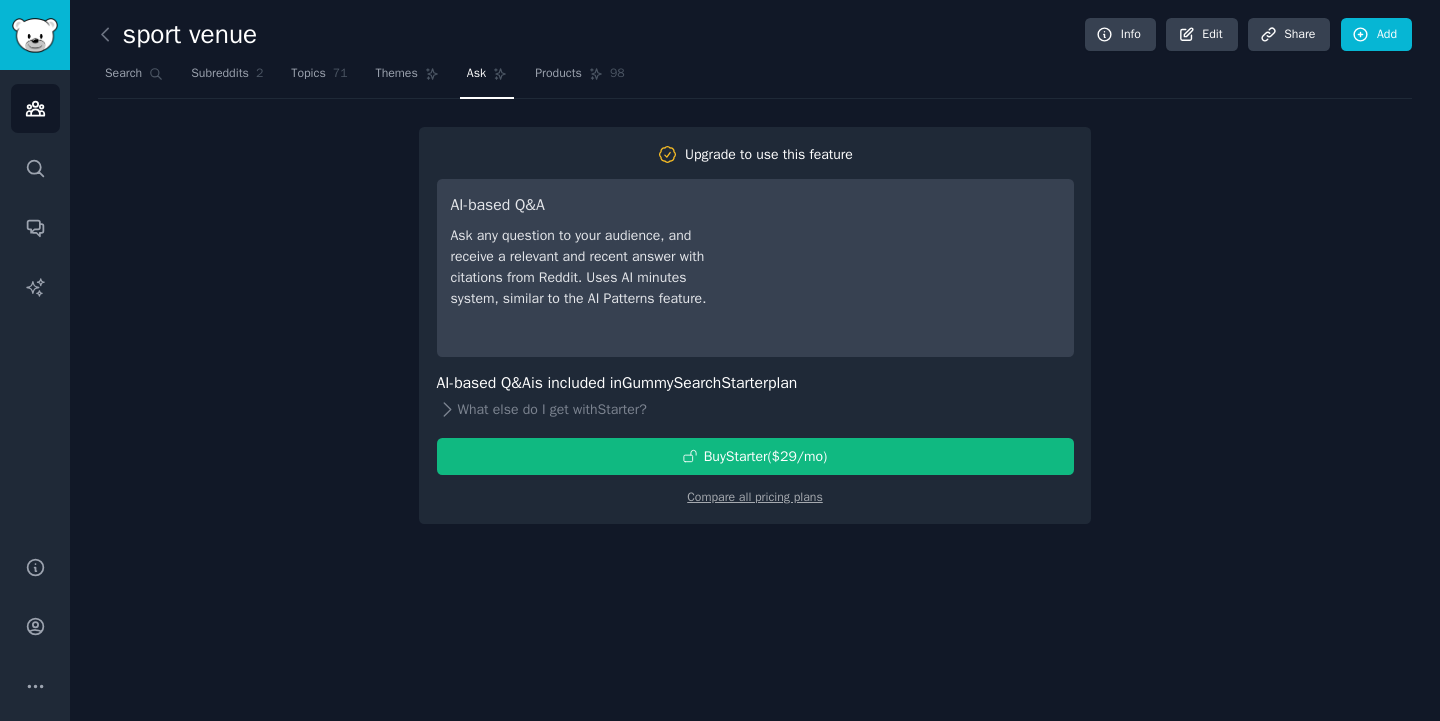 click on "Ask any question to your audience, and receive a relevant and recent answer with citations from Reddit. Uses AI minutes system, similar to the AI Patterns feature." at bounding box center (591, 267) 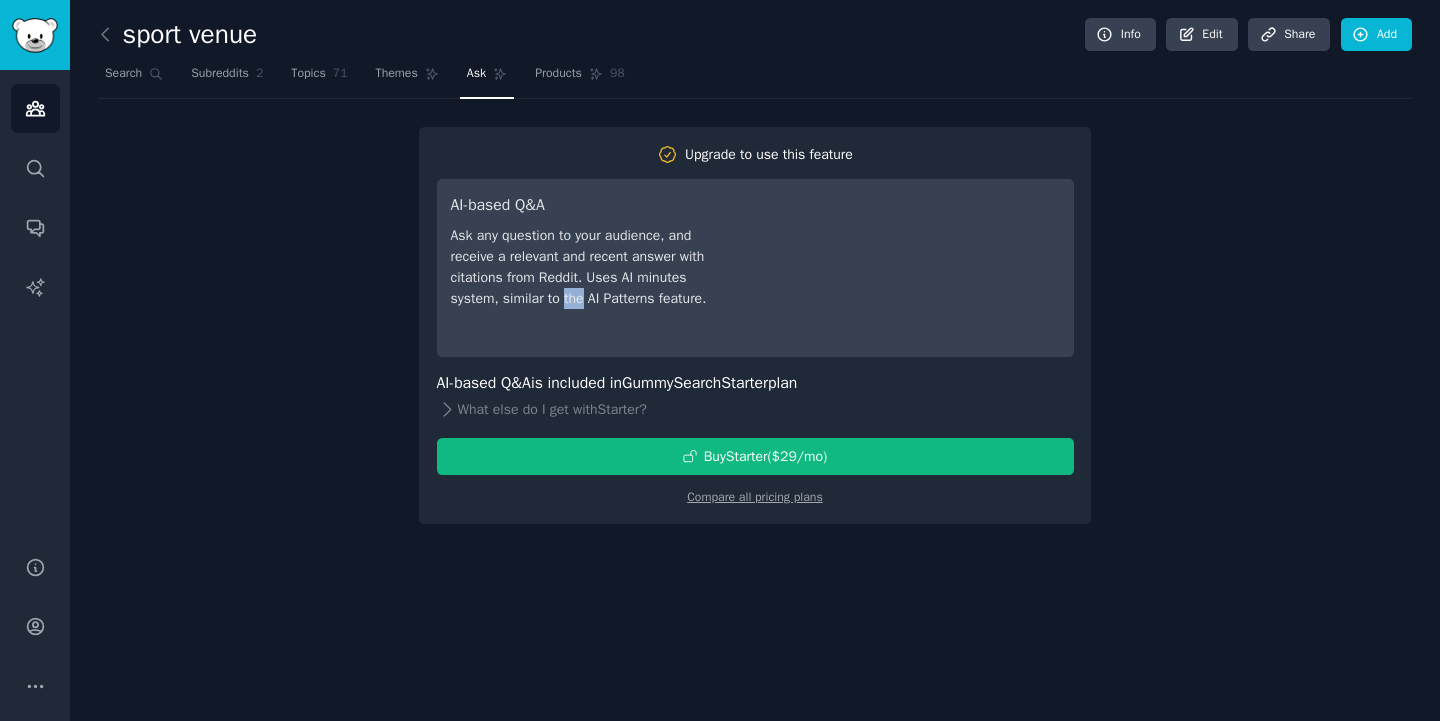 click on "Ask any question to your audience, and receive a relevant and recent answer with citations from Reddit. Uses AI minutes system, similar to the AI Patterns feature." at bounding box center (591, 267) 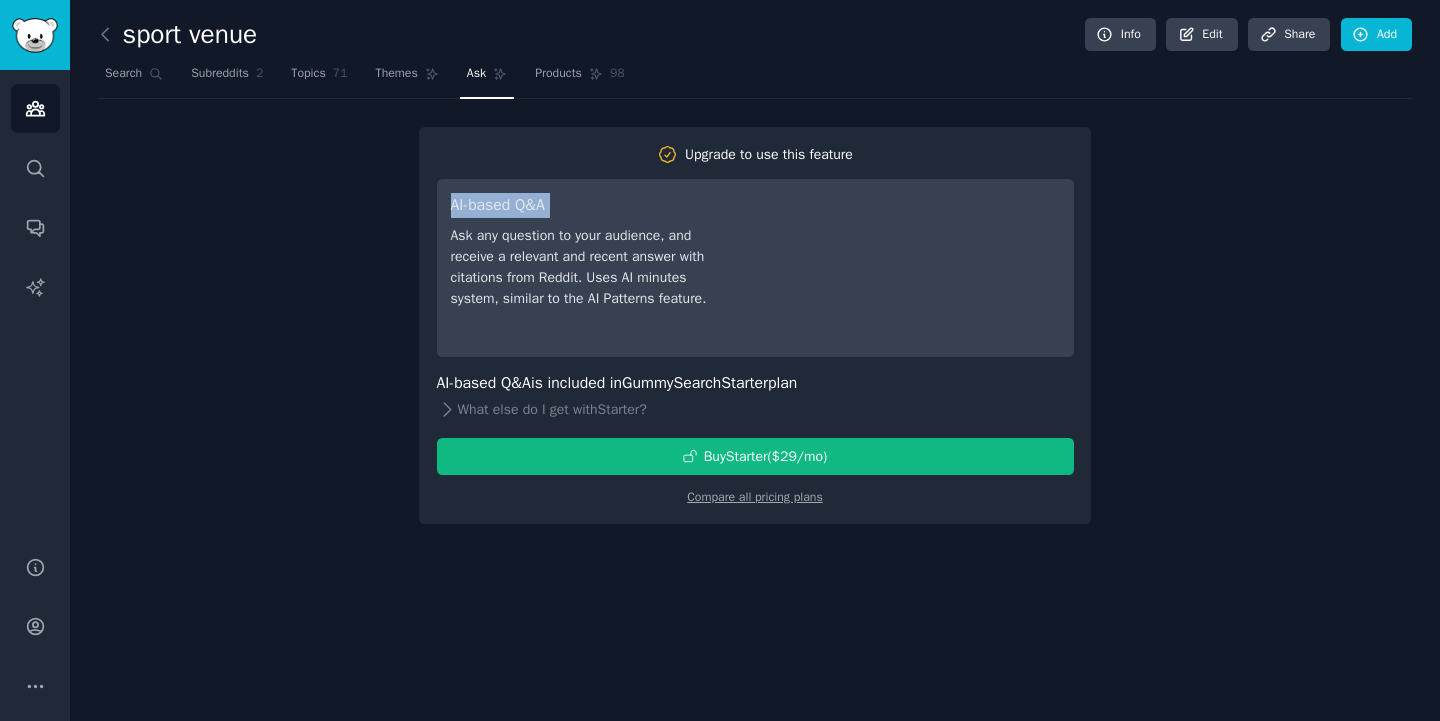click on "Ask any question to your audience, and receive a relevant and recent answer with citations from Reddit. Uses AI minutes system, similar to the AI Patterns feature." at bounding box center [591, 267] 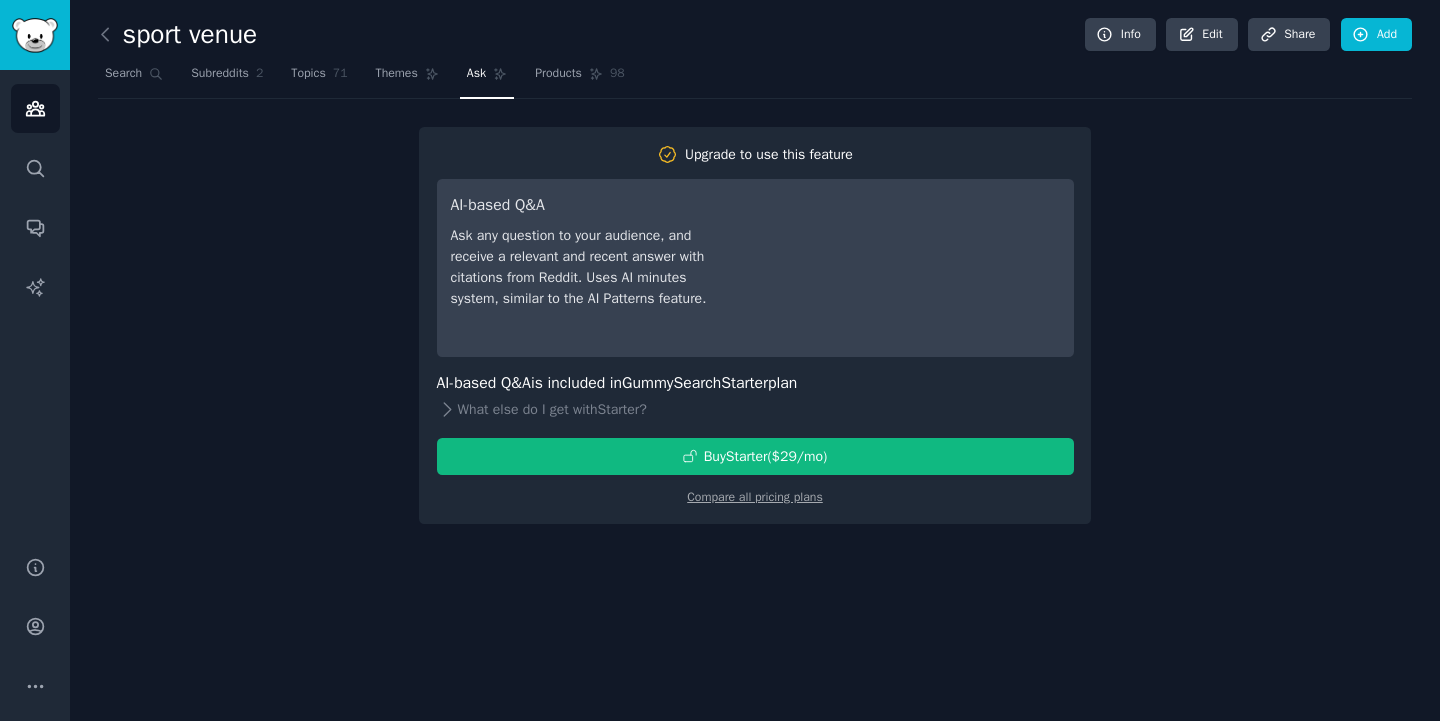 click on "Ask any question to your audience, and receive a relevant and recent answer with citations from Reddit. Uses AI minutes system, similar to the AI Patterns feature." at bounding box center (591, 267) 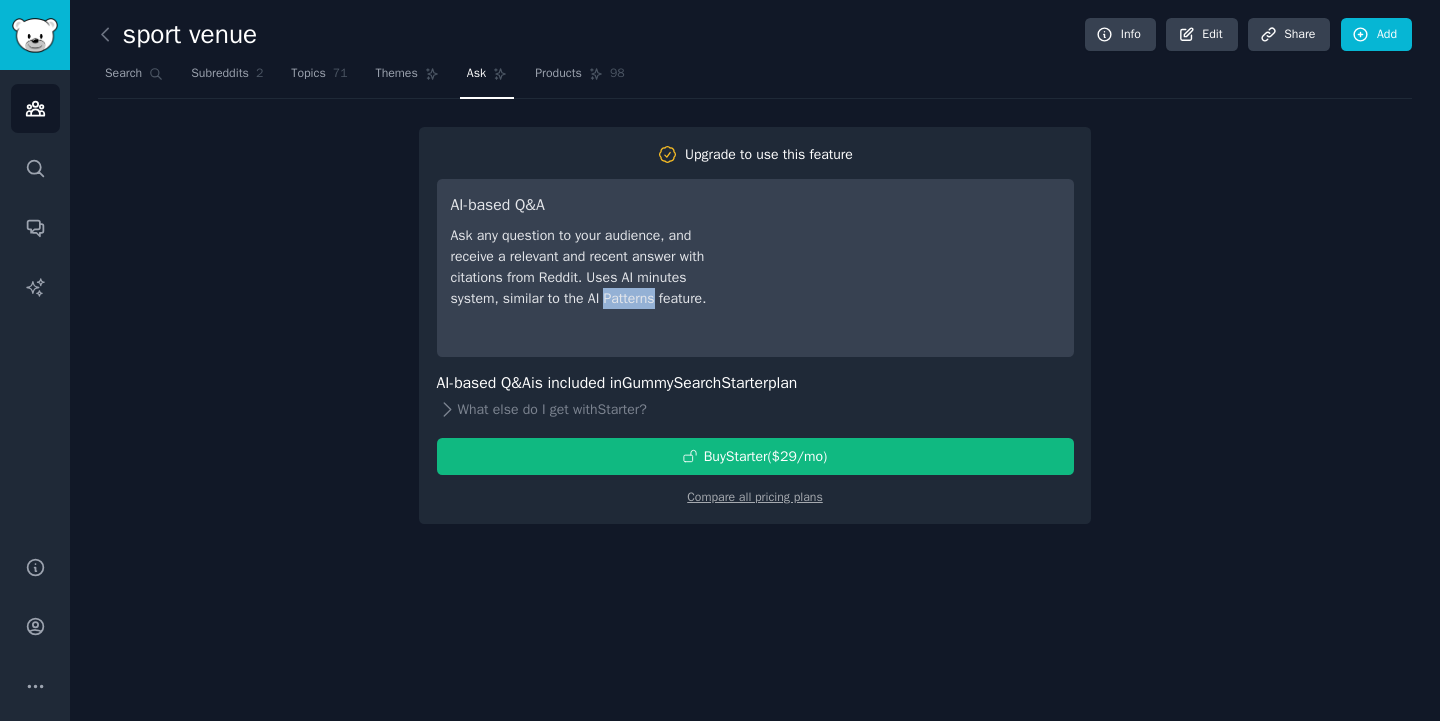 click on "Ask any question to your audience, and receive a relevant and recent answer with citations from Reddit. Uses AI minutes system, similar to the AI Patterns feature." at bounding box center [591, 267] 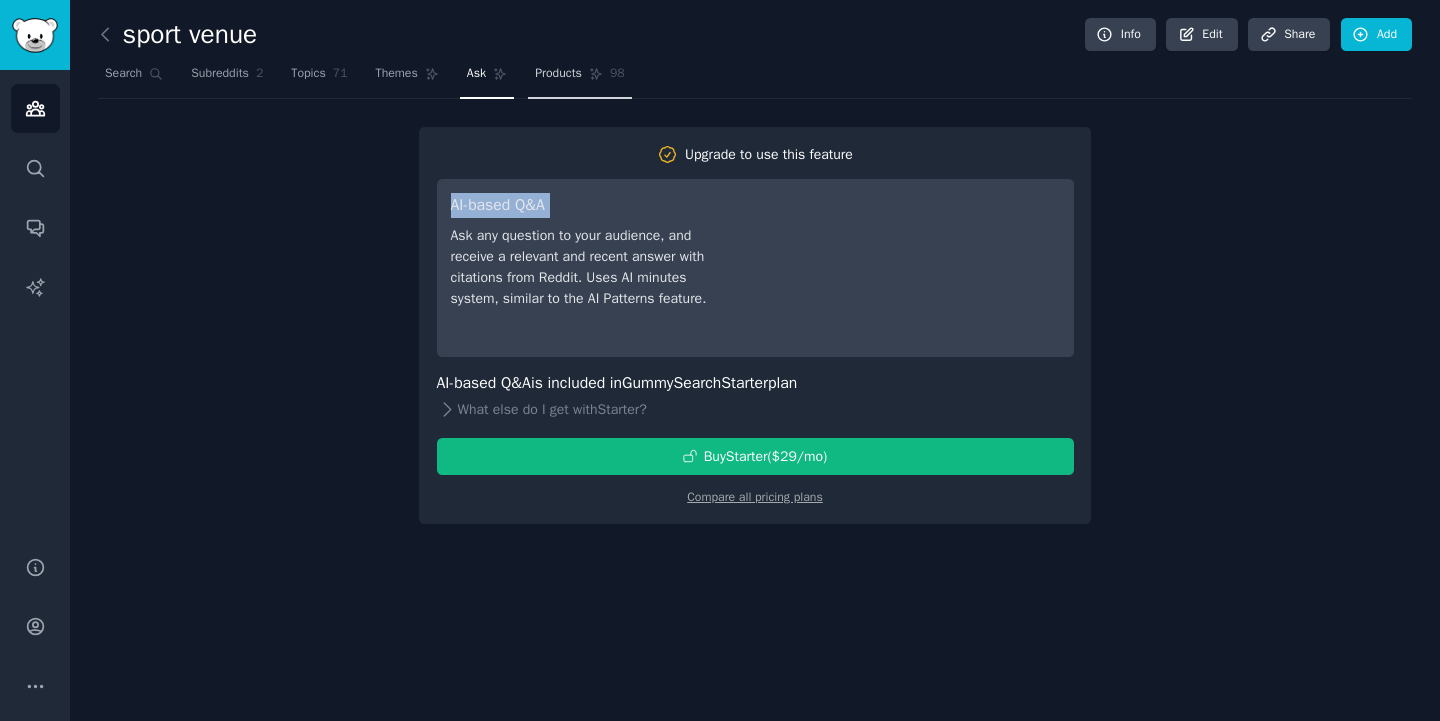 click on "Products 98" at bounding box center [579, 78] 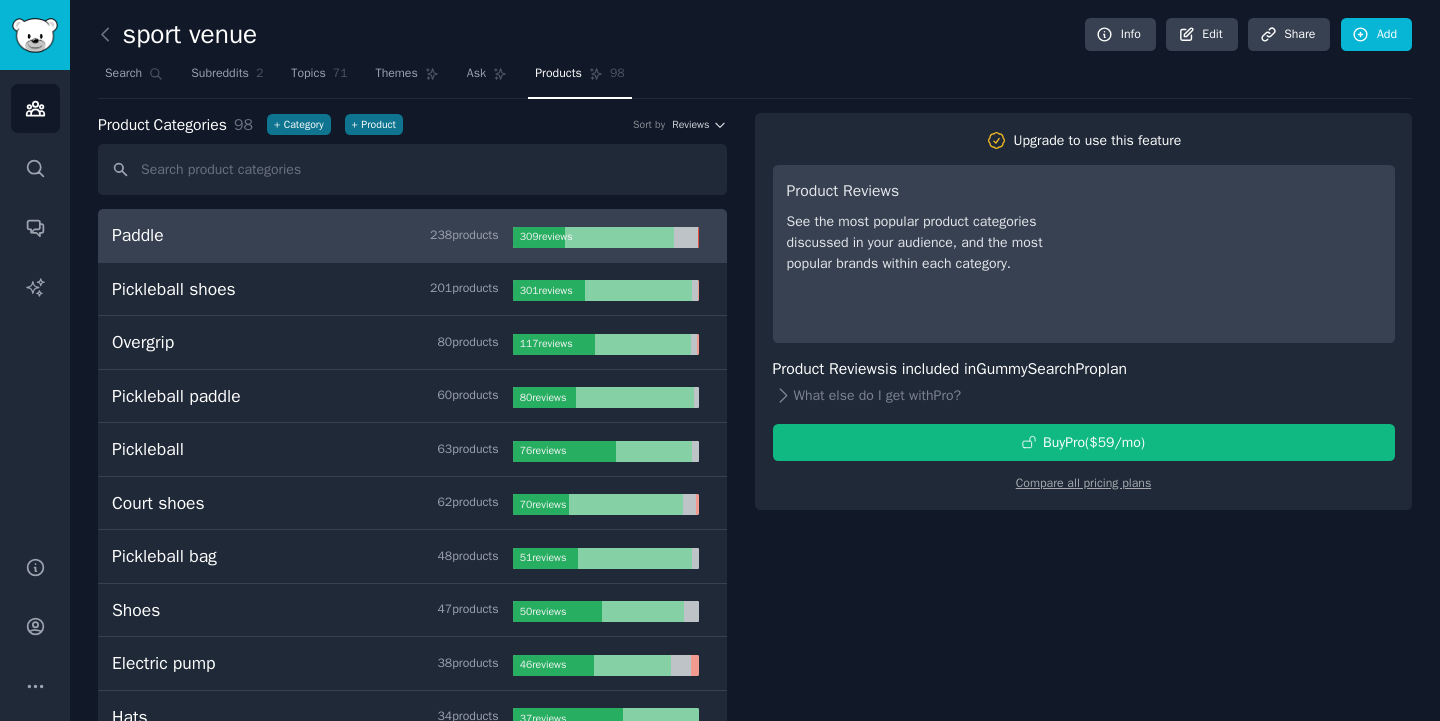 scroll, scrollTop: 0, scrollLeft: 0, axis: both 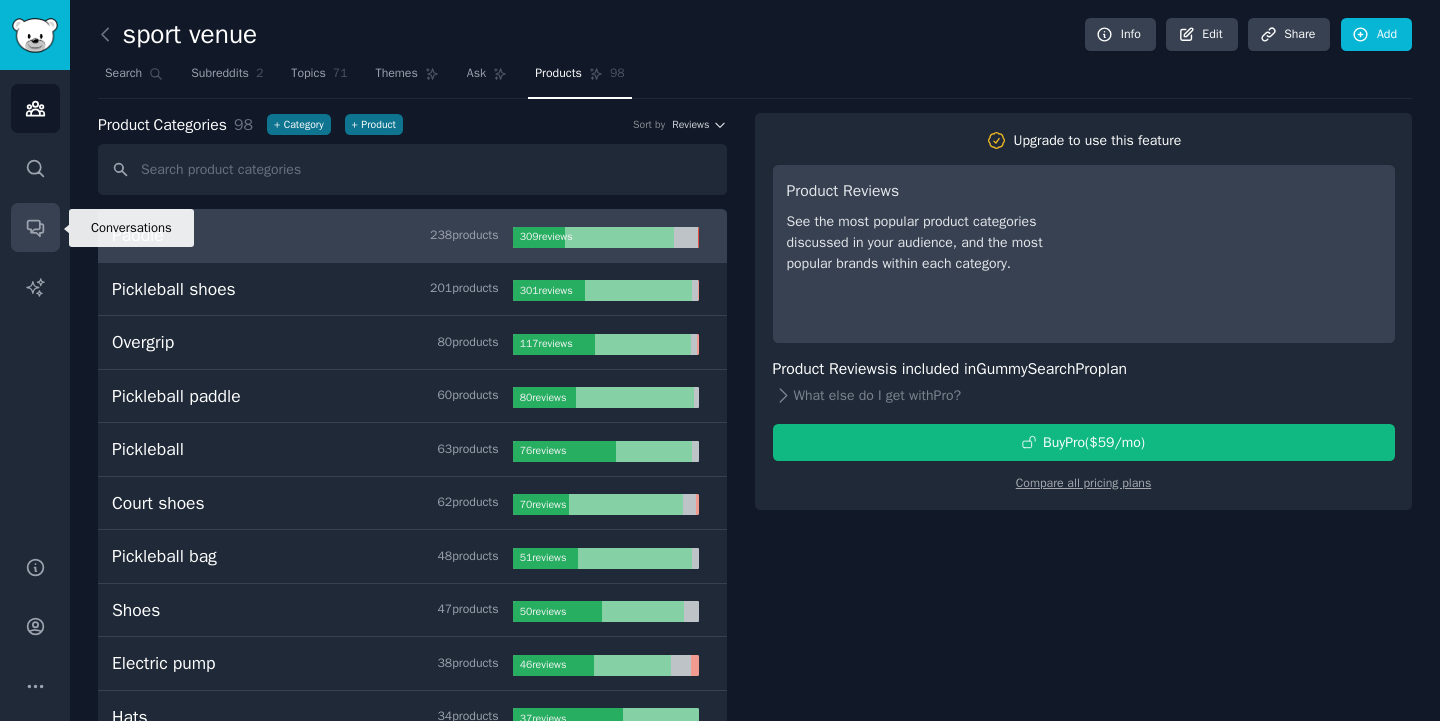 click on "Conversations" at bounding box center [35, 227] 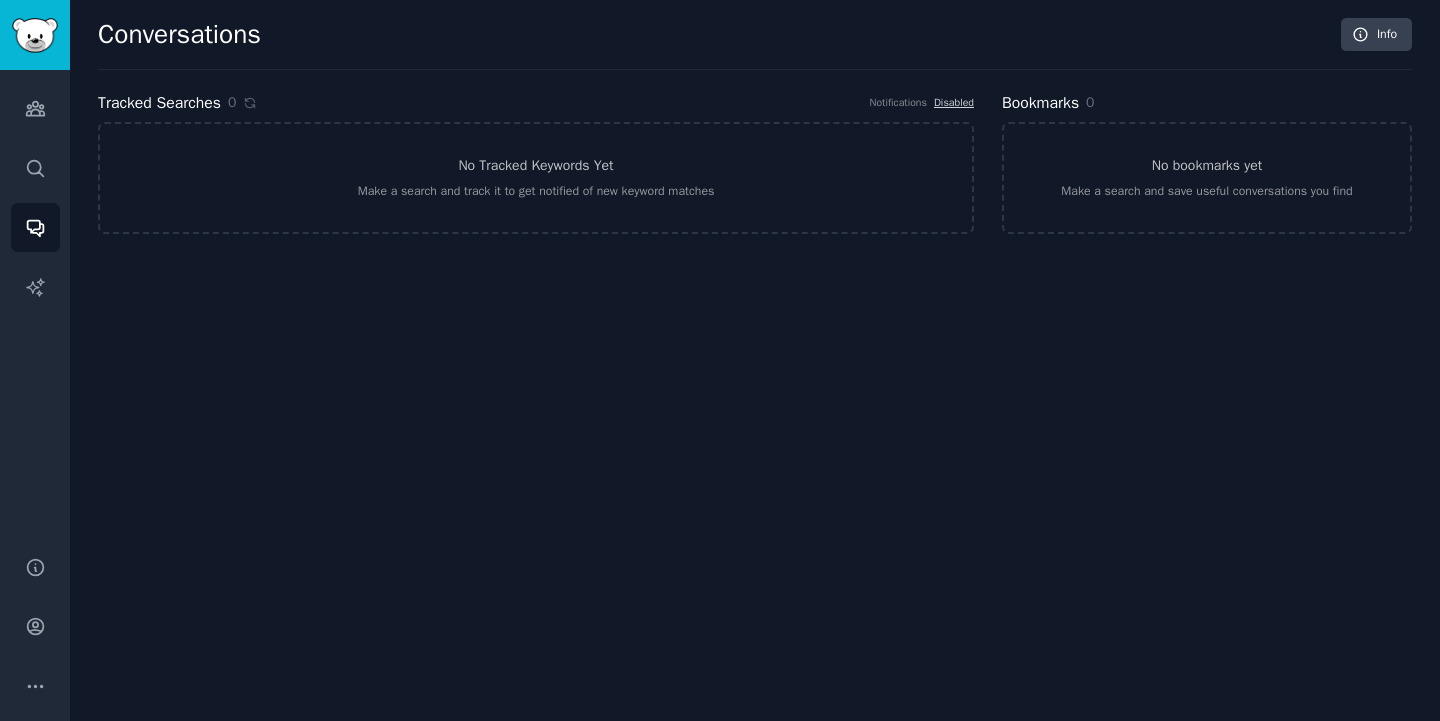 click on "Audiences Search Conversations AI Reports" at bounding box center (35, 301) 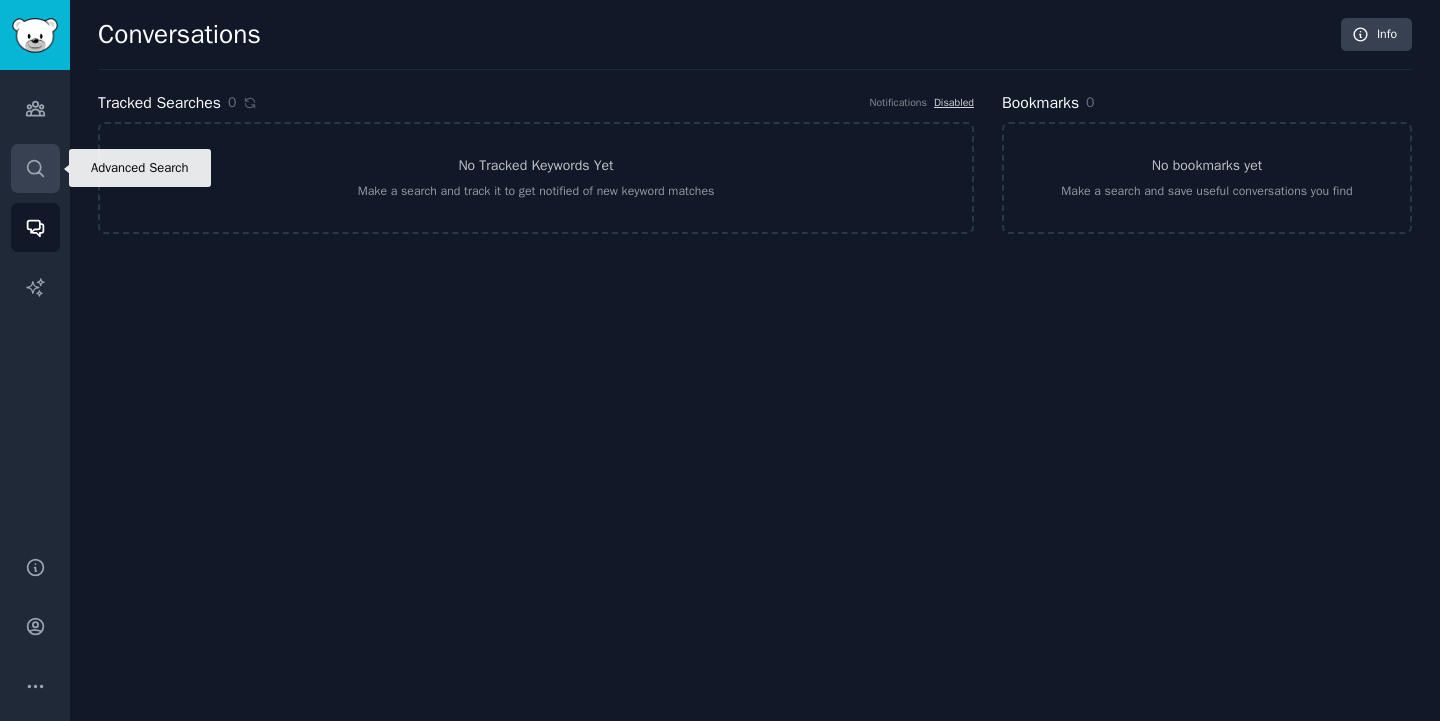 click 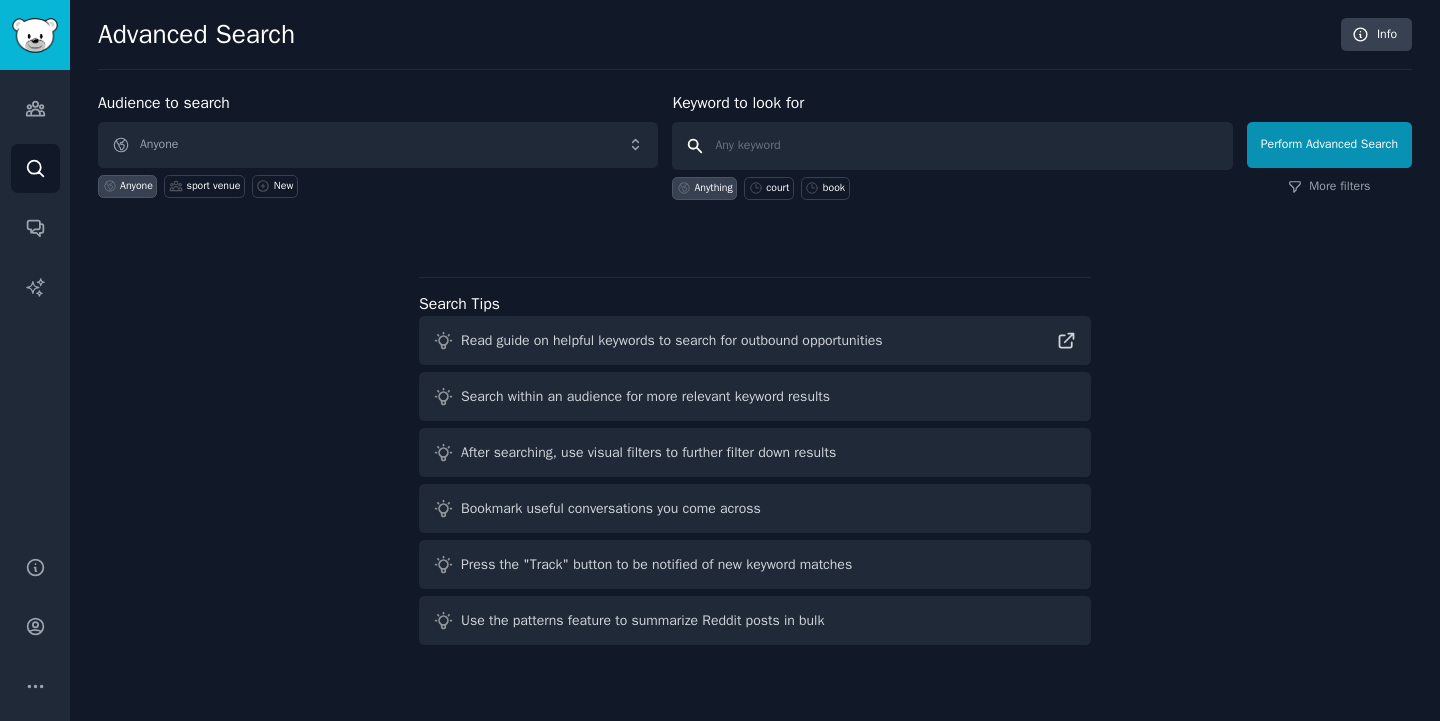 click at bounding box center (952, 146) 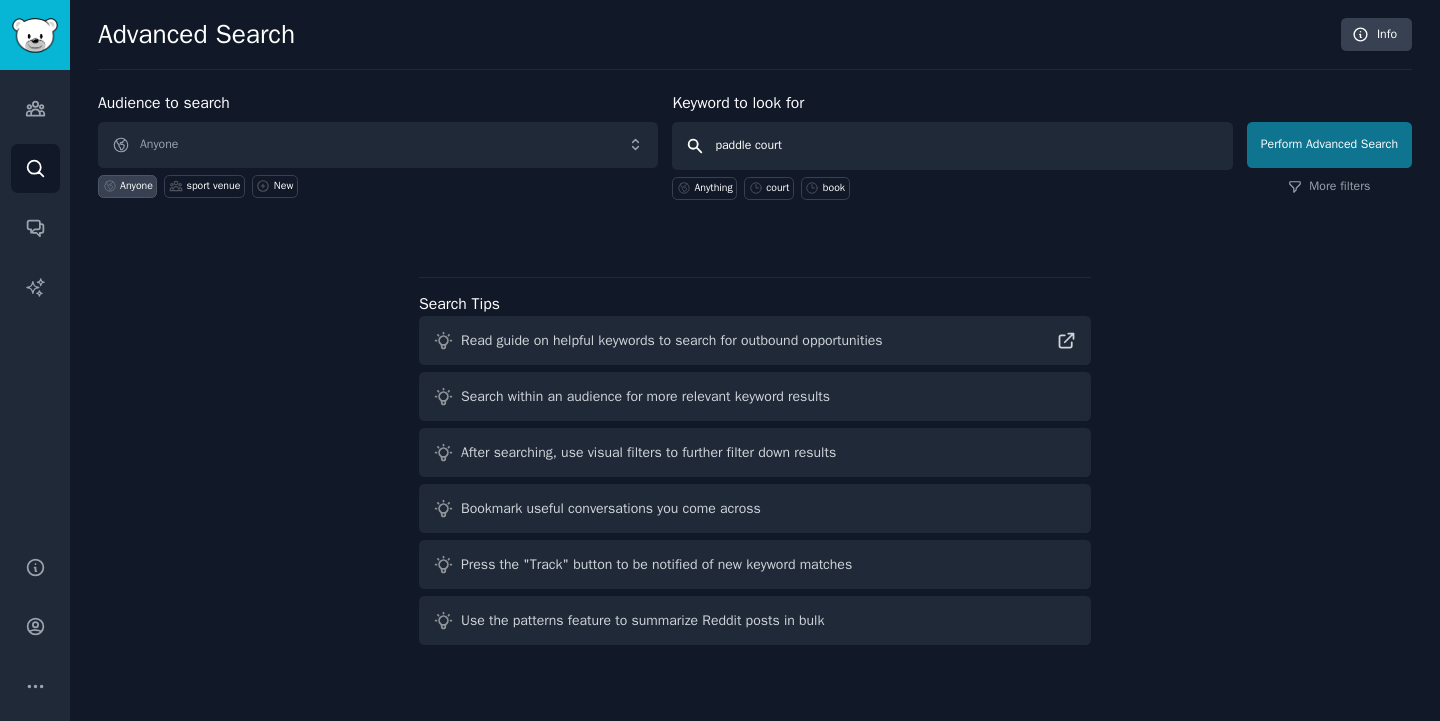 type on "paddle court" 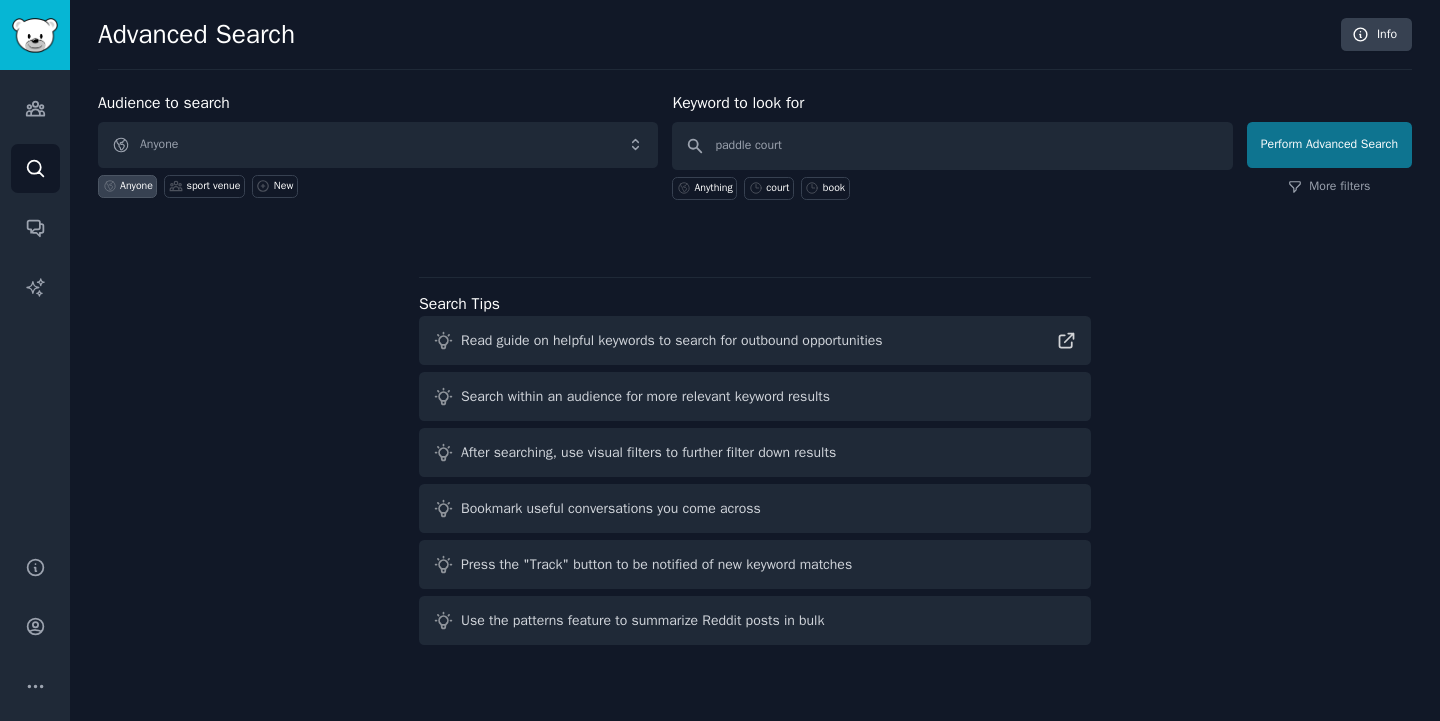 click on "Perform Advanced Search" at bounding box center [1329, 145] 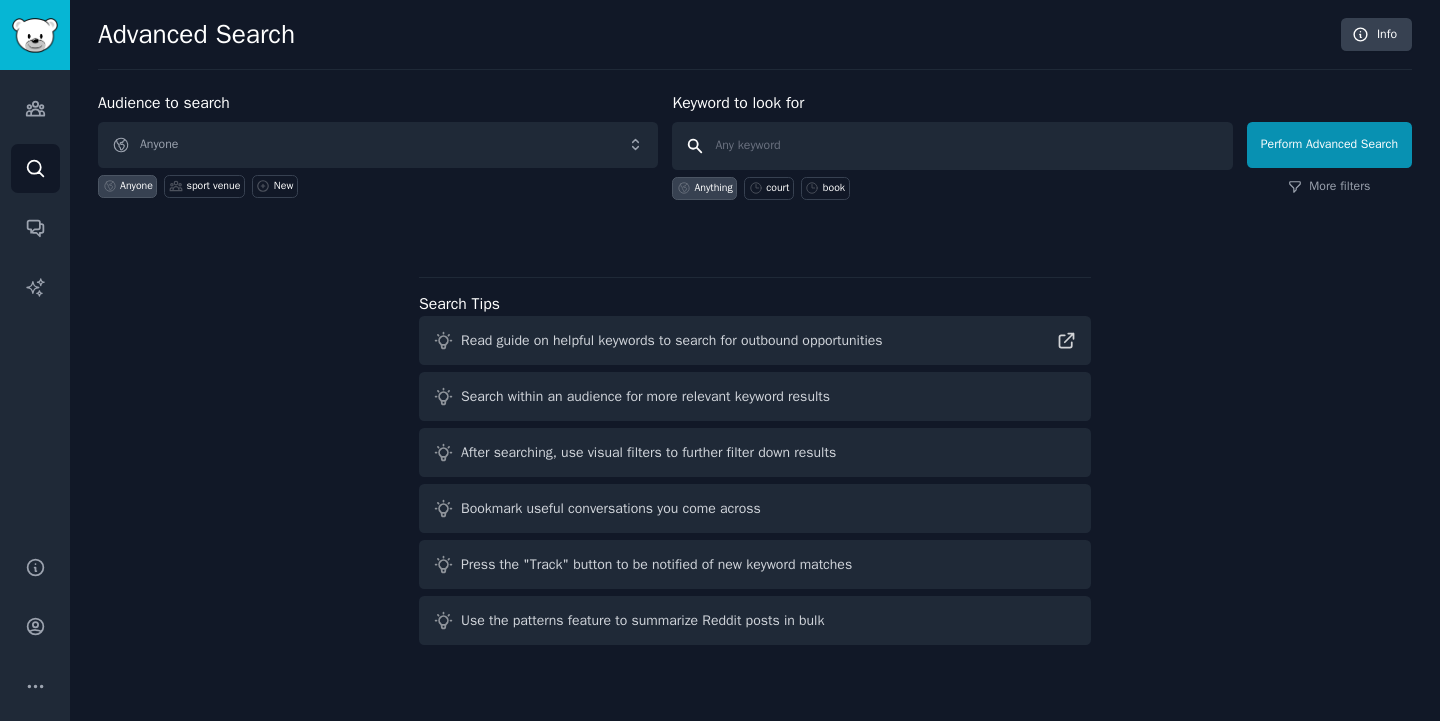 click at bounding box center [952, 146] 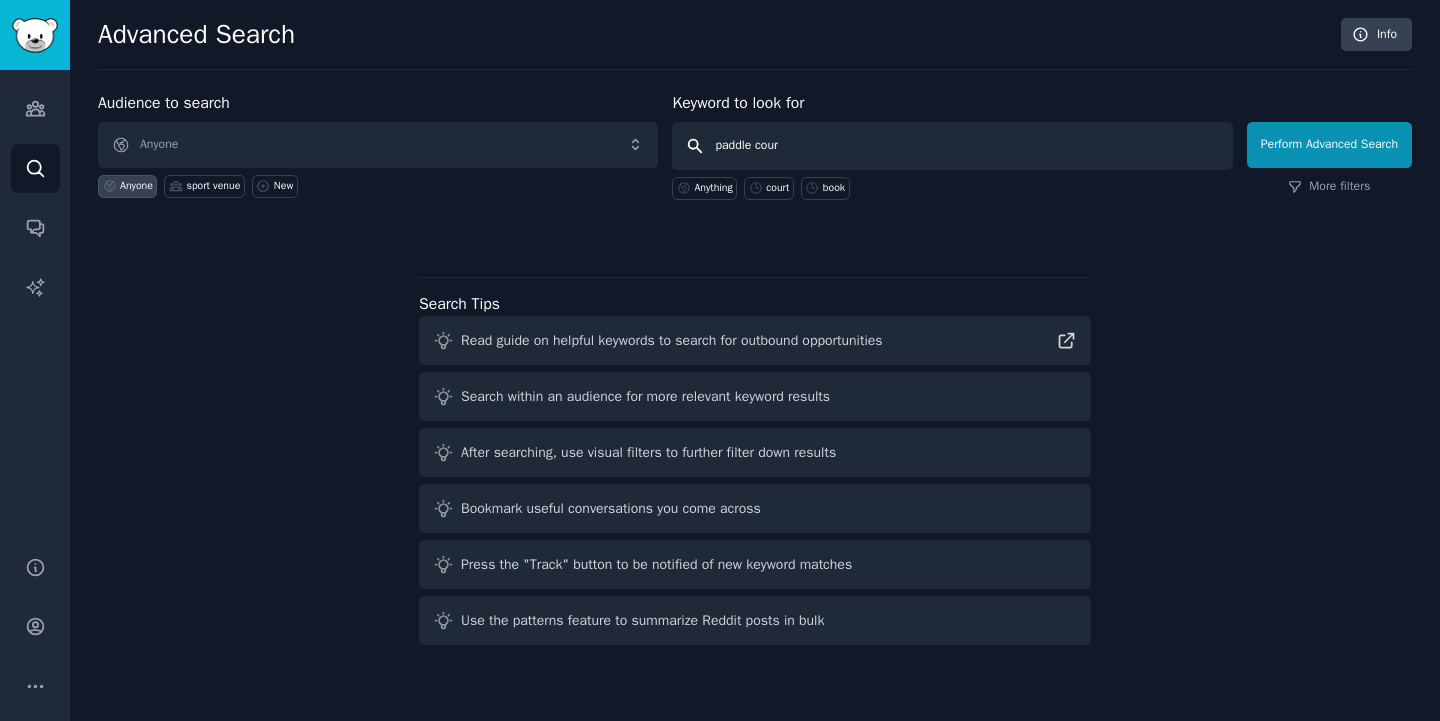 type on "paddle court" 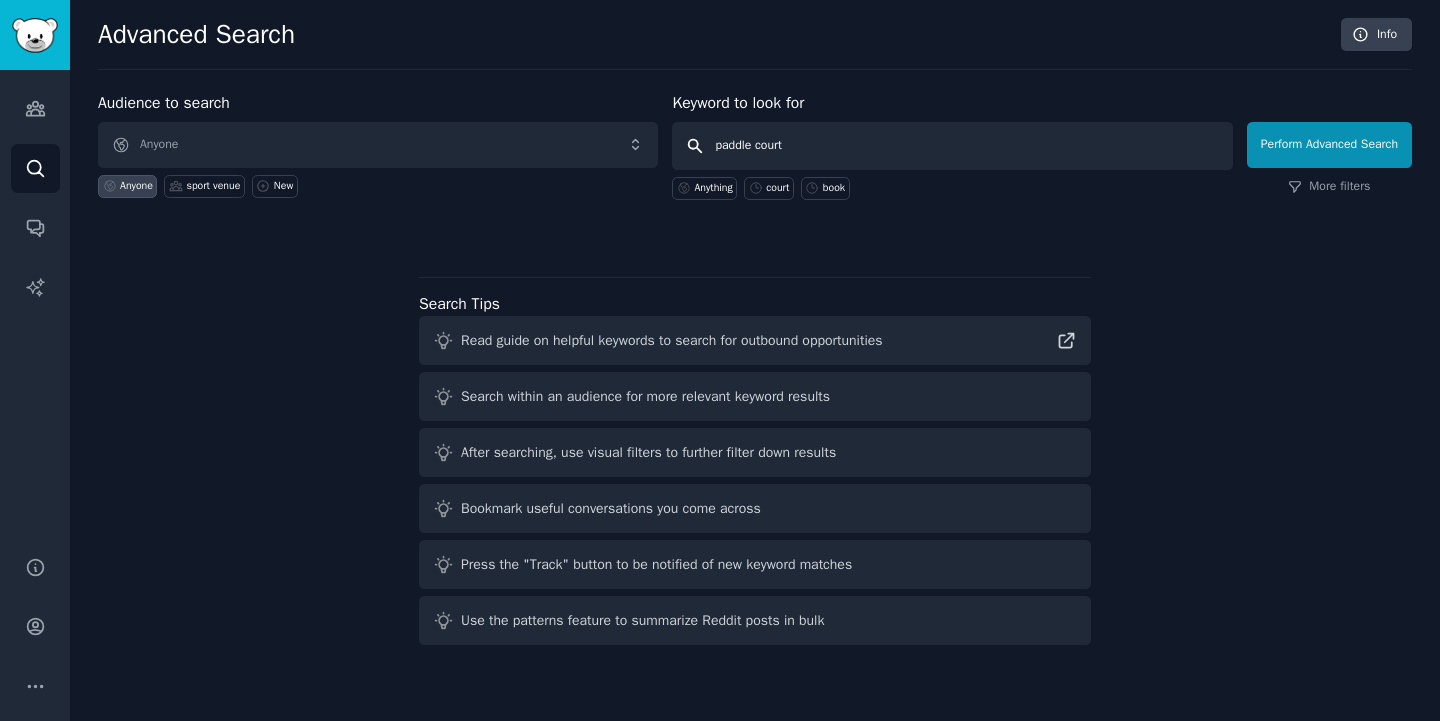 click on "Perform Advanced Search" at bounding box center (1329, 145) 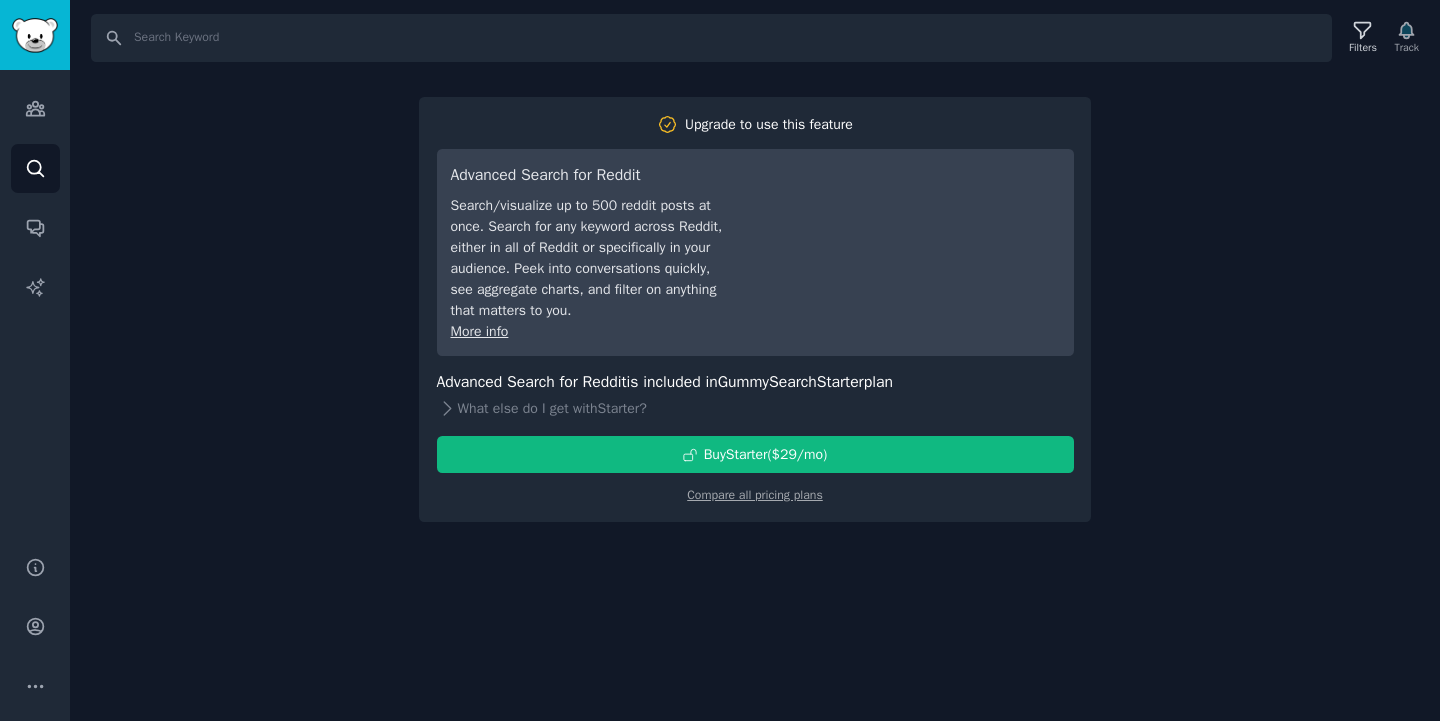 click on "Search Filters Track Upgrade to use this feature Advanced Search for Reddit Search/visualize up to 500 reddit posts at once. Search for any keyword across Reddit, either in all of Reddit or specifically in your audience. Peek into conversations quickly, see aggregate charts, and filter on anything that matters to you. More info Advanced Search for Reddit  is included in  GummySearch  Starter  plan What else do I get with  Starter ? Buy  Starter  ($ 29 /mo ) Compare all pricing plans" at bounding box center [755, 360] 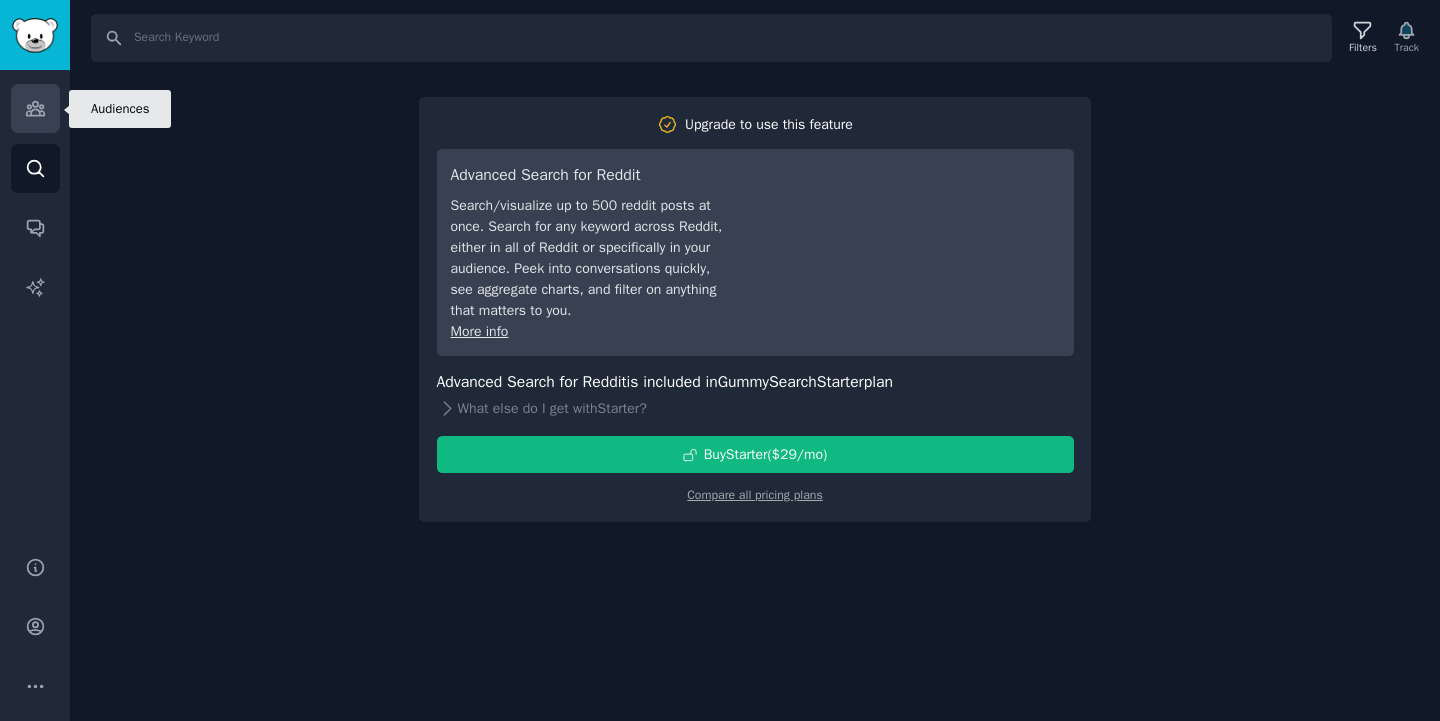 click 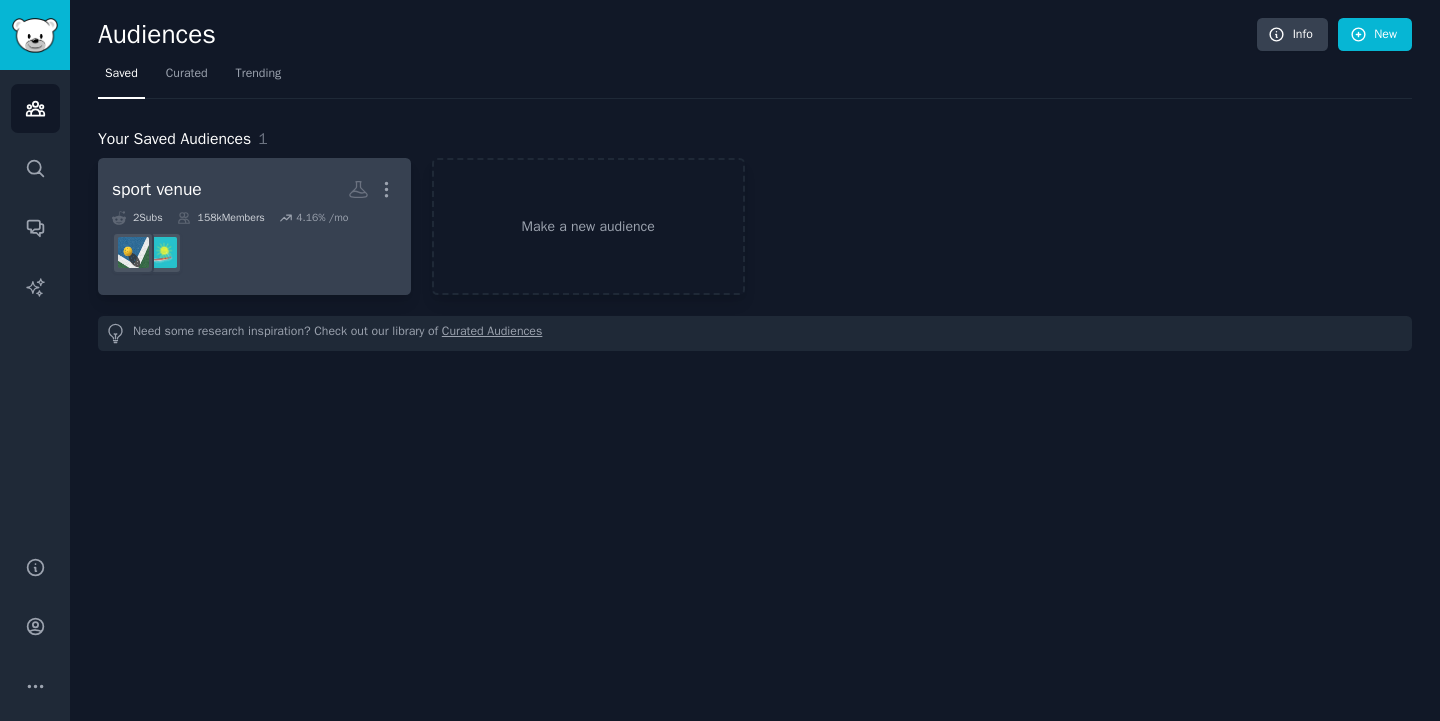 click at bounding box center [254, 253] 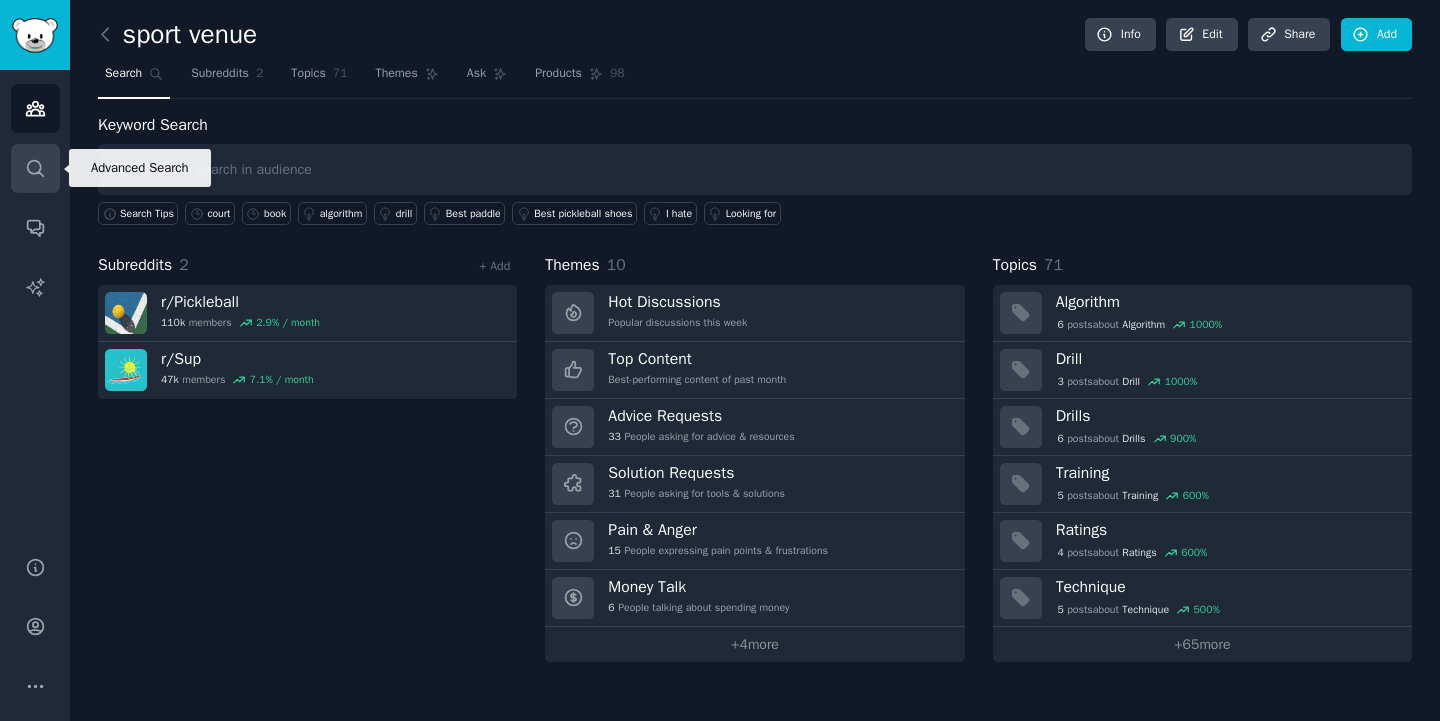 click 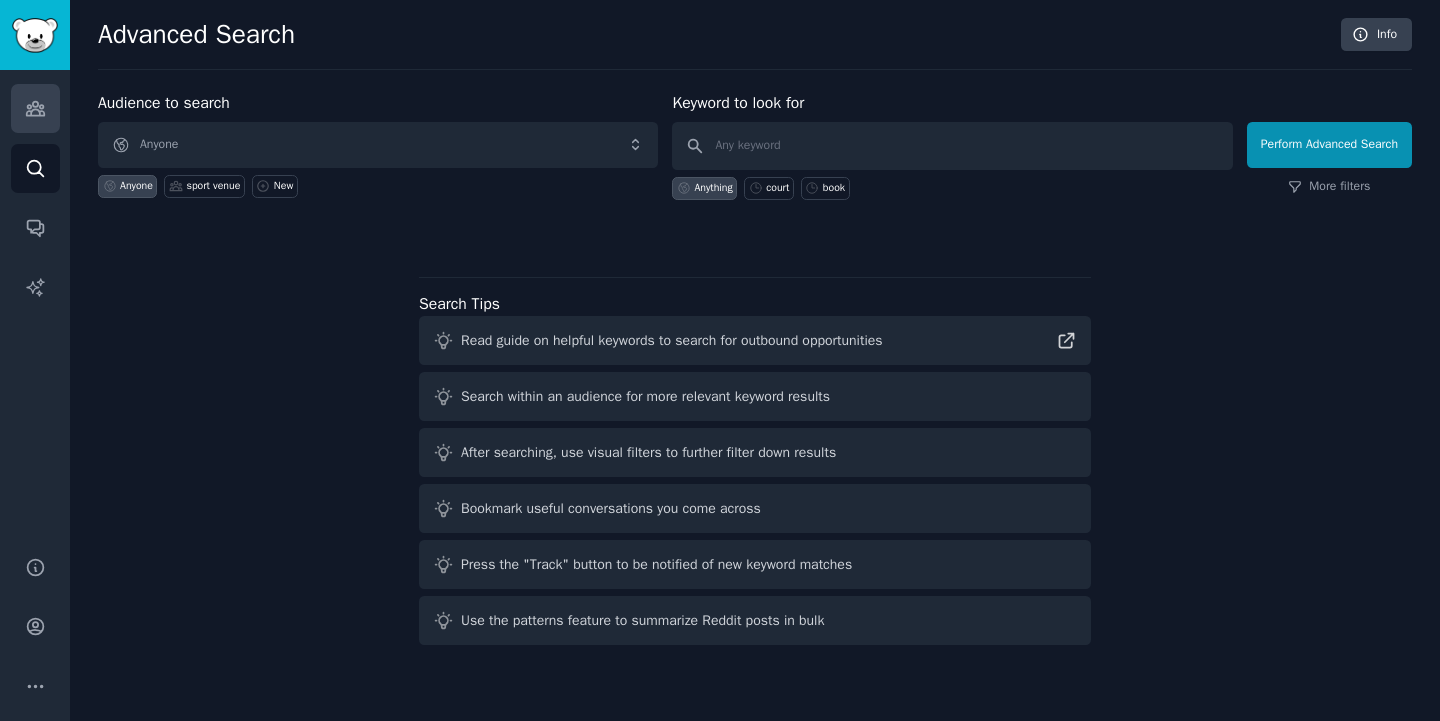 click 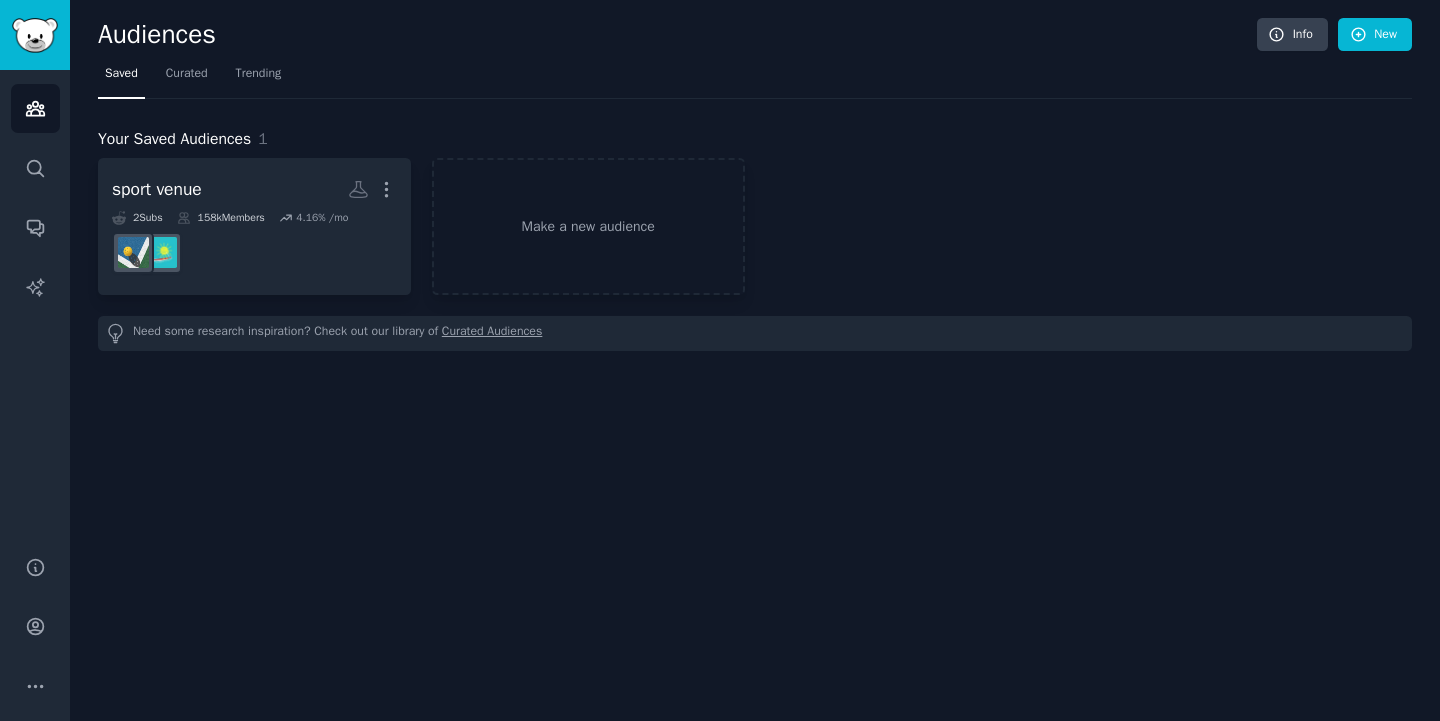 click on "Curated Audiences" at bounding box center [492, 333] 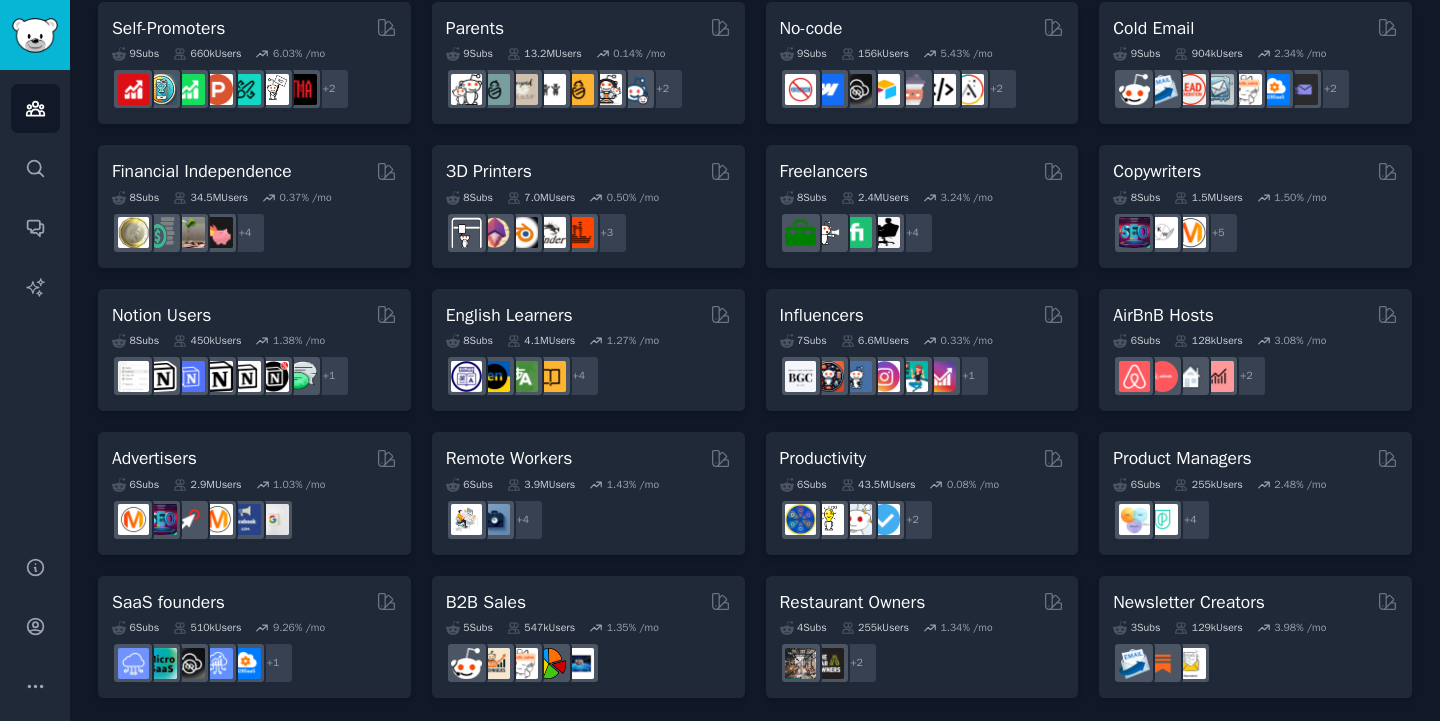 scroll, scrollTop: 873, scrollLeft: 0, axis: vertical 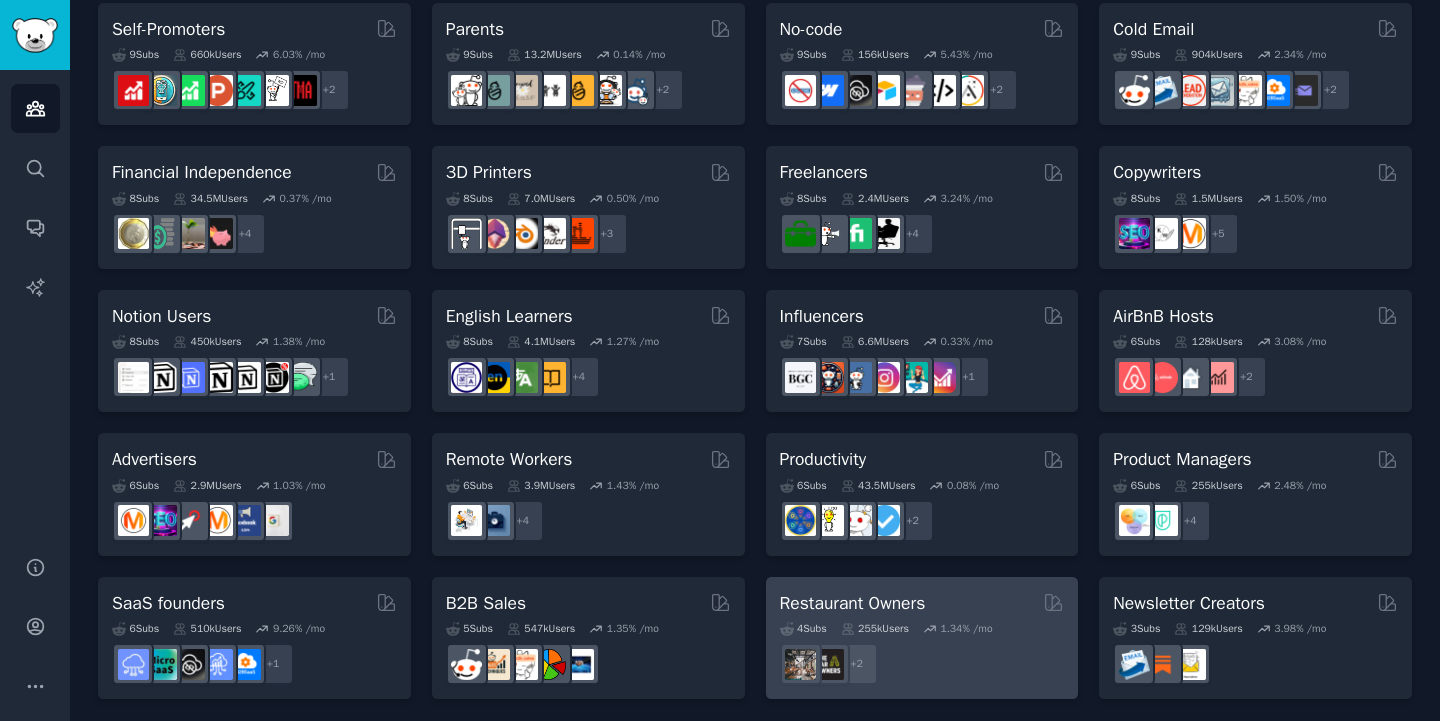 click on "Restaurant Owners" at bounding box center [853, 603] 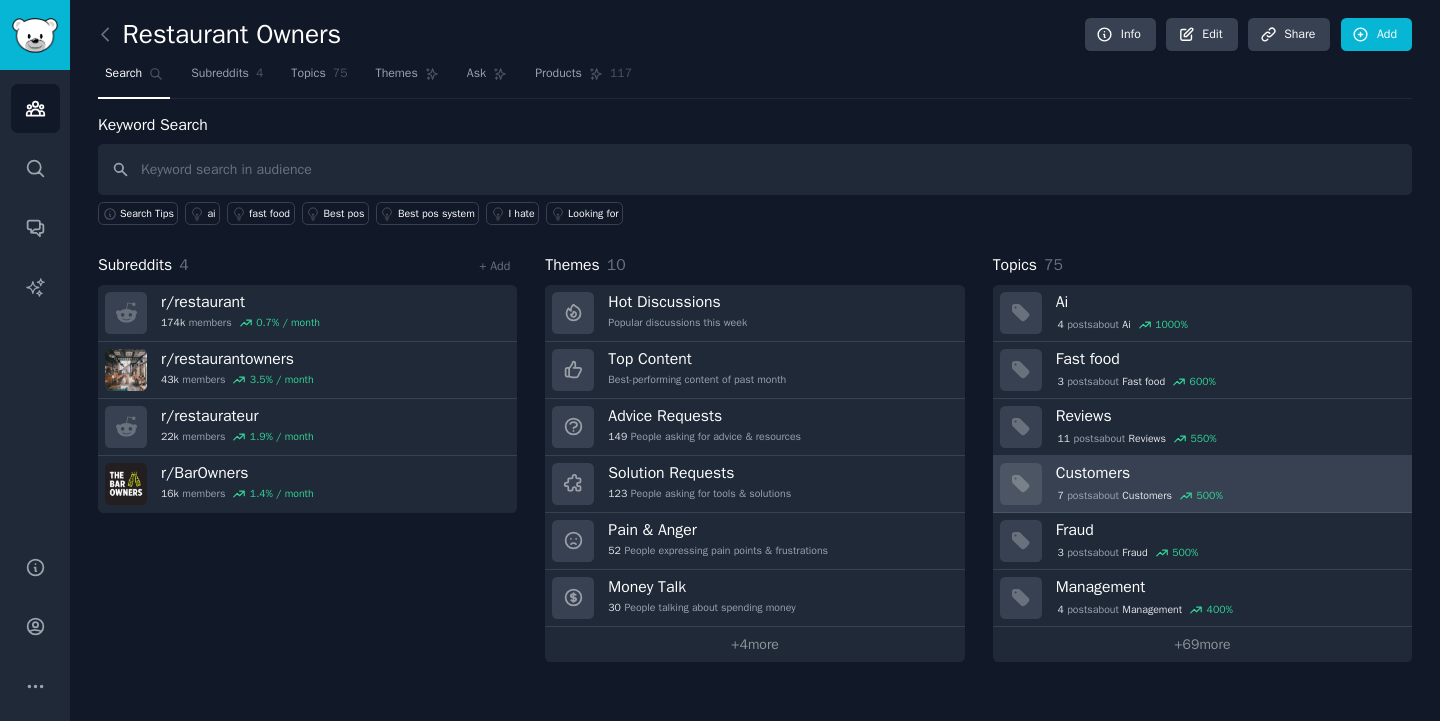 scroll, scrollTop: 0, scrollLeft: 0, axis: both 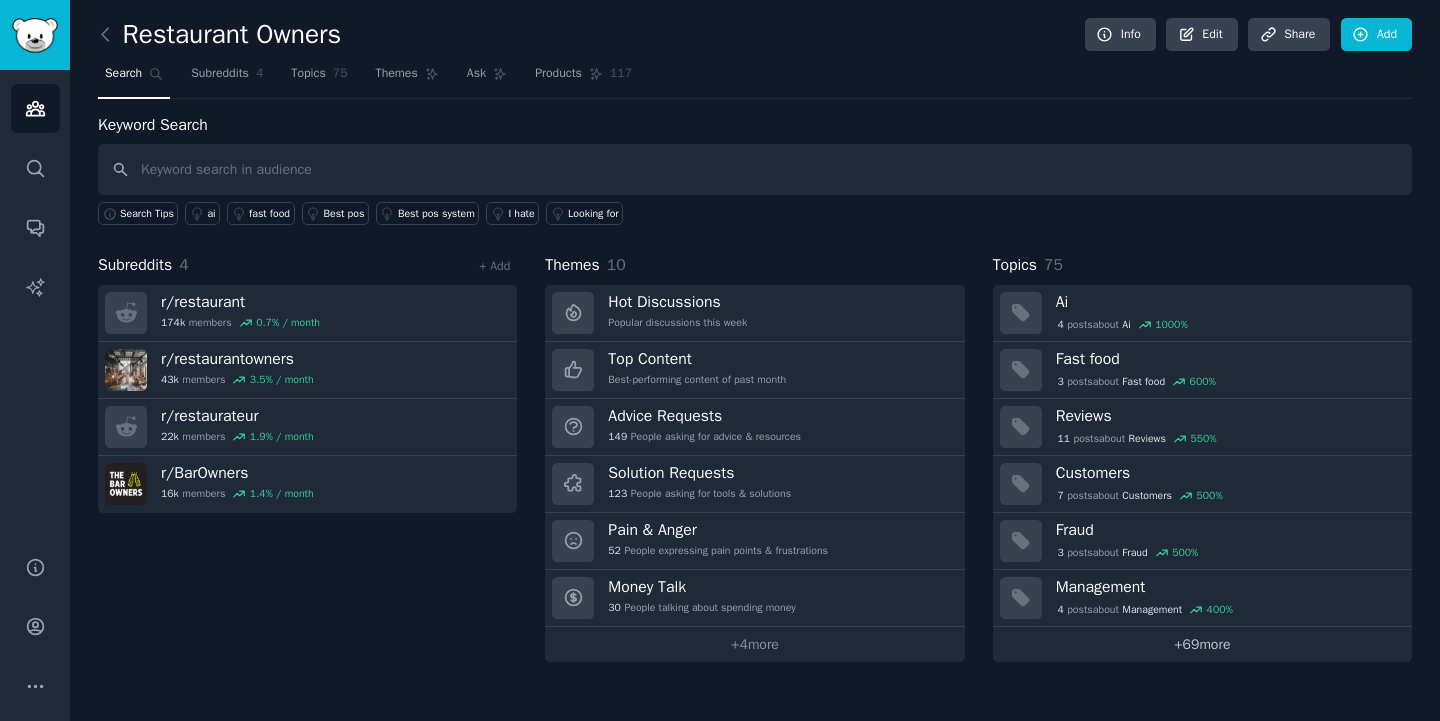 click on "+  69  more" at bounding box center (1202, 644) 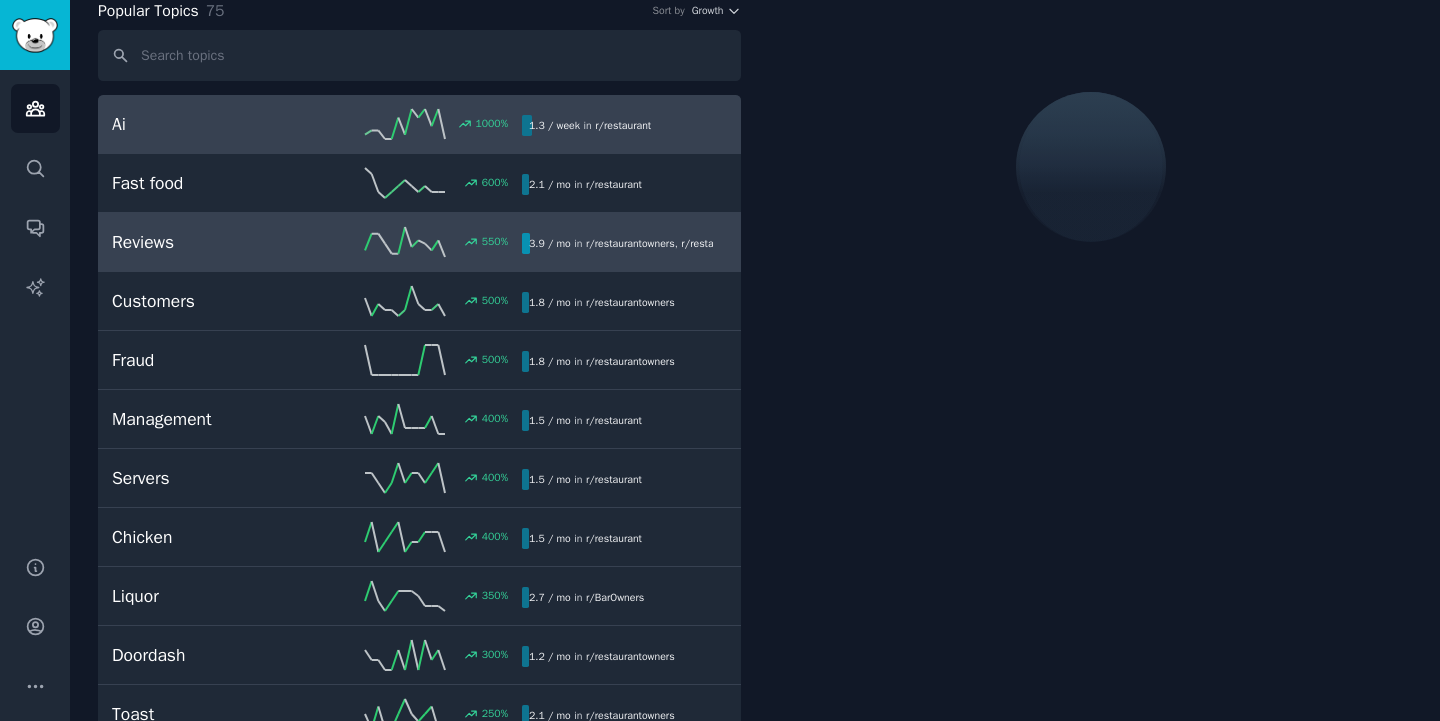 scroll, scrollTop: 135, scrollLeft: 0, axis: vertical 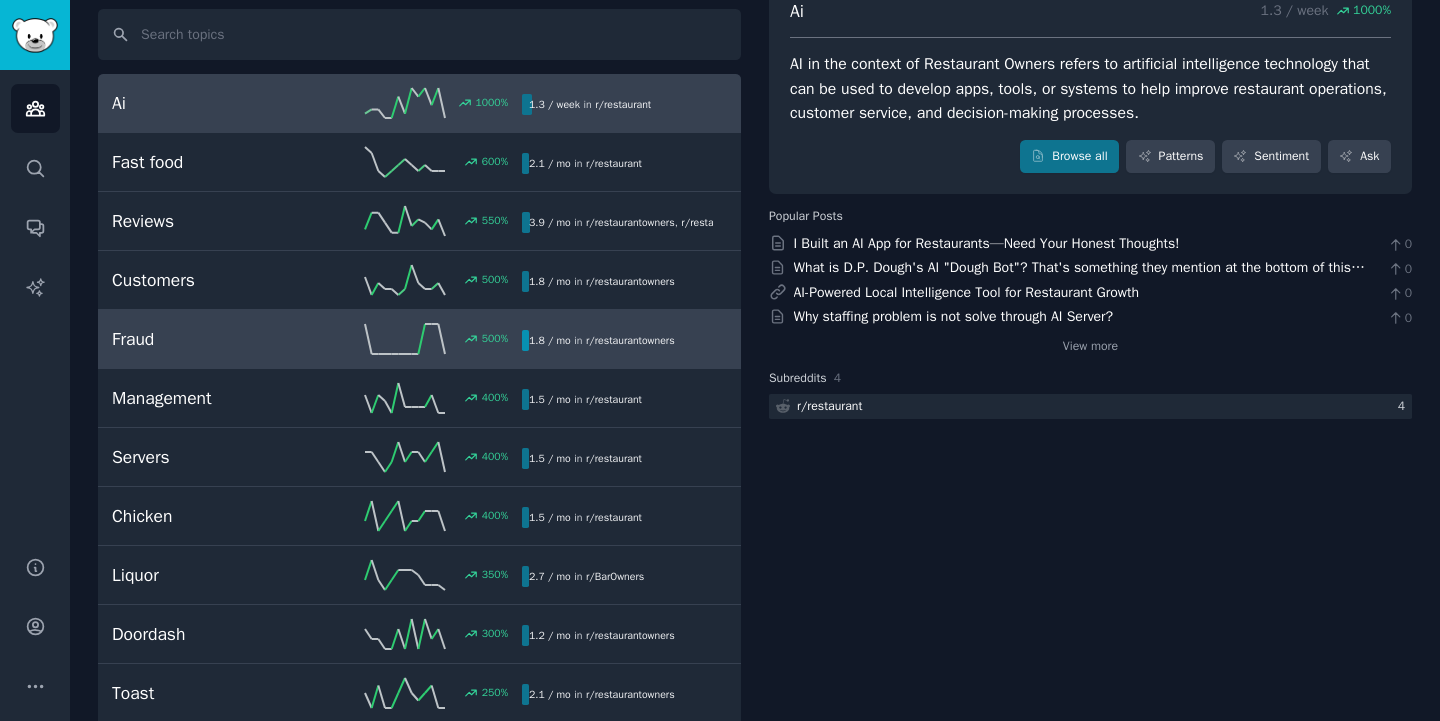 click on "Fraud" at bounding box center [214, 339] 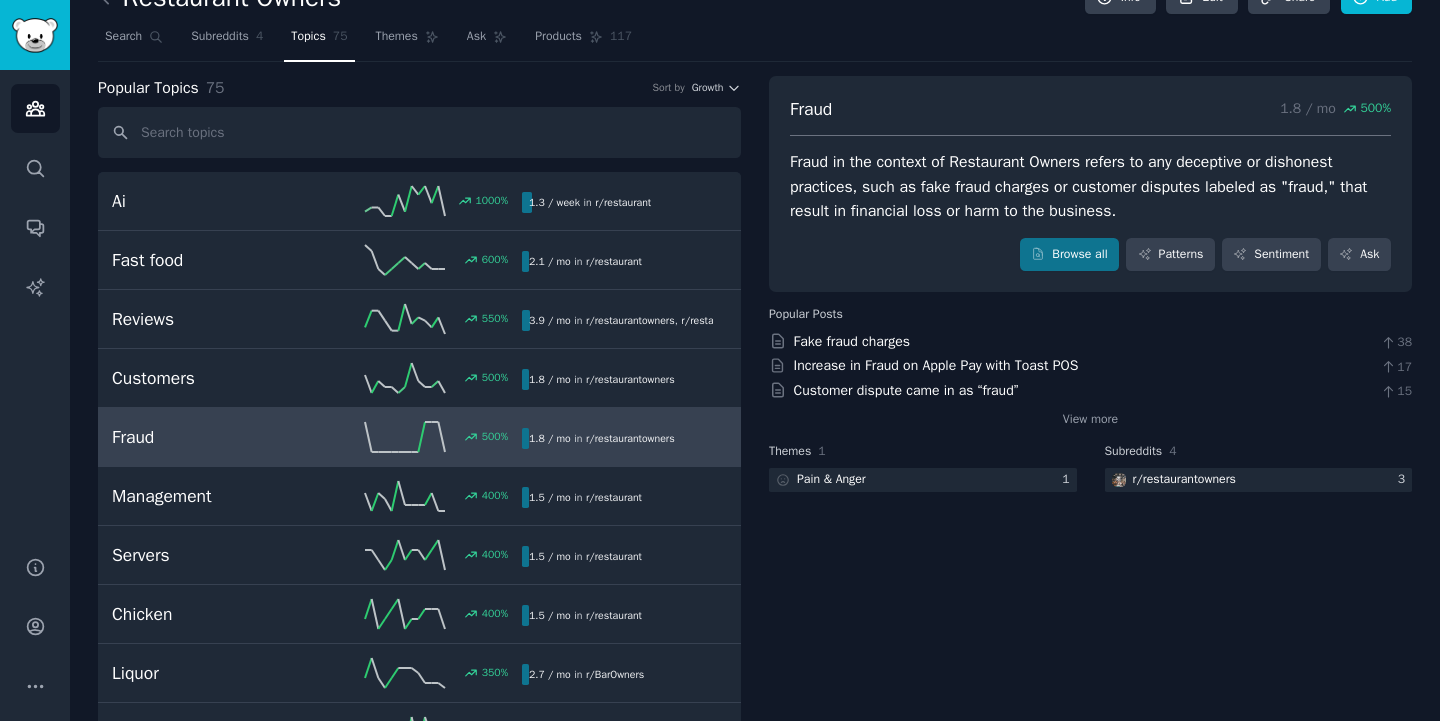 scroll, scrollTop: 0, scrollLeft: 0, axis: both 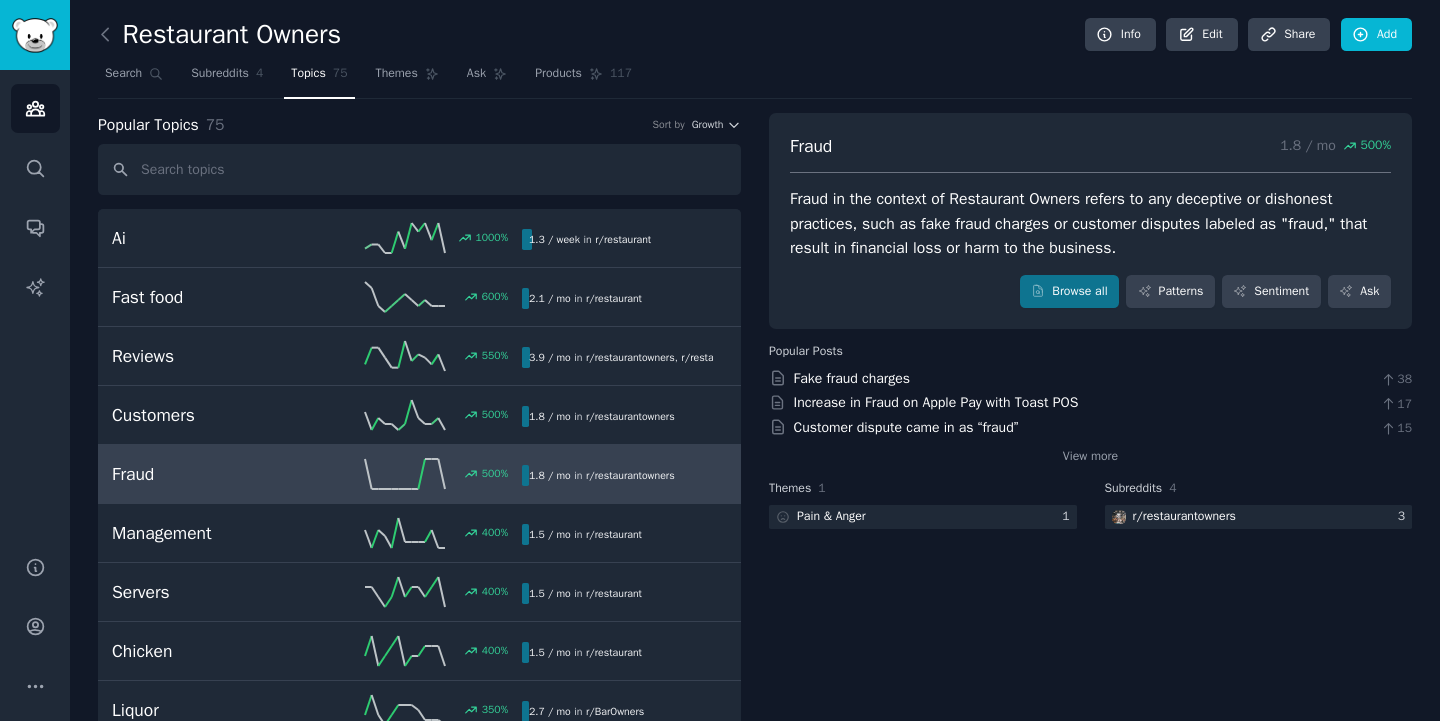 click on "Fraud in the context of Restaurant Owners refers to any deceptive or dishonest practices, such as fake fraud charges or customer disputes labeled as "fraud," that result in financial loss or harm to the business." at bounding box center (1090, 224) 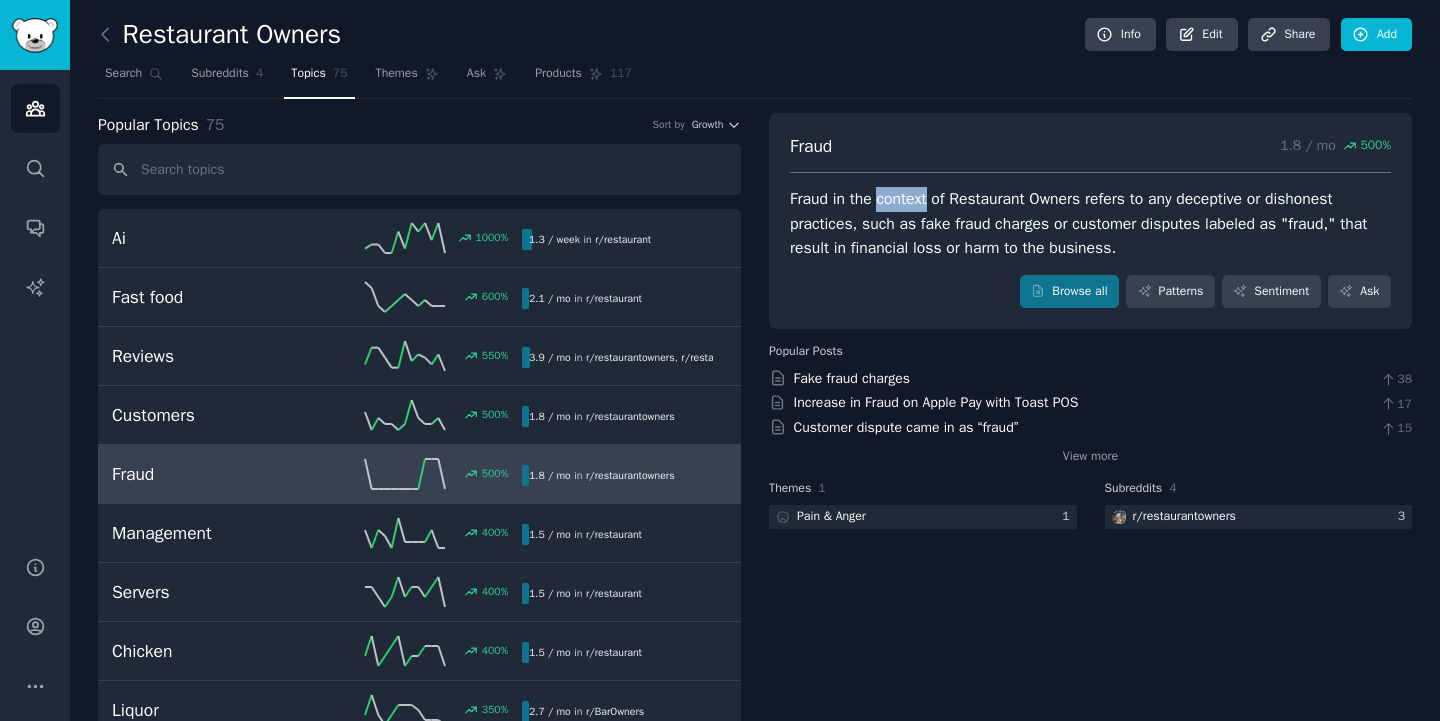 click on "Fraud in the context of Restaurant Owners refers to any deceptive or dishonest practices, such as fake fraud charges or customer disputes labeled as "fraud," that result in financial loss or harm to the business." at bounding box center (1090, 224) 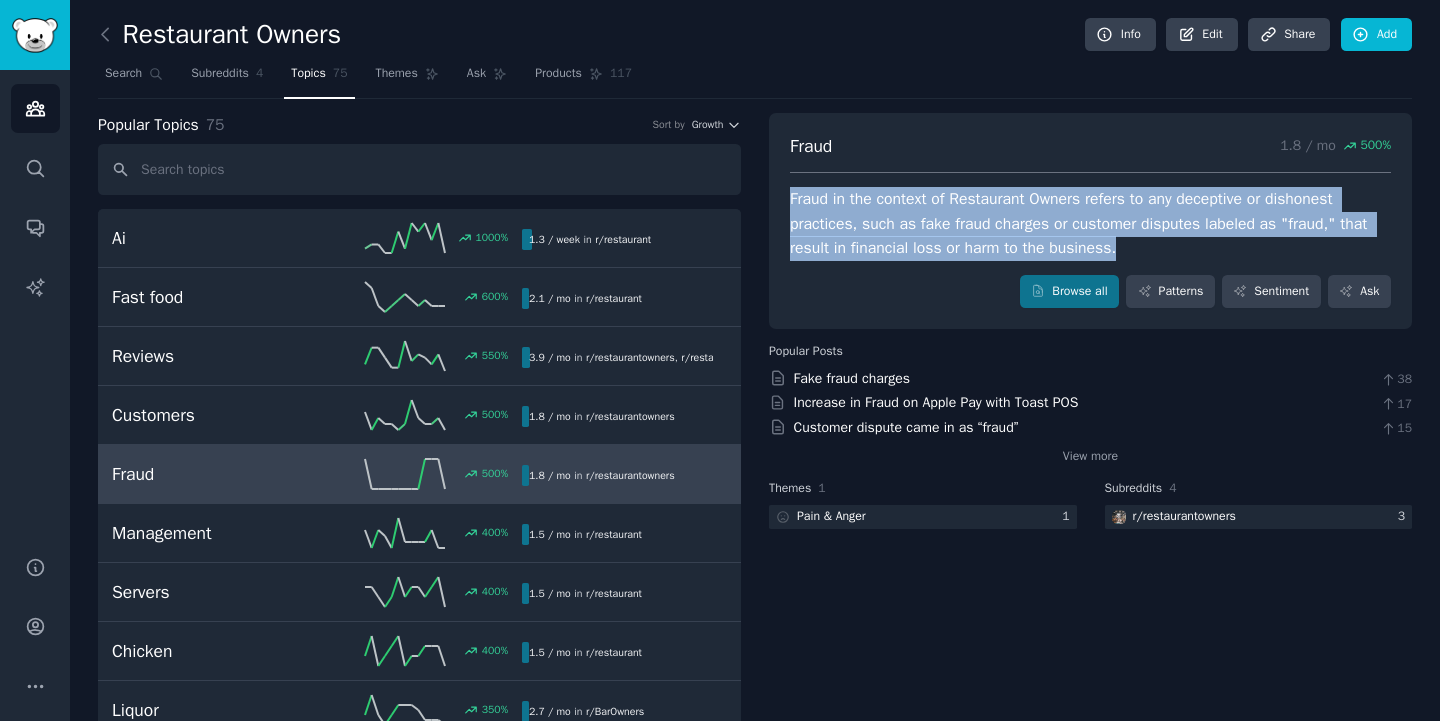 click on "Fraud in the context of Restaurant Owners refers to any deceptive or dishonest practices, such as fake fraud charges or customer disputes labeled as "fraud," that result in financial loss or harm to the business." at bounding box center (1090, 224) 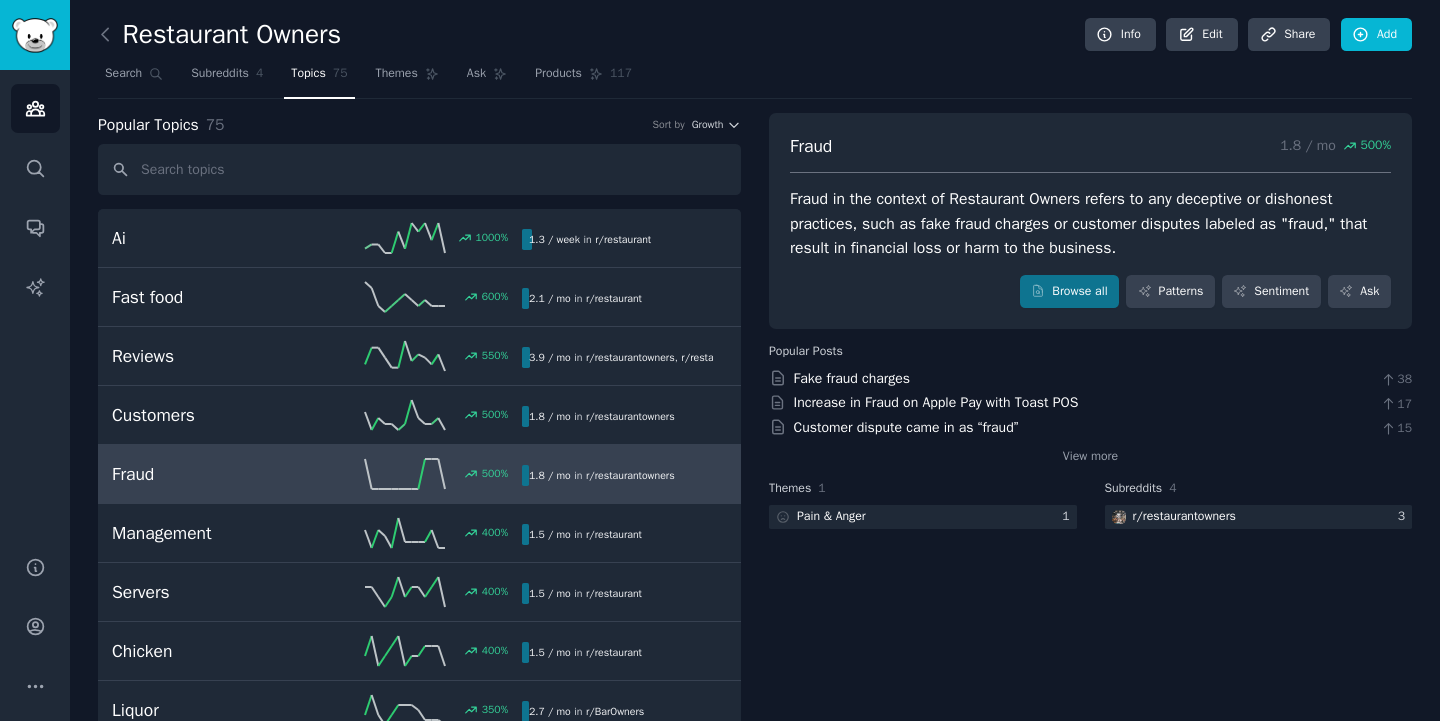 click on "Fraud in the context of Restaurant Owners refers to any deceptive or dishonest practices, such as fake fraud charges or customer disputes labeled as "fraud," that result in financial loss or harm to the business." at bounding box center [1090, 224] 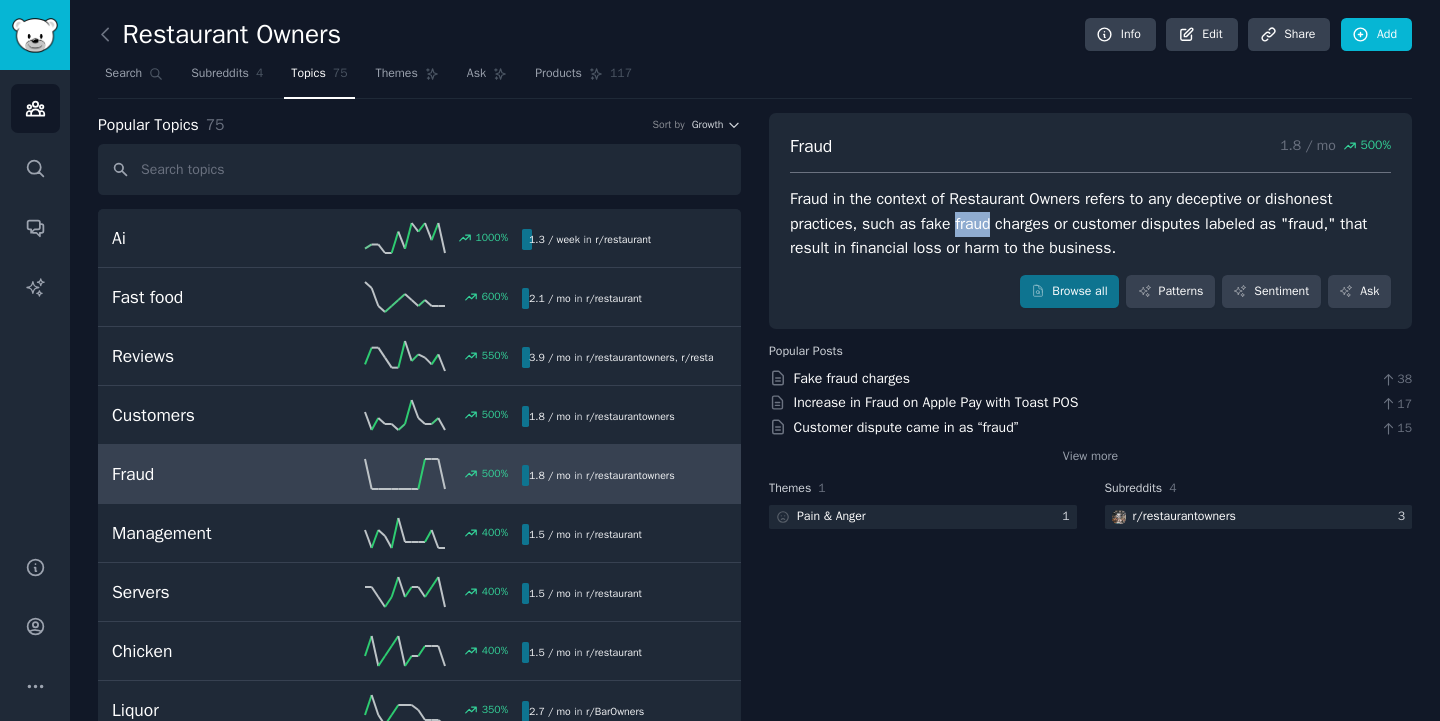 click on "Fraud in the context of Restaurant Owners refers to any deceptive or dishonest practices, such as fake fraud charges or customer disputes labeled as "fraud," that result in financial loss or harm to the business." at bounding box center (1090, 224) 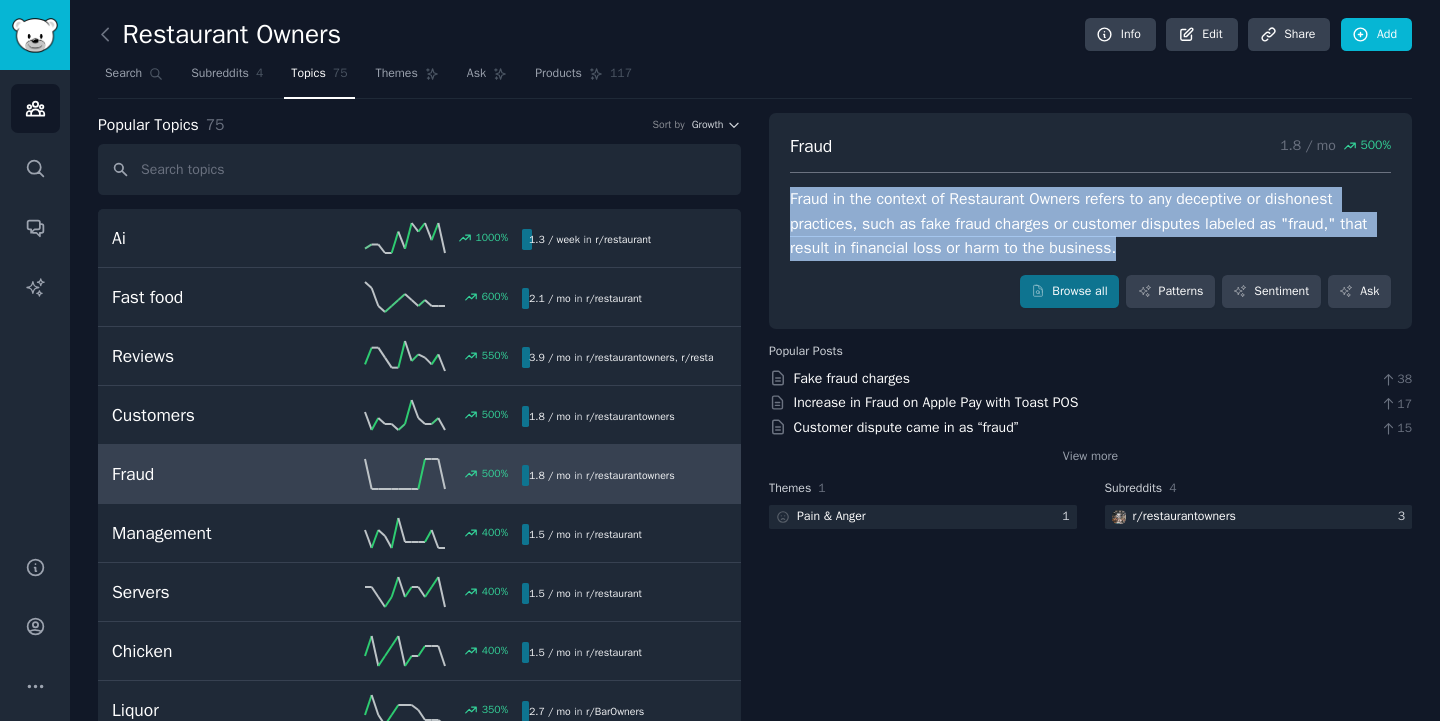 click on "Fraud in the context of Restaurant Owners refers to any deceptive or dishonest practices, such as fake fraud charges or customer disputes labeled as "fraud," that result in financial loss or harm to the business." at bounding box center (1090, 224) 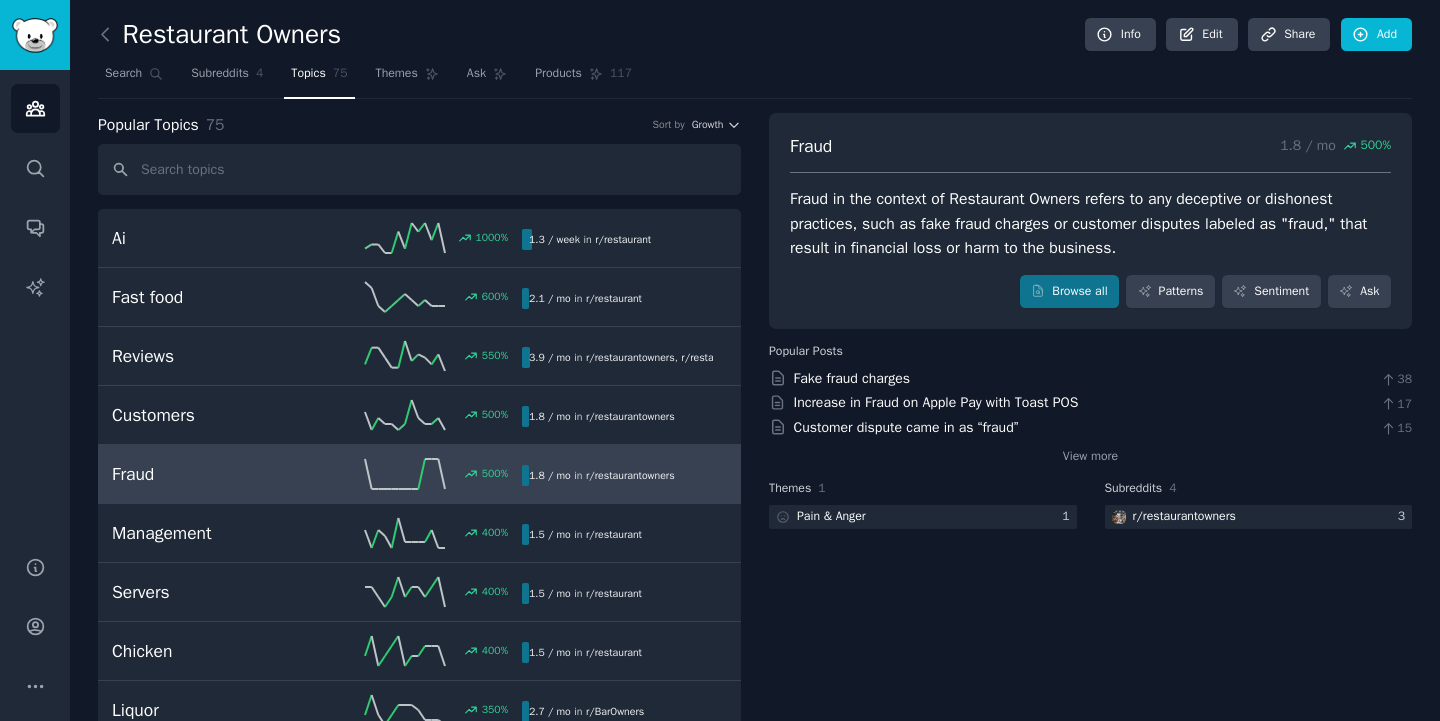 click on "Fraud in the context of Restaurant Owners refers to any deceptive or dishonest practices, such as fake fraud charges or customer disputes labeled as "fraud," that result in financial loss or harm to the business." at bounding box center (1090, 224) 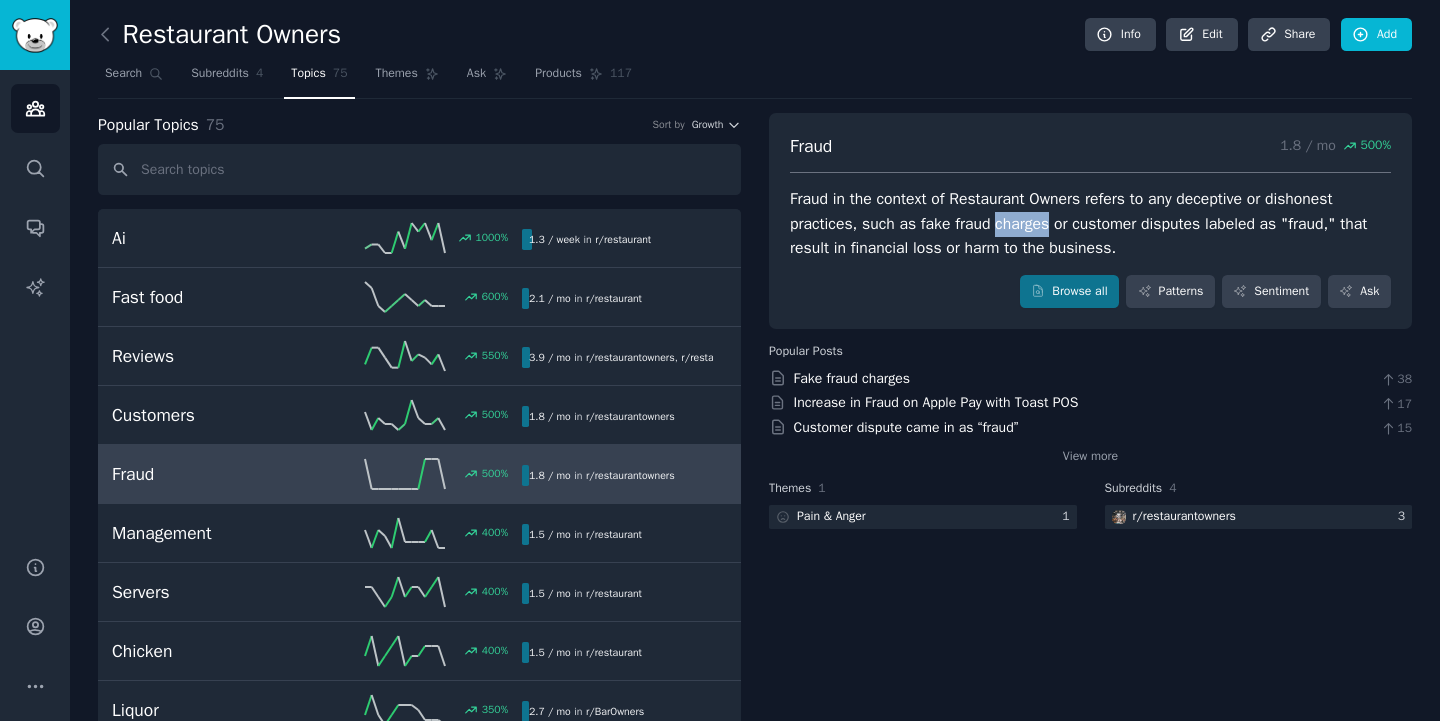click on "Fraud in the context of Restaurant Owners refers to any deceptive or dishonest practices, such as fake fraud charges or customer disputes labeled as "fraud," that result in financial loss or harm to the business." at bounding box center [1090, 224] 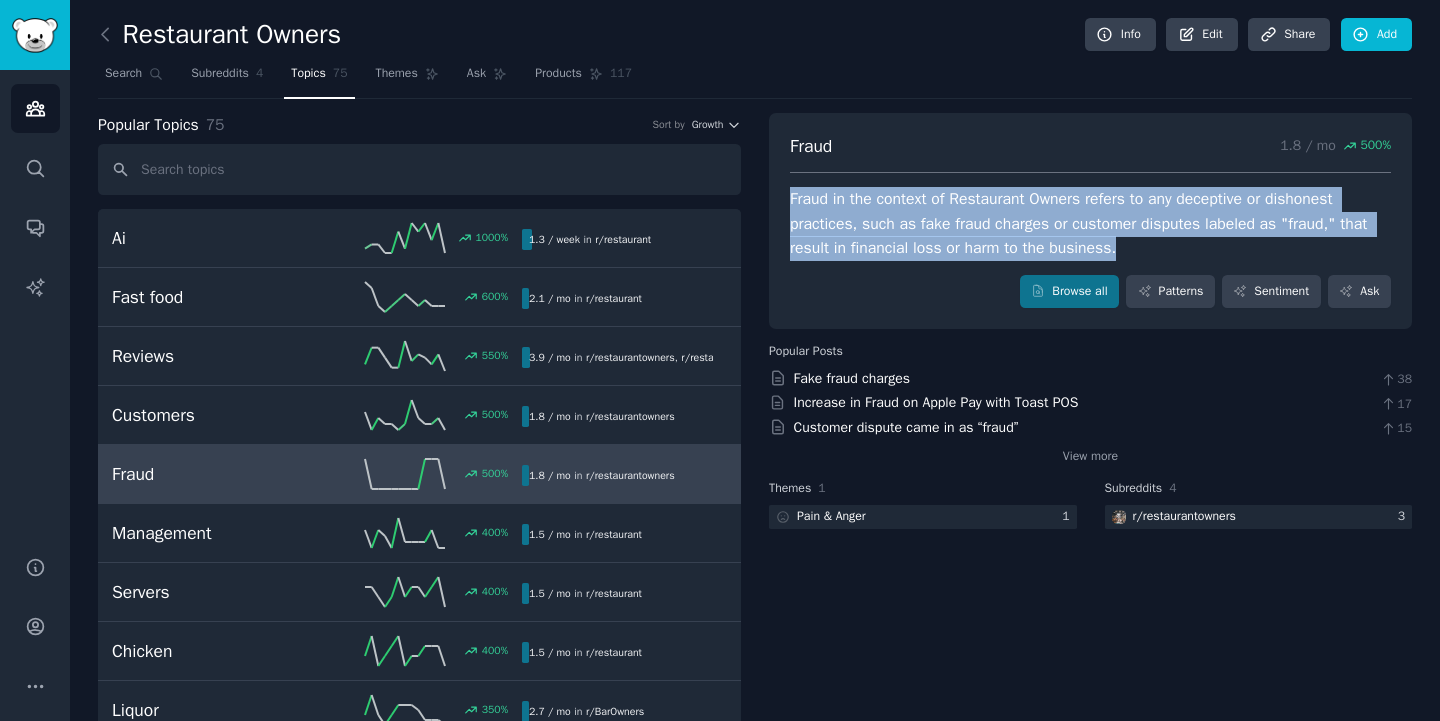 click on "Fraud in the context of Restaurant Owners refers to any deceptive or dishonest practices, such as fake fraud charges or customer disputes labeled as "fraud," that result in financial loss or harm to the business." at bounding box center [1090, 224] 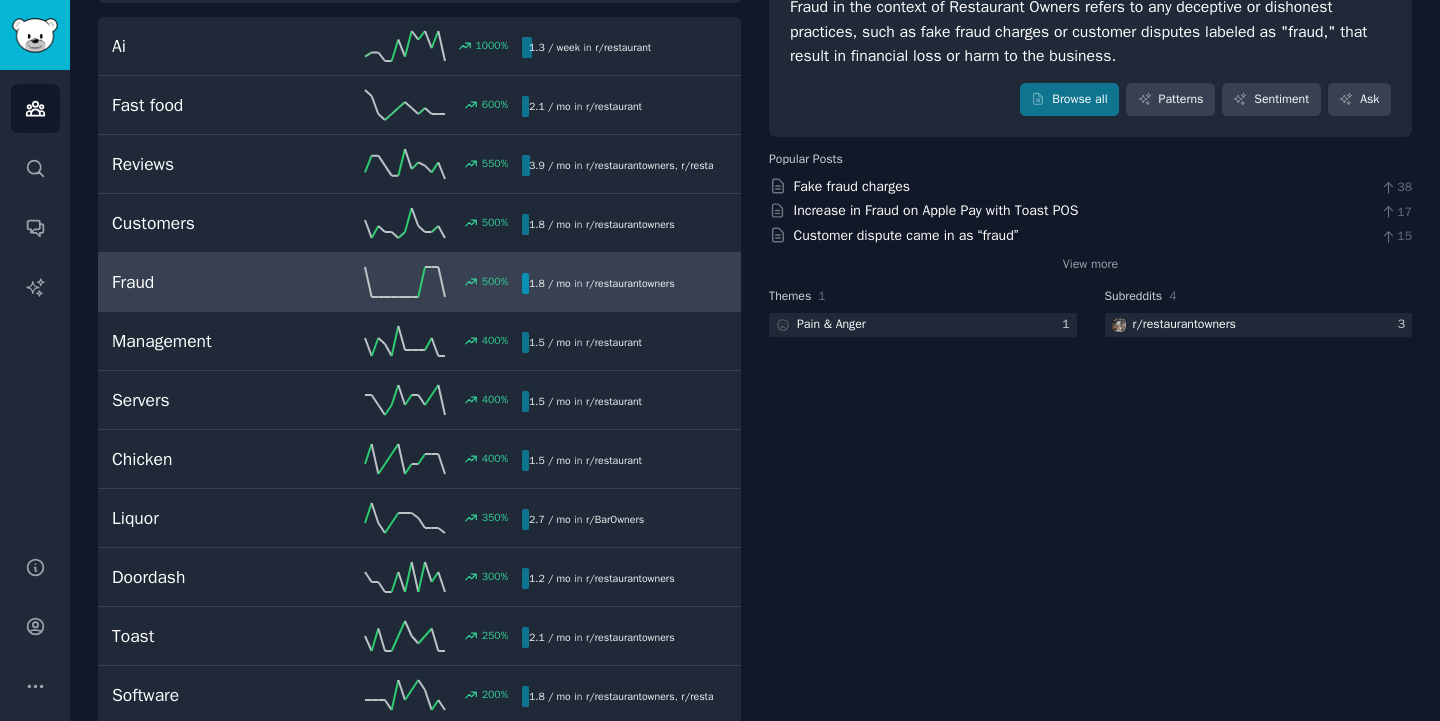 scroll, scrollTop: 197, scrollLeft: 0, axis: vertical 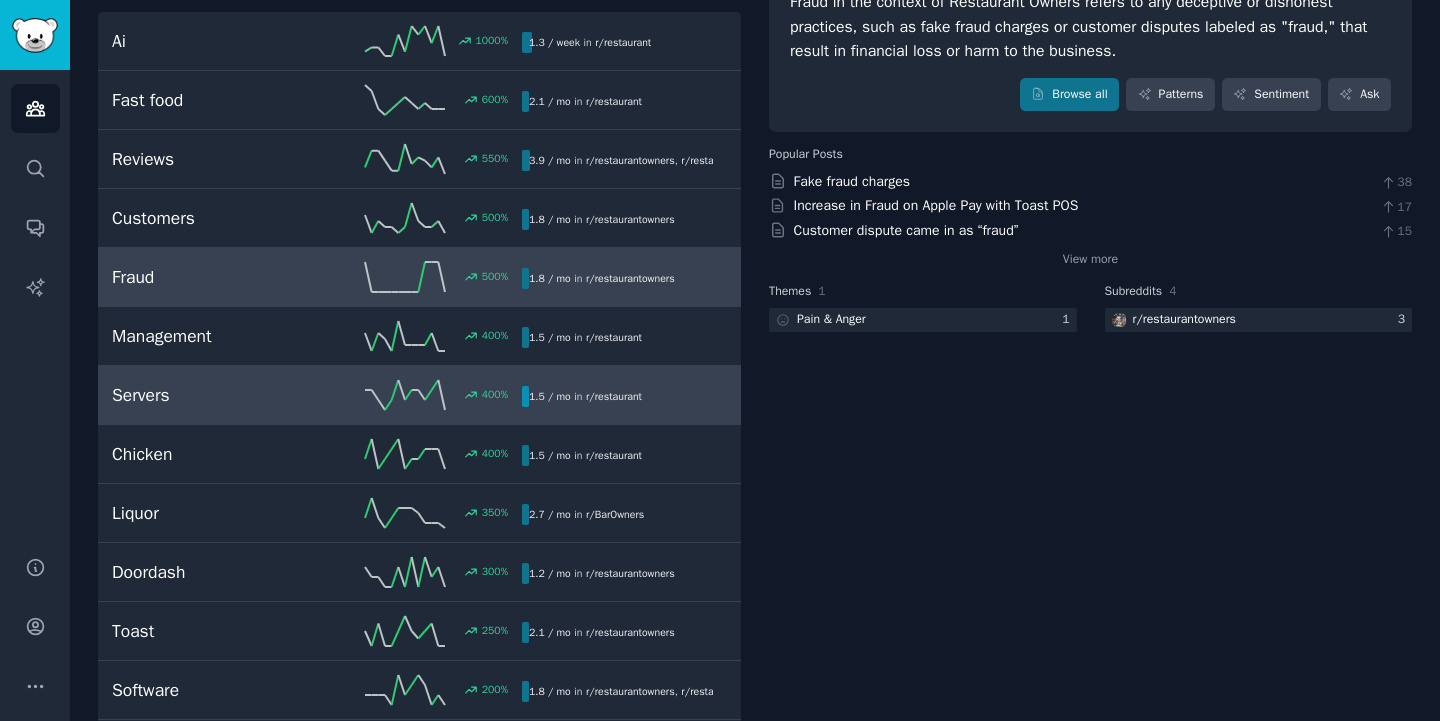click on "Servers" at bounding box center (214, 395) 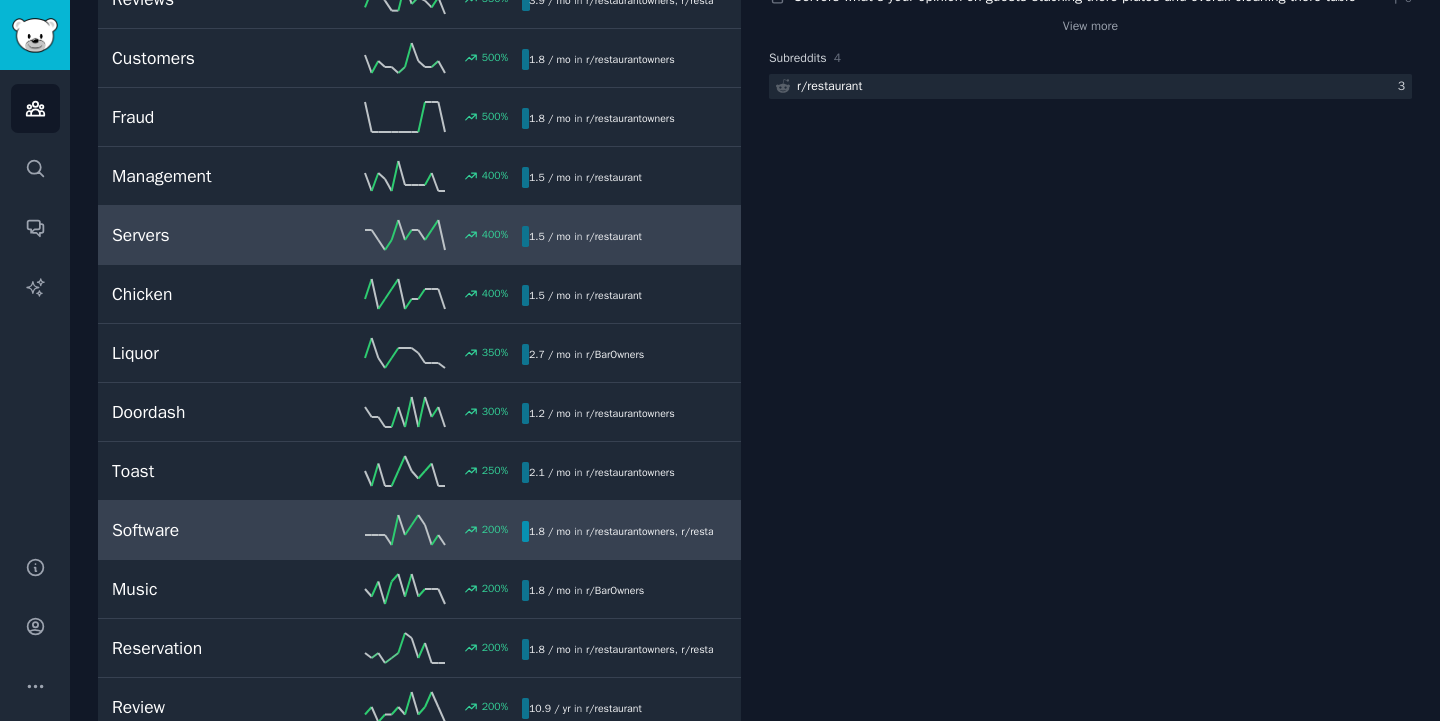 click on "Software" at bounding box center [214, 530] 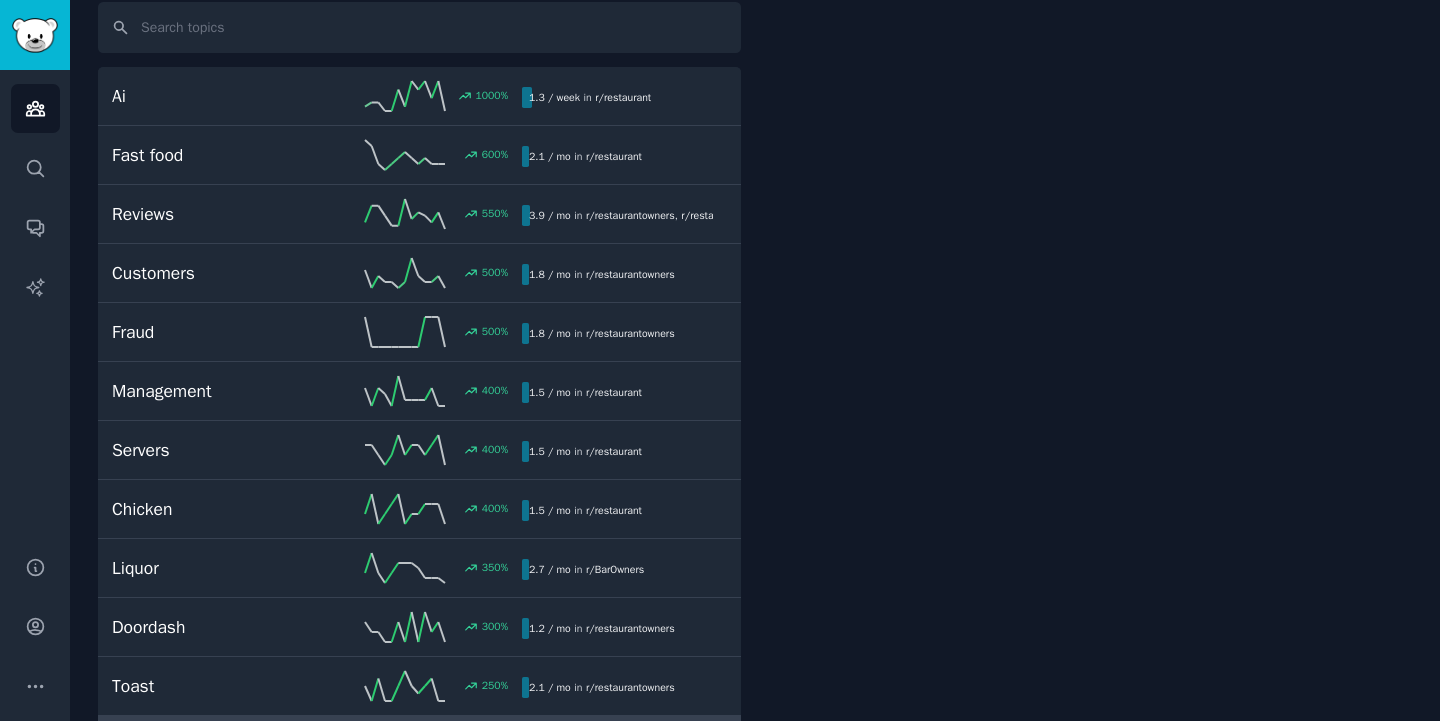 scroll, scrollTop: 112, scrollLeft: 0, axis: vertical 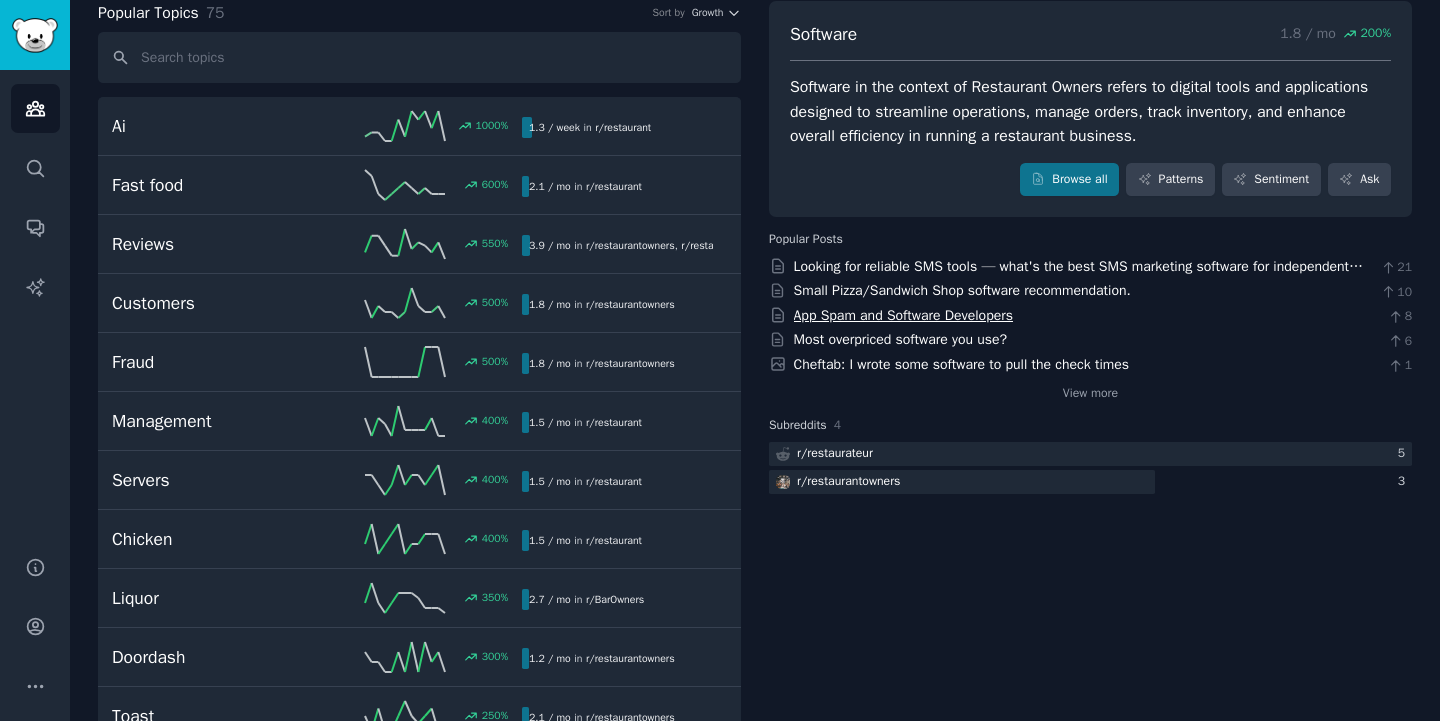 click on "App Spam and Software Developers" at bounding box center (903, 315) 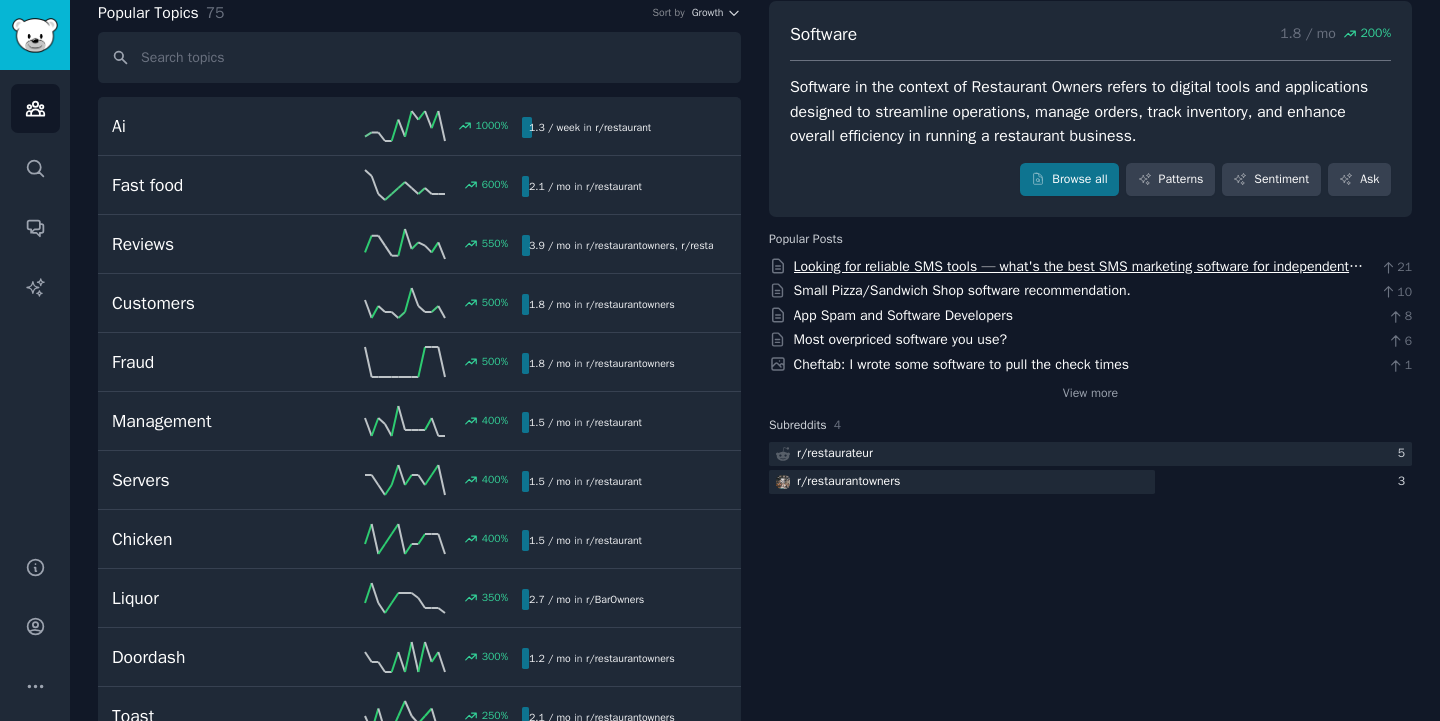 click on "Looking for reliable SMS tools — what's the best SMS marketing software for independent restaurants?" at bounding box center [1079, 277] 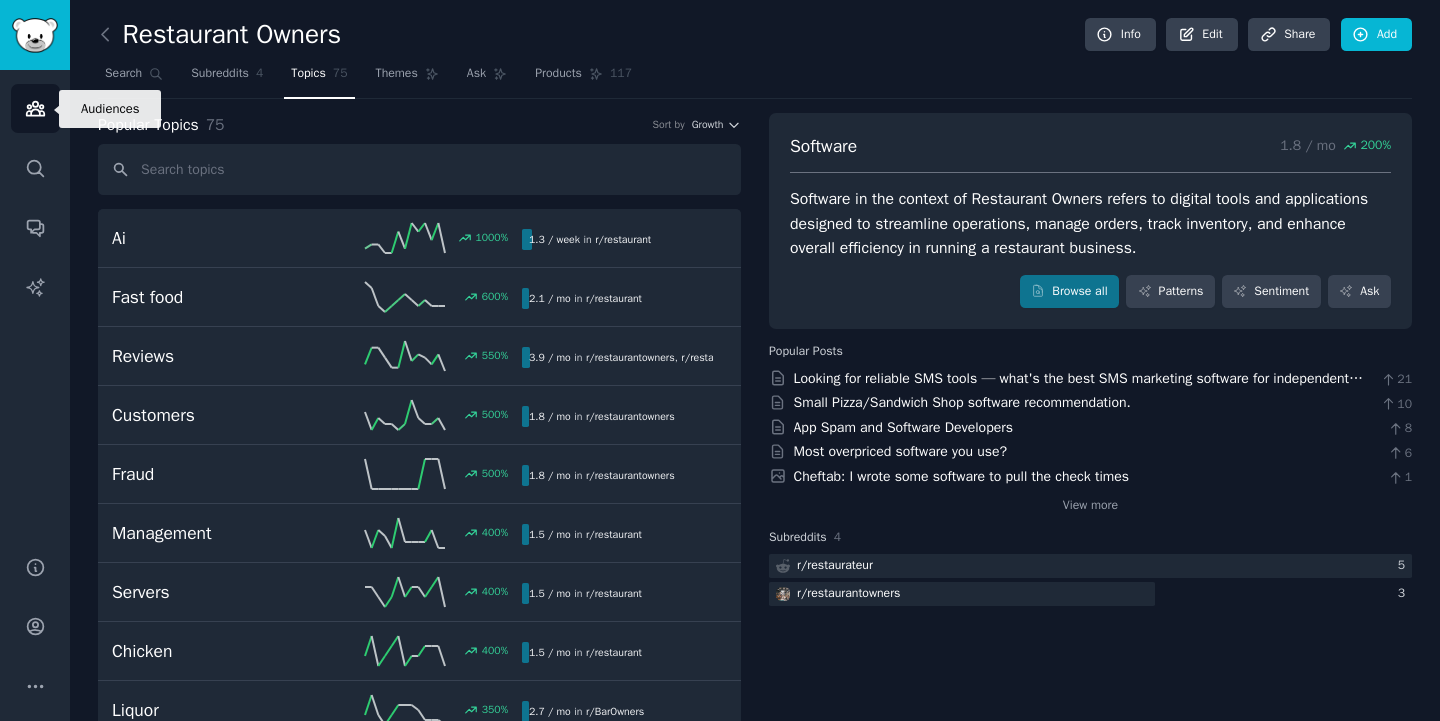 scroll, scrollTop: 0, scrollLeft: 0, axis: both 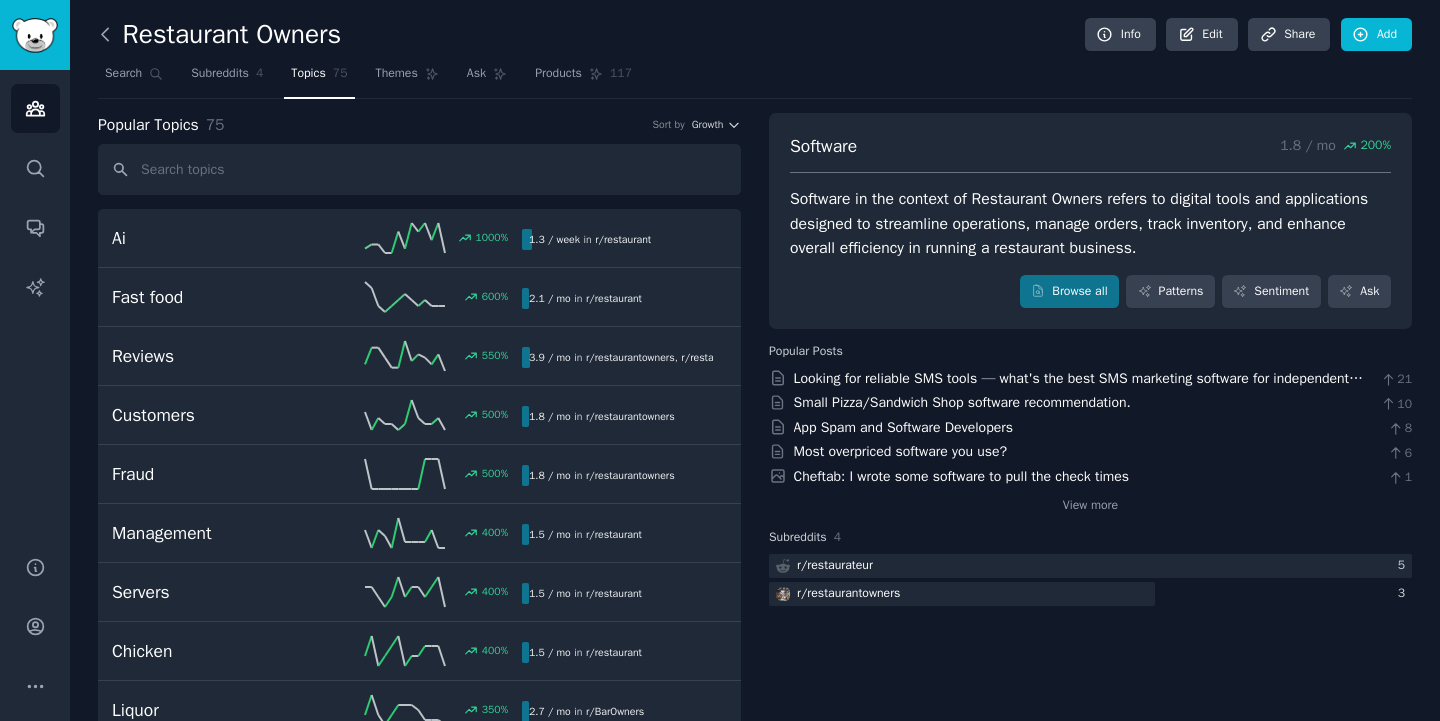 click 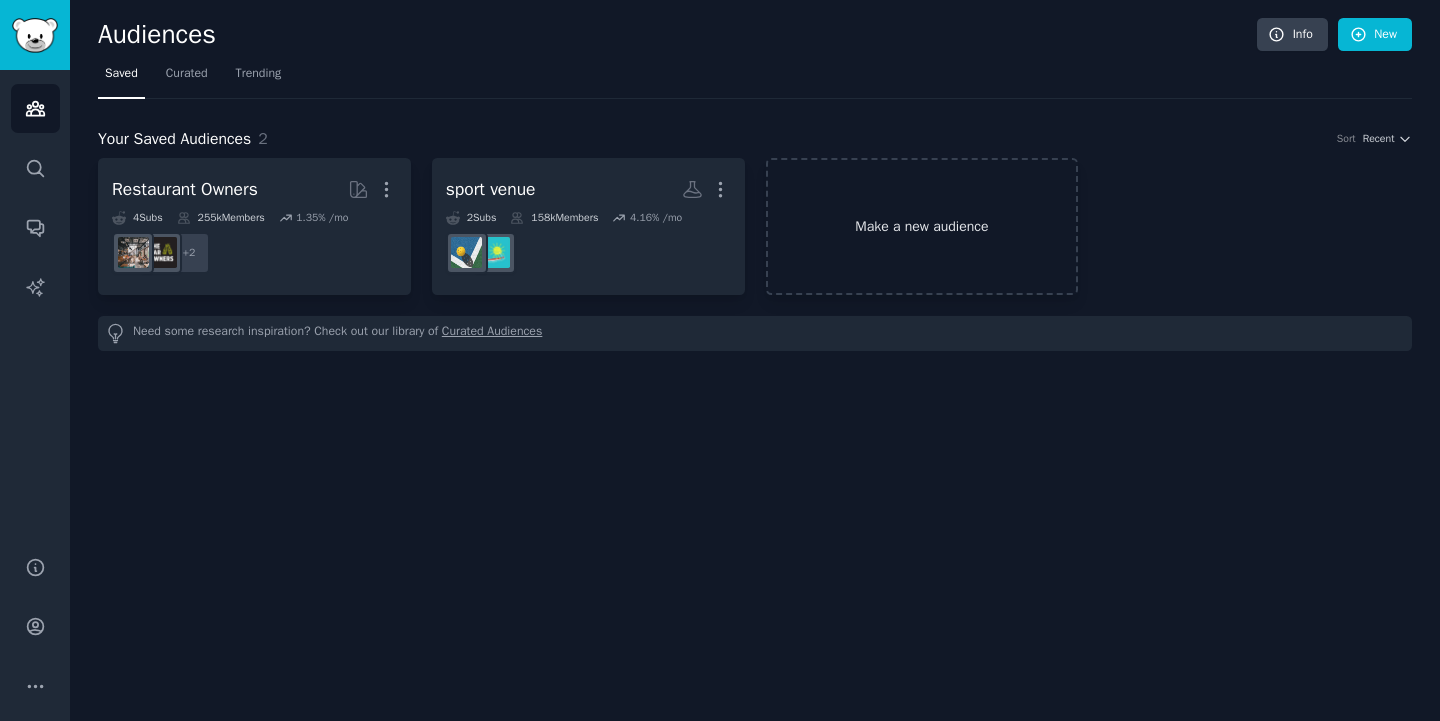 click on "Make a new audience" at bounding box center [922, 226] 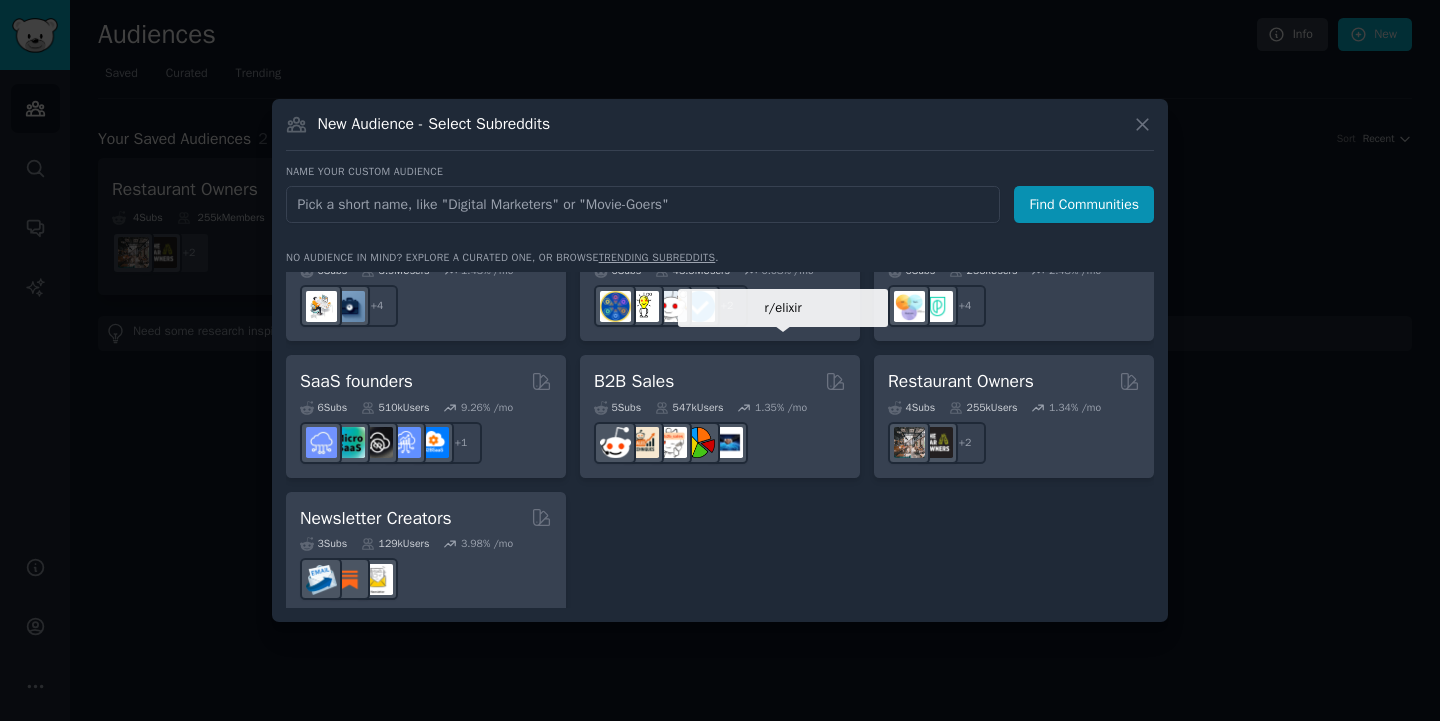 scroll, scrollTop: 1554, scrollLeft: 0, axis: vertical 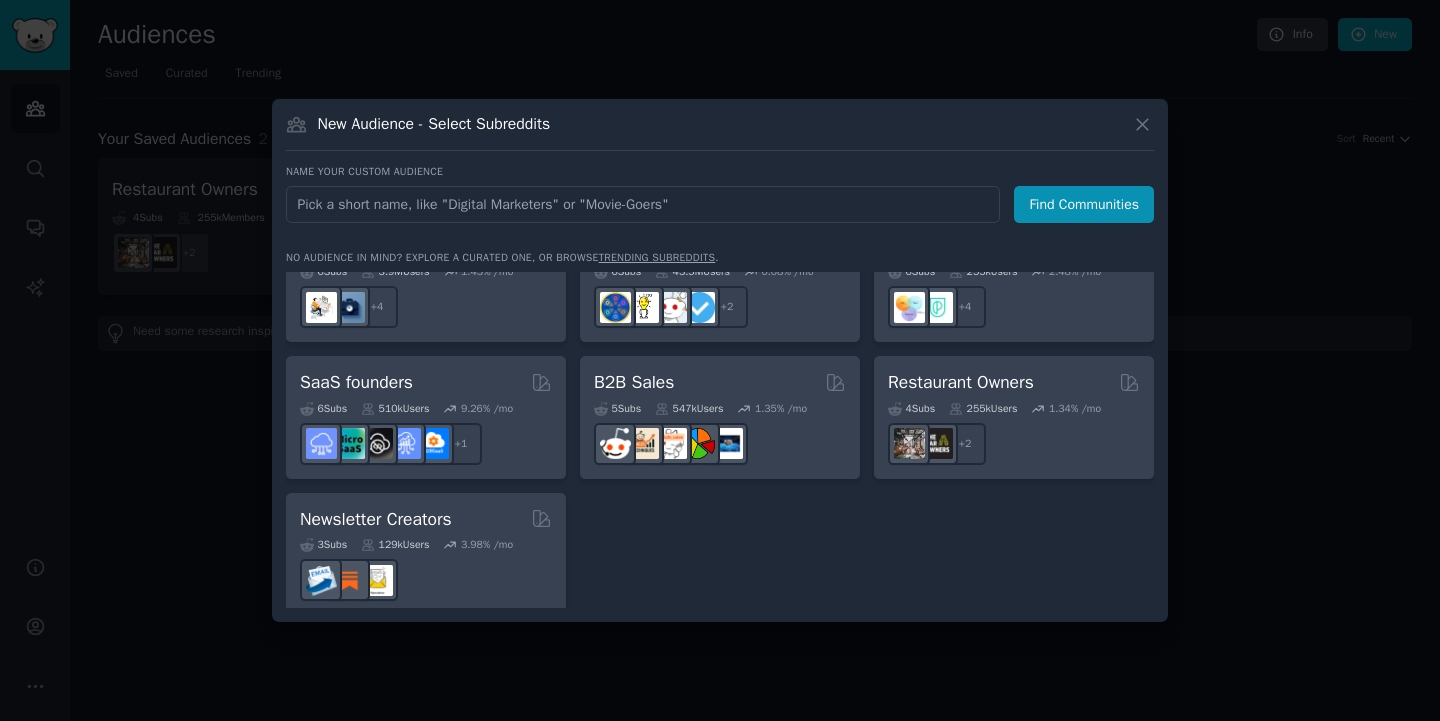 click 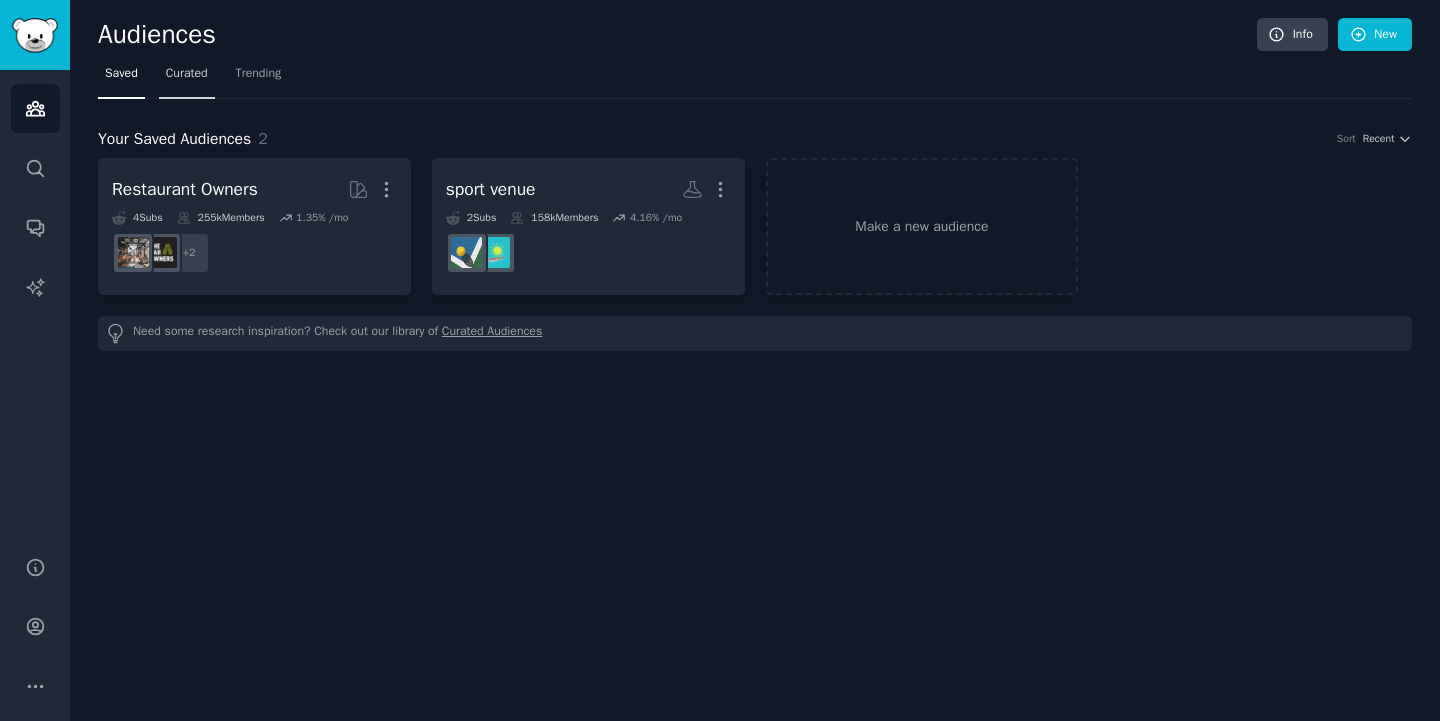 click on "Curated" at bounding box center [187, 74] 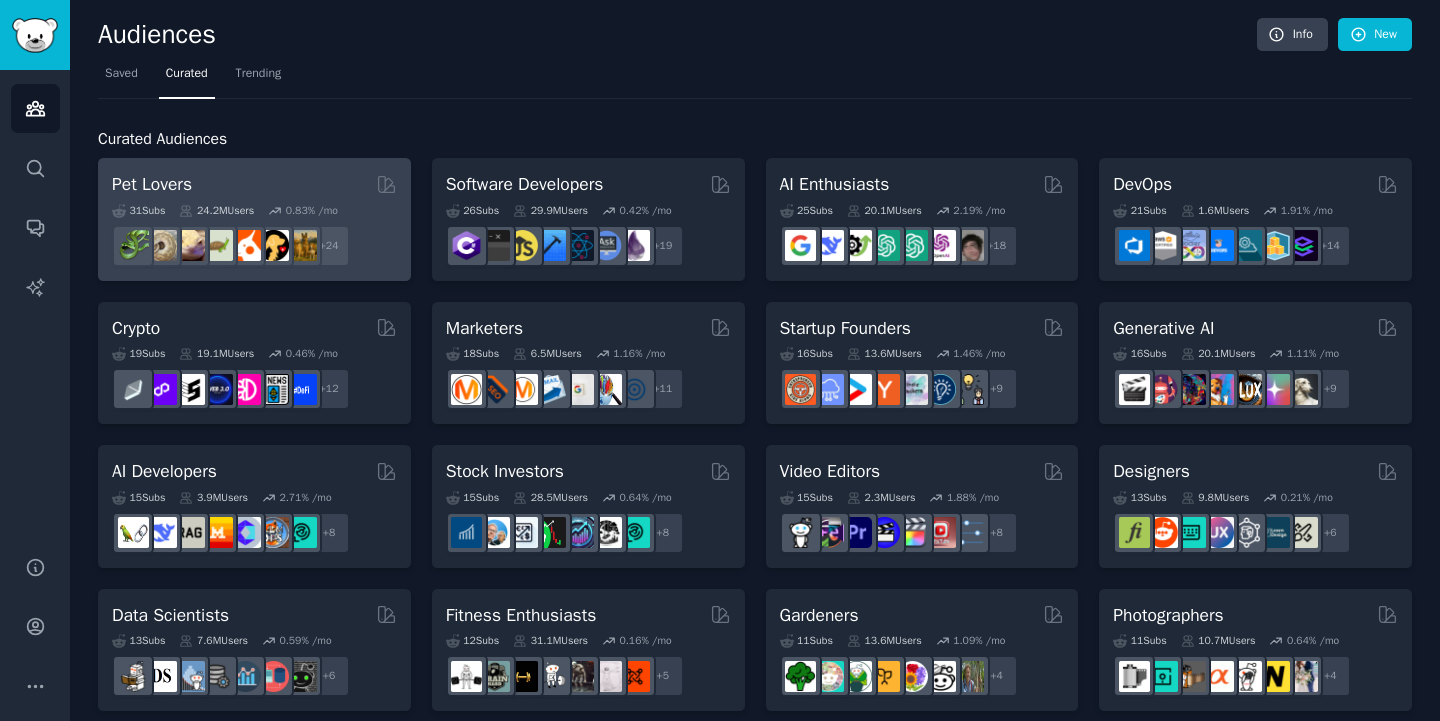 click on "Pet Lovers" at bounding box center (254, 184) 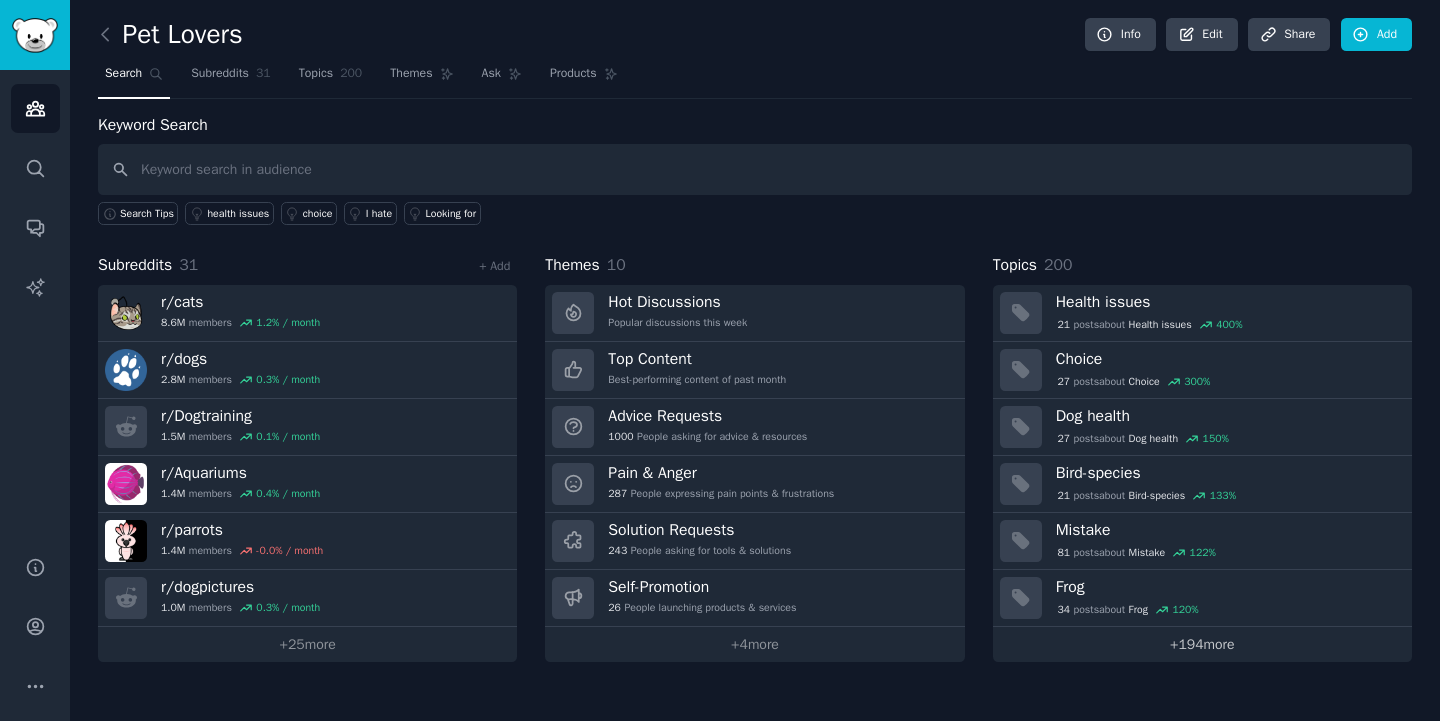click on "+  194  more" at bounding box center [1202, 644] 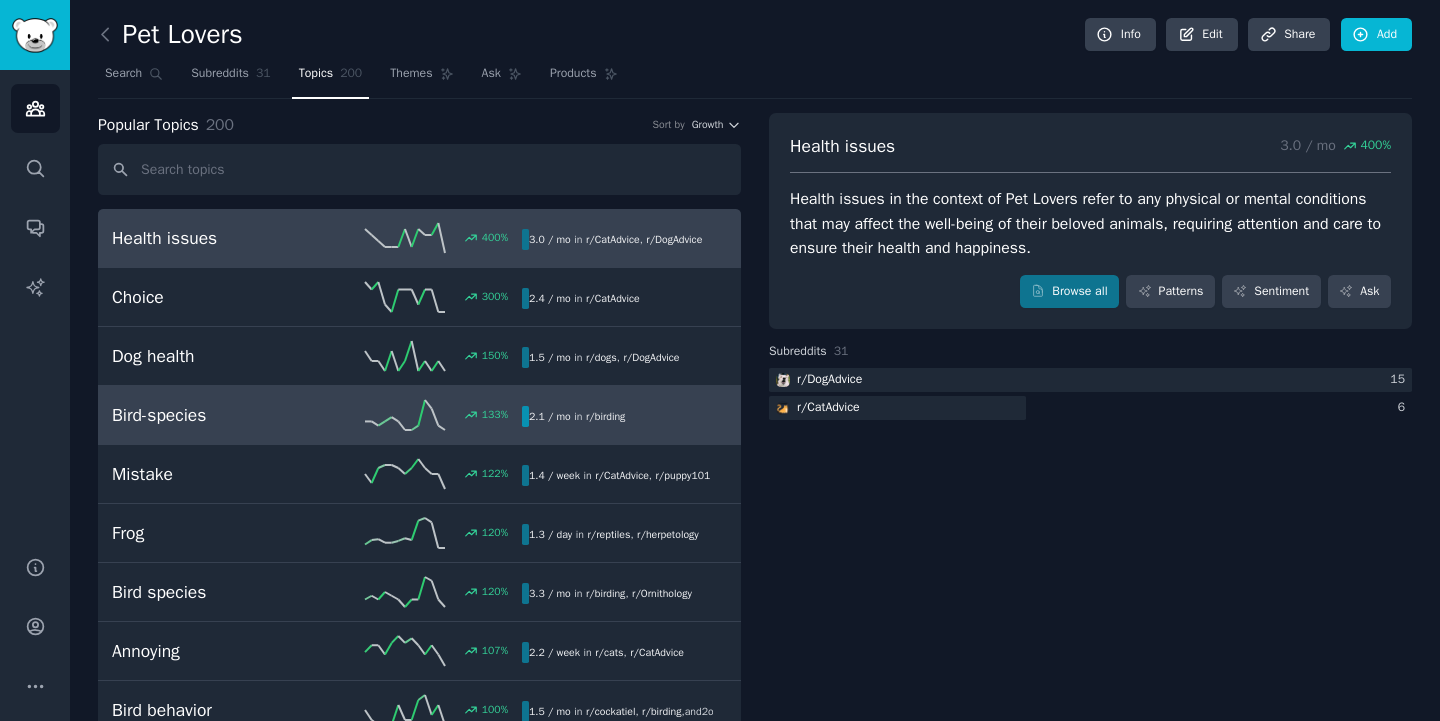 click on "Bird-species" at bounding box center (214, 415) 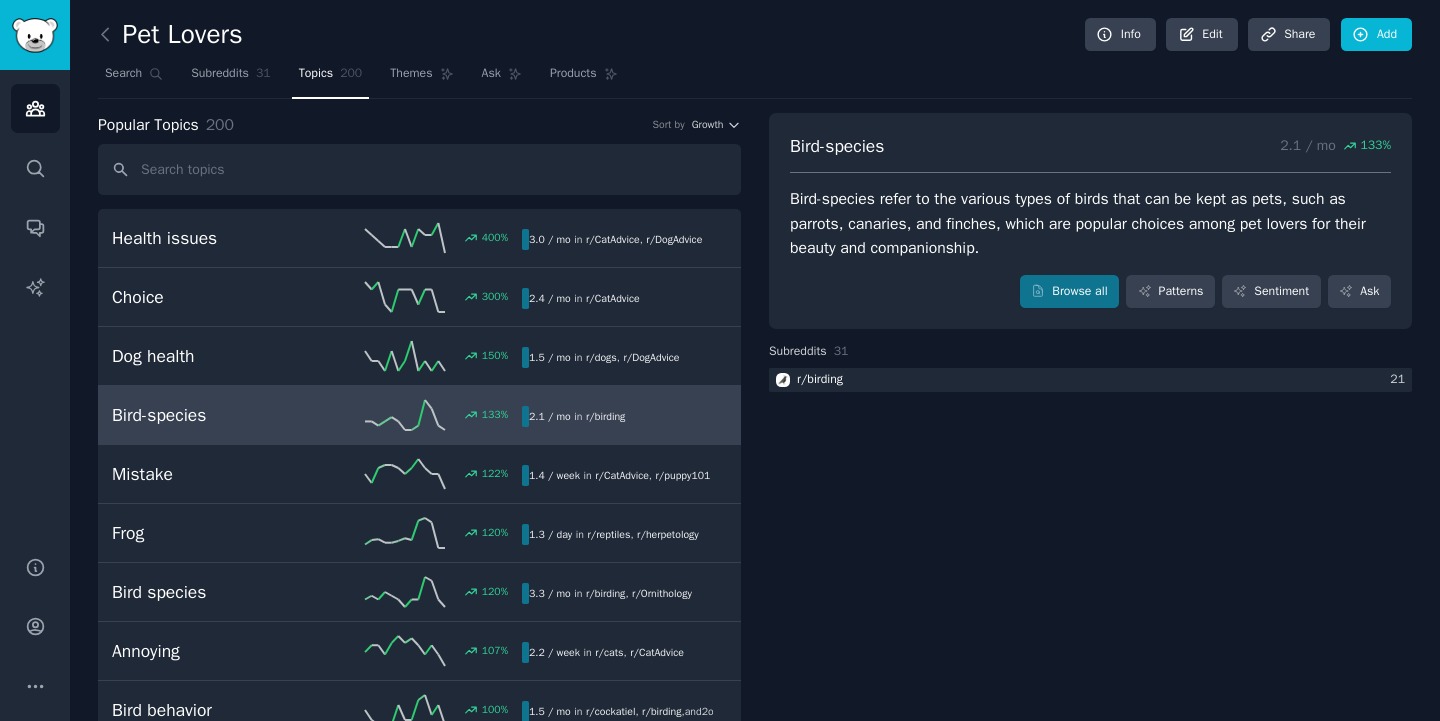 click on "Bird-species refer to the various types of birds that can be kept as pets, such as parrots, canaries, and finches, which are popular choices among pet lovers for their beauty and companionship." at bounding box center [1090, 224] 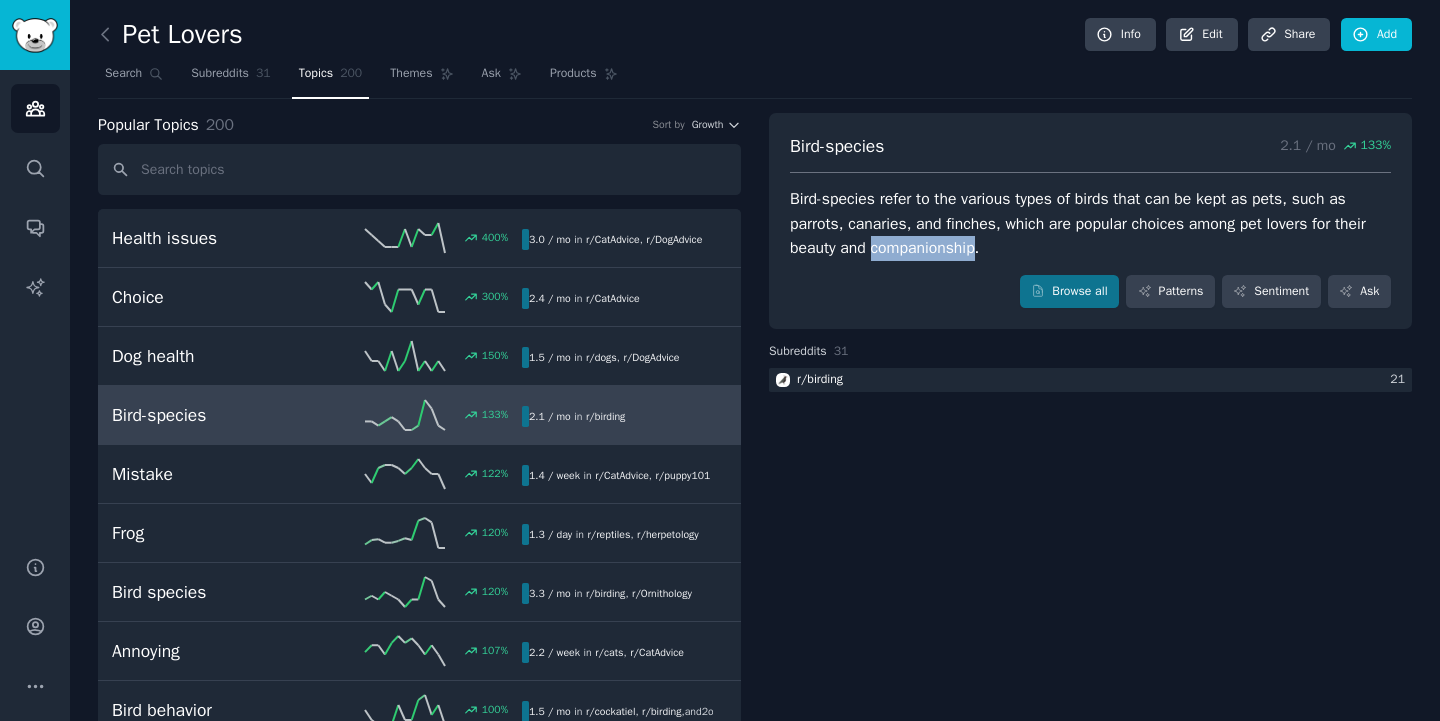 click on "Bird-species refer to the various types of birds that can be kept as pets, such as parrots, canaries, and finches, which are popular choices among pet lovers for their beauty and companionship." at bounding box center (1090, 224) 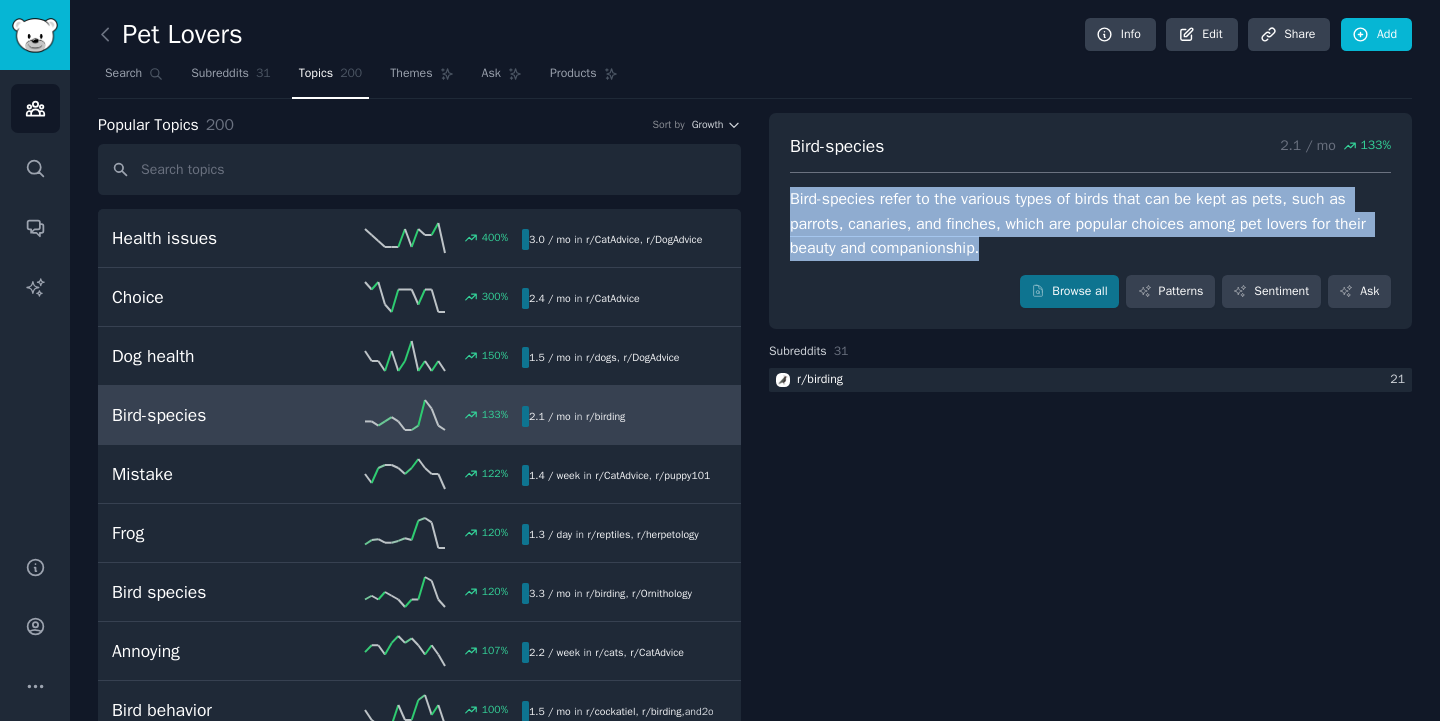 click on "Bird-species 2.1 / mo 133 % Bird-species refer to the various types of birds that can be kept as pets, such as parrots, canaries, and finches, which are popular choices among pet lovers for their beauty and companionship. Browse all Patterns Sentiment Ask" at bounding box center [1090, 221] 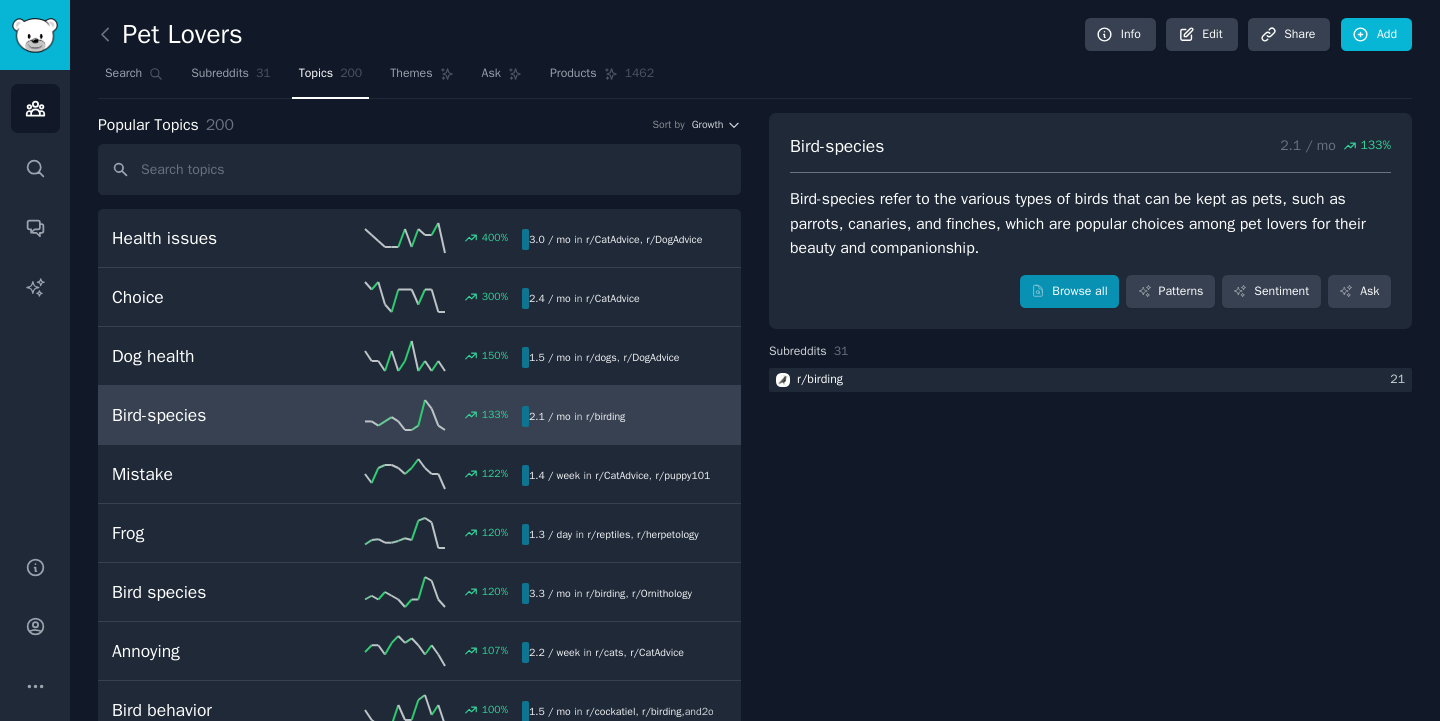 click on "Browse all" at bounding box center [1069, 292] 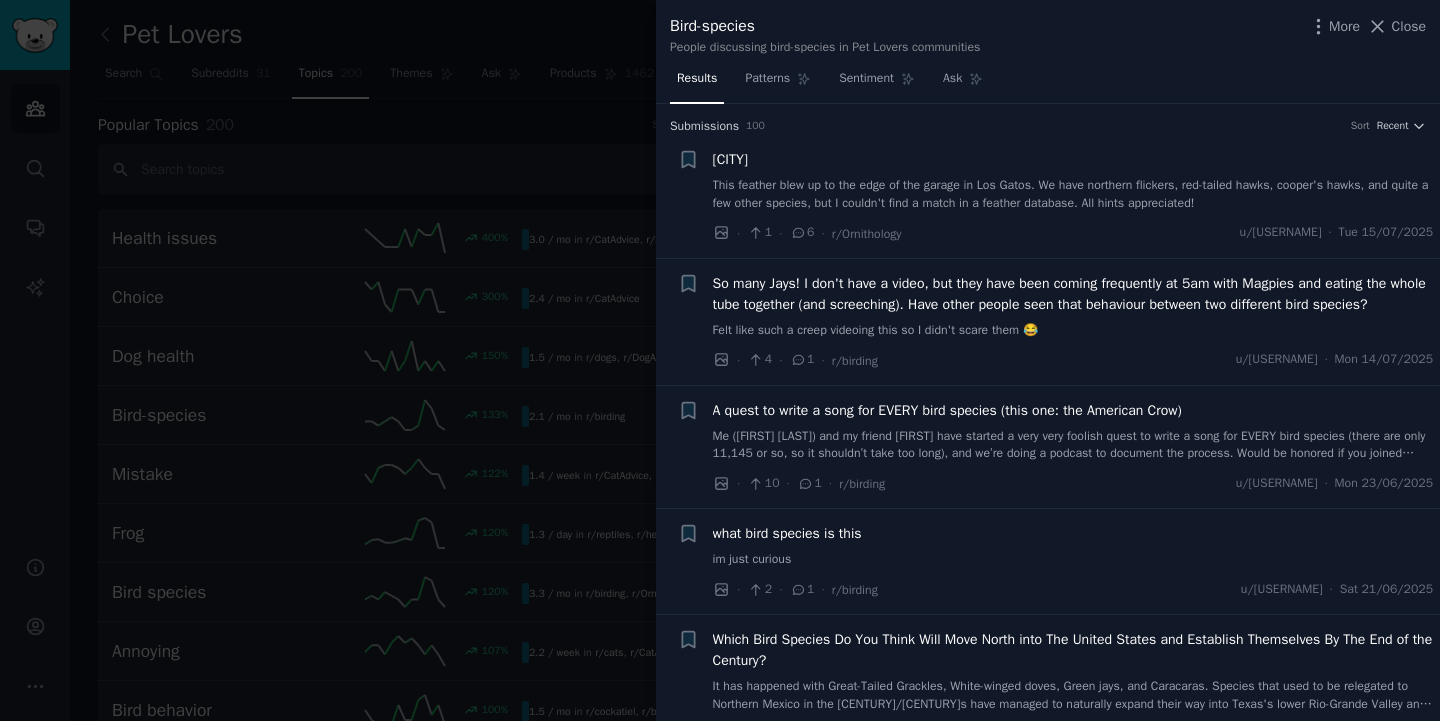 click at bounding box center [720, 360] 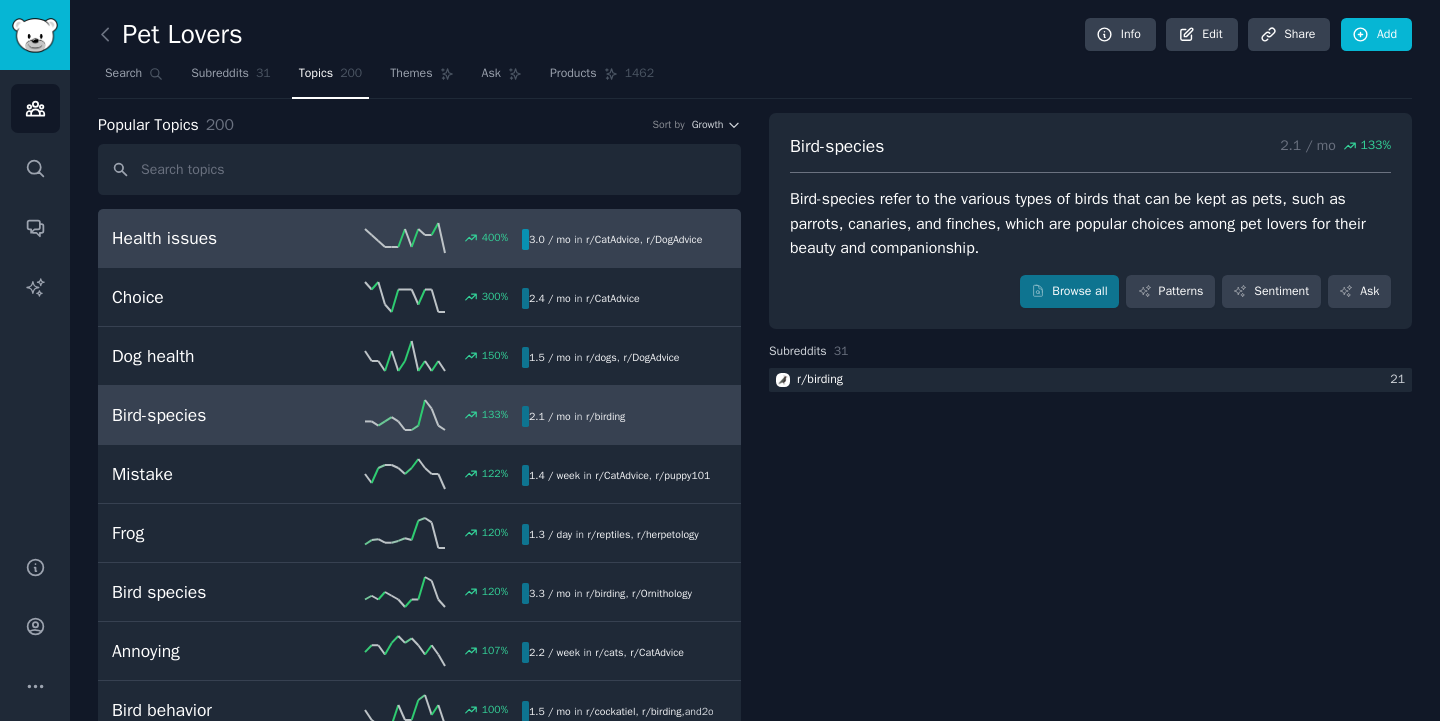 scroll, scrollTop: 0, scrollLeft: 0, axis: both 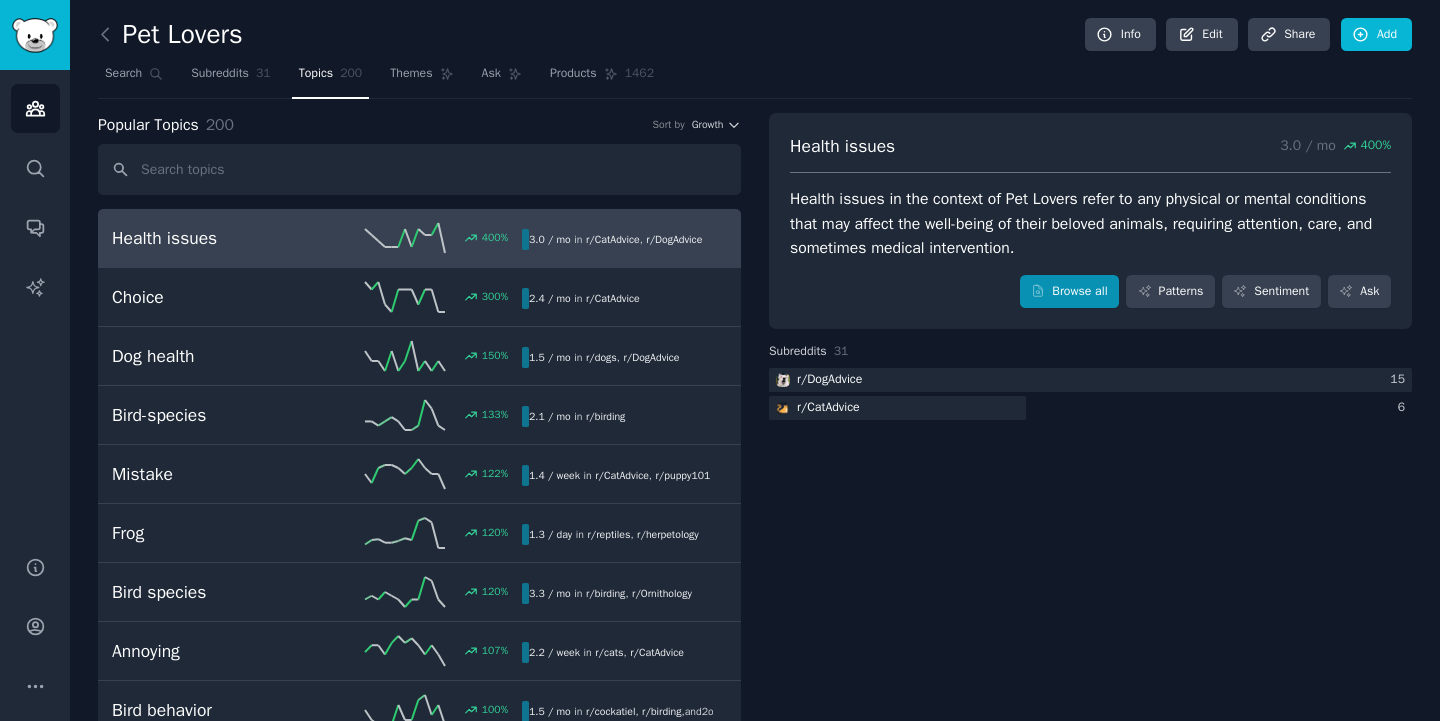 click on "Browse all" at bounding box center [1069, 292] 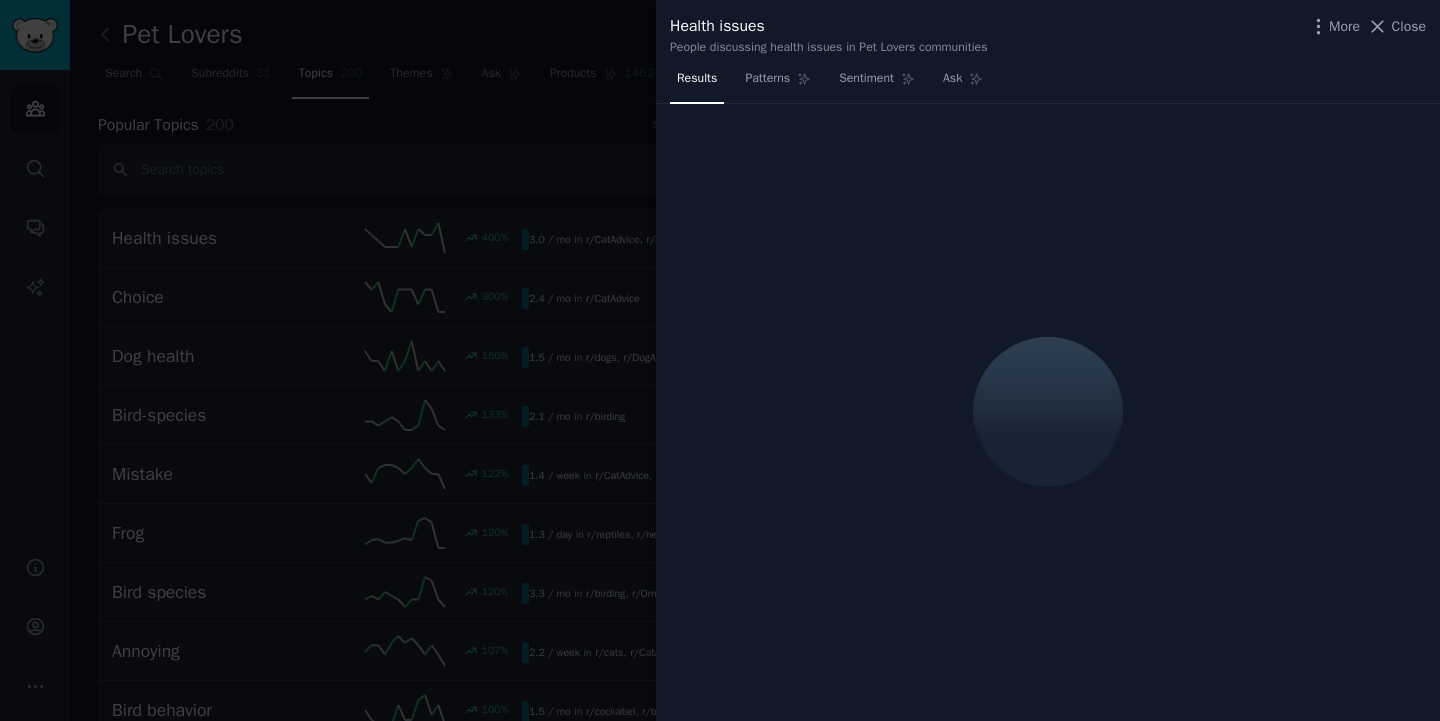 click at bounding box center (720, 360) 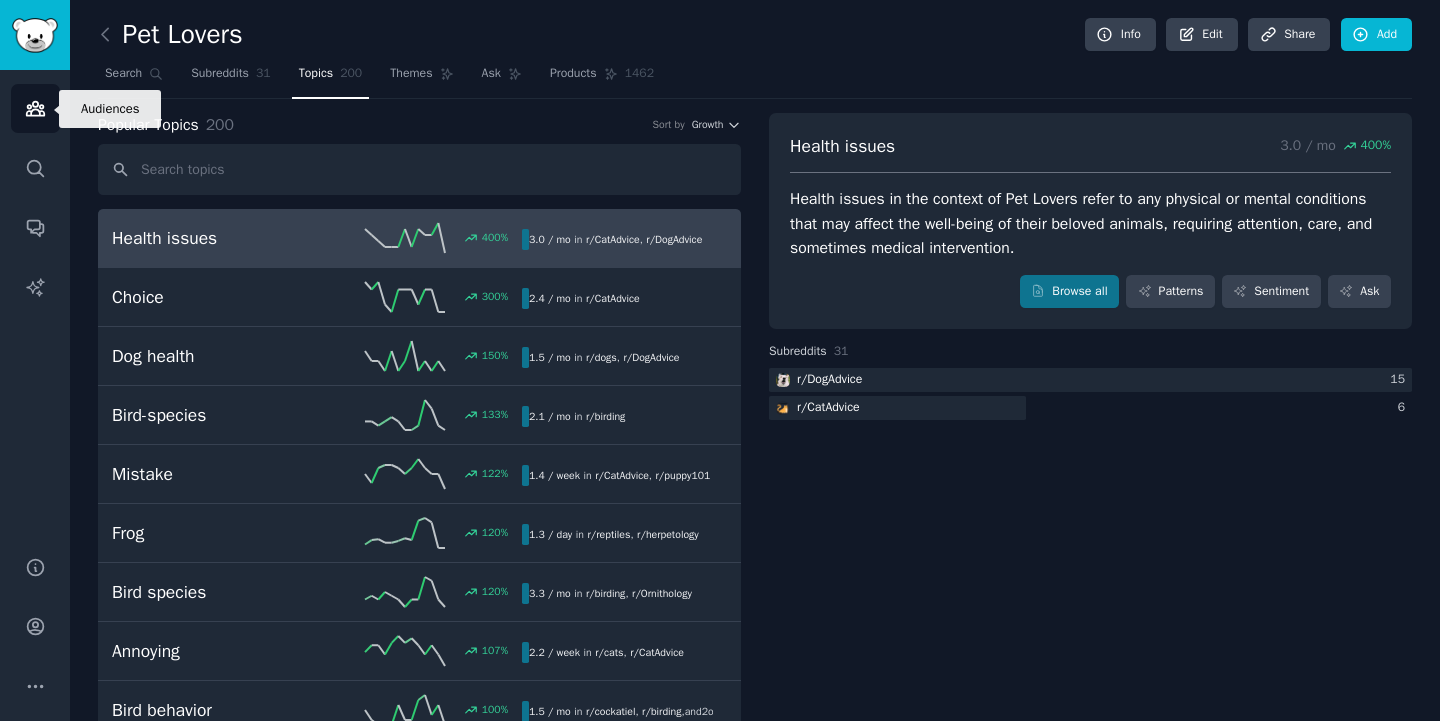 click on "Audiences" at bounding box center [35, 108] 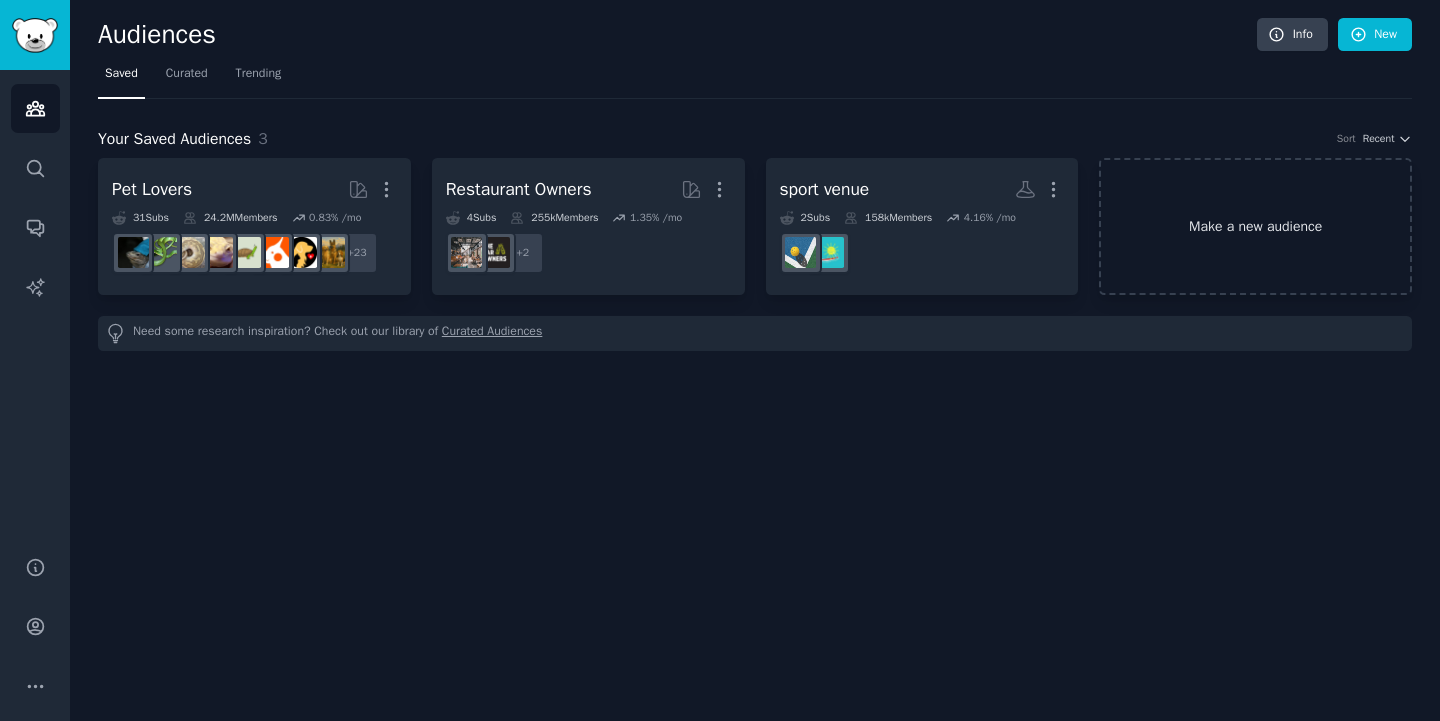 click on "Make a new audience" at bounding box center [1255, 226] 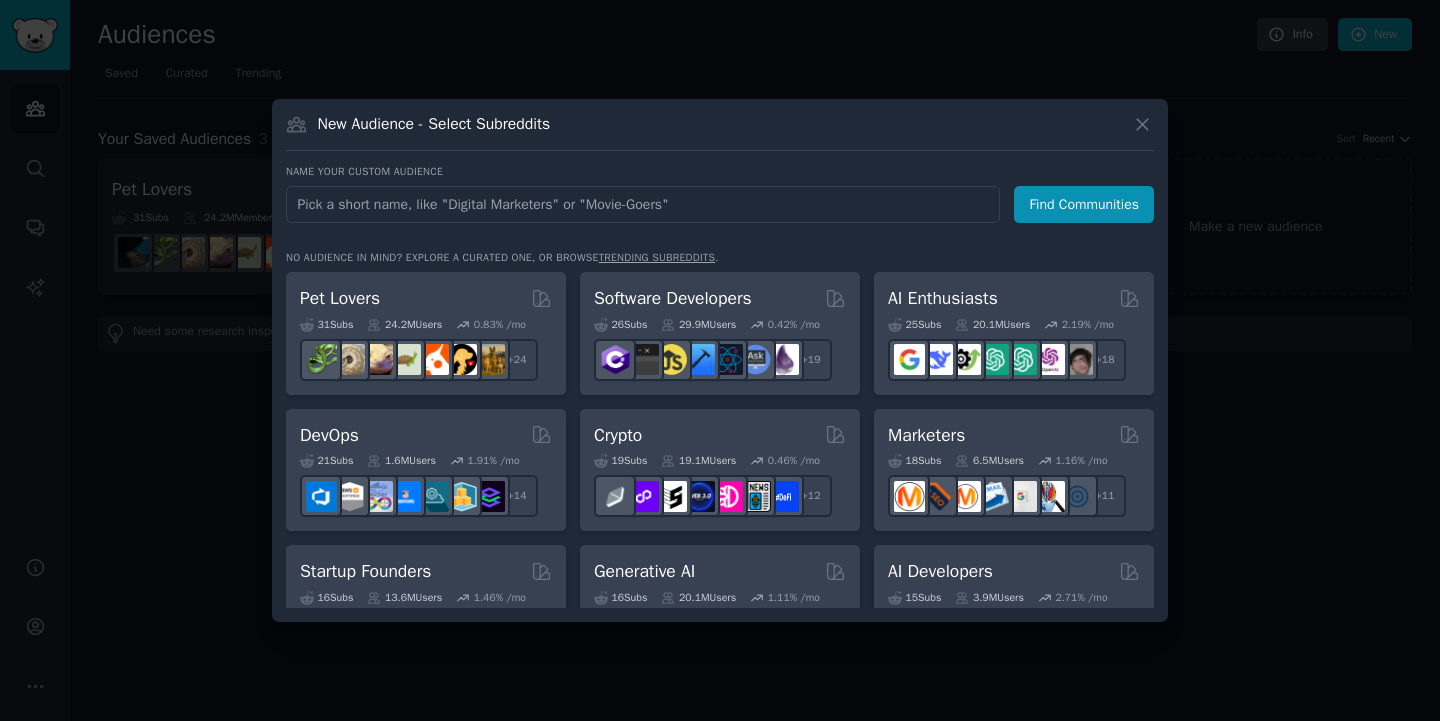 click 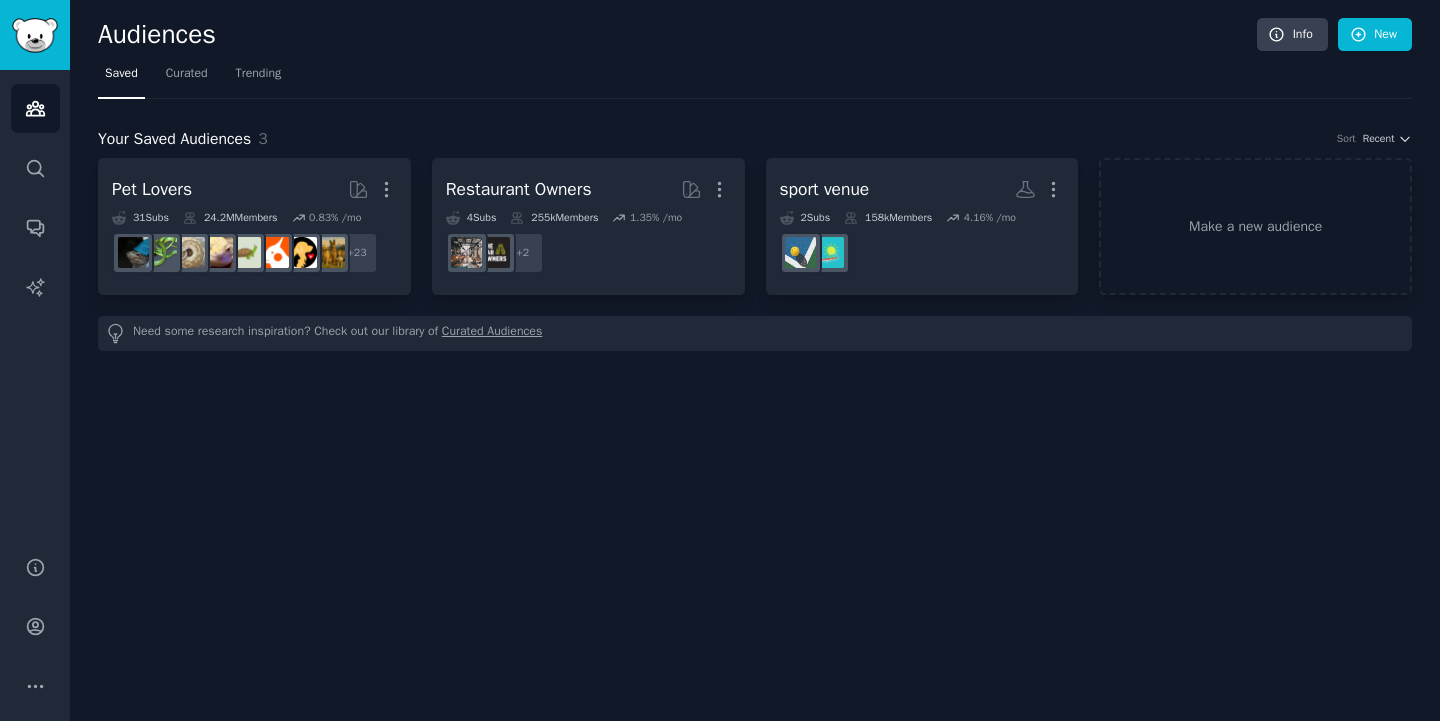 click on "Curated Audiences" at bounding box center (492, 333) 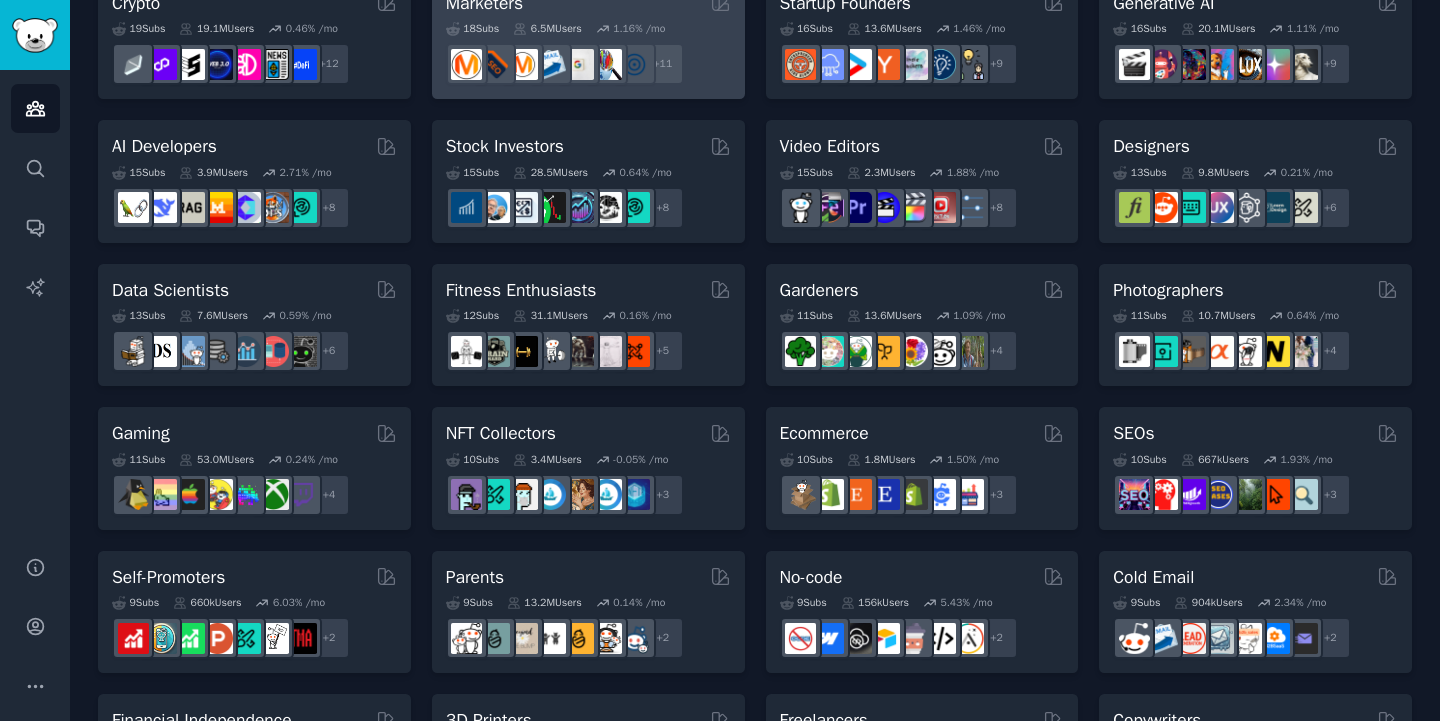 scroll, scrollTop: 334, scrollLeft: 0, axis: vertical 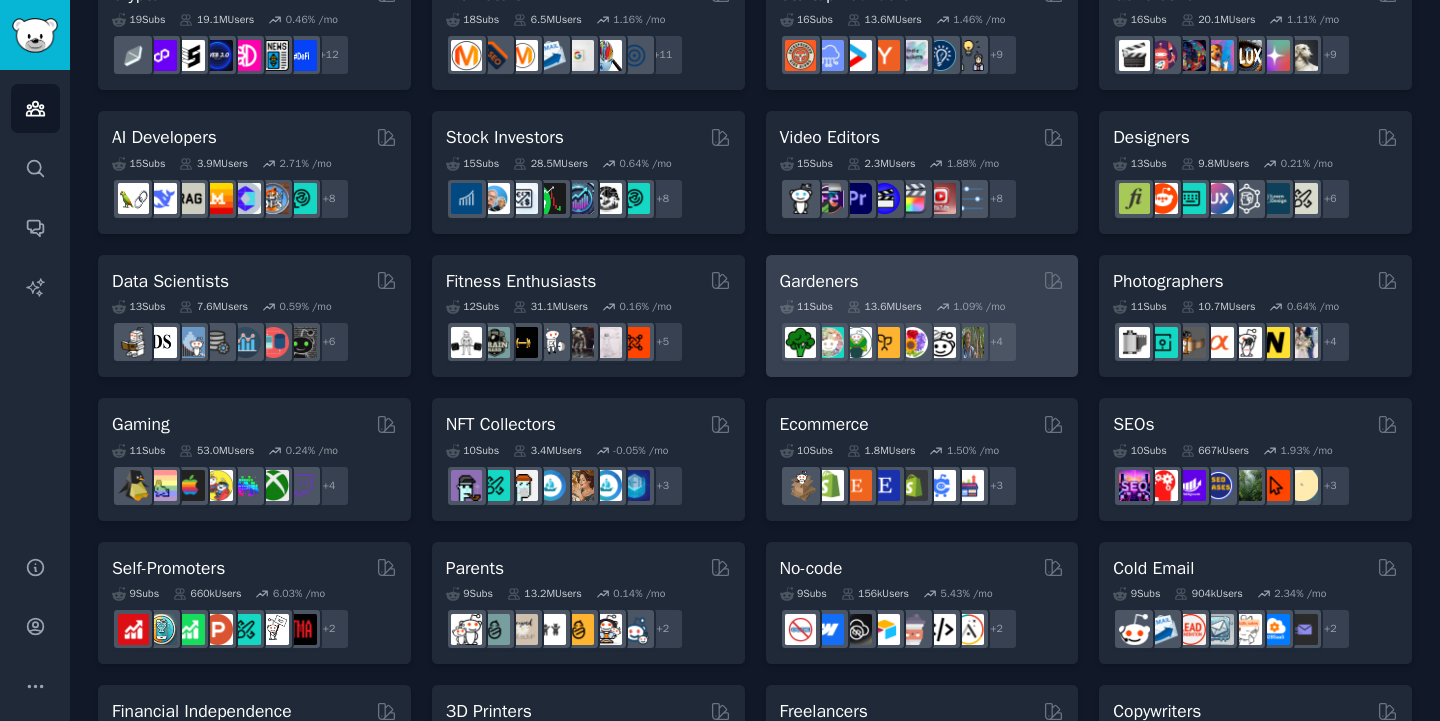 click on "Gardeners" at bounding box center [922, 281] 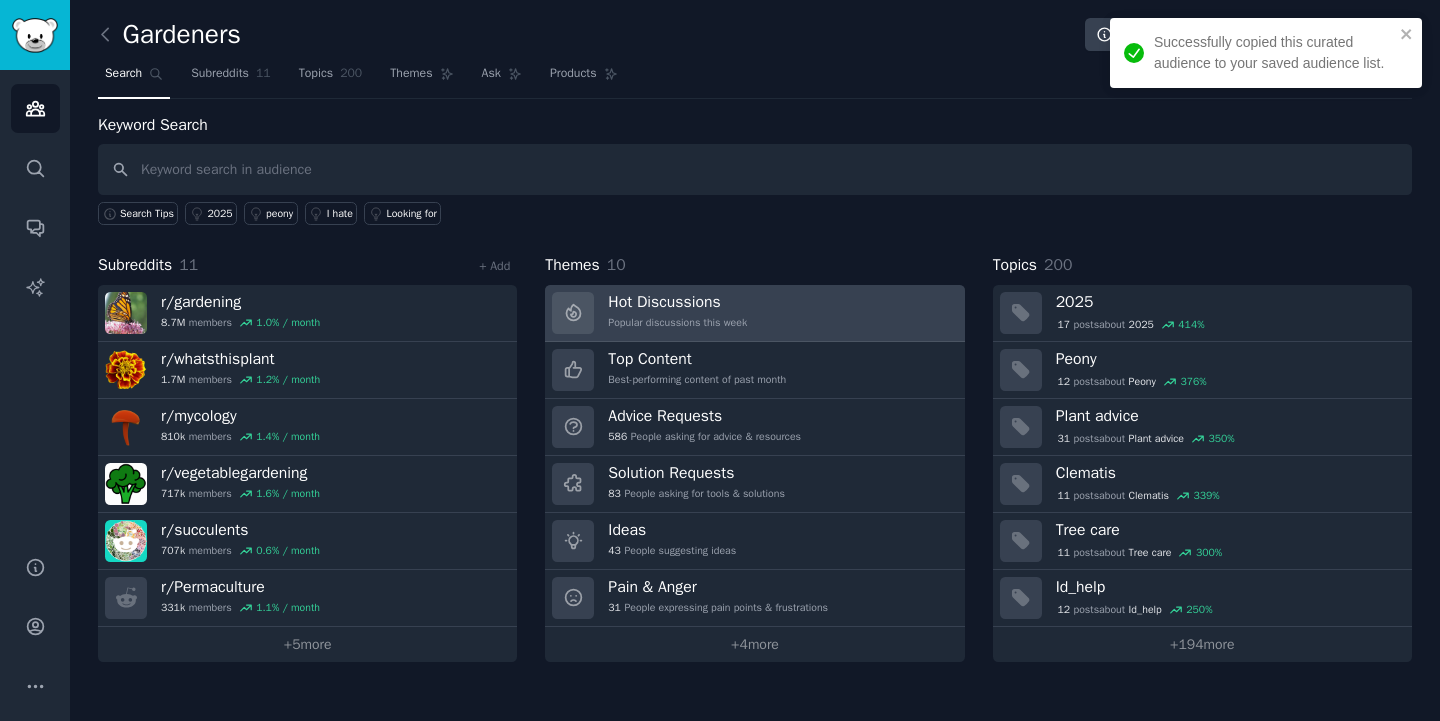 click on "Hot Discussions Popular discussions this week" at bounding box center (754, 313) 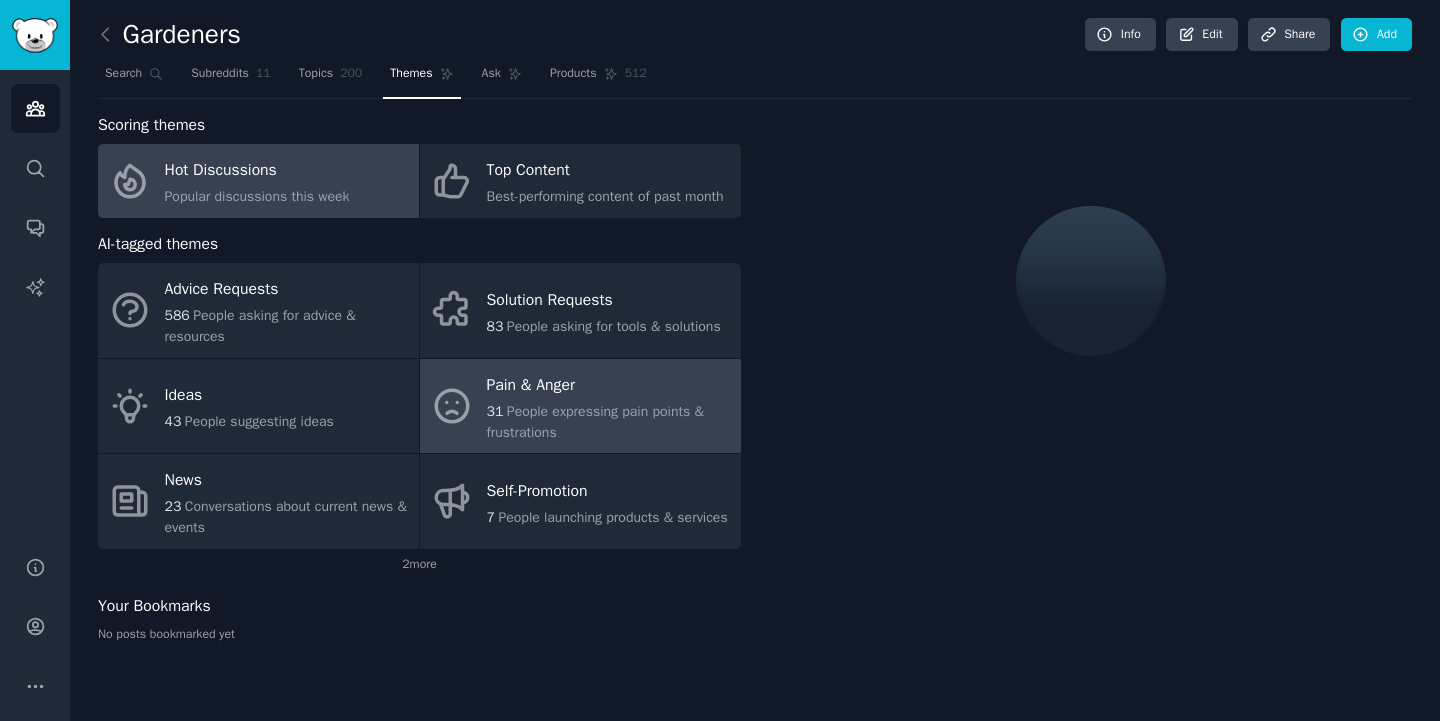 click on "31 People expressing pain points & frustrations" at bounding box center [609, 422] 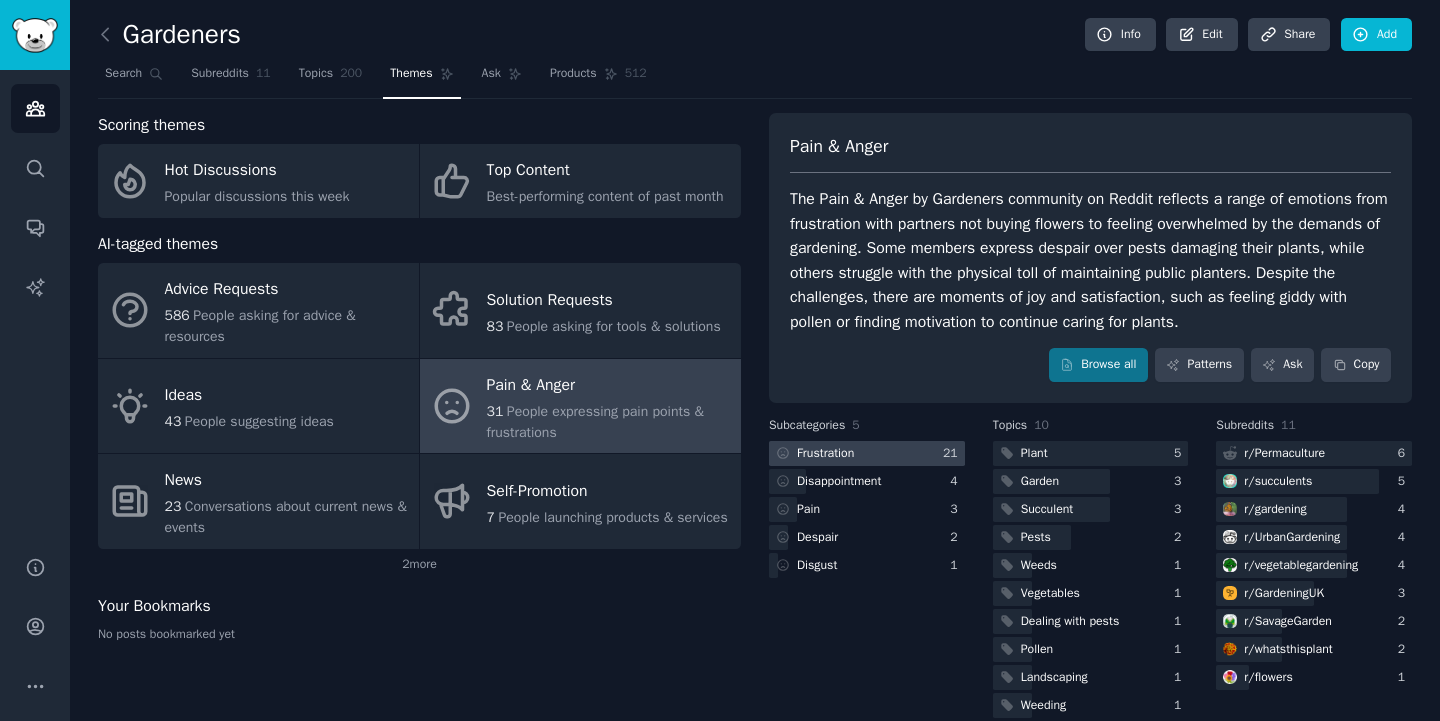 click at bounding box center (867, 453) 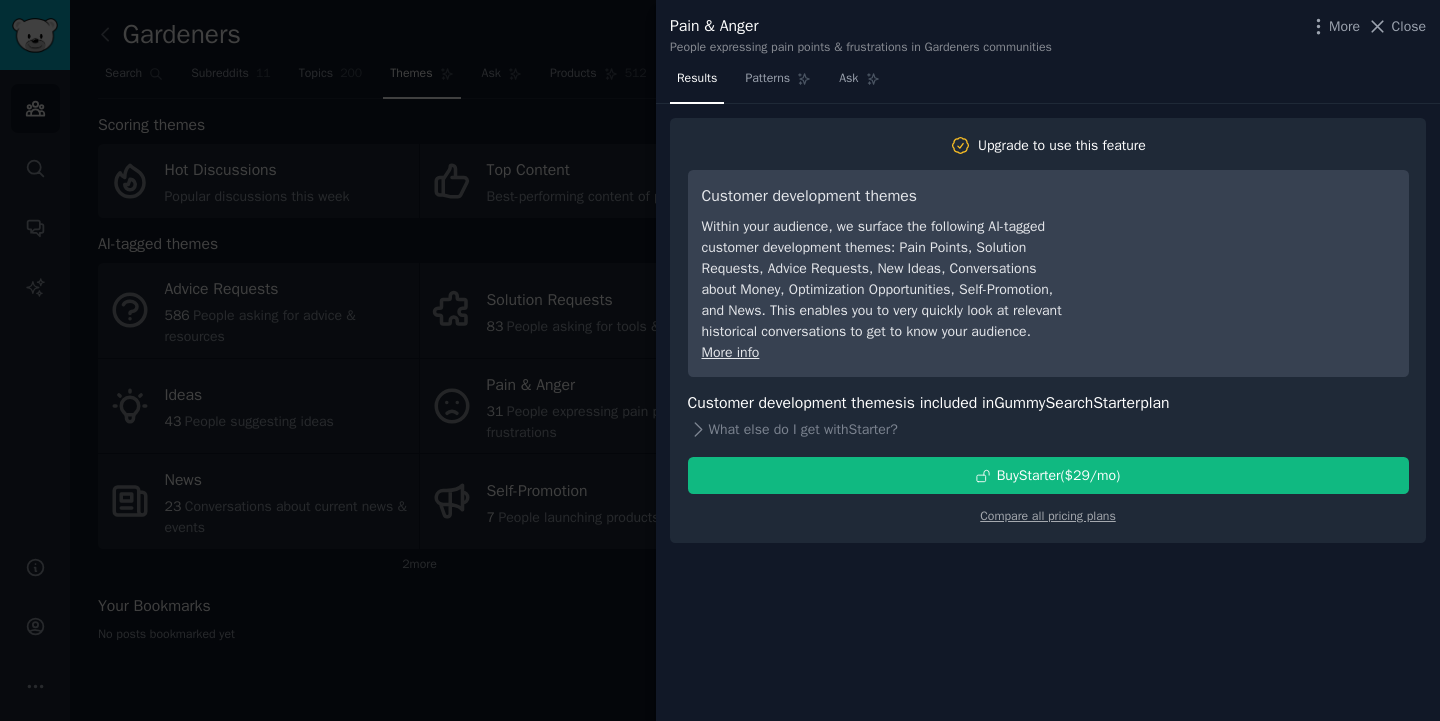 click on "Within your audience, we surface the following AI-tagged customer development themes: Pain Points, Solution Requests, Advice Requests, New Ideas, Conversations about Money, Optimization Opportunities, Self-Promotion, and News. This enables you to very quickly look at relevant historical conversations to get to know your audience." at bounding box center (884, 279) 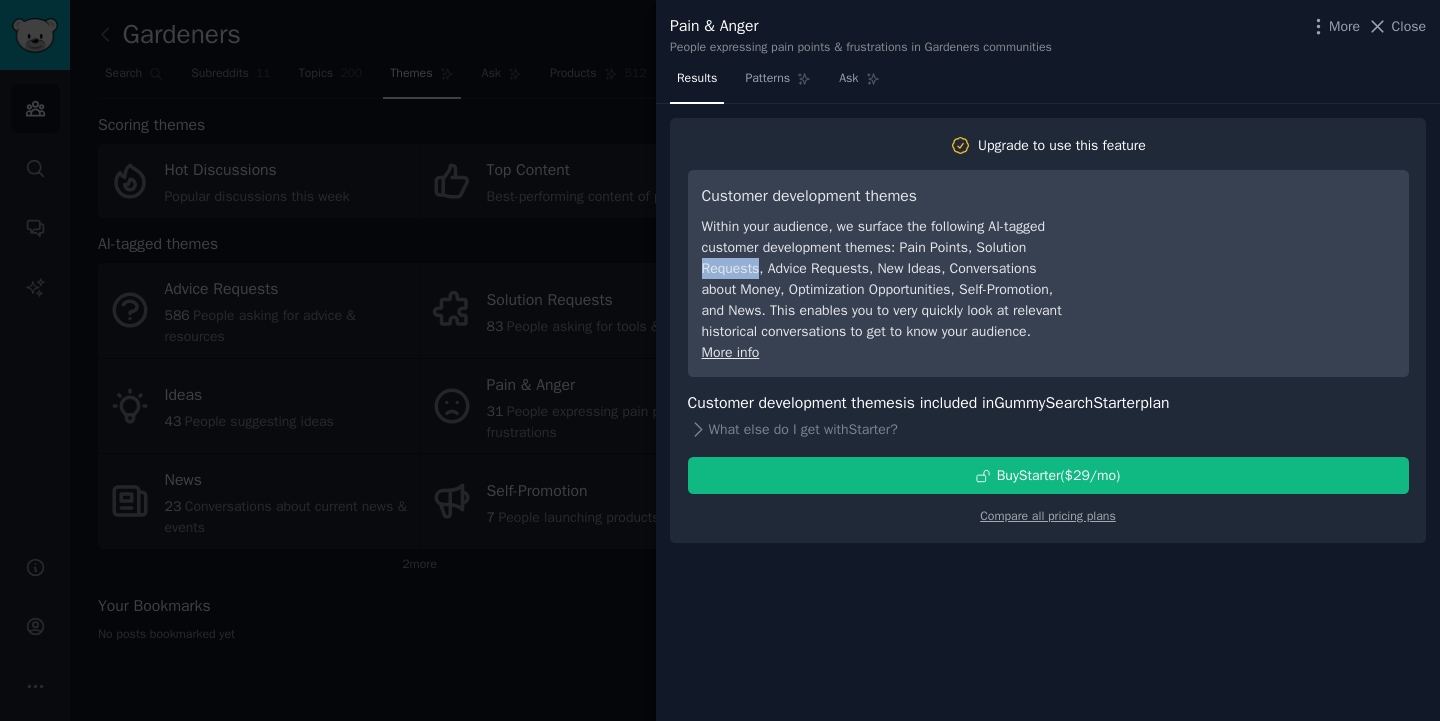 click on "Within your audience, we surface the following AI-tagged customer development themes: Pain Points, Solution Requests, Advice Requests, New Ideas, Conversations about Money, Optimization Opportunities, Self-Promotion, and News. This enables you to very quickly look at relevant historical conversations to get to know your audience." at bounding box center (884, 279) 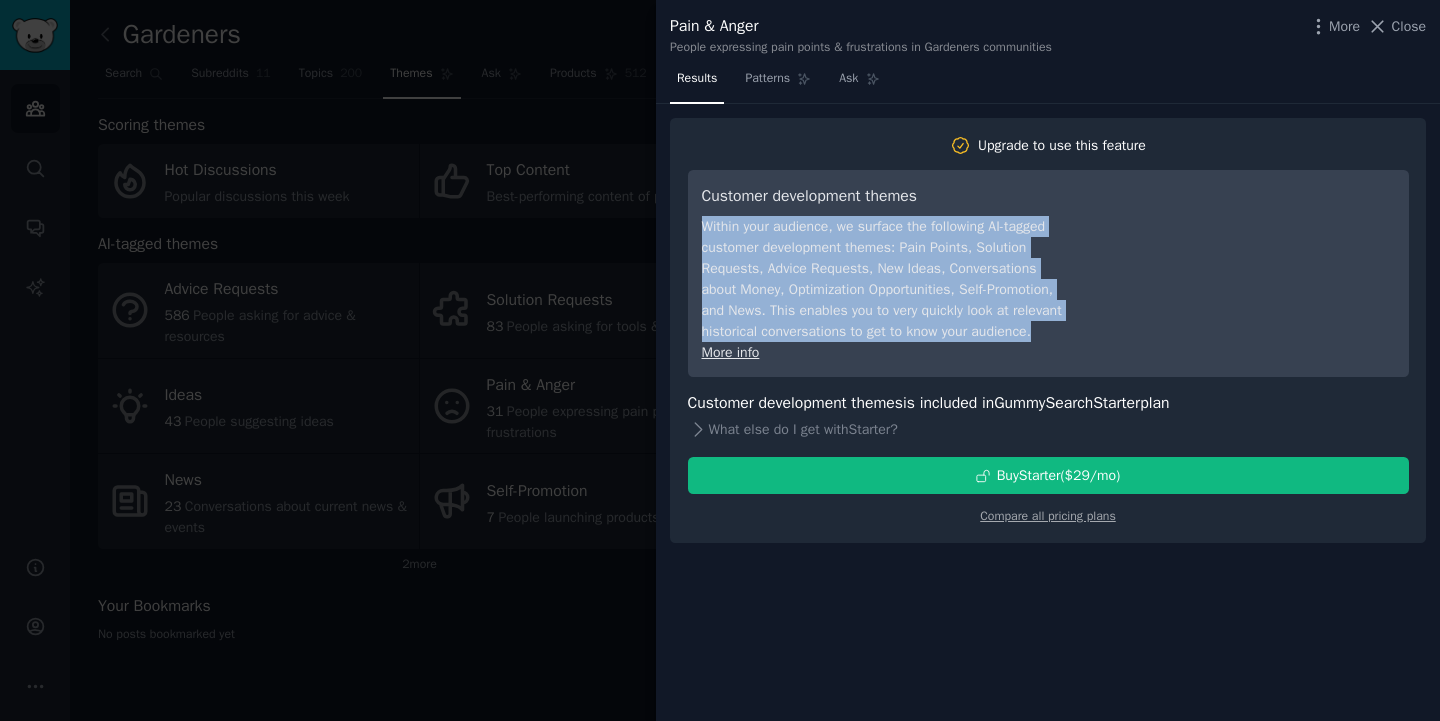 click on "Within your audience, we surface the following AI-tagged customer development themes: Pain Points, Solution Requests, Advice Requests, New Ideas, Conversations about Money, Optimization Opportunities, Self-Promotion, and News. This enables you to very quickly look at relevant historical conversations to get to know your audience." at bounding box center [884, 279] 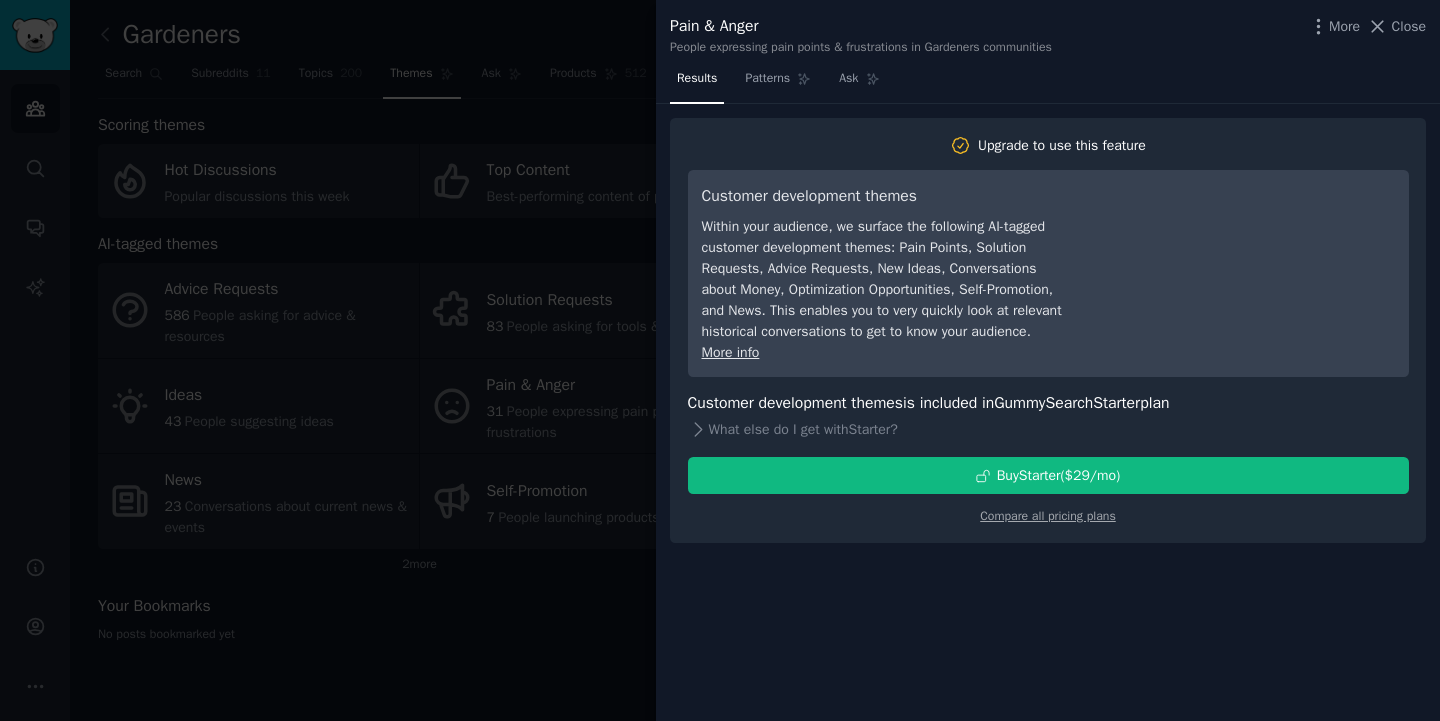 click on "Within your audience, we surface the following AI-tagged customer development themes: Pain Points, Solution Requests, Advice Requests, New Ideas, Conversations about Money, Optimization Opportunities, Self-Promotion, and News. This enables you to very quickly look at relevant historical conversations to get to know your audience." at bounding box center (884, 279) 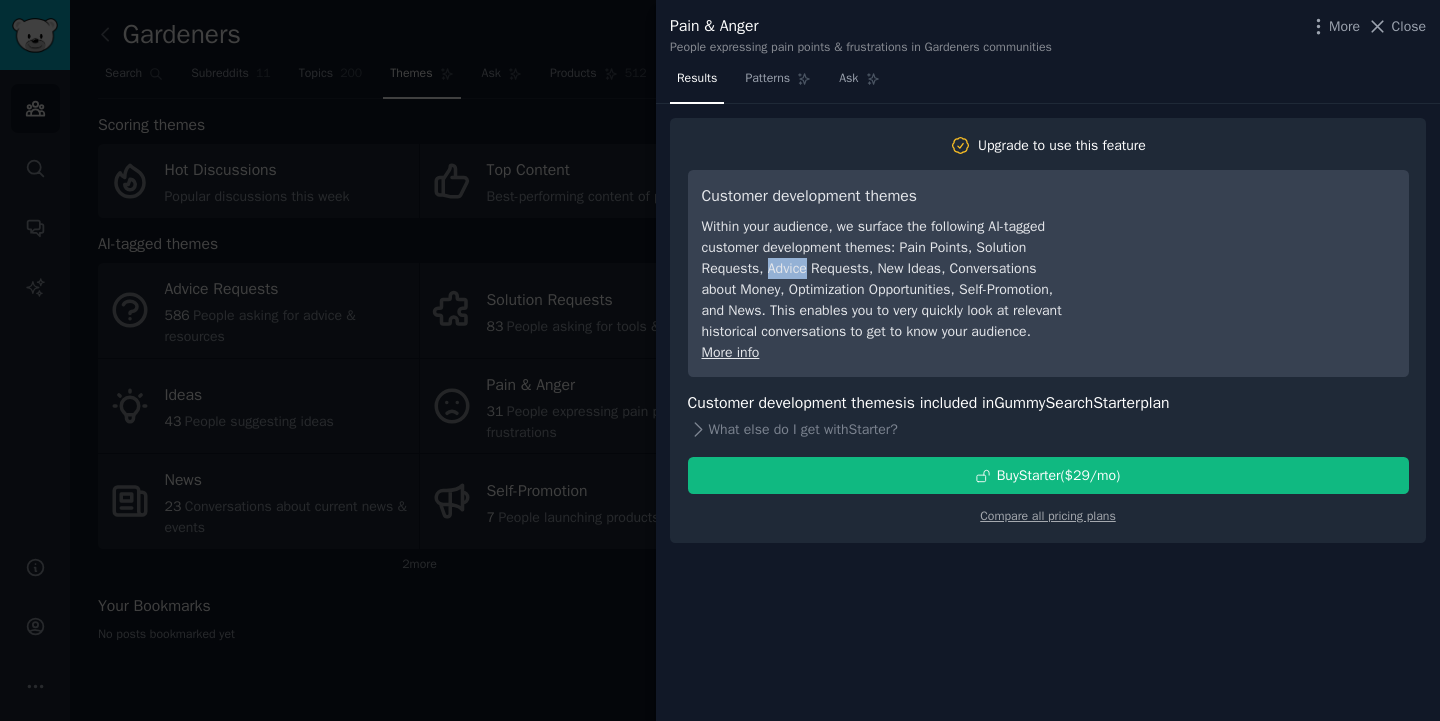 click on "Within your audience, we surface the following AI-tagged customer development themes: Pain Points, Solution Requests, Advice Requests, New Ideas, Conversations about Money, Optimization Opportunities, Self-Promotion, and News. This enables you to very quickly look at relevant historical conversations to get to know your audience." at bounding box center (884, 279) 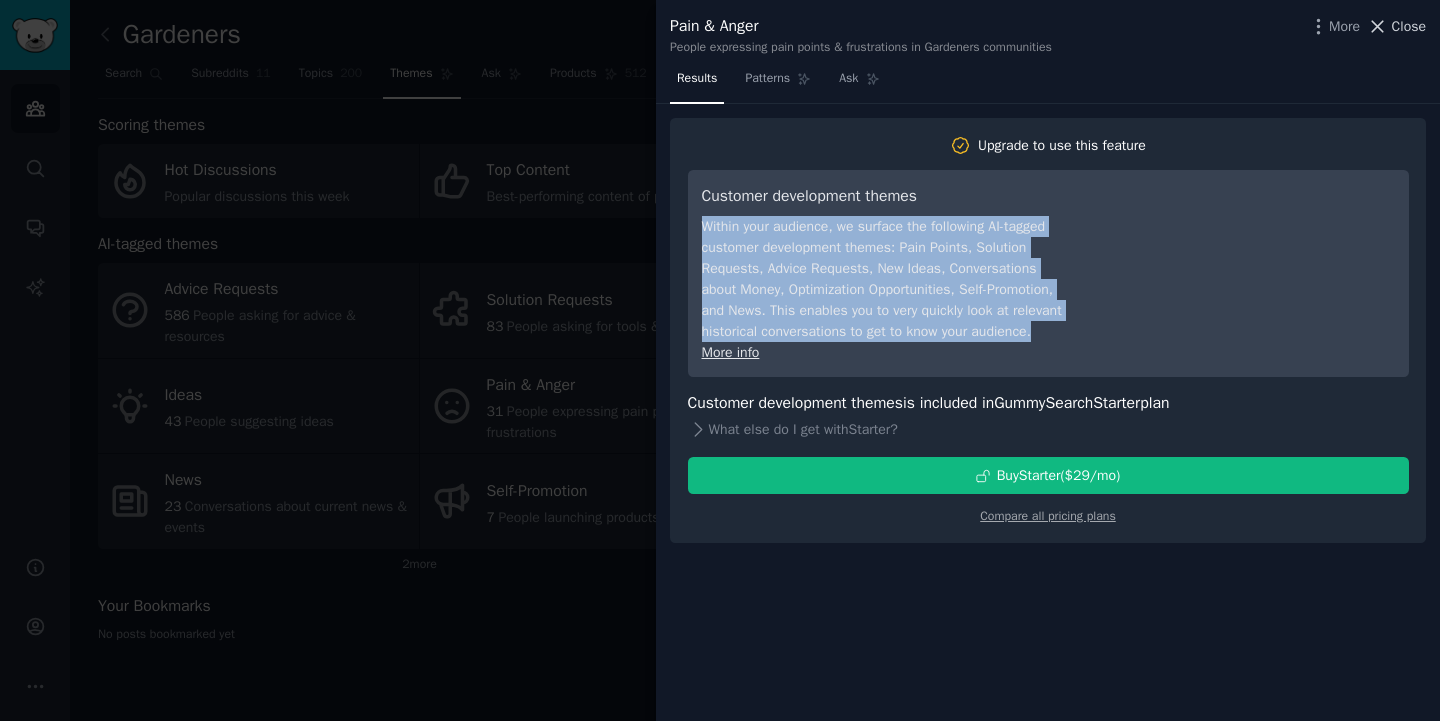 click on "Close" at bounding box center (1409, 26) 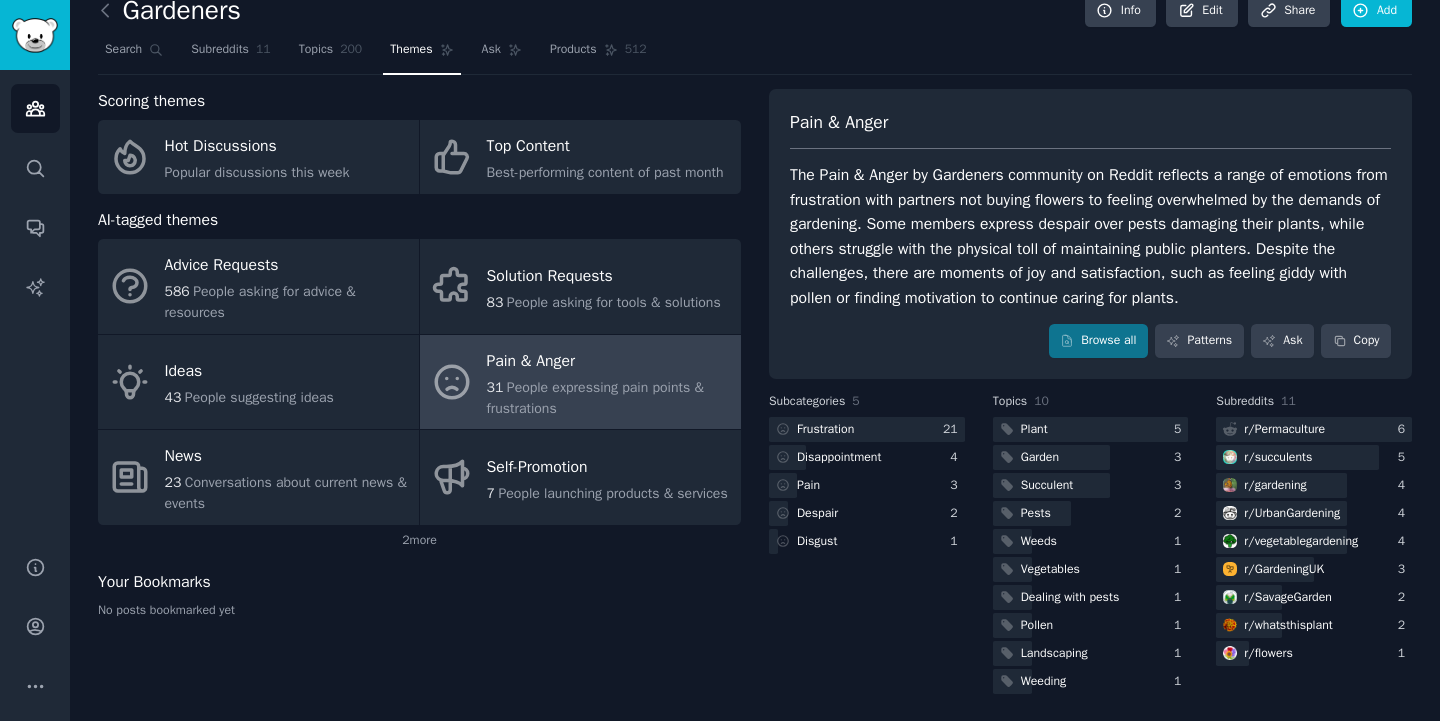 scroll, scrollTop: 23, scrollLeft: 0, axis: vertical 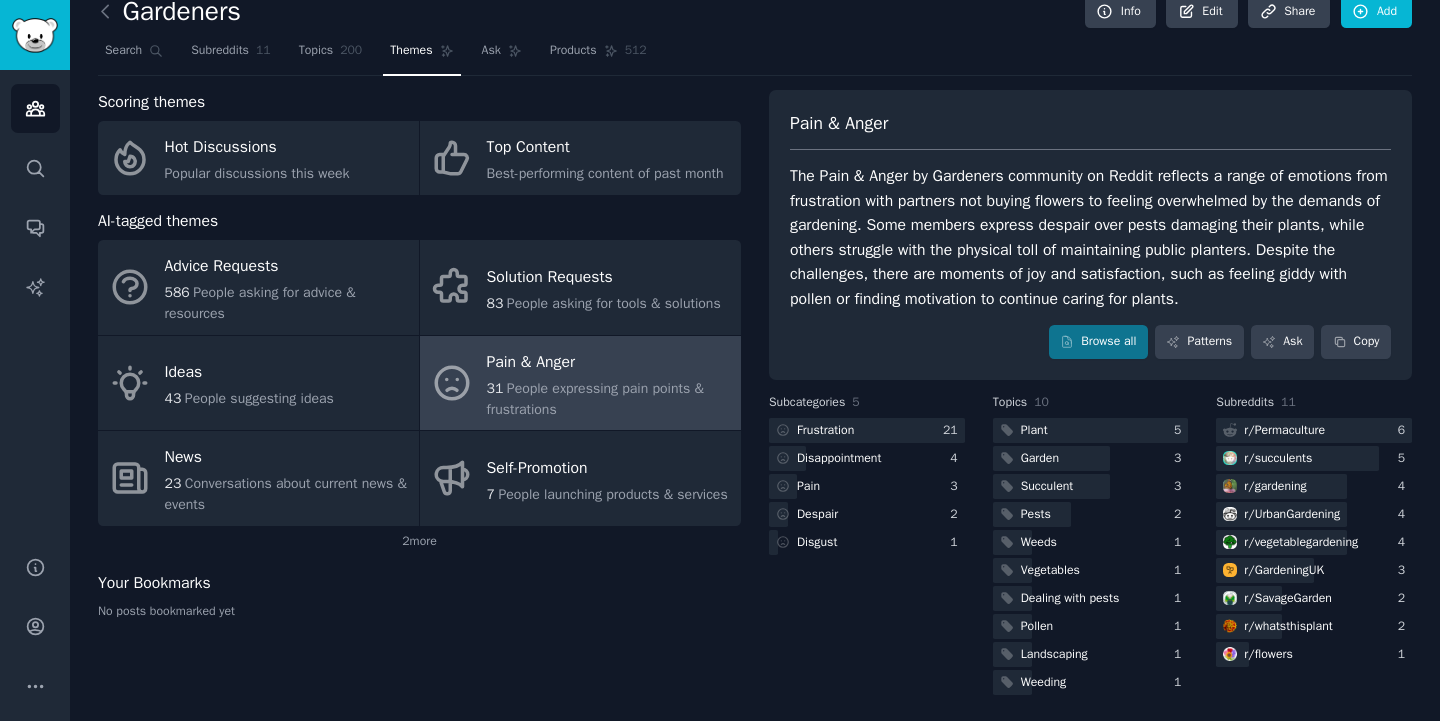 click on "The Pain & Anger by Gardeners community on Reddit reflects a range of emotions from frustration with partners not buying flowers to feeling overwhelmed by the demands of gardening. Some members express despair over pests damaging their plants, while others struggle with the physical toll of maintaining public planters. Despite the challenges, there are moments of joy and satisfaction, such as feeling giddy with pollen or finding motivation to continue caring for plants." at bounding box center (1090, 237) 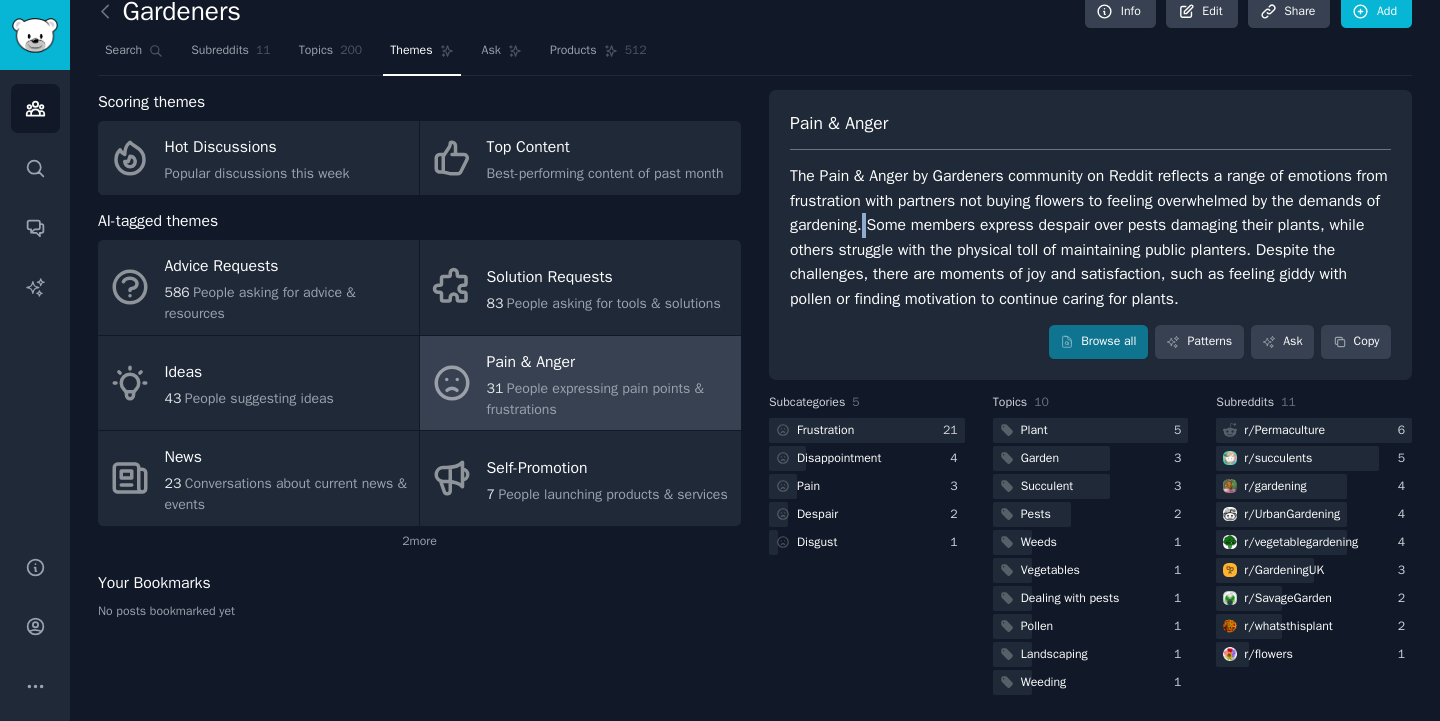 click on "The Pain & Anger by Gardeners community on Reddit reflects a range of emotions from frustration with partners not buying flowers to feeling overwhelmed by the demands of gardening. Some members express despair over pests damaging their plants, while others struggle with the physical toll of maintaining public planters. Despite the challenges, there are moments of joy and satisfaction, such as feeling giddy with pollen or finding motivation to continue caring for plants." at bounding box center [1090, 237] 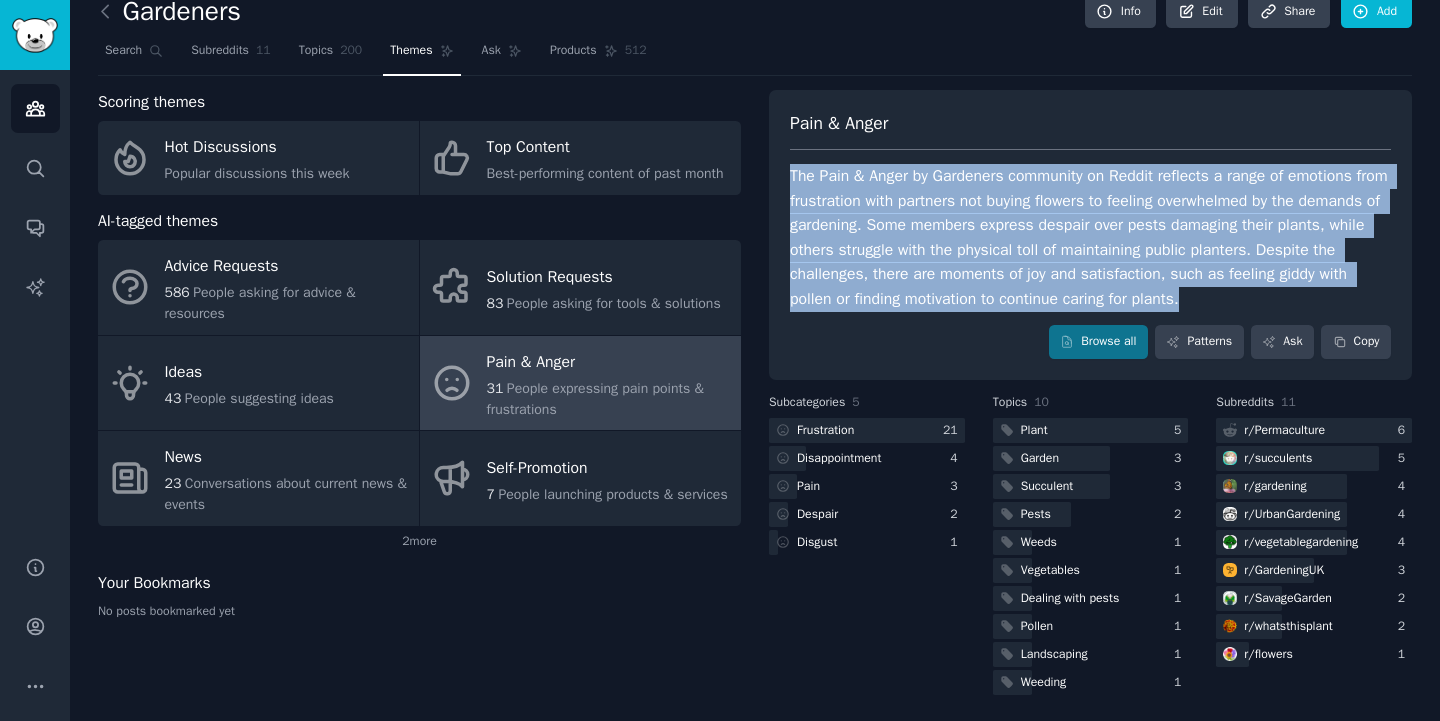 click on "The Pain & Anger by Gardeners community on Reddit reflects a range of emotions from frustration with partners not buying flowers to feeling overwhelmed by the demands of gardening. Some members express despair over pests damaging their plants, while others struggle with the physical toll of maintaining public planters. Despite the challenges, there are moments of joy and satisfaction, such as feeling giddy with pollen or finding motivation to continue caring for plants." at bounding box center (1090, 237) 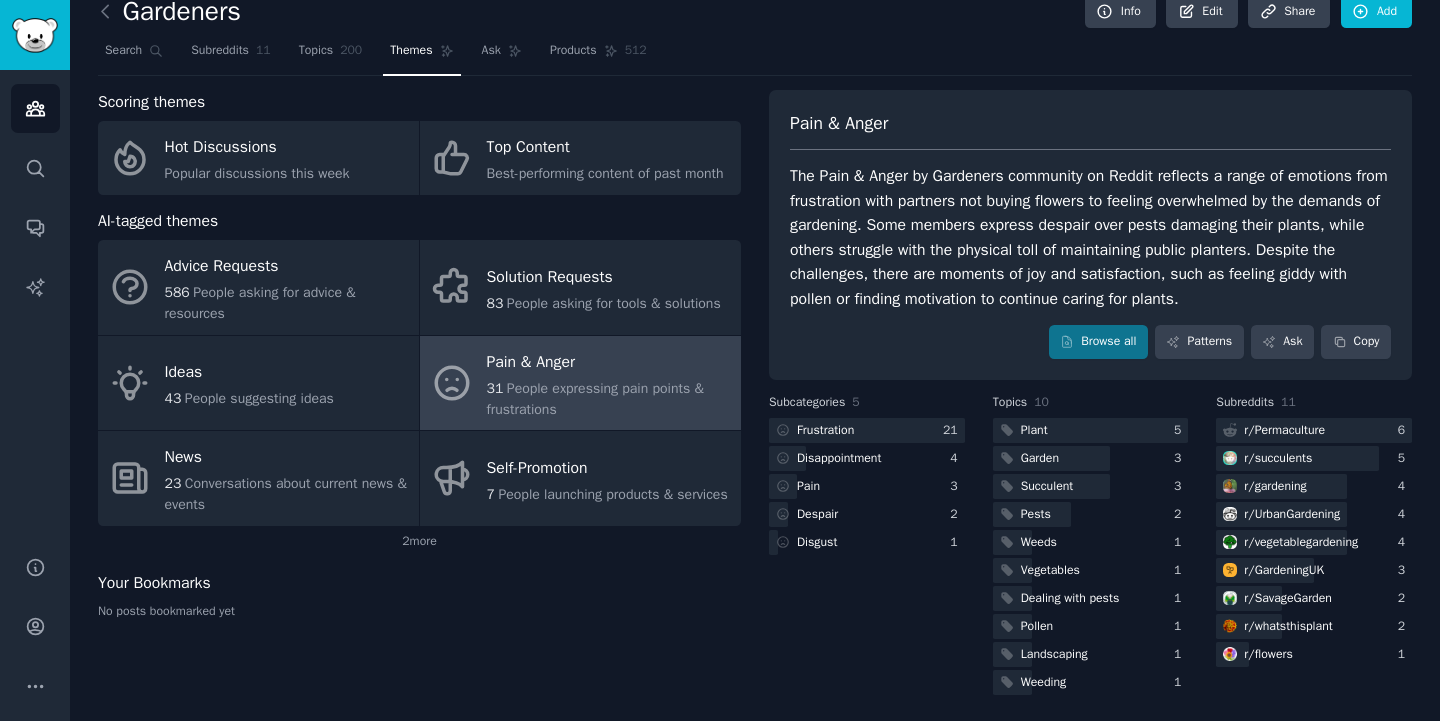 click on "The Pain & Anger by Gardeners community on Reddit reflects a range of emotions from frustration with partners not buying flowers to feeling overwhelmed by the demands of gardening. Some members express despair over pests damaging their plants, while others struggle with the physical toll of maintaining public planters. Despite the challenges, there are moments of joy and satisfaction, such as feeling giddy with pollen or finding motivation to continue caring for plants." at bounding box center [1090, 237] 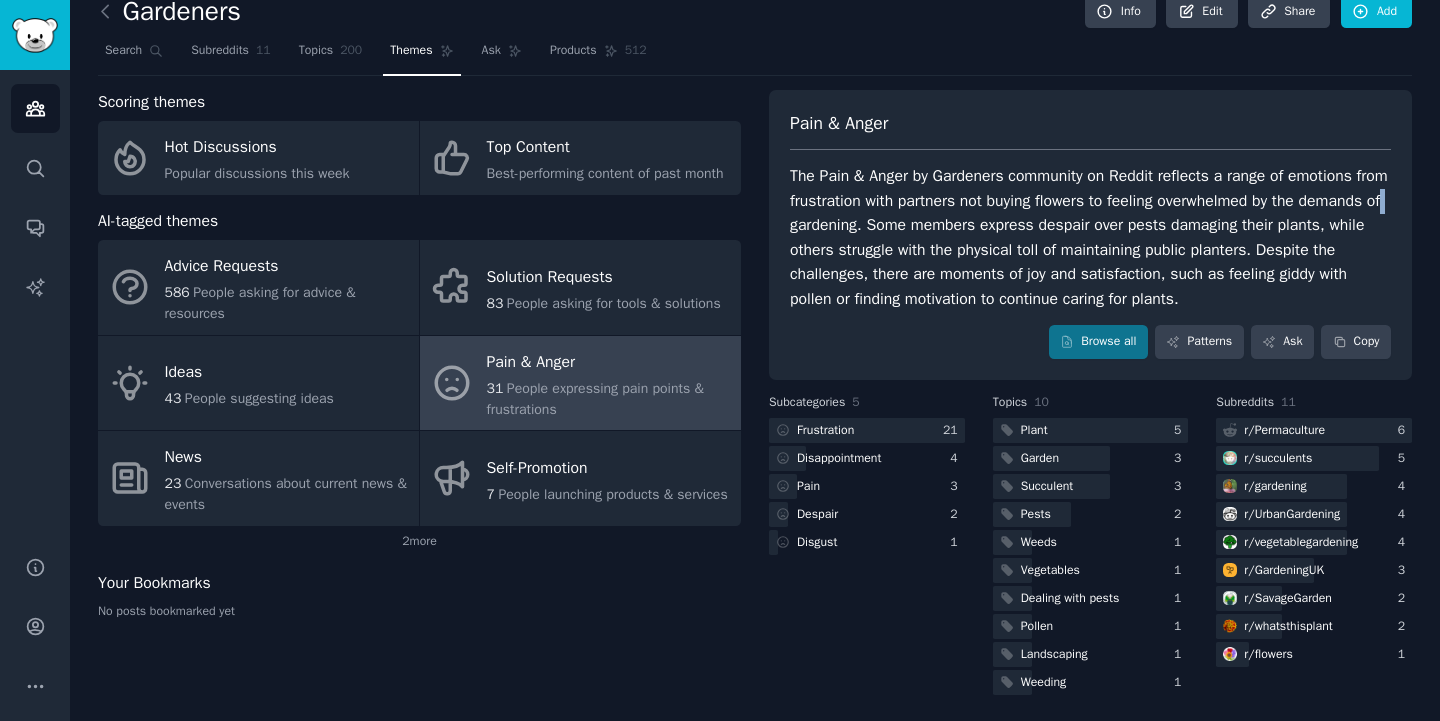 click on "The Pain & Anger by Gardeners community on Reddit reflects a range of emotions from frustration with partners not buying flowers to feeling overwhelmed by the demands of gardening. Some members express despair over pests damaging their plants, while others struggle with the physical toll of maintaining public planters. Despite the challenges, there are moments of joy and satisfaction, such as feeling giddy with pollen or finding motivation to continue caring for plants." at bounding box center (1090, 237) 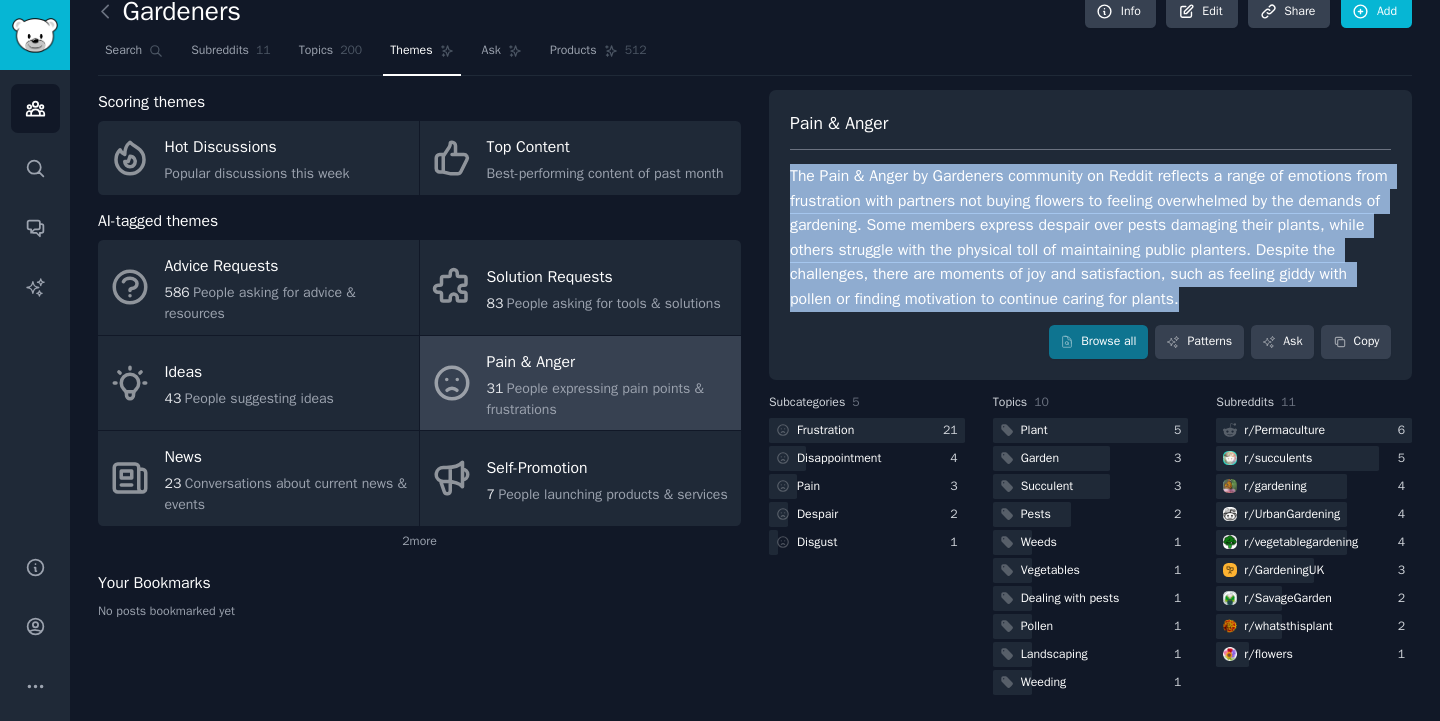 click on "The Pain & Anger by Gardeners community on Reddit reflects a range of emotions from frustration with partners not buying flowers to feeling overwhelmed by the demands of gardening. Some members express despair over pests damaging their plants, while others struggle with the physical toll of maintaining public planters. Despite the challenges, there are moments of joy and satisfaction, such as feeling giddy with pollen or finding motivation to continue caring for plants." at bounding box center (1090, 237) 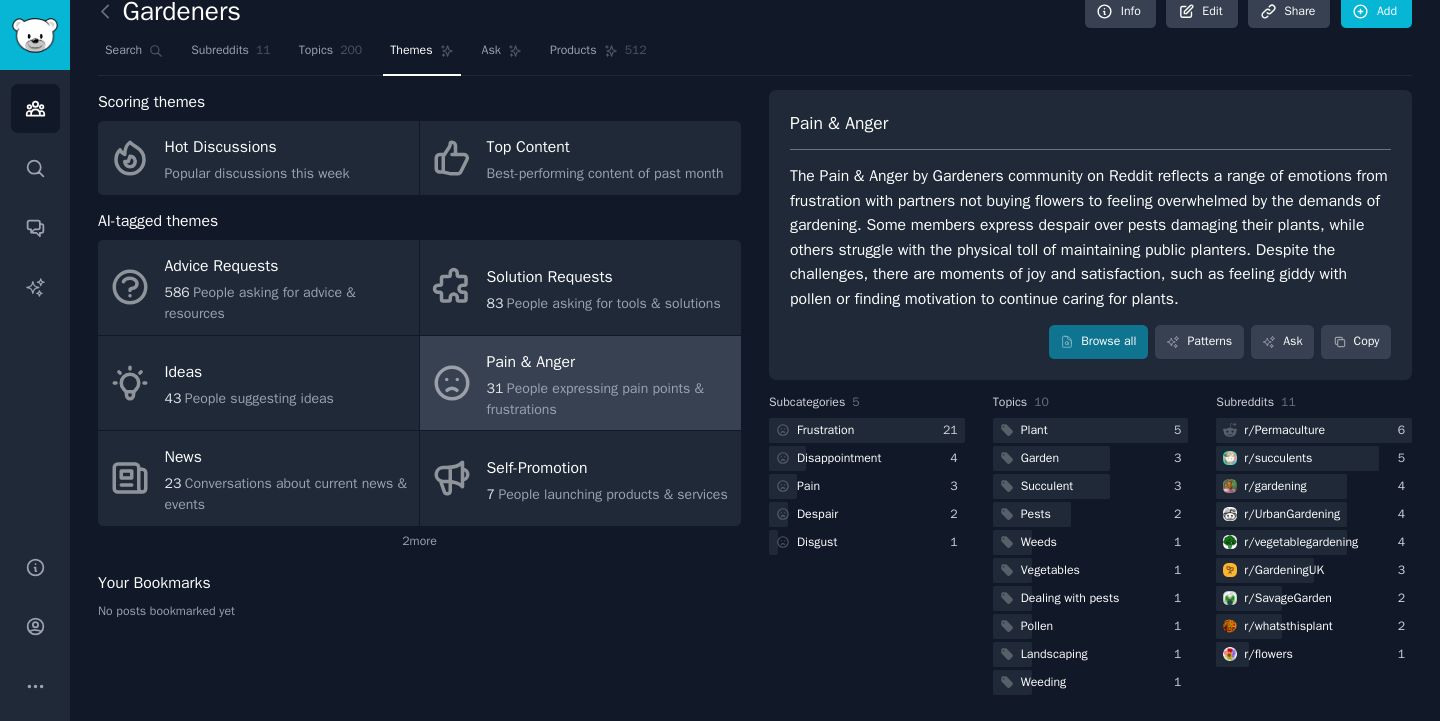 click on "The Pain & Anger by Gardeners community on Reddit reflects a range of emotions from frustration with partners not buying flowers to feeling overwhelmed by the demands of gardening. Some members express despair over pests damaging their plants, while others struggle with the physical toll of maintaining public planters. Despite the challenges, there are moments of joy and satisfaction, such as feeling giddy with pollen or finding motivation to continue caring for plants." at bounding box center (1090, 237) 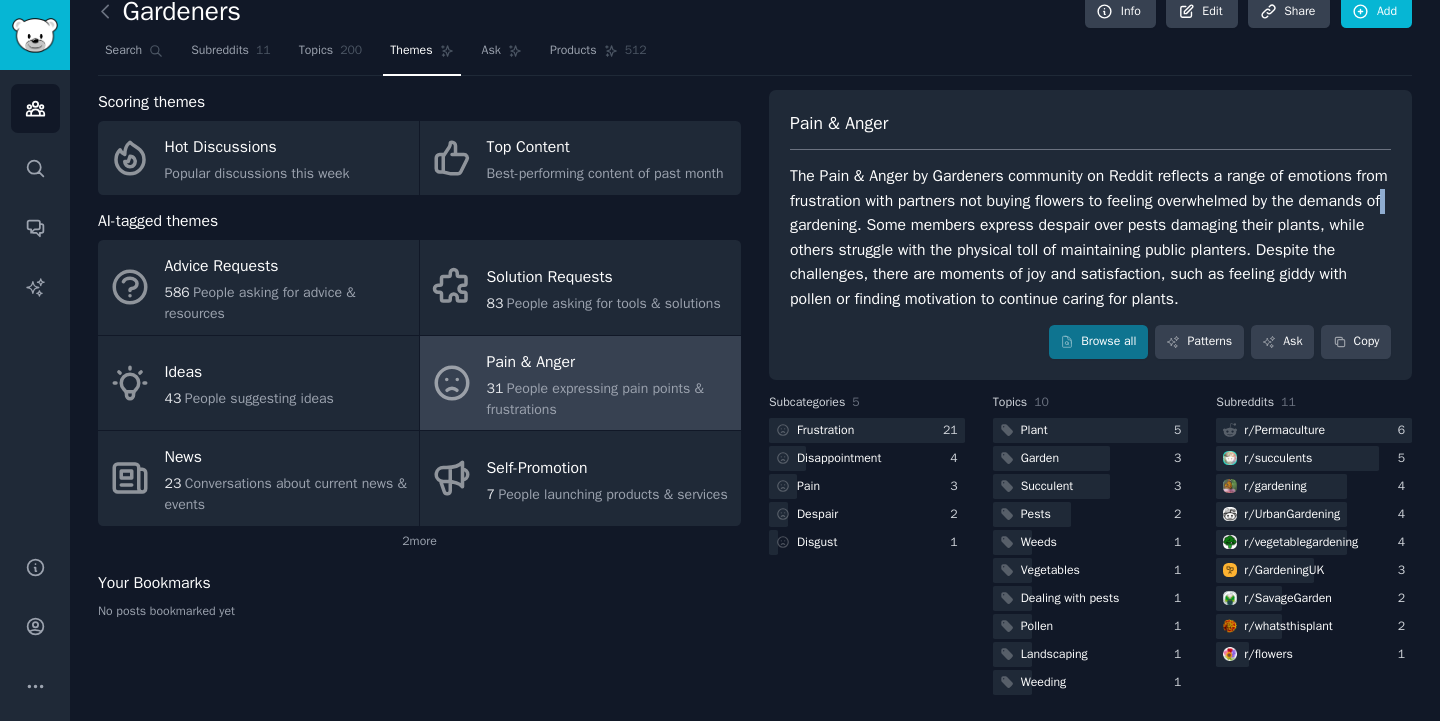 click on "The Pain & Anger by Gardeners community on Reddit reflects a range of emotions from frustration with partners not buying flowers to feeling overwhelmed by the demands of gardening. Some members express despair over pests damaging their plants, while others struggle with the physical toll of maintaining public planters. Despite the challenges, there are moments of joy and satisfaction, such as feeling giddy with pollen or finding motivation to continue caring for plants." at bounding box center (1090, 237) 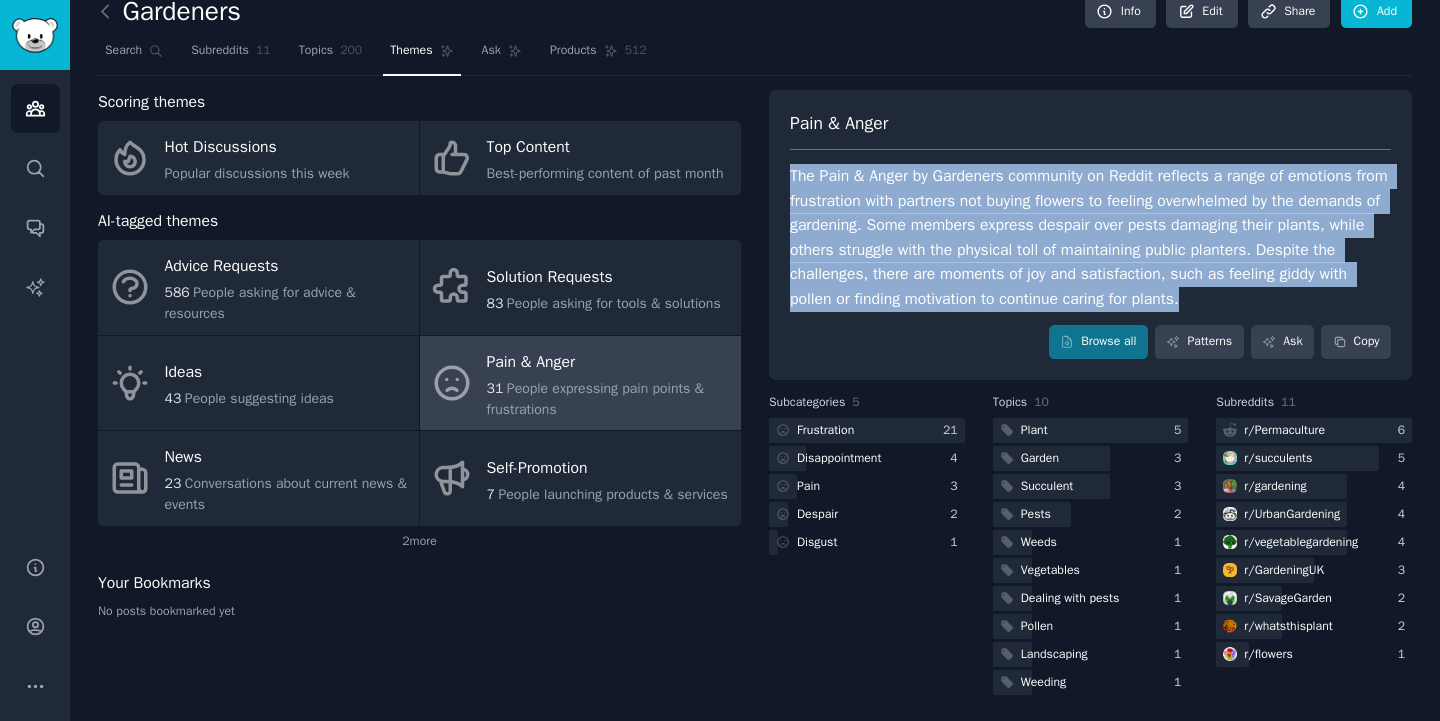 click on "The Pain & Anger by Gardeners community on Reddit reflects a range of emotions from frustration with partners not buying flowers to feeling overwhelmed by the demands of gardening. Some members express despair over pests damaging their plants, while others struggle with the physical toll of maintaining public planters. Despite the challenges, there are moments of joy and satisfaction, such as feeling giddy with pollen or finding motivation to continue caring for plants." at bounding box center (1090, 237) 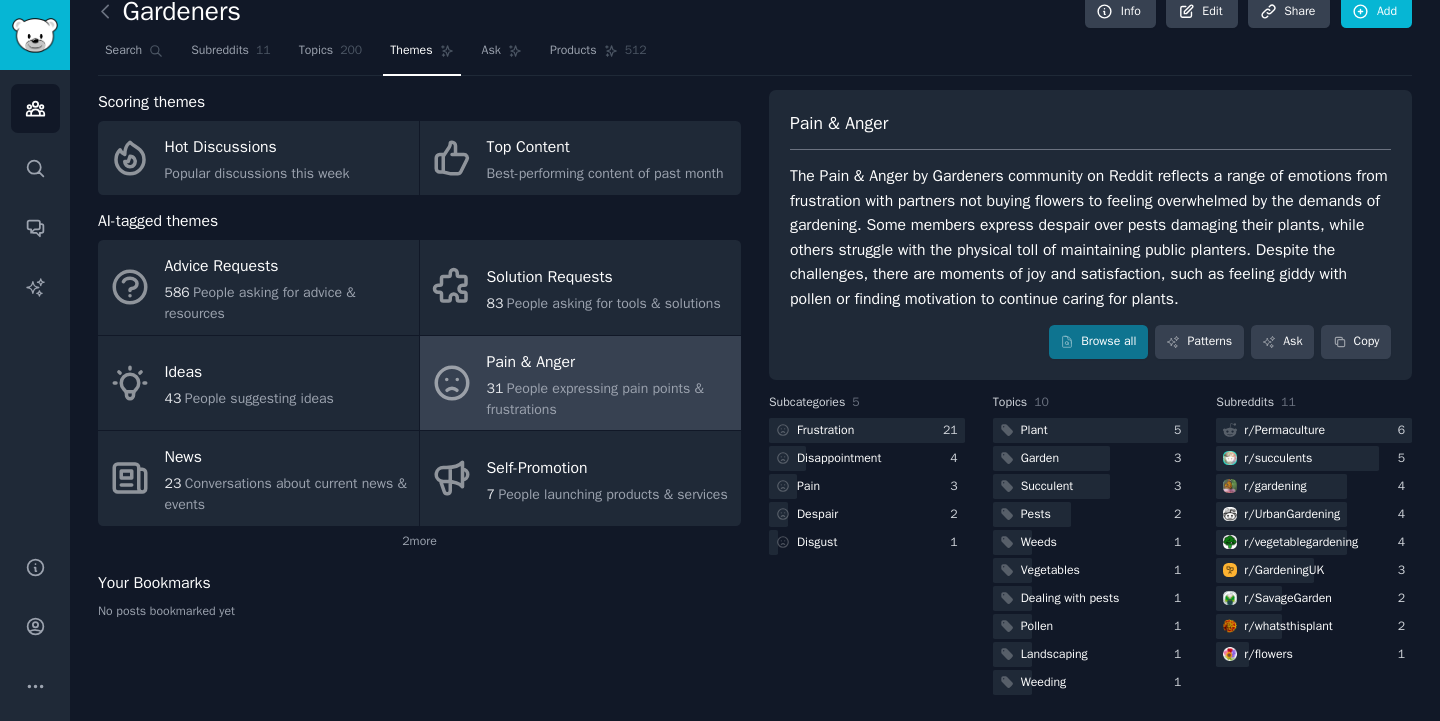 click on "The Pain & Anger by Gardeners community on Reddit reflects a range of emotions from frustration with partners not buying flowers to feeling overwhelmed by the demands of gardening. Some members express despair over pests damaging their plants, while others struggle with the physical toll of maintaining public planters. Despite the challenges, there are moments of joy and satisfaction, such as feeling giddy with pollen or finding motivation to continue caring for plants." at bounding box center (1090, 237) 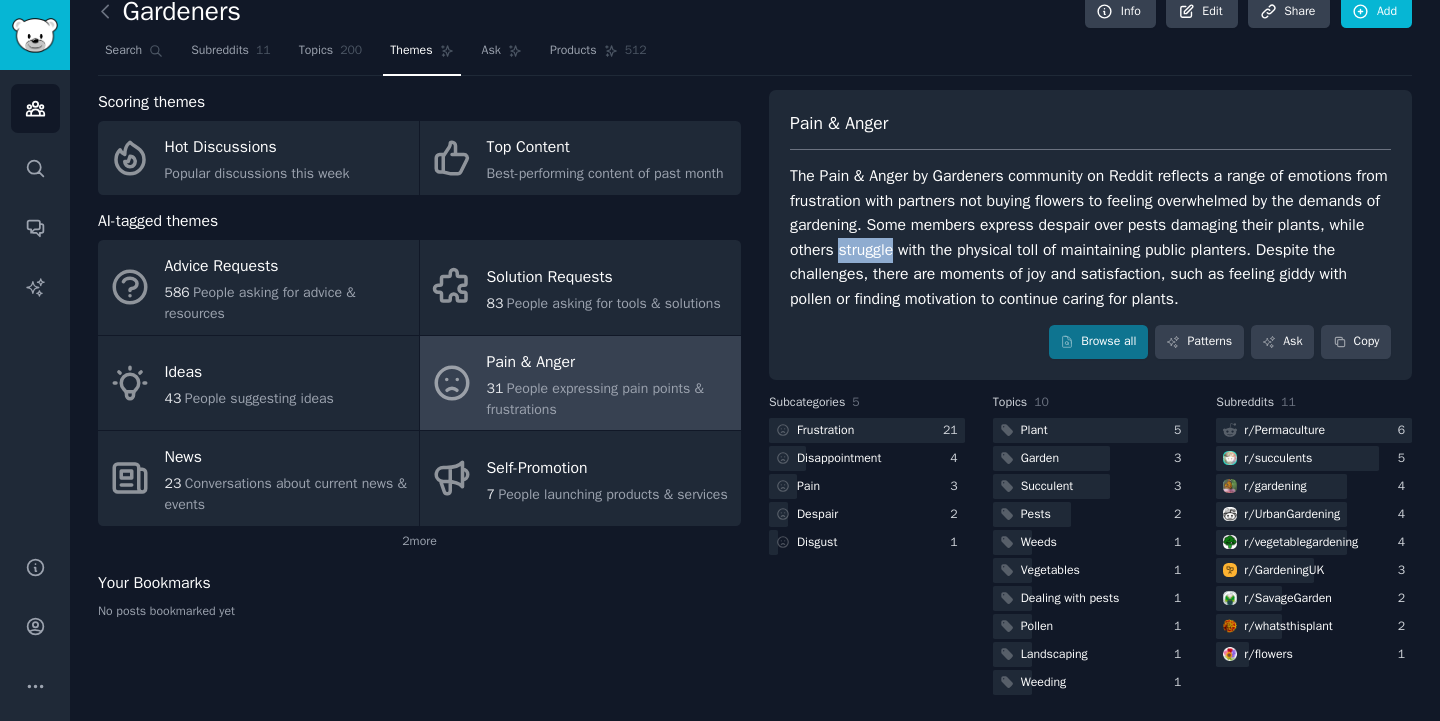 click on "The Pain & Anger by Gardeners community on Reddit reflects a range of emotions from frustration with partners not buying flowers to feeling overwhelmed by the demands of gardening. Some members express despair over pests damaging their plants, while others struggle with the physical toll of maintaining public planters. Despite the challenges, there are moments of joy and satisfaction, such as feeling giddy with pollen or finding motivation to continue caring for plants." at bounding box center [1090, 237] 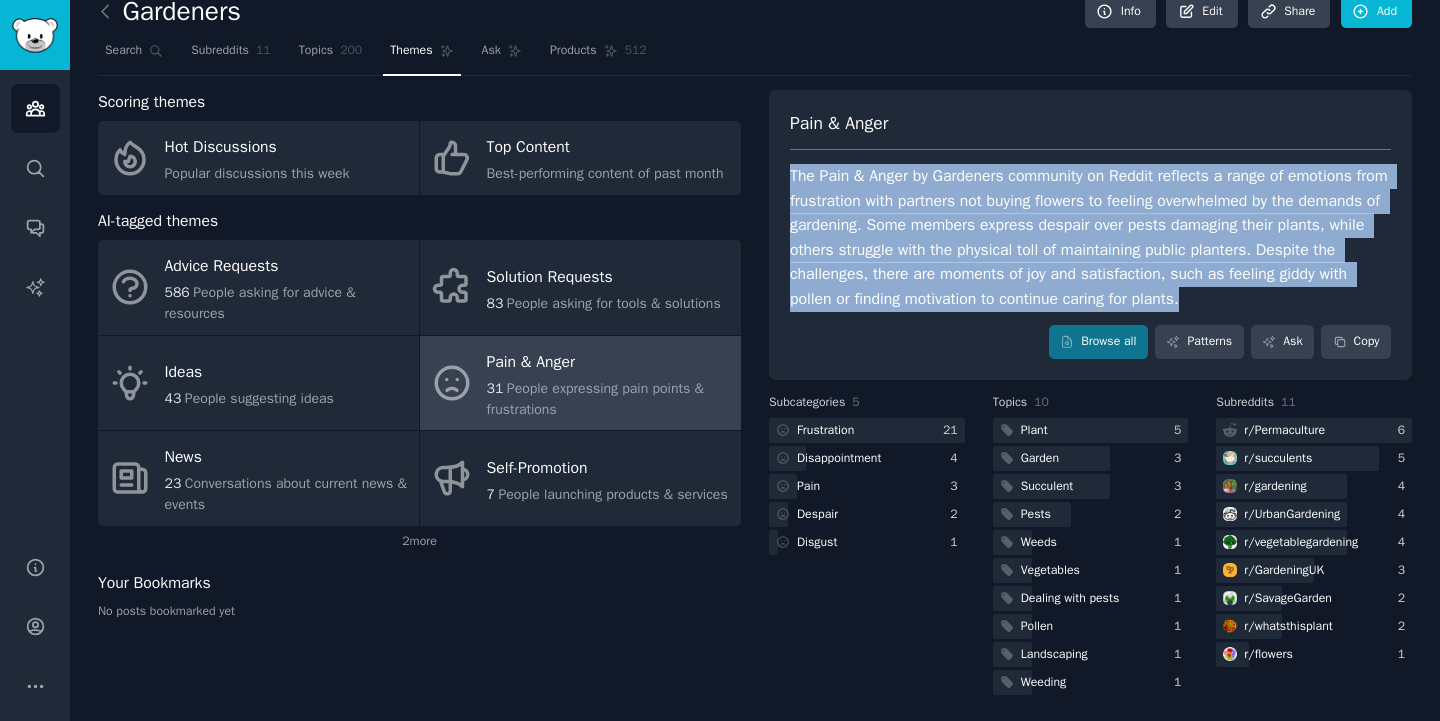 click on "The Pain & Anger by Gardeners community on Reddit reflects a range of emotions from frustration with partners not buying flowers to feeling overwhelmed by the demands of gardening. Some members express despair over pests damaging their plants, while others struggle with the physical toll of maintaining public planters. Despite the challenges, there are moments of joy and satisfaction, such as feeling giddy with pollen or finding motivation to continue caring for plants." at bounding box center (1090, 237) 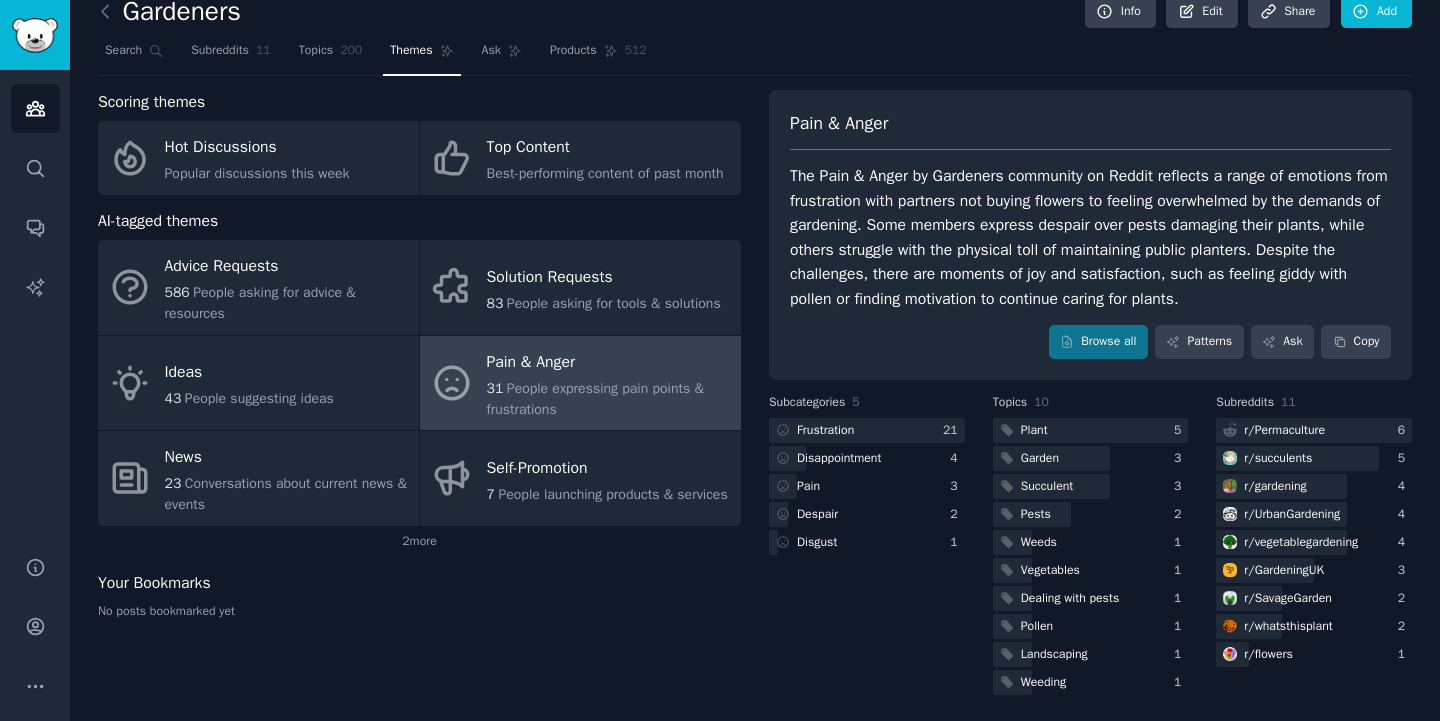 click on "The Pain & Anger by Gardeners community on Reddit reflects a range of emotions from frustration with partners not buying flowers to feeling overwhelmed by the demands of gardening. Some members express despair over pests damaging their plants, while others struggle with the physical toll of maintaining public planters. Despite the challenges, there are moments of joy and satisfaction, such as feeling giddy with pollen or finding motivation to continue caring for plants." at bounding box center (1090, 237) 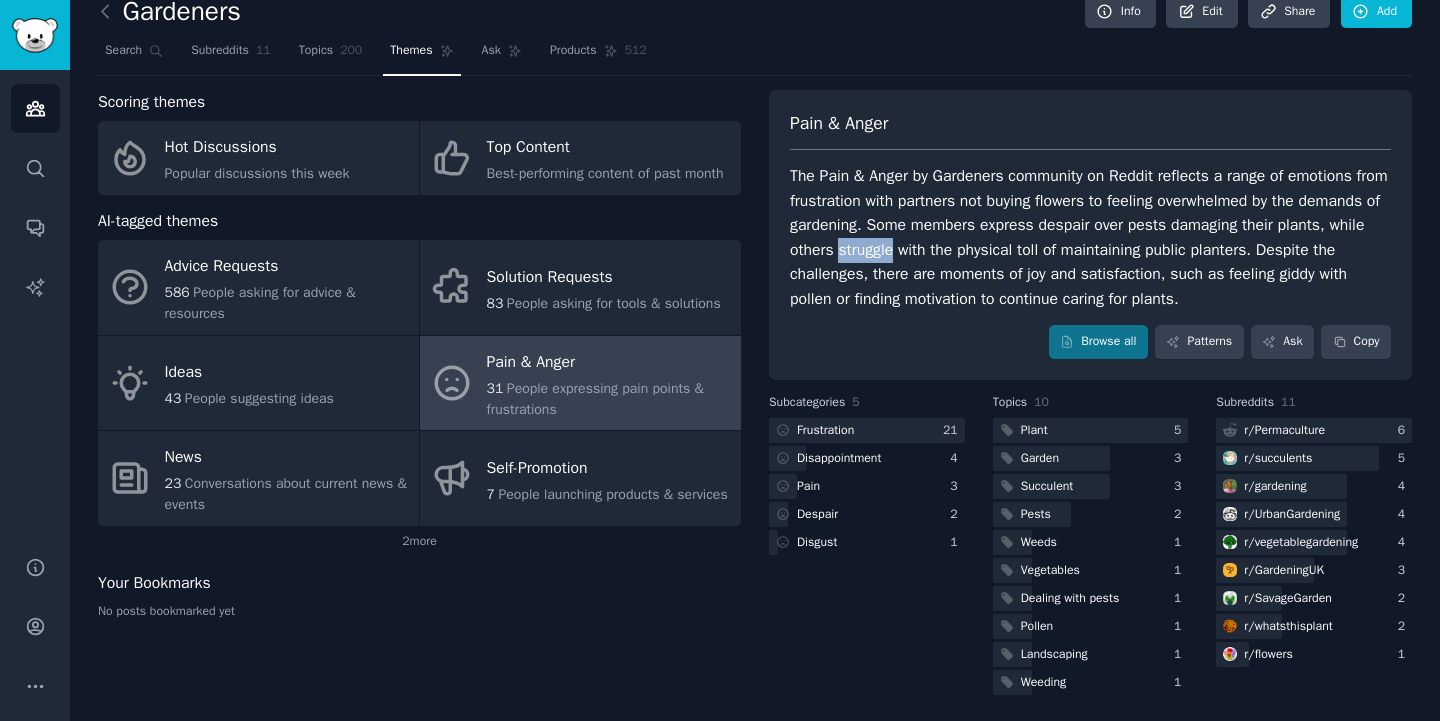 click on "The Pain & Anger by Gardeners community on Reddit reflects a range of emotions from frustration with partners not buying flowers to feeling overwhelmed by the demands of gardening. Some members express despair over pests damaging their plants, while others struggle with the physical toll of maintaining public planters. Despite the challenges, there are moments of joy and satisfaction, such as feeling giddy with pollen or finding motivation to continue caring for plants." at bounding box center (1090, 237) 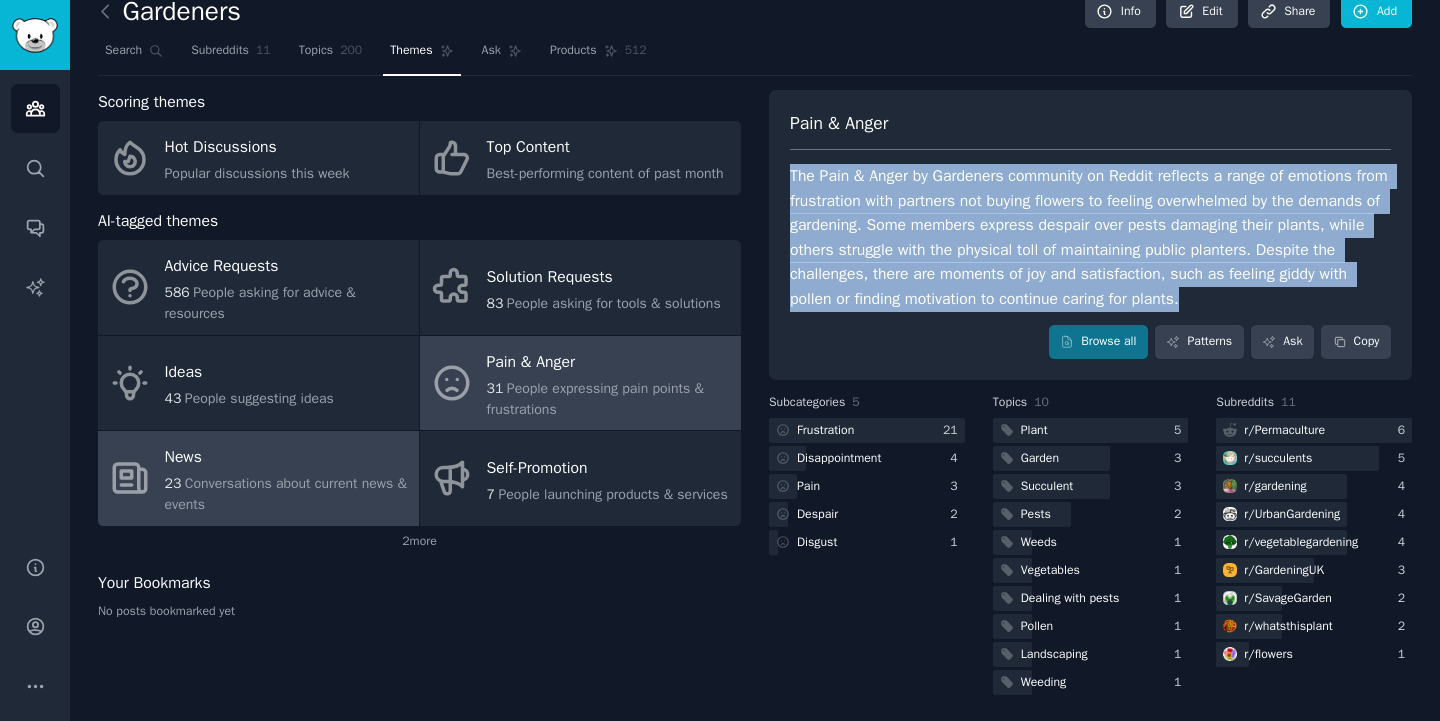 scroll, scrollTop: 0, scrollLeft: 0, axis: both 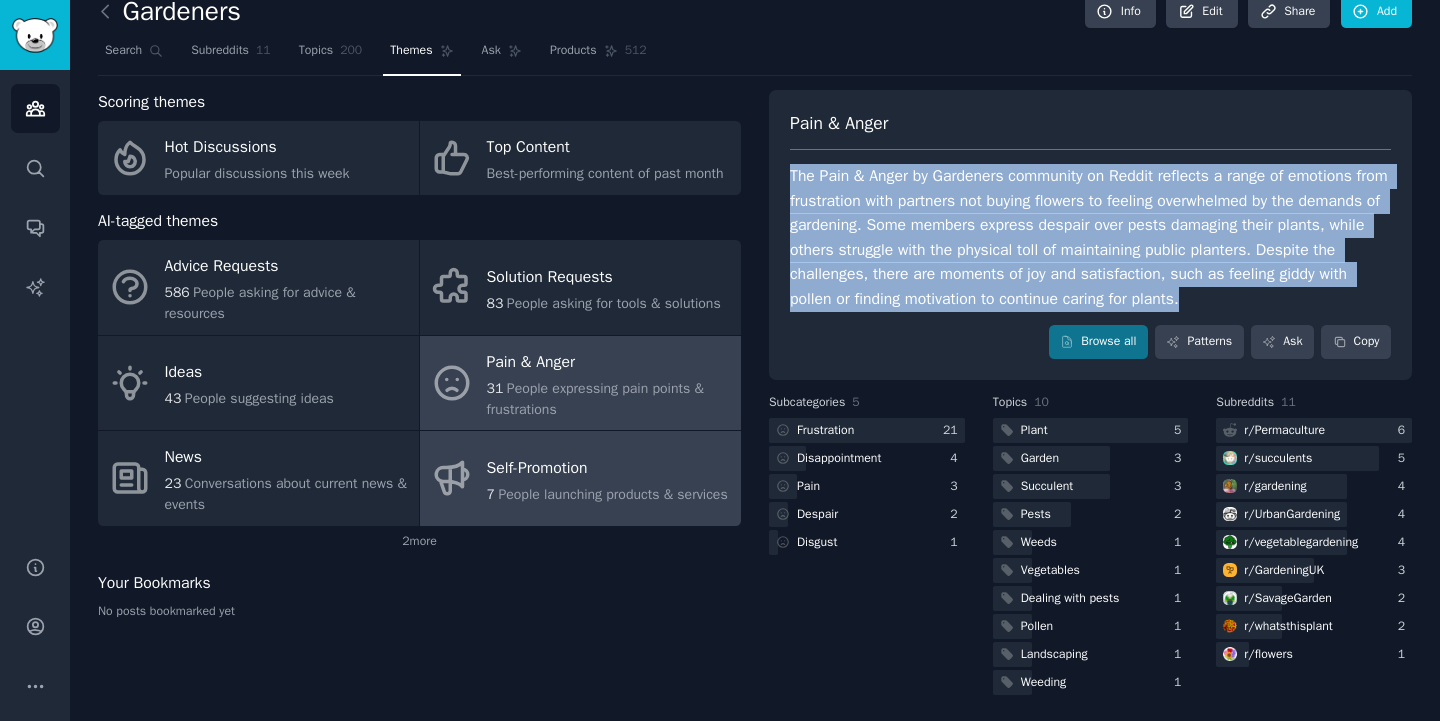 click on "People launching products & services" at bounding box center (612, 494) 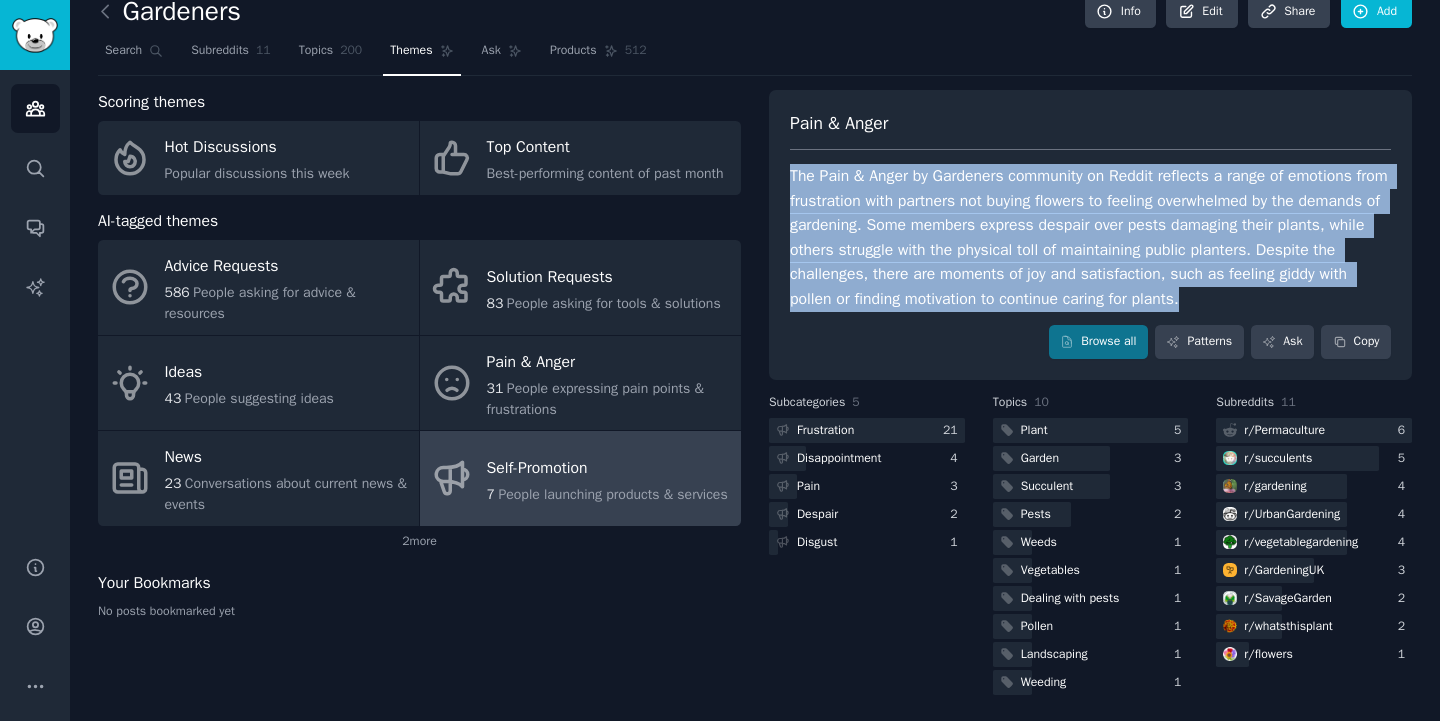scroll, scrollTop: 0, scrollLeft: 0, axis: both 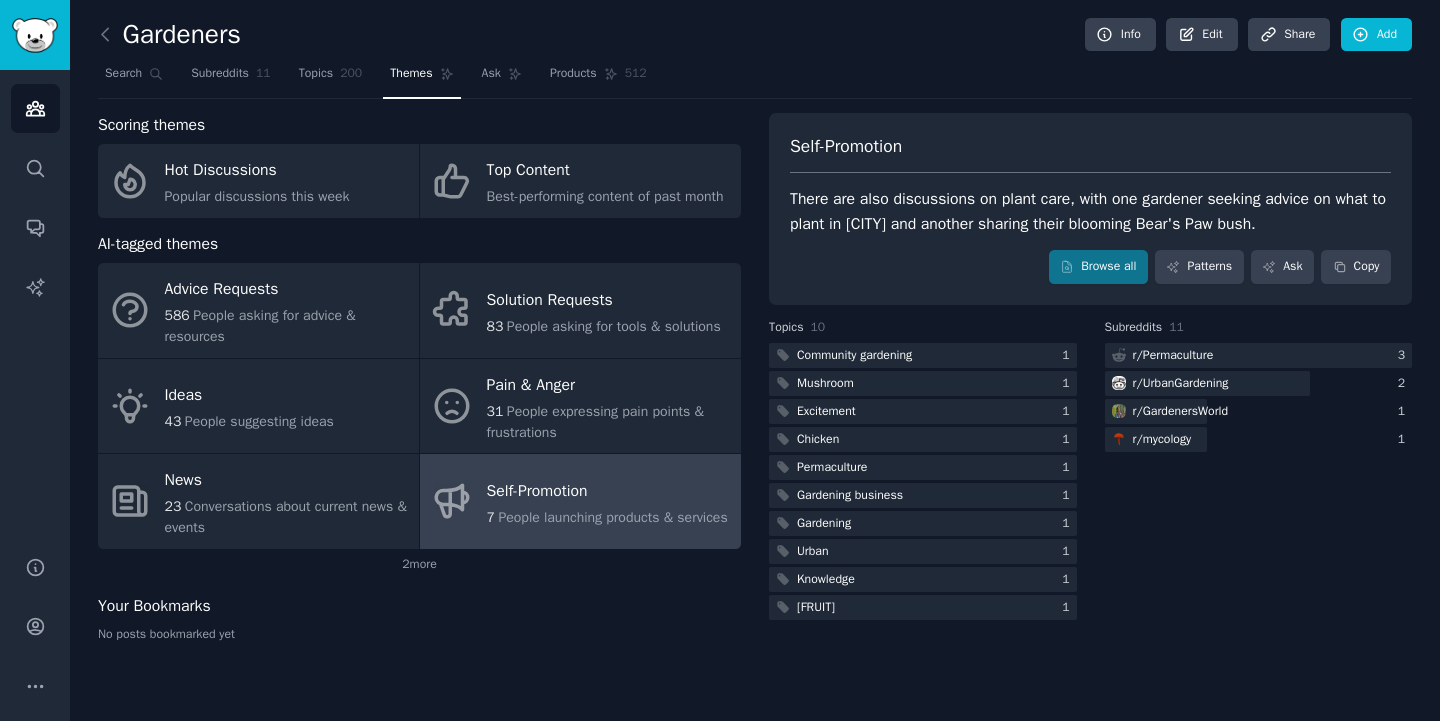 click on "The self-promotion by gardeners on Reddit includes sharing excitement over finding 'chicken of the woods', promoting an agroforestry app for project sharing, and introducing a permaculture-inspired game called Pollinarium. Additionally, there is a story of resilience and hope behind Huella Verde's journey from a failed business to a new green initiative. Another project involves knowledge sharing for gardening and urban spaces, along with celebrating the success of growing a second apricot in seven years." at bounding box center [1090, 211] 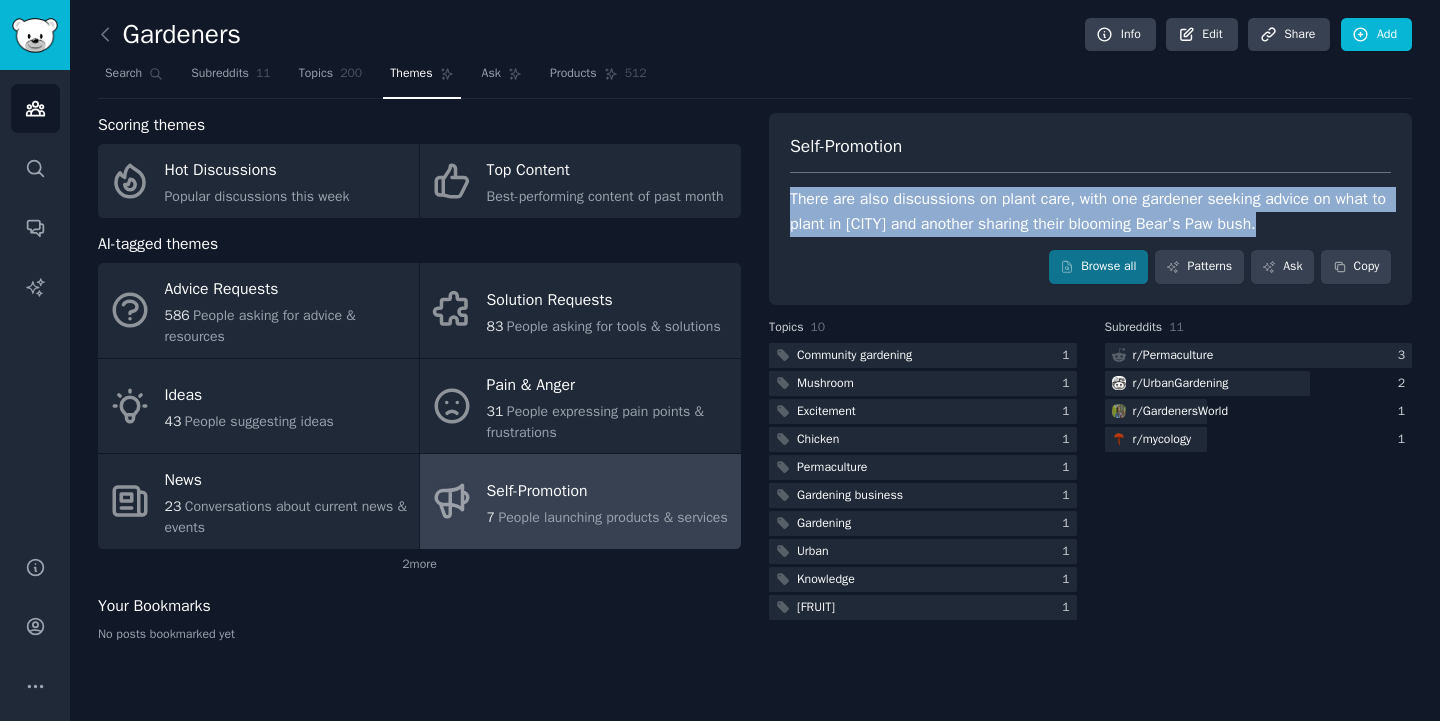 click on "The self-promotion by gardeners on Reddit includes sharing excitement over finding 'chicken of the woods', promoting an agroforestry app for project sharing, and introducing a permaculture-inspired game called Pollinarium. Additionally, there is a story of resilience and hope behind Huella Verde's journey from a failed business to a new green initiative. Another project involves knowledge sharing for gardening and urban spaces, along with celebrating the success of growing a second apricot in seven years." at bounding box center (1090, 211) 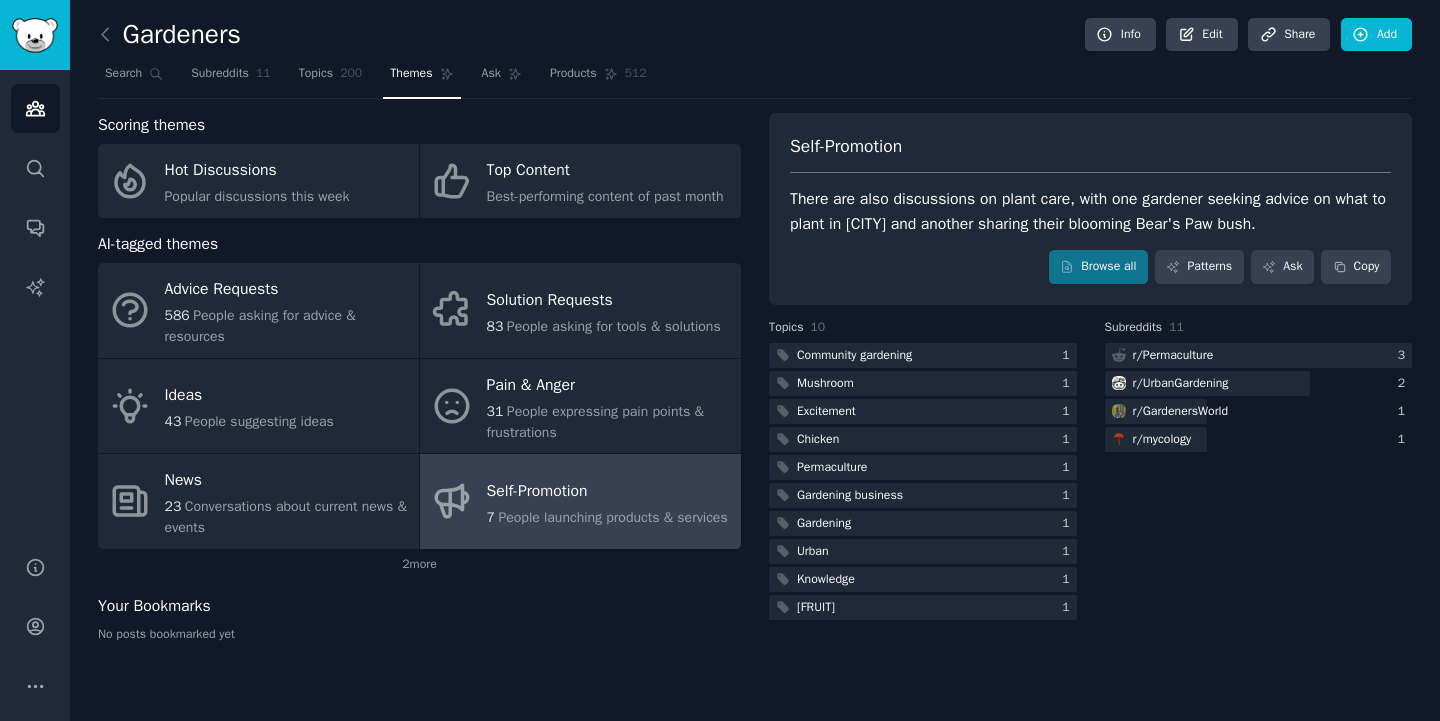 click on "The self-promotion by gardeners on Reddit includes sharing excitement over finding 'chicken of the woods', promoting an agroforestry app for project sharing, and introducing a permaculture-inspired game called Pollinarium. Additionally, there is a story of resilience and hope behind Huella Verde's journey from a failed business to a new green initiative. Another project involves knowledge sharing for gardening and urban spaces, along with celebrating the success of growing a second apricot in seven years." at bounding box center [1090, 211] 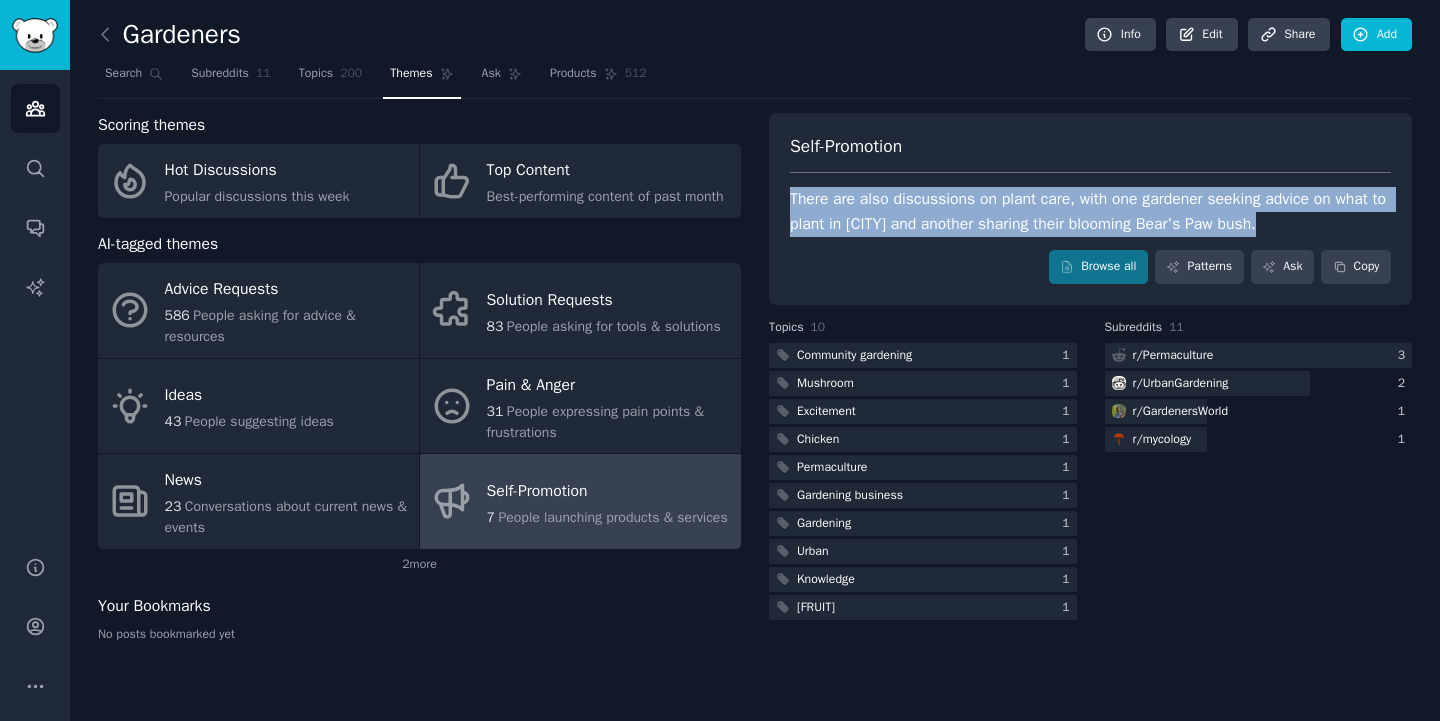click on "The self-promotion by gardeners on Reddit includes sharing excitement over finding 'chicken of the woods', promoting an agroforestry app for project sharing, and introducing a permaculture-inspired game called Pollinarium. Additionally, there is a story of resilience and hope behind Huella Verde's journey from a failed business to a new green initiative. Another project involves knowledge sharing for gardening and urban spaces, along with celebrating the success of growing a second apricot in seven years." at bounding box center [1090, 211] 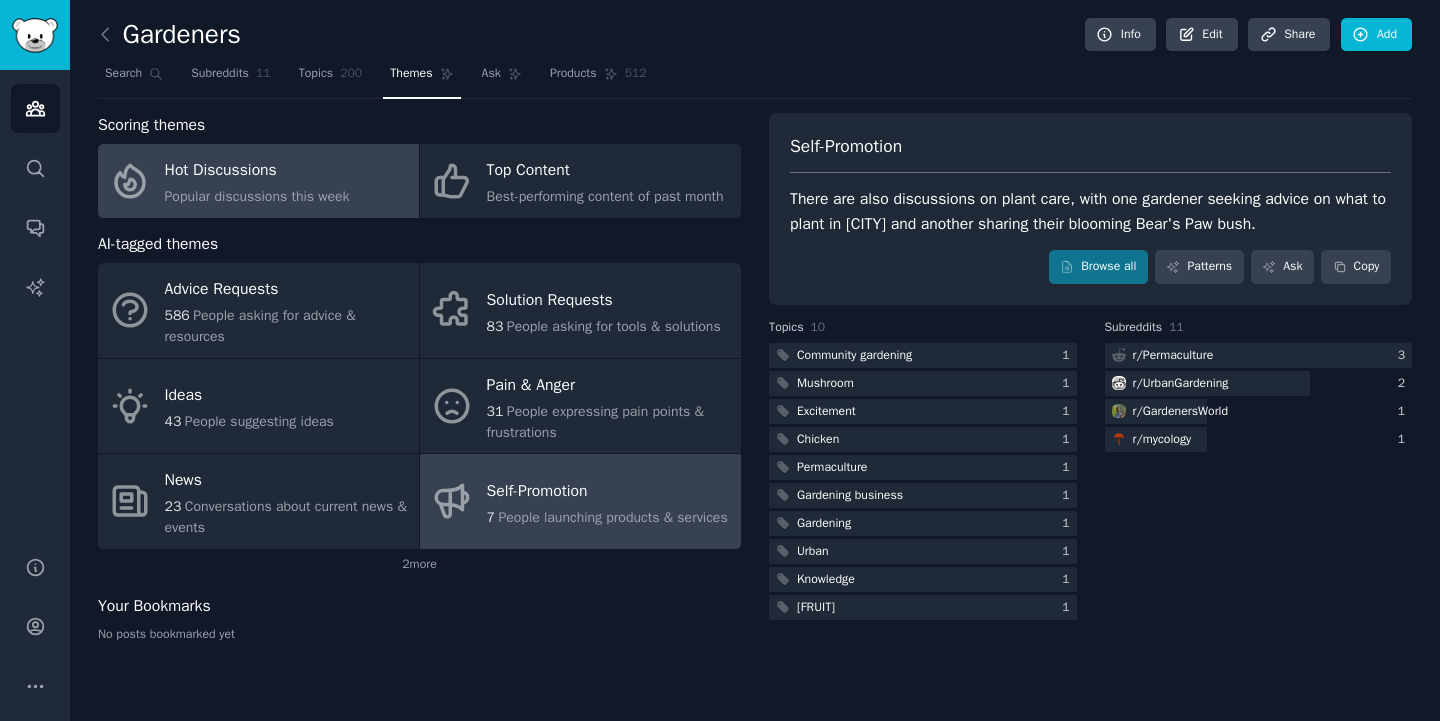 scroll, scrollTop: 0, scrollLeft: 0, axis: both 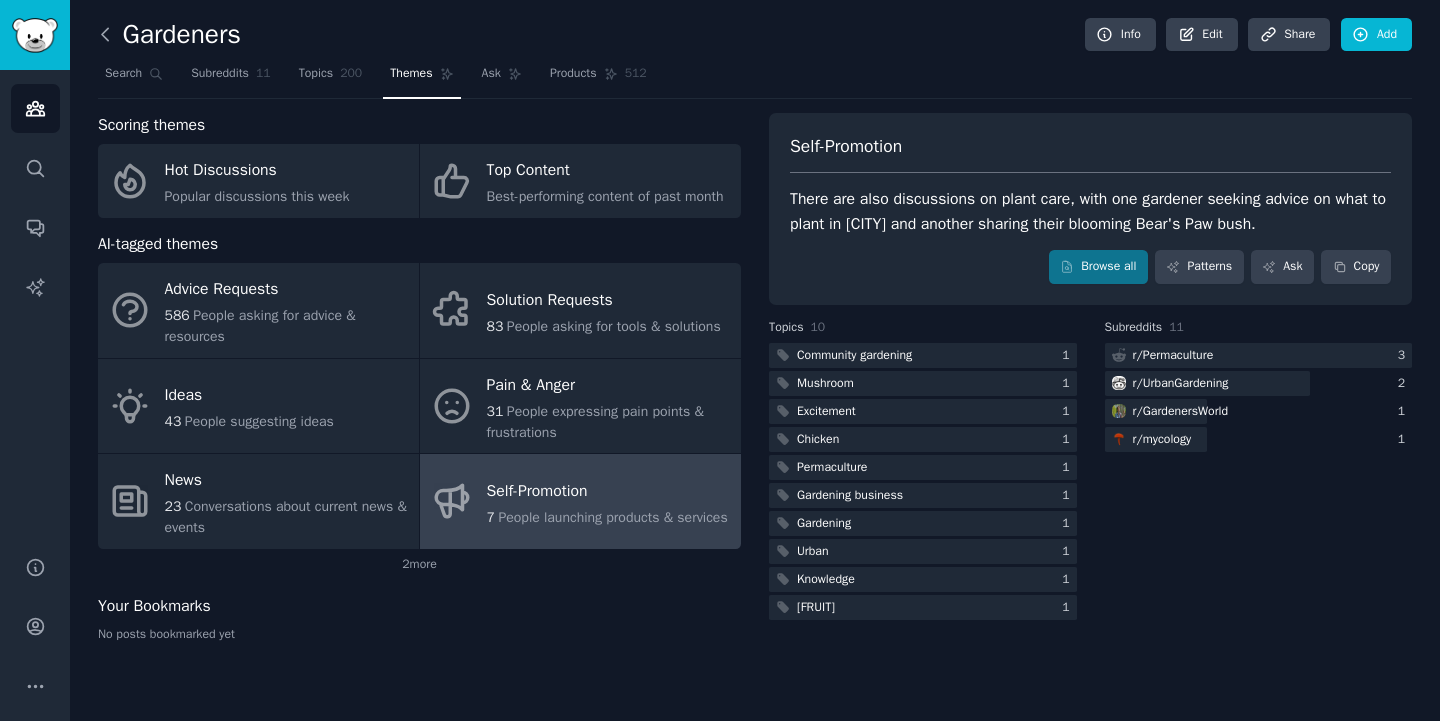 click 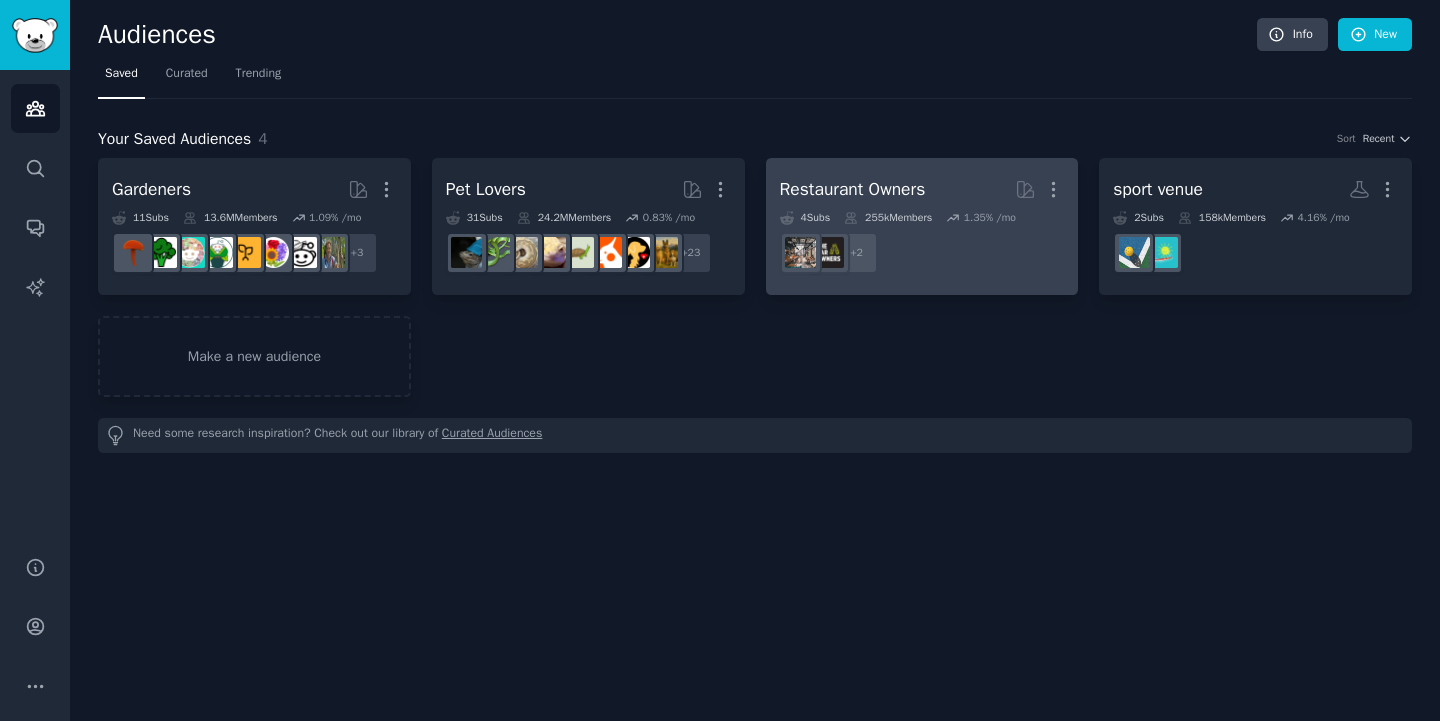 click on "Restaurant Owners" at bounding box center [853, 189] 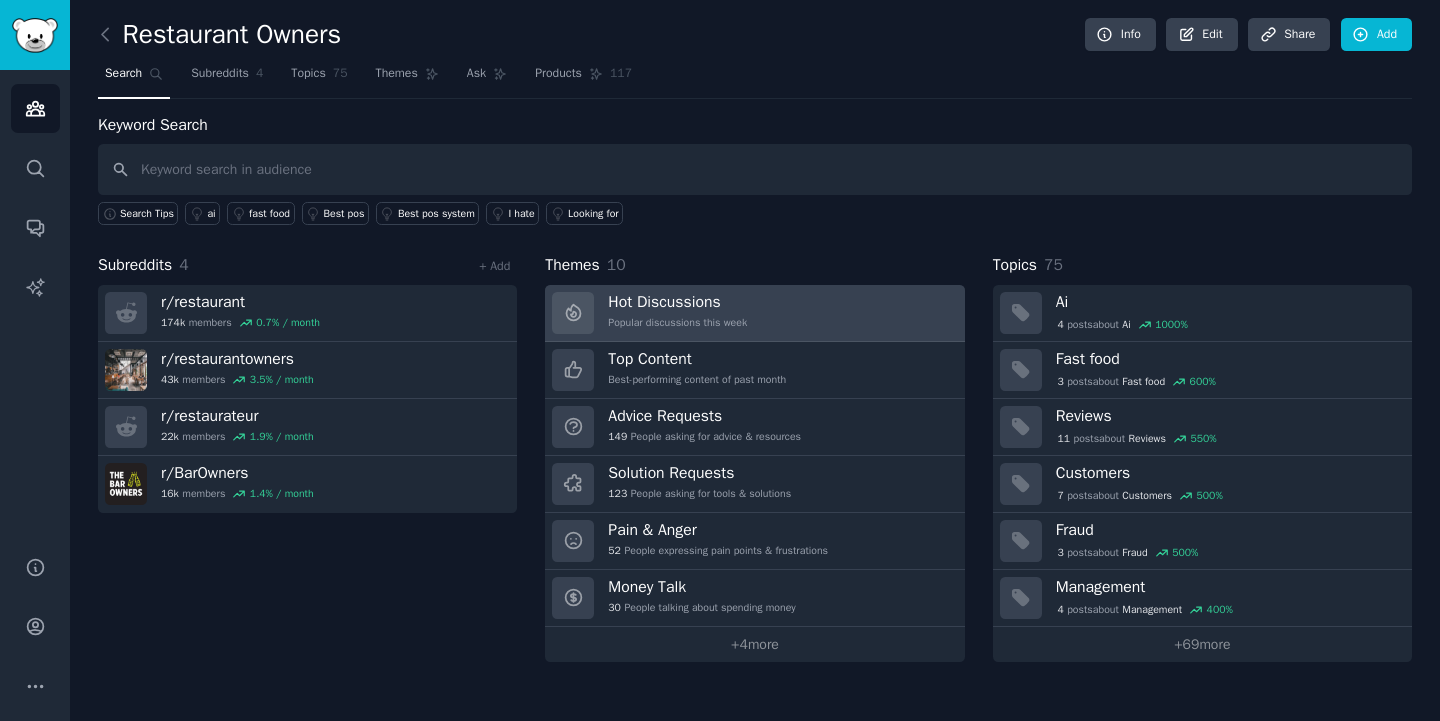 click on "Popular discussions this week" at bounding box center [677, 323] 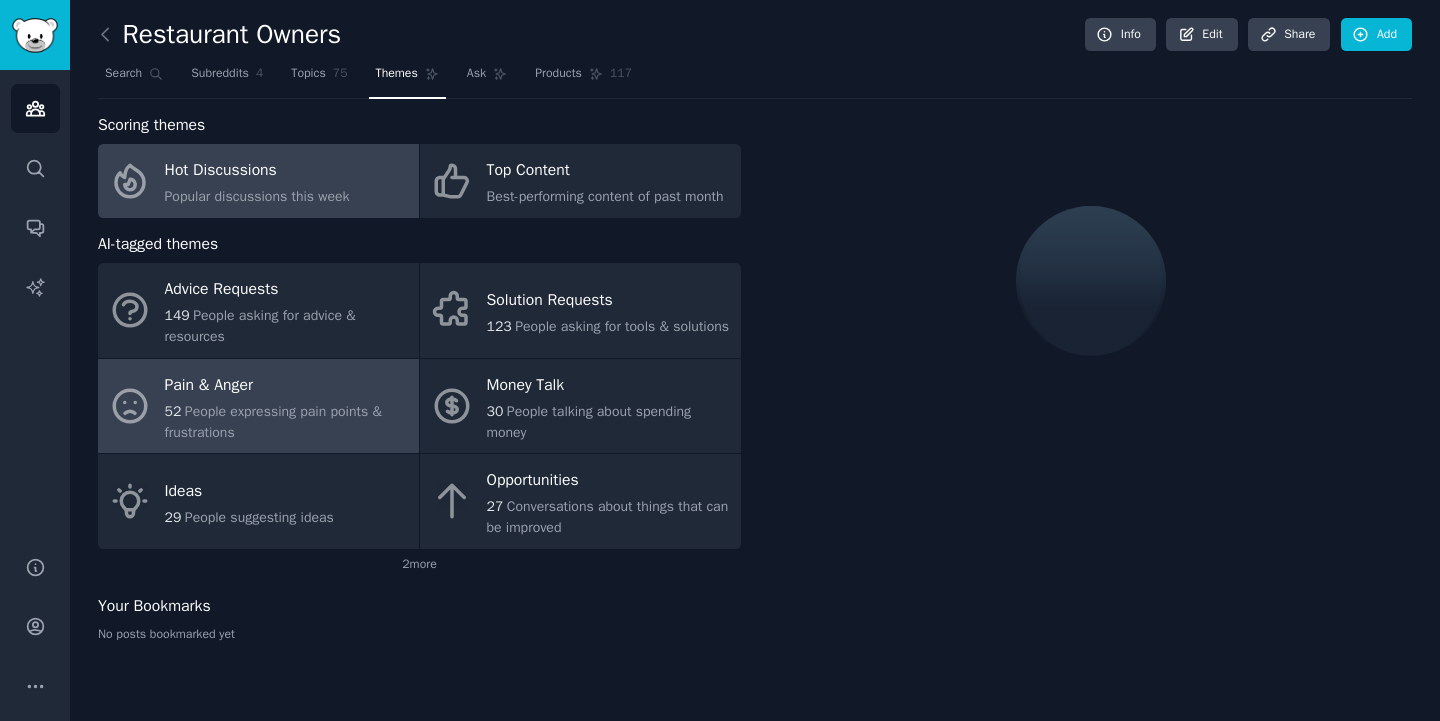 click on "52 People expressing pain points & frustrations" at bounding box center [287, 422] 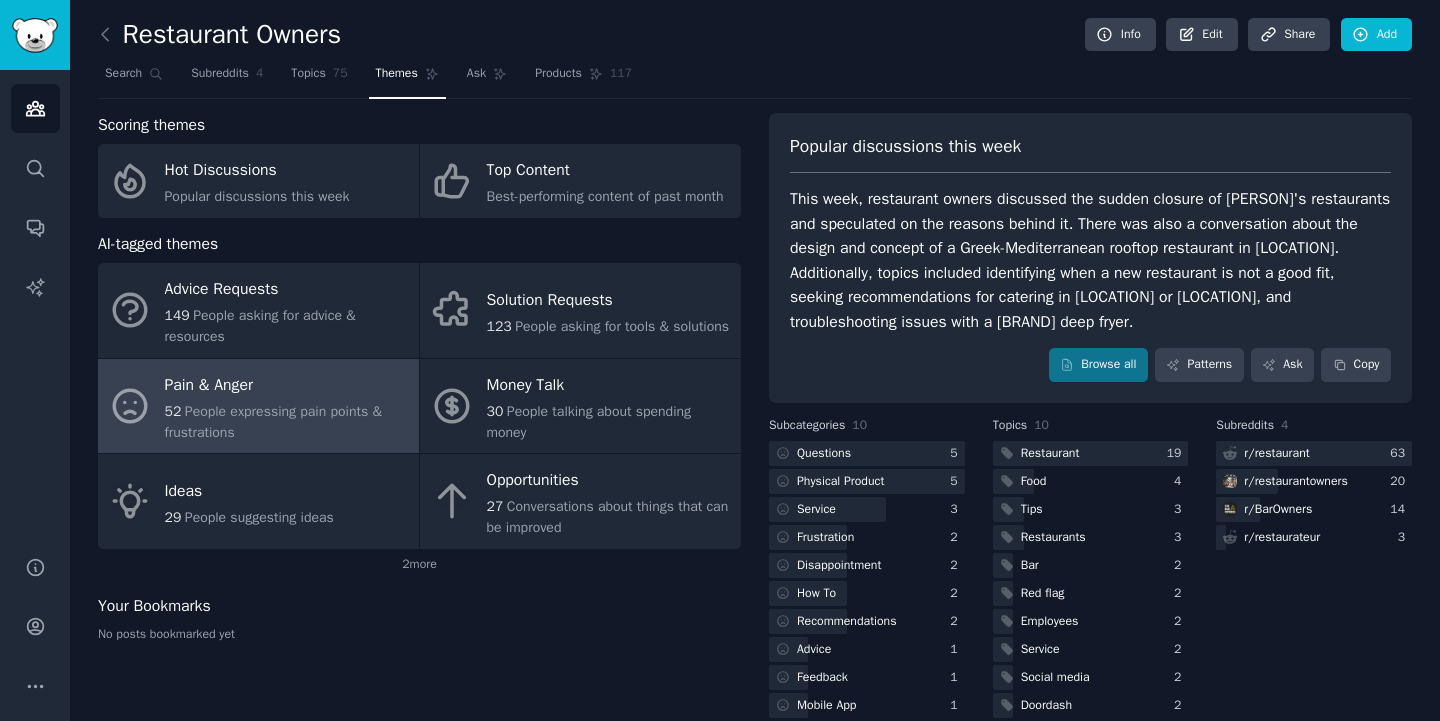 click on "This week, restaurant owners discussed the sudden closure of Paula Deen's restaurants and speculated on the reasons behind it. There was also a conversation about the design and concept of a Greek-Mediterranean rooftop restaurant in Gurugram. Additionally, topics included identifying when a new restaurant is not a good fit, seeking recommendations for catering in Pasay or Taguig, and troubleshooting issues with a Cook Rite deep fryer." at bounding box center (1090, 260) 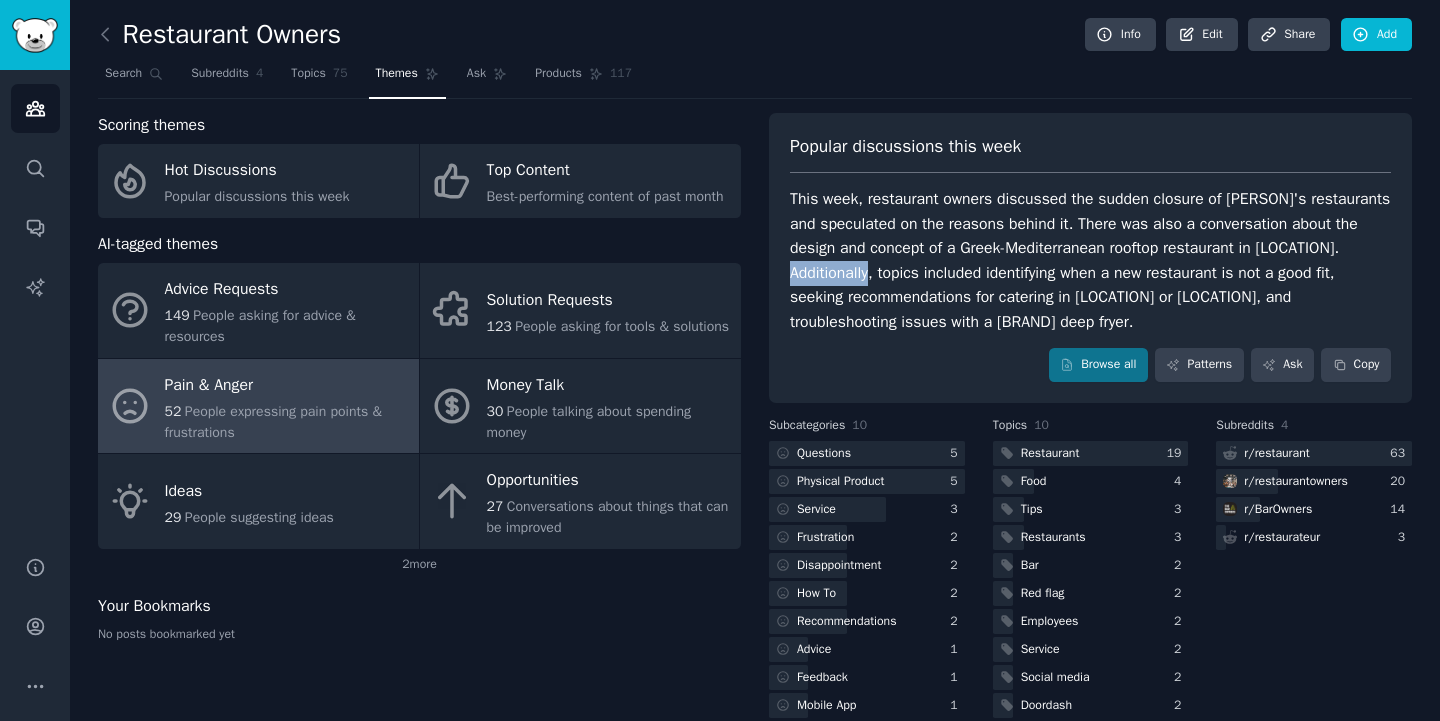 click on "This week, restaurant owners discussed the sudden closure of Paula Deen's restaurants and speculated on the reasons behind it. There was also a conversation about the design and concept of a Greek-Mediterranean rooftop restaurant in Gurugram. Additionally, topics included identifying when a new restaurant is not a good fit, seeking recommendations for catering in Pasay or Taguig, and troubleshooting issues with a Cook Rite deep fryer." at bounding box center [1090, 260] 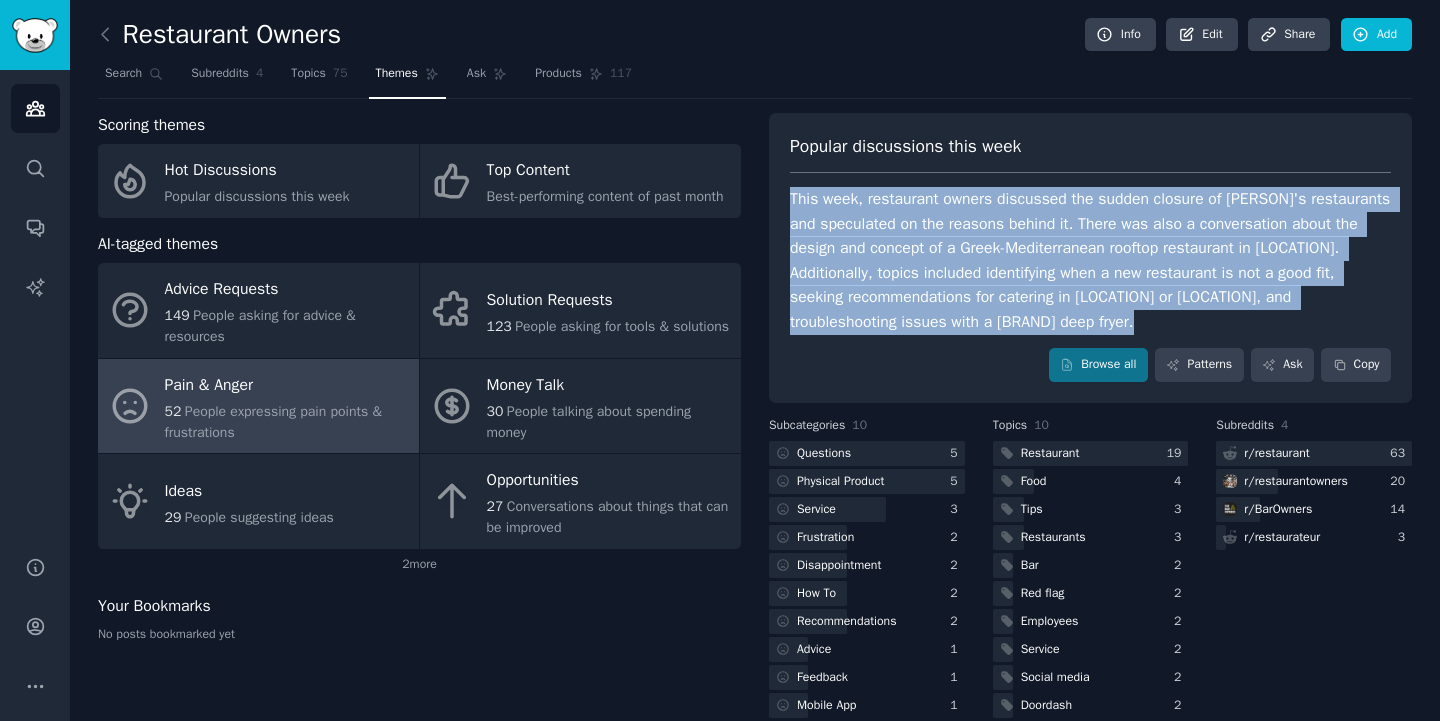 click on "This week, restaurant owners discussed the sudden closure of Paula Deen's restaurants and speculated on the reasons behind it. There was also a conversation about the design and concept of a Greek-Mediterranean rooftop restaurant in Gurugram. Additionally, topics included identifying when a new restaurant is not a good fit, seeking recommendations for catering in Pasay or Taguig, and troubleshooting issues with a Cook Rite deep fryer." at bounding box center [1090, 260] 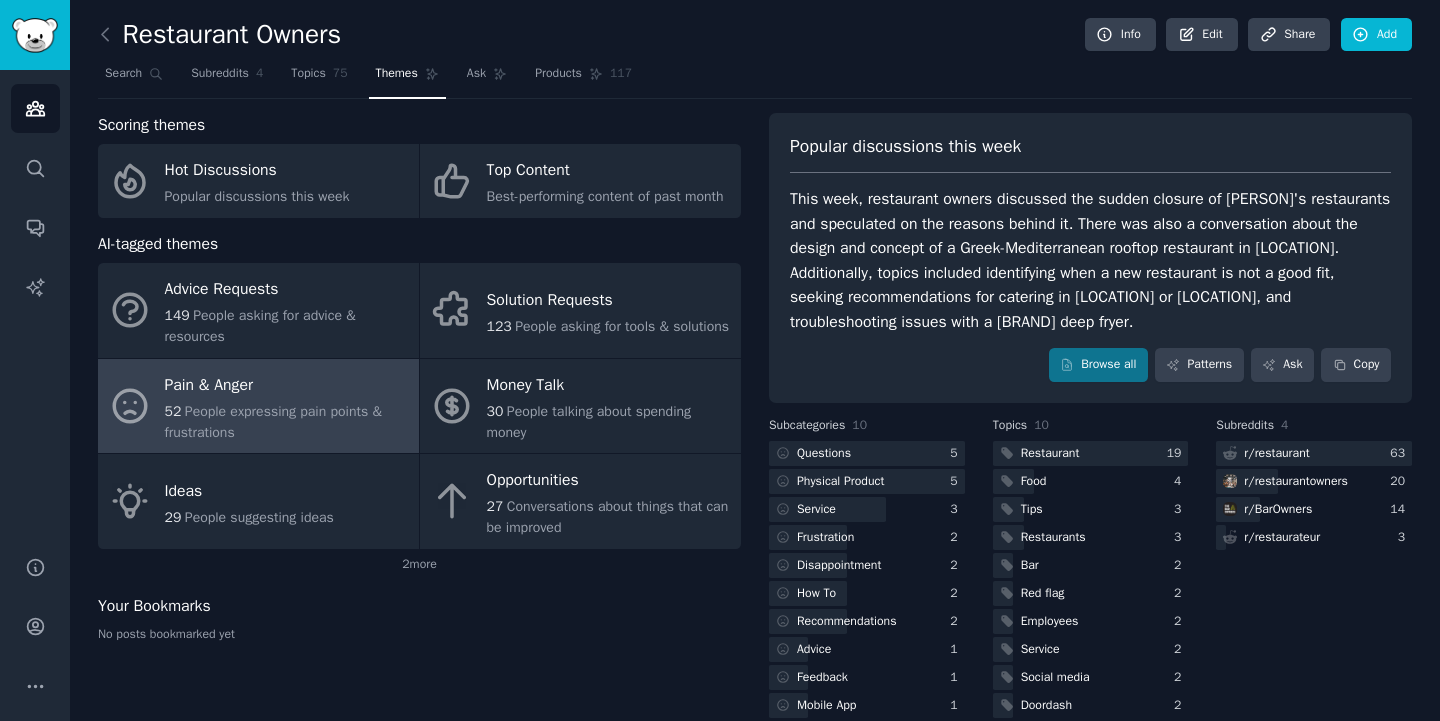 click on "This week, restaurant owners discussed the sudden closure of Paula Deen's restaurants and speculated on the reasons behind it. There was also a conversation about the design and concept of a Greek-Mediterranean rooftop restaurant in Gurugram. Additionally, topics included identifying when a new restaurant is not a good fit, seeking recommendations for catering in Pasay or Taguig, and troubleshooting issues with a Cook Rite deep fryer." at bounding box center (1090, 260) 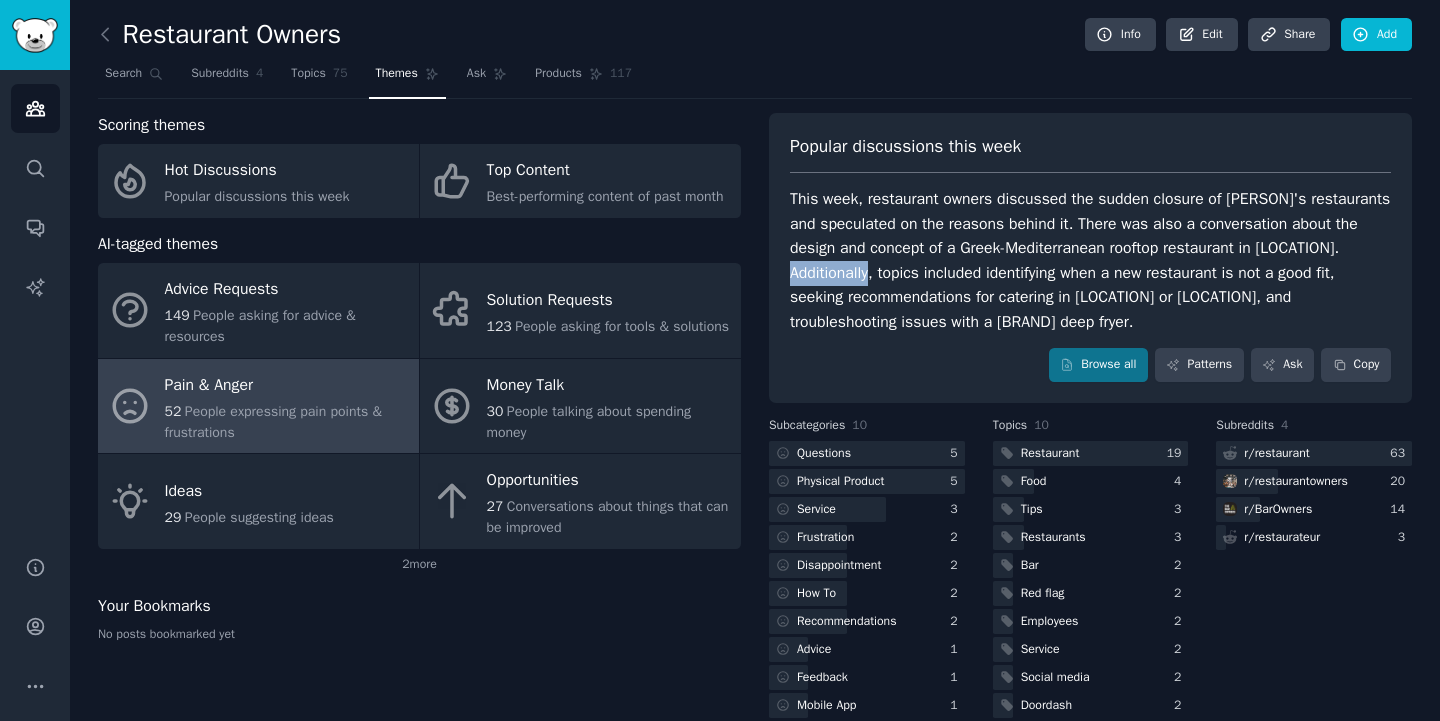 click on "This week, restaurant owners discussed the sudden closure of Paula Deen's restaurants and speculated on the reasons behind it. There was also a conversation about the design and concept of a Greek-Mediterranean rooftop restaurant in Gurugram. Additionally, topics included identifying when a new restaurant is not a good fit, seeking recommendations for catering in Pasay or Taguig, and troubleshooting issues with a Cook Rite deep fryer." at bounding box center (1090, 260) 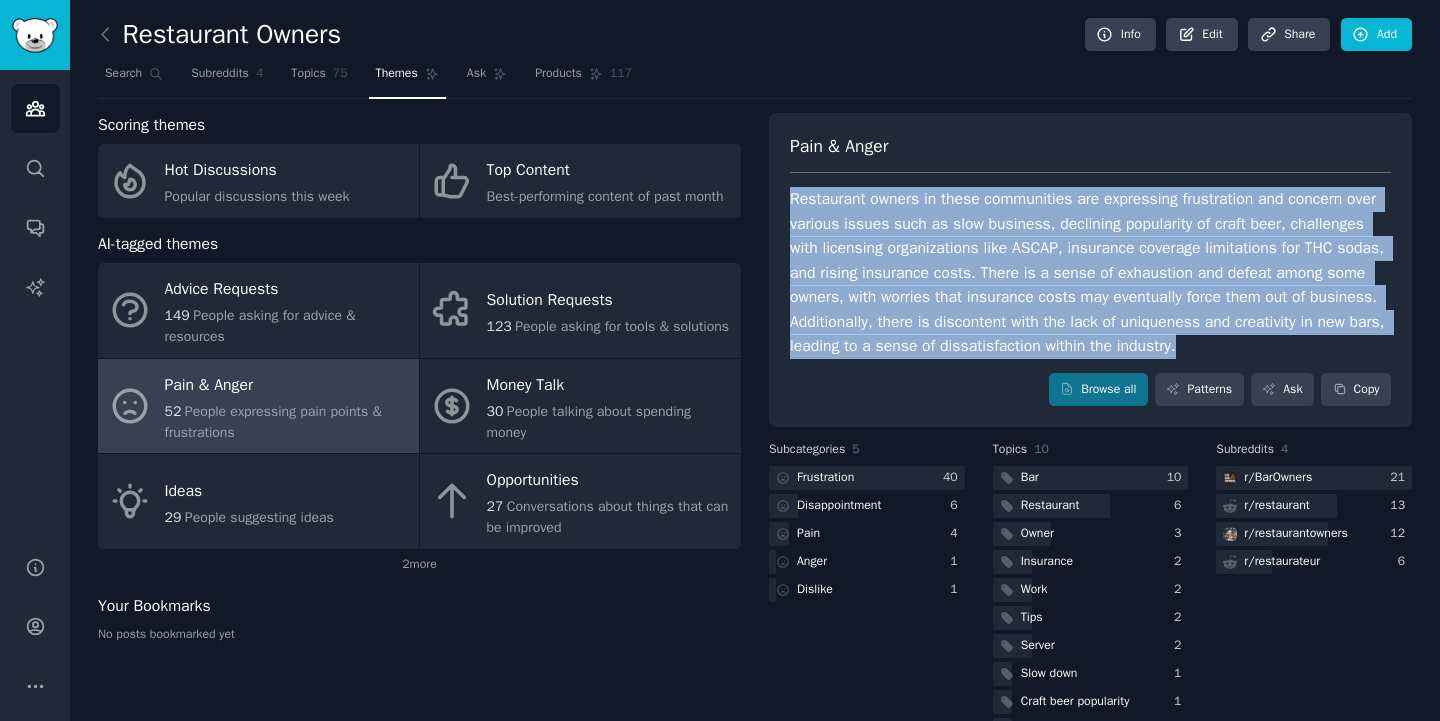click on "Restaurant owners in these communities are expressing frustration and concern over various issues such as slow business, declining popularity of craft beer, challenges with licensing organizations like ASCAP, insurance coverage limitations for THC sodas, and rising insurance costs. There is a sense of exhaustion and defeat among some owners, with worries that insurance costs may eventually force them out of business. Additionally, there is discontent with the lack of uniqueness and creativity in new bars, leading to a sense of dissatisfaction within the industry." at bounding box center (1090, 273) 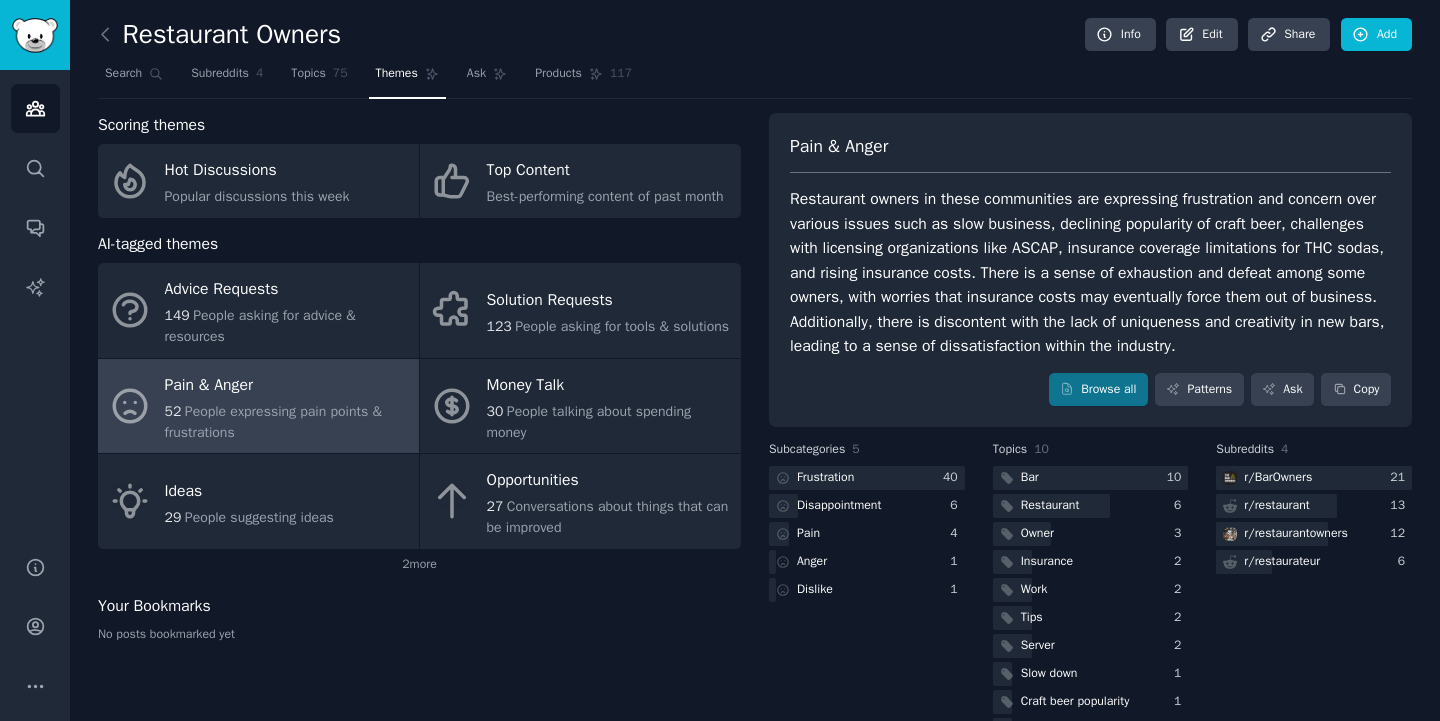click on "Restaurant owners in these communities are expressing frustration and concern over various issues such as slow business, declining popularity of craft beer, challenges with licensing organizations like ASCAP, insurance coverage limitations for THC sodas, and rising insurance costs. There is a sense of exhaustion and defeat among some owners, with worries that insurance costs may eventually force them out of business. Additionally, there is discontent with the lack of uniqueness and creativity in new bars, leading to a sense of dissatisfaction within the industry." at bounding box center [1090, 273] 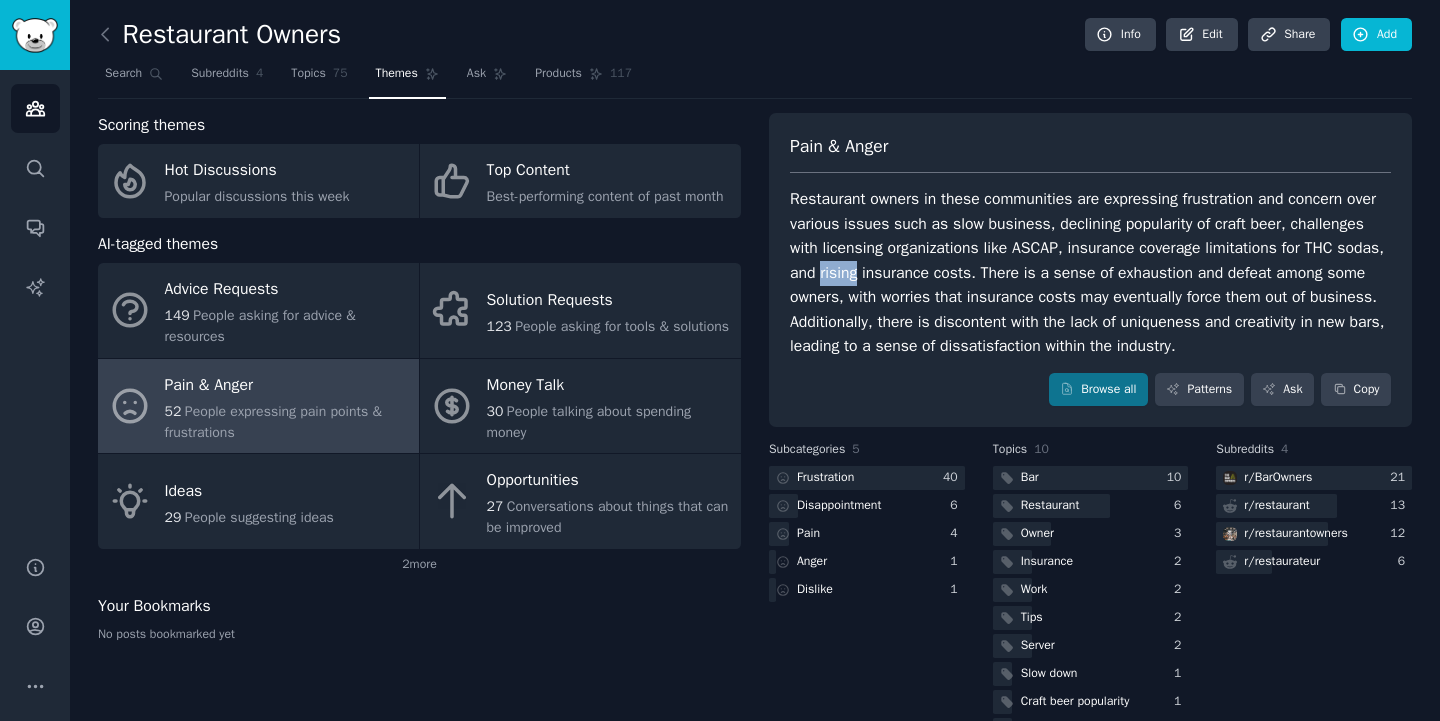 click on "Restaurant owners in these communities are expressing frustration and concern over various issues such as slow business, declining popularity of craft beer, challenges with licensing organizations like ASCAP, insurance coverage limitations for THC sodas, and rising insurance costs. There is a sense of exhaustion and defeat among some owners, with worries that insurance costs may eventually force them out of business. Additionally, there is discontent with the lack of uniqueness and creativity in new bars, leading to a sense of dissatisfaction within the industry." at bounding box center (1090, 273) 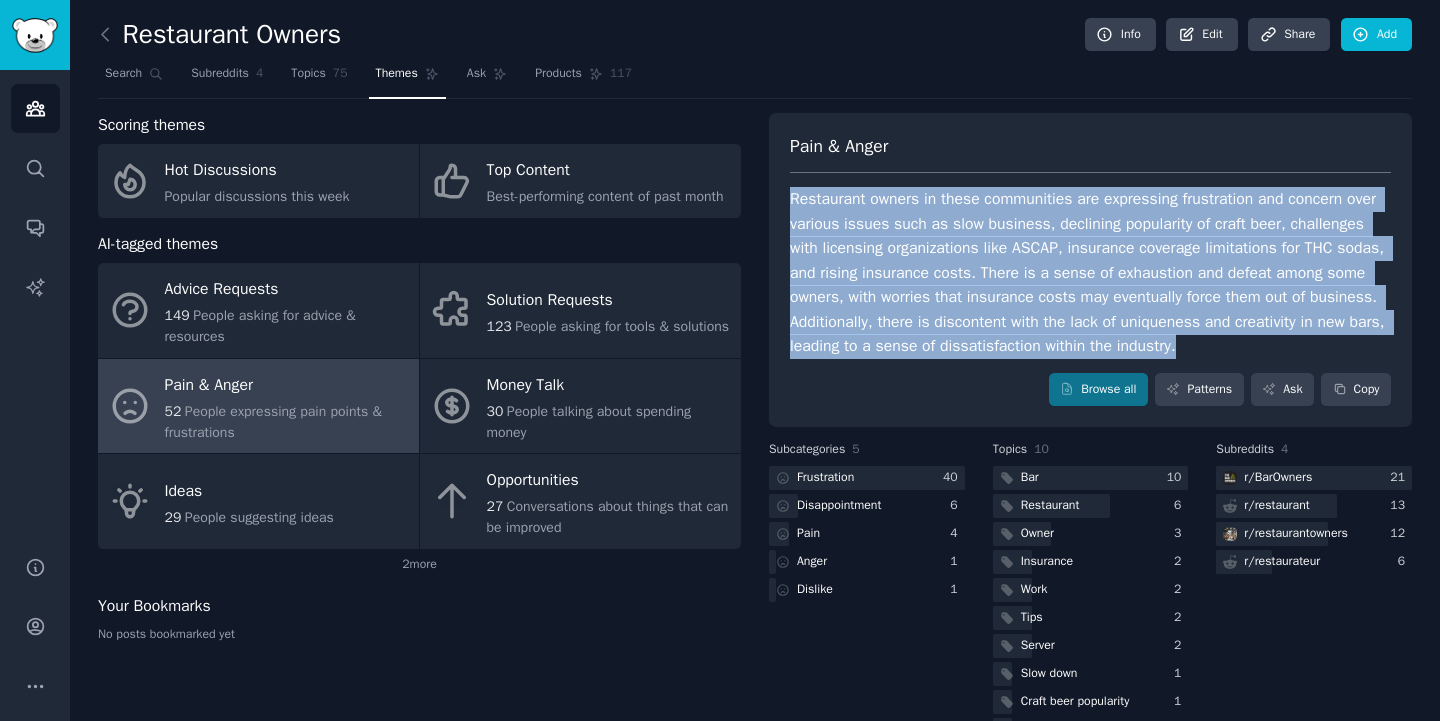 click on "Restaurant owners in these communities are expressing frustration and concern over various issues such as slow business, declining popularity of craft beer, challenges with licensing organizations like ASCAP, insurance coverage limitations for THC sodas, and rising insurance costs. There is a sense of exhaustion and defeat among some owners, with worries that insurance costs may eventually force them out of business. Additionally, there is discontent with the lack of uniqueness and creativity in new bars, leading to a sense of dissatisfaction within the industry." at bounding box center [1090, 273] 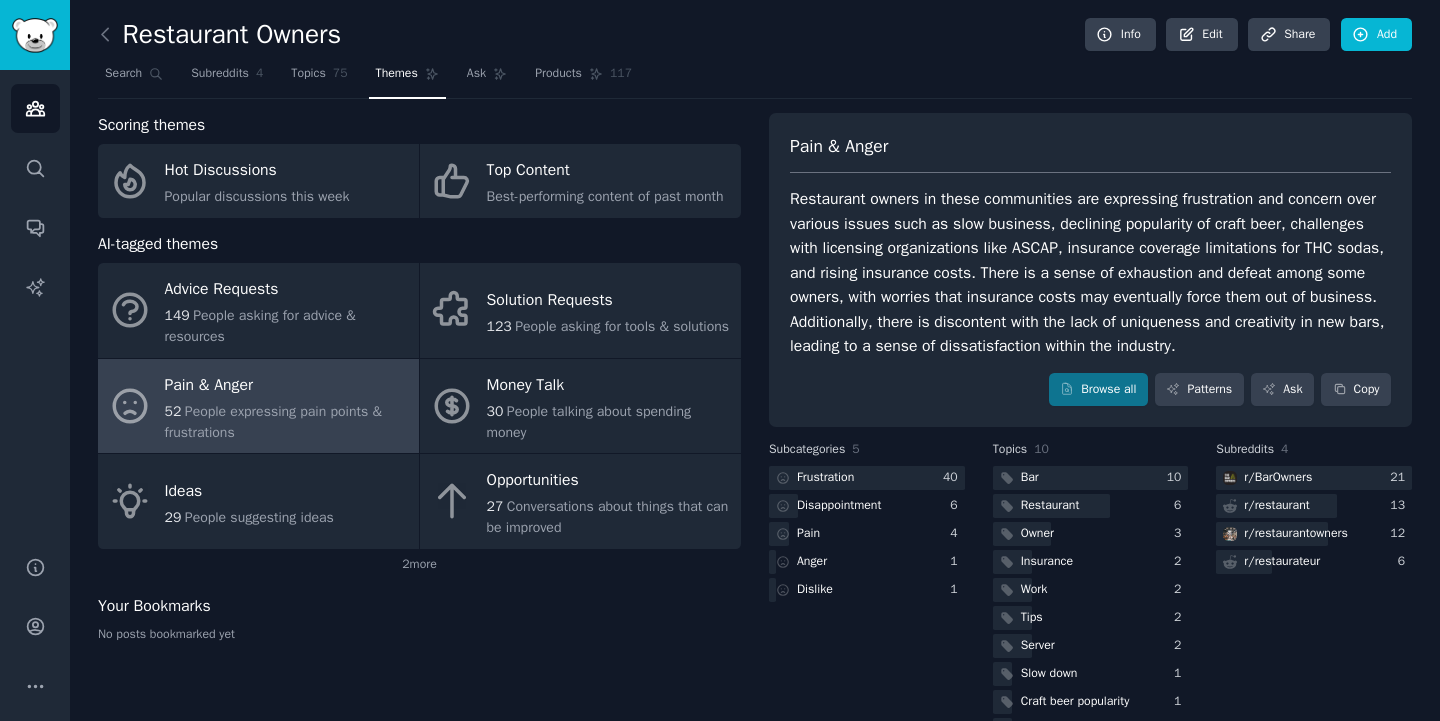 click on "Restaurant owners in these communities are expressing frustration and concern over various issues such as slow business, declining popularity of craft beer, challenges with licensing organizations like ASCAP, insurance coverage limitations for THC sodas, and rising insurance costs. There is a sense of exhaustion and defeat among some owners, with worries that insurance costs may eventually force them out of business. Additionally, there is discontent with the lack of uniqueness and creativity in new bars, leading to a sense of dissatisfaction within the industry." at bounding box center (1090, 273) 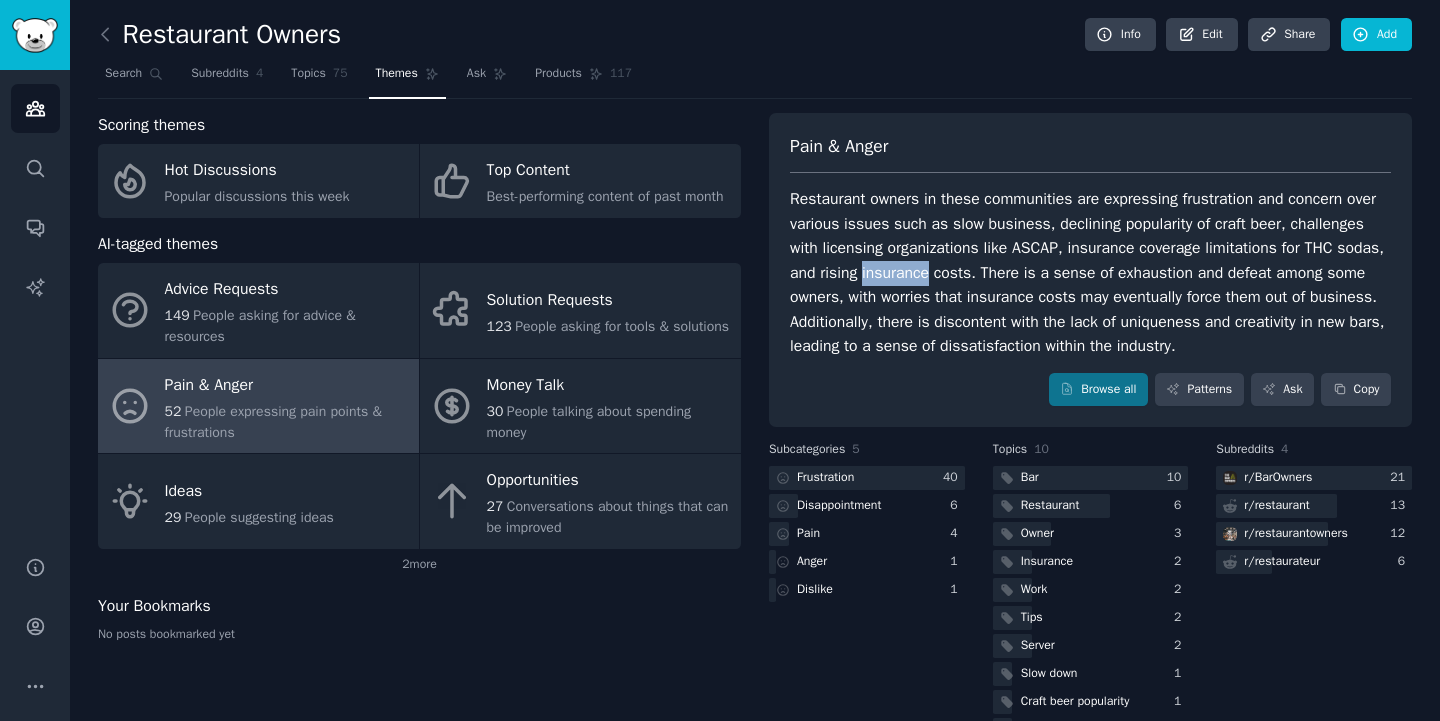 click on "Restaurant owners in these communities are expressing frustration and concern over various issues such as slow business, declining popularity of craft beer, challenges with licensing organizations like ASCAP, insurance coverage limitations for THC sodas, and rising insurance costs. There is a sense of exhaustion and defeat among some owners, with worries that insurance costs may eventually force them out of business. Additionally, there is discontent with the lack of uniqueness and creativity in new bars, leading to a sense of dissatisfaction within the industry." at bounding box center [1090, 273] 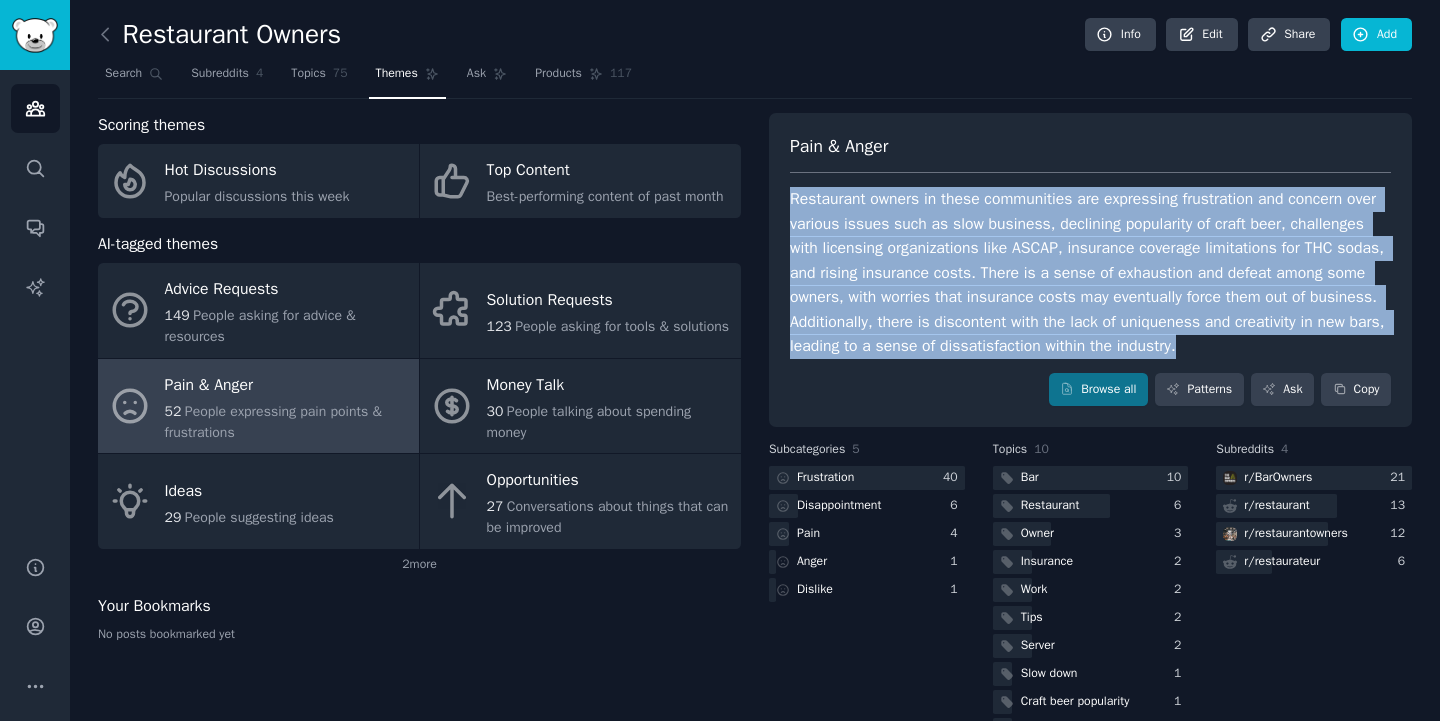 click on "Restaurant owners in these communities are expressing frustration and concern over various issues such as slow business, declining popularity of craft beer, challenges with licensing organizations like ASCAP, insurance coverage limitations for THC sodas, and rising insurance costs. There is a sense of exhaustion and defeat among some owners, with worries that insurance costs may eventually force them out of business. Additionally, there is discontent with the lack of uniqueness and creativity in new bars, leading to a sense of dissatisfaction within the industry." at bounding box center (1090, 273) 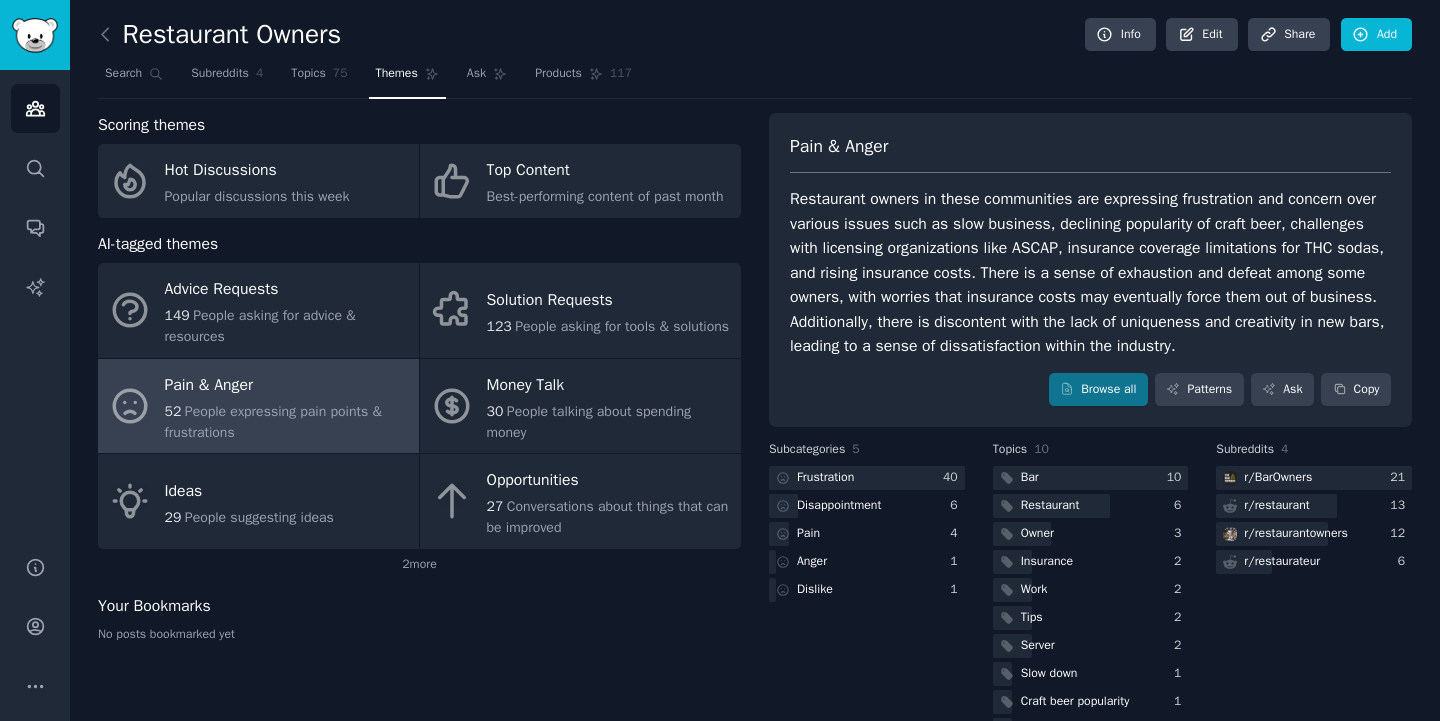 click on "Restaurant owners in these communities are expressing frustration and concern over various issues such as slow business, declining popularity of craft beer, challenges with licensing organizations like ASCAP, insurance coverage limitations for THC sodas, and rising insurance costs. There is a sense of exhaustion and defeat among some owners, with worries that insurance costs may eventually force them out of business. Additionally, there is discontent with the lack of uniqueness and creativity in new bars, leading to a sense of dissatisfaction within the industry." at bounding box center (1090, 273) 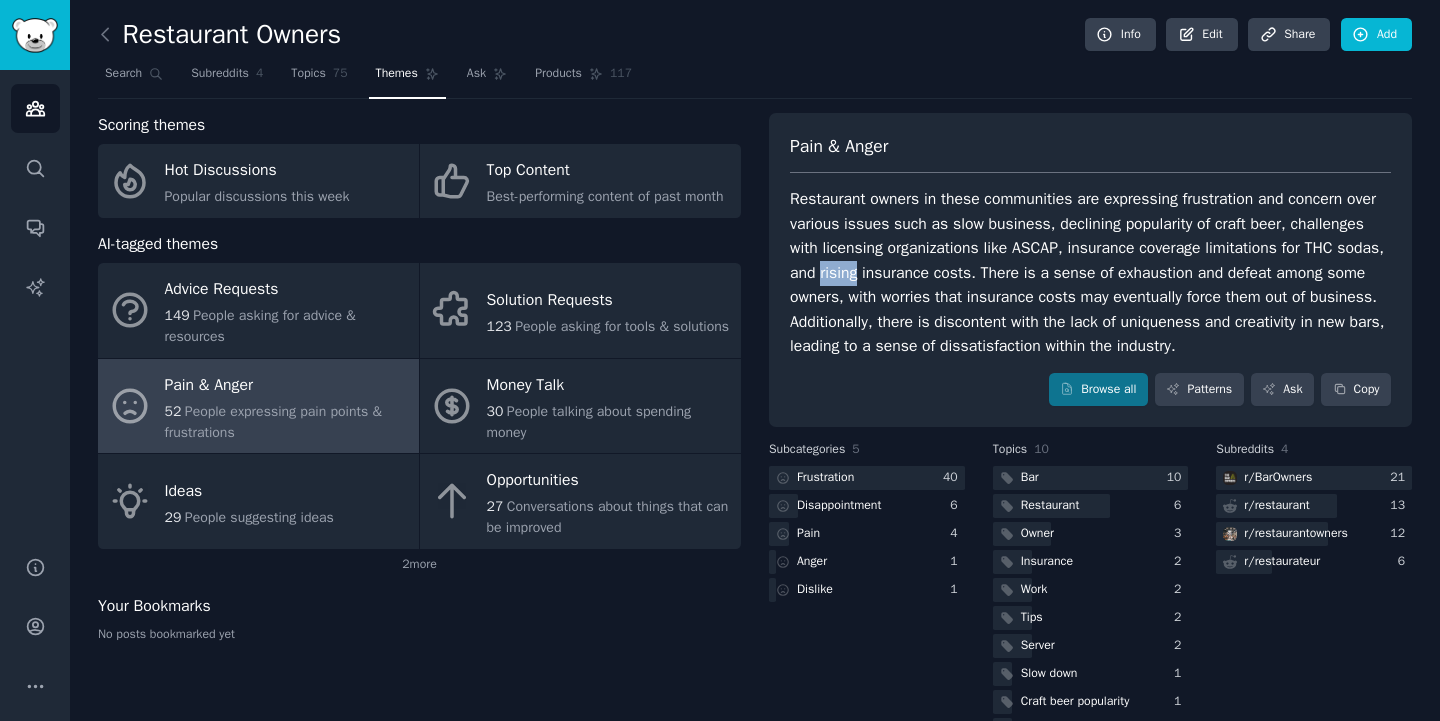 click on "Restaurant owners in these communities are expressing frustration and concern over various issues such as slow business, declining popularity of craft beer, challenges with licensing organizations like ASCAP, insurance coverage limitations for THC sodas, and rising insurance costs. There is a sense of exhaustion and defeat among some owners, with worries that insurance costs may eventually force them out of business. Additionally, there is discontent with the lack of uniqueness and creativity in new bars, leading to a sense of dissatisfaction within the industry." at bounding box center (1090, 273) 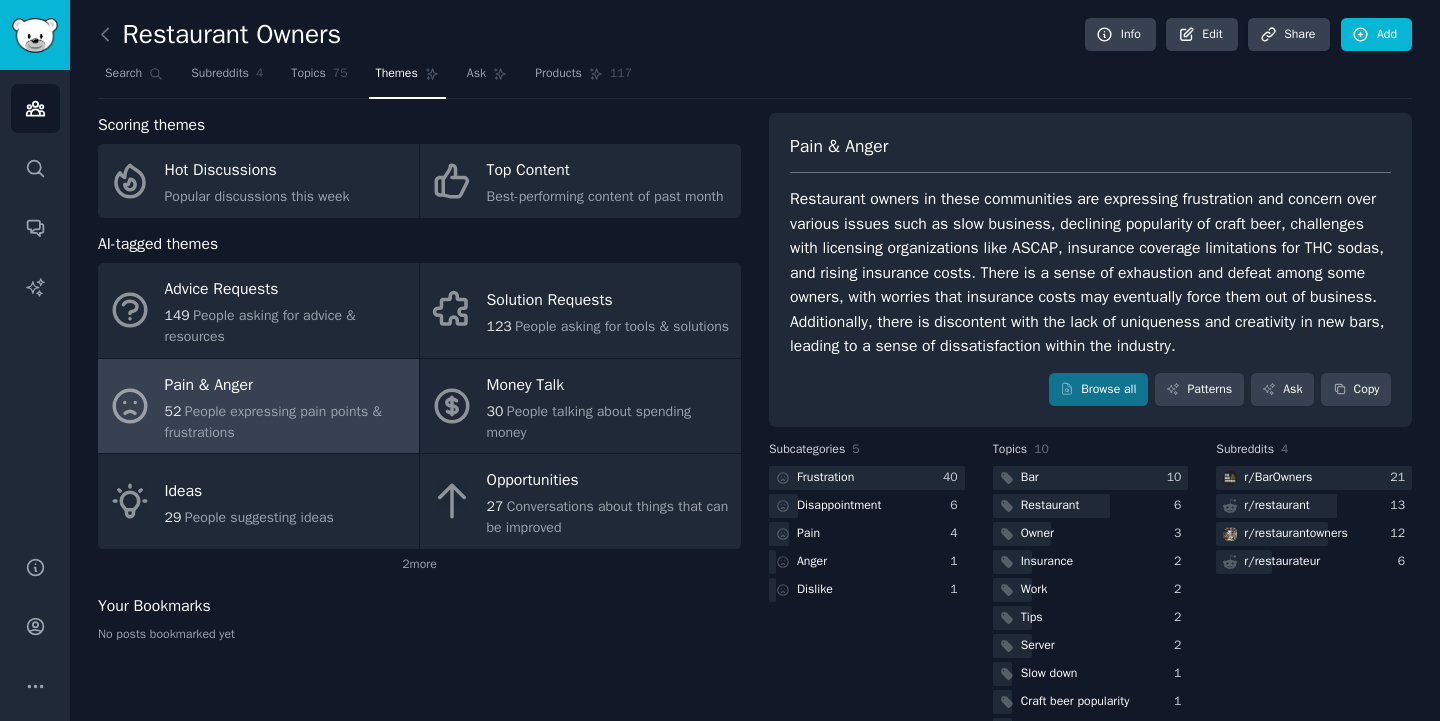 click on "Restaurant owners in these communities are expressing frustration and concern over various issues such as slow business, declining popularity of craft beer, challenges with licensing organizations like ASCAP, insurance coverage limitations for THC sodas, and rising insurance costs. There is a sense of exhaustion and defeat among some owners, with worries that insurance costs may eventually force them out of business. Additionally, there is discontent with the lack of uniqueness and creativity in new bars, leading to a sense of dissatisfaction within the industry." at bounding box center [1090, 273] 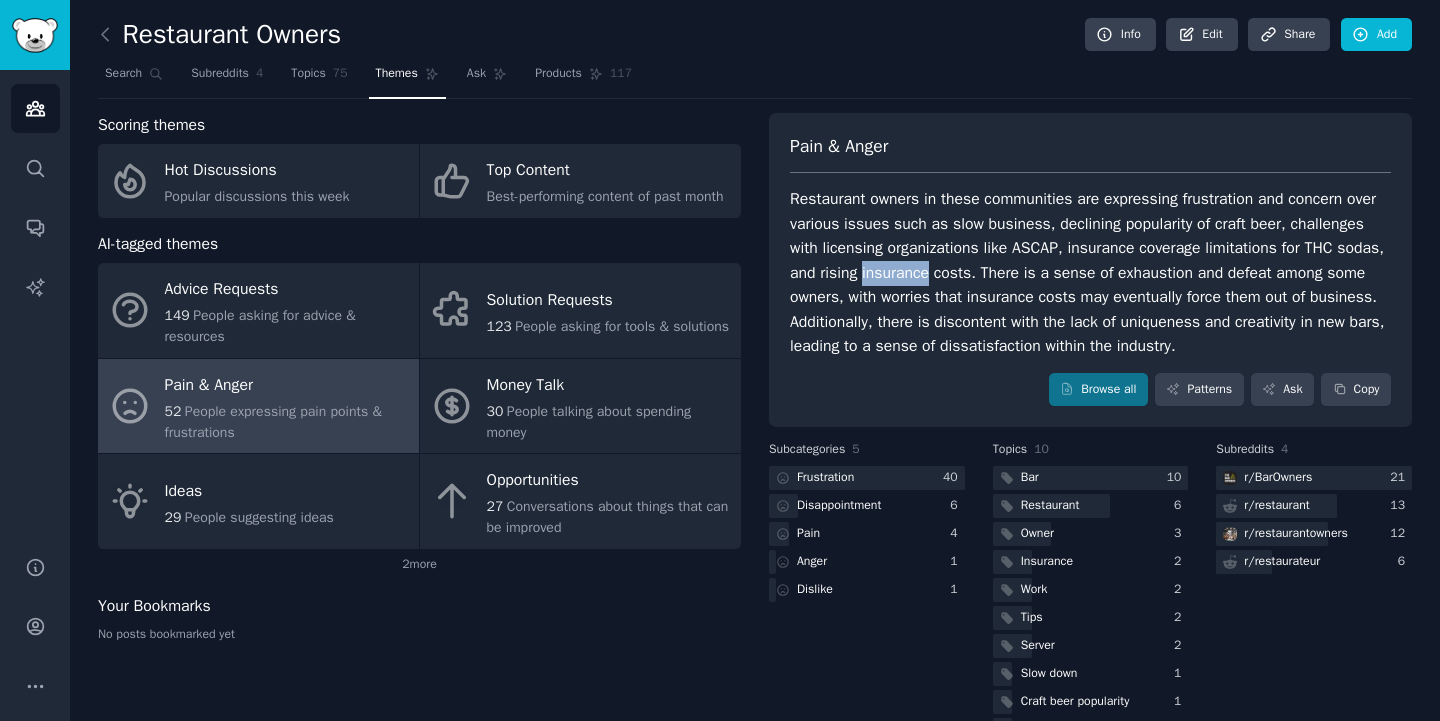 click on "Restaurant owners in these communities are expressing frustration and concern over various issues such as slow business, declining popularity of craft beer, challenges with licensing organizations like ASCAP, insurance coverage limitations for THC sodas, and rising insurance costs. There is a sense of exhaustion and defeat among some owners, with worries that insurance costs may eventually force them out of business. Additionally, there is discontent with the lack of uniqueness and creativity in new bars, leading to a sense of dissatisfaction within the industry." at bounding box center [1090, 273] 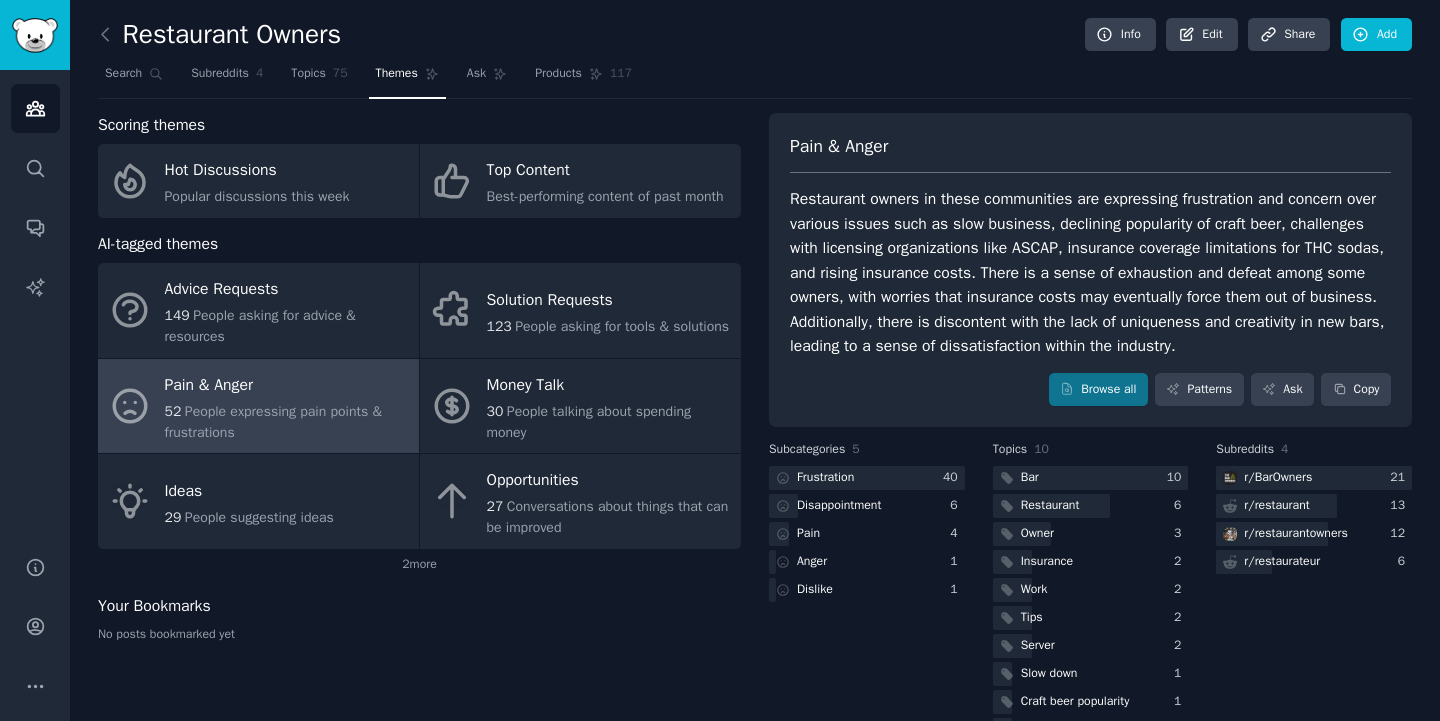 click on "Restaurant owners in these communities are expressing frustration and concern over various issues such as slow business, declining popularity of craft beer, challenges with licensing organizations like ASCAP, insurance coverage limitations for THC sodas, and rising insurance costs. There is a sense of exhaustion and defeat among some owners, with worries that insurance costs may eventually force them out of business. Additionally, there is discontent with the lack of uniqueness and creativity in new bars, leading to a sense of dissatisfaction within the industry." at bounding box center [1090, 273] 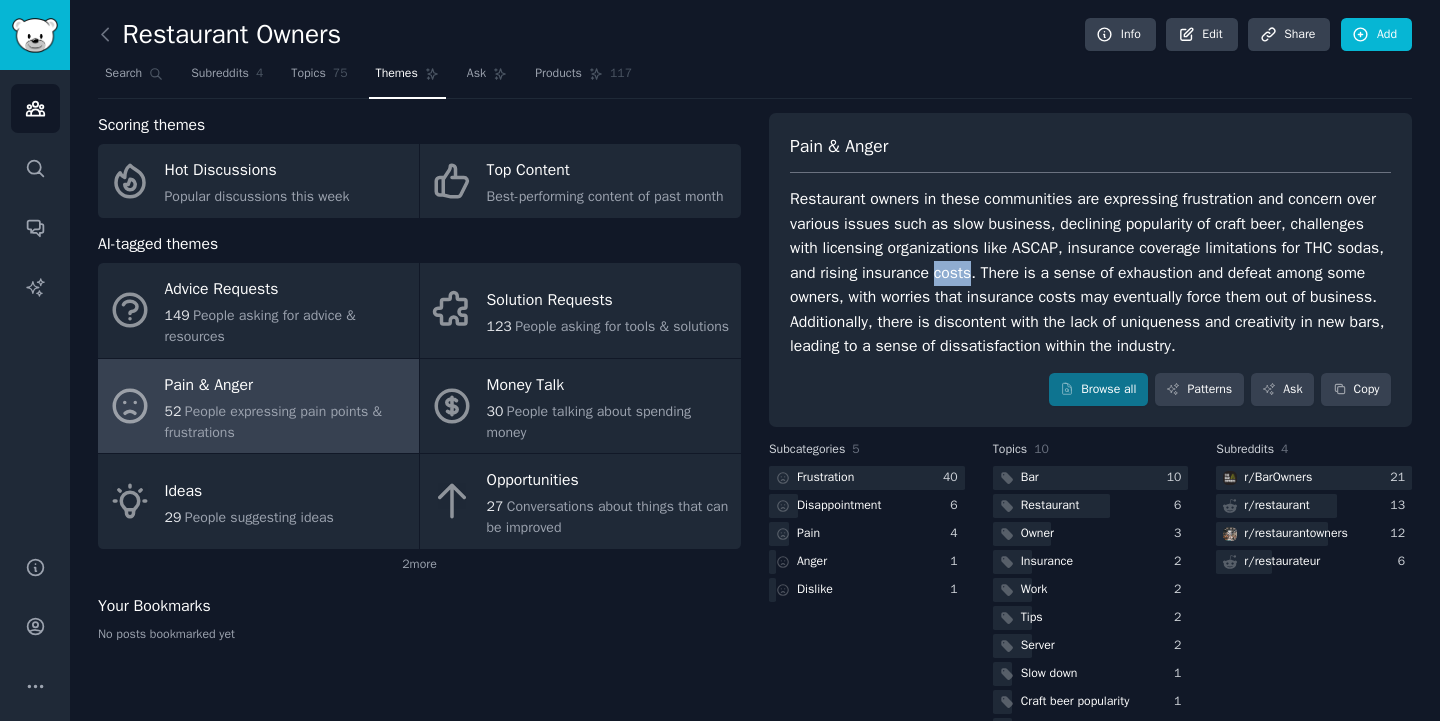 click on "Restaurant owners in these communities are expressing frustration and concern over various issues such as slow business, declining popularity of craft beer, challenges with licensing organizations like ASCAP, insurance coverage limitations for THC sodas, and rising insurance costs. There is a sense of exhaustion and defeat among some owners, with worries that insurance costs may eventually force them out of business. Additionally, there is discontent with the lack of uniqueness and creativity in new bars, leading to a sense of dissatisfaction within the industry." at bounding box center [1090, 273] 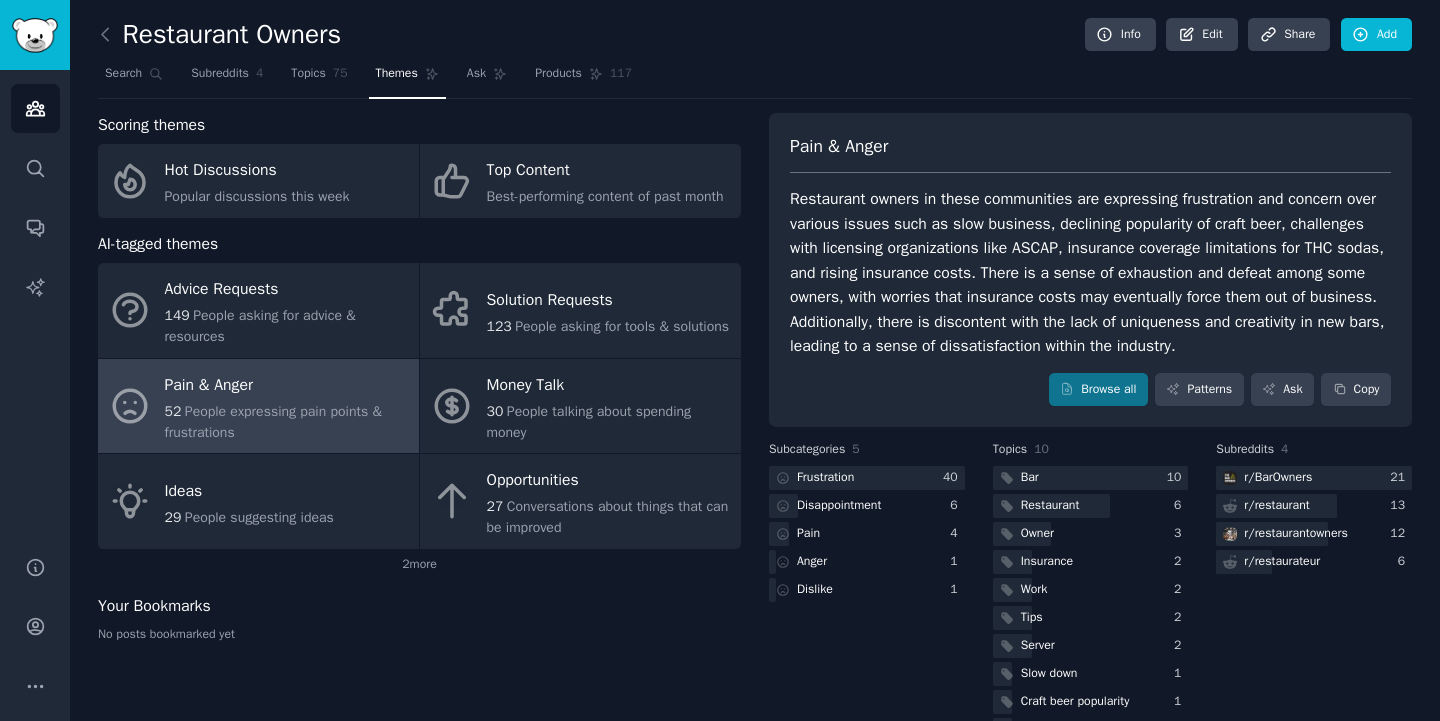 click on "Restaurant owners in these communities are expressing frustration and concern over various issues such as slow business, declining popularity of craft beer, challenges with licensing organizations like ASCAP, insurance coverage limitations for THC sodas, and rising insurance costs. There is a sense of exhaustion and defeat among some owners, with worries that insurance costs may eventually force them out of business. Additionally, there is discontent with the lack of uniqueness and creativity in new bars, leading to a sense of dissatisfaction within the industry." at bounding box center (1090, 273) 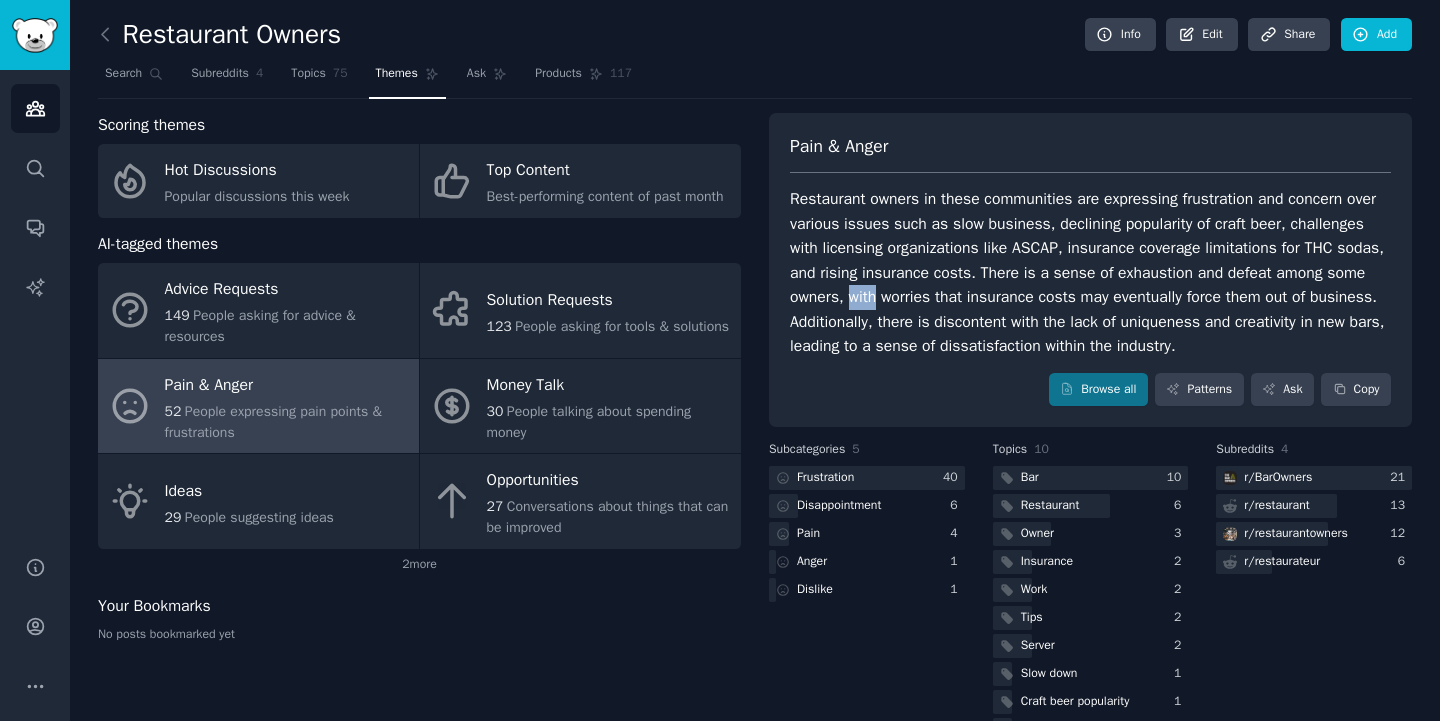 click on "Restaurant owners in these communities are expressing frustration and concern over various issues such as slow business, declining popularity of craft beer, challenges with licensing organizations like ASCAP, insurance coverage limitations for THC sodas, and rising insurance costs. There is a sense of exhaustion and defeat among some owners, with worries that insurance costs may eventually force them out of business. Additionally, there is discontent with the lack of uniqueness and creativity in new bars, leading to a sense of dissatisfaction within the industry." at bounding box center (1090, 273) 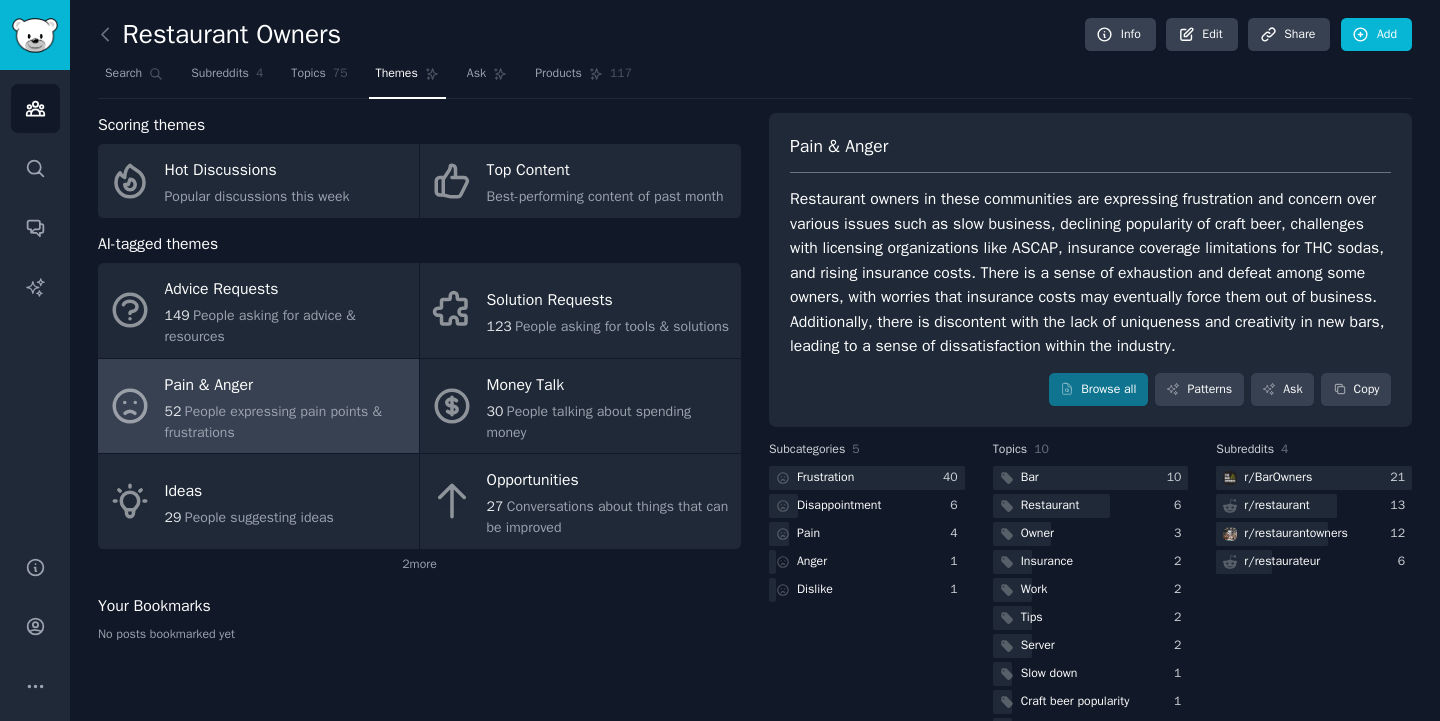 click on "Restaurant owners in these communities are expressing frustration and concern over various issues such as slow business, declining popularity of craft beer, challenges with licensing organizations like ASCAP, insurance coverage limitations for THC sodas, and rising insurance costs. There is a sense of exhaustion and defeat among some owners, with worries that insurance costs may eventually force them out of business. Additionally, there is discontent with the lack of uniqueness and creativity in new bars, leading to a sense of dissatisfaction within the industry." at bounding box center (1090, 273) 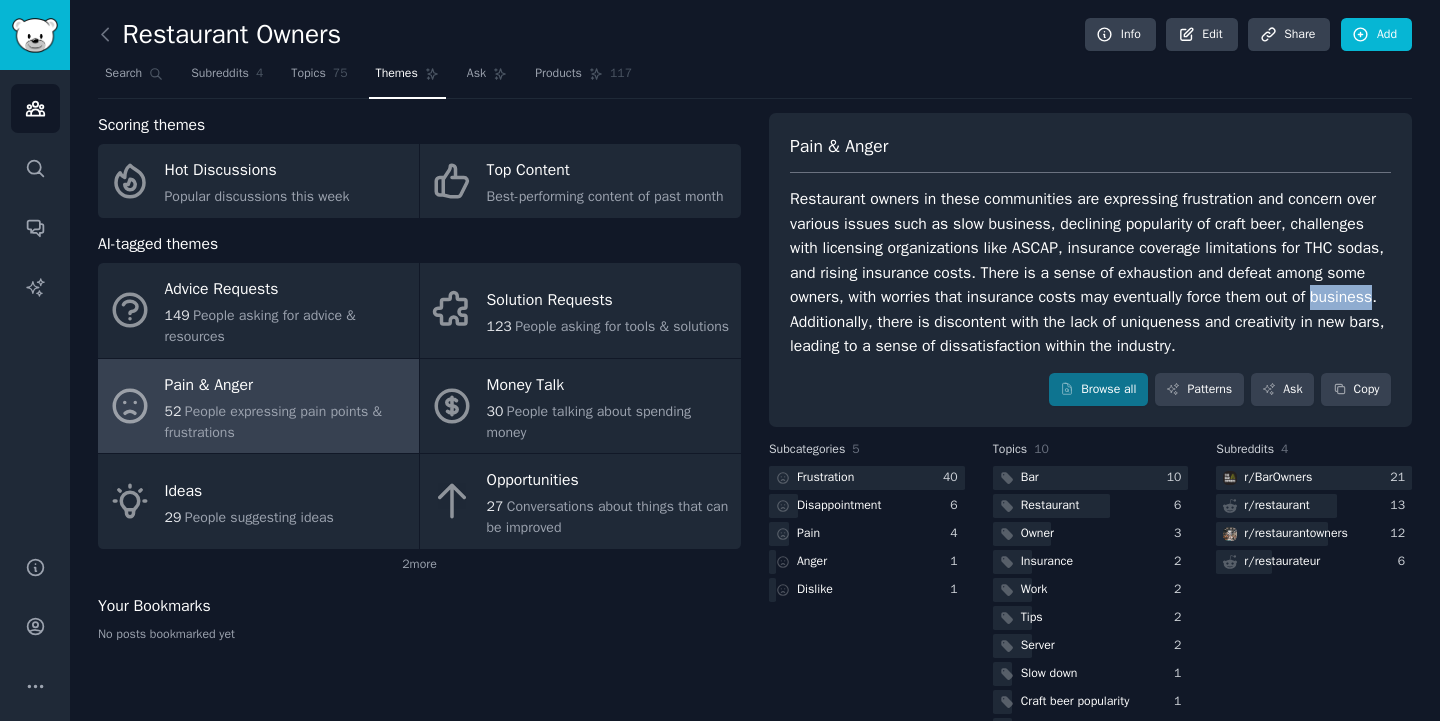 click on "Restaurant owners in these communities are expressing frustration and concern over various issues such as slow business, declining popularity of craft beer, challenges with licensing organizations like ASCAP, insurance coverage limitations for THC sodas, and rising insurance costs. There is a sense of exhaustion and defeat among some owners, with worries that insurance costs may eventually force them out of business. Additionally, there is discontent with the lack of uniqueness and creativity in new bars, leading to a sense of dissatisfaction within the industry." at bounding box center (1090, 273) 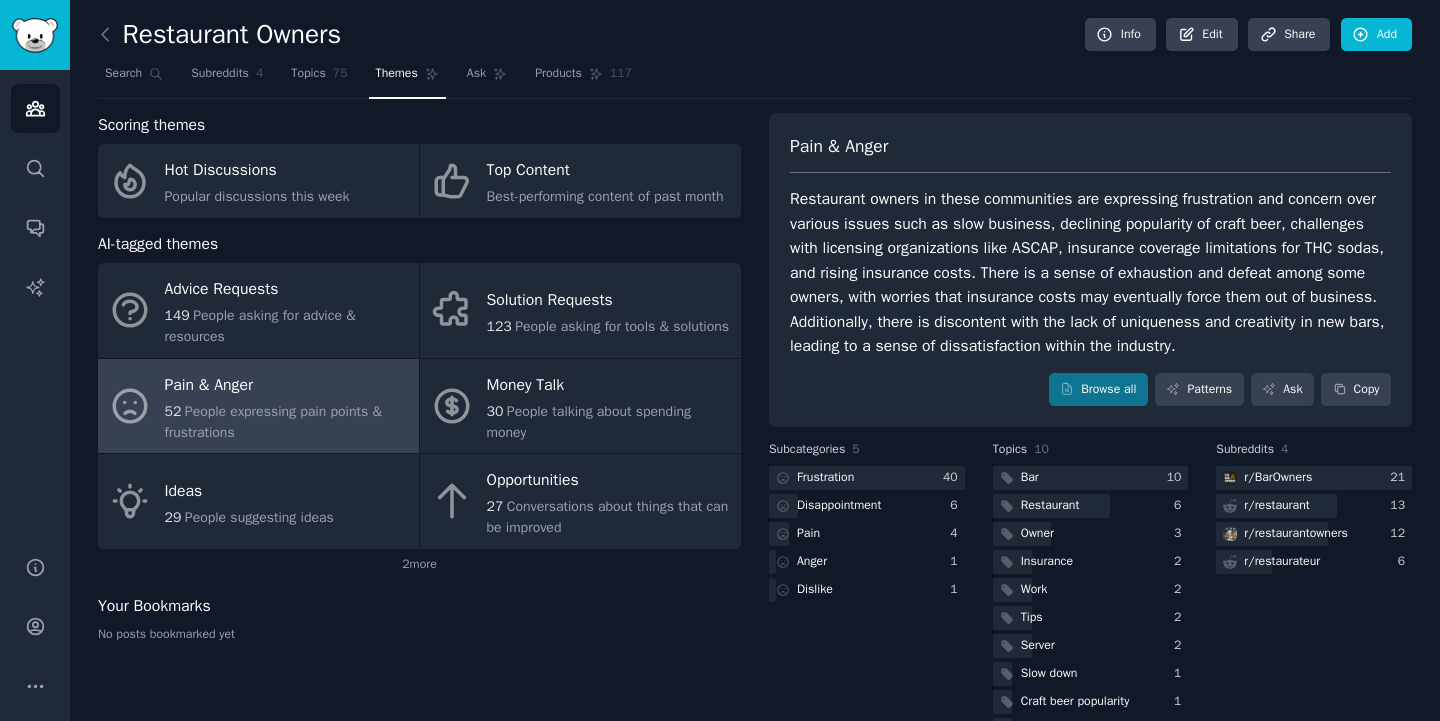 click on "Restaurant owners in these communities are expressing frustration and concern over various issues such as slow business, declining popularity of craft beer, challenges with licensing organizations like ASCAP, insurance coverage limitations for THC sodas, and rising insurance costs. There is a sense of exhaustion and defeat among some owners, with worries that insurance costs may eventually force them out of business. Additionally, there is discontent with the lack of uniqueness and creativity in new bars, leading to a sense of dissatisfaction within the industry." at bounding box center [1090, 273] 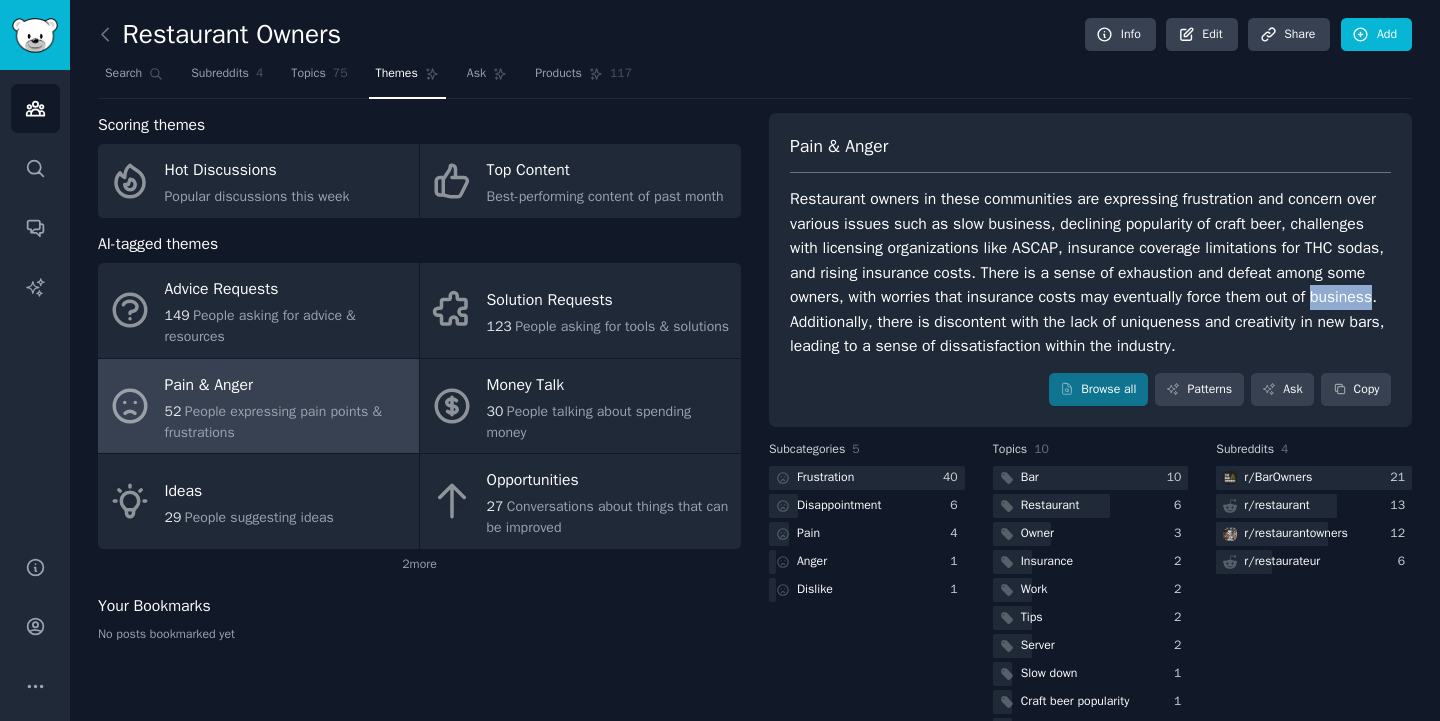 click on "Restaurant owners in these communities are expressing frustration and concern over various issues such as slow business, declining popularity of craft beer, challenges with licensing organizations like ASCAP, insurance coverage limitations for THC sodas, and rising insurance costs. There is a sense of exhaustion and defeat among some owners, with worries that insurance costs may eventually force them out of business. Additionally, there is discontent with the lack of uniqueness and creativity in new bars, leading to a sense of dissatisfaction within the industry." at bounding box center (1090, 273) 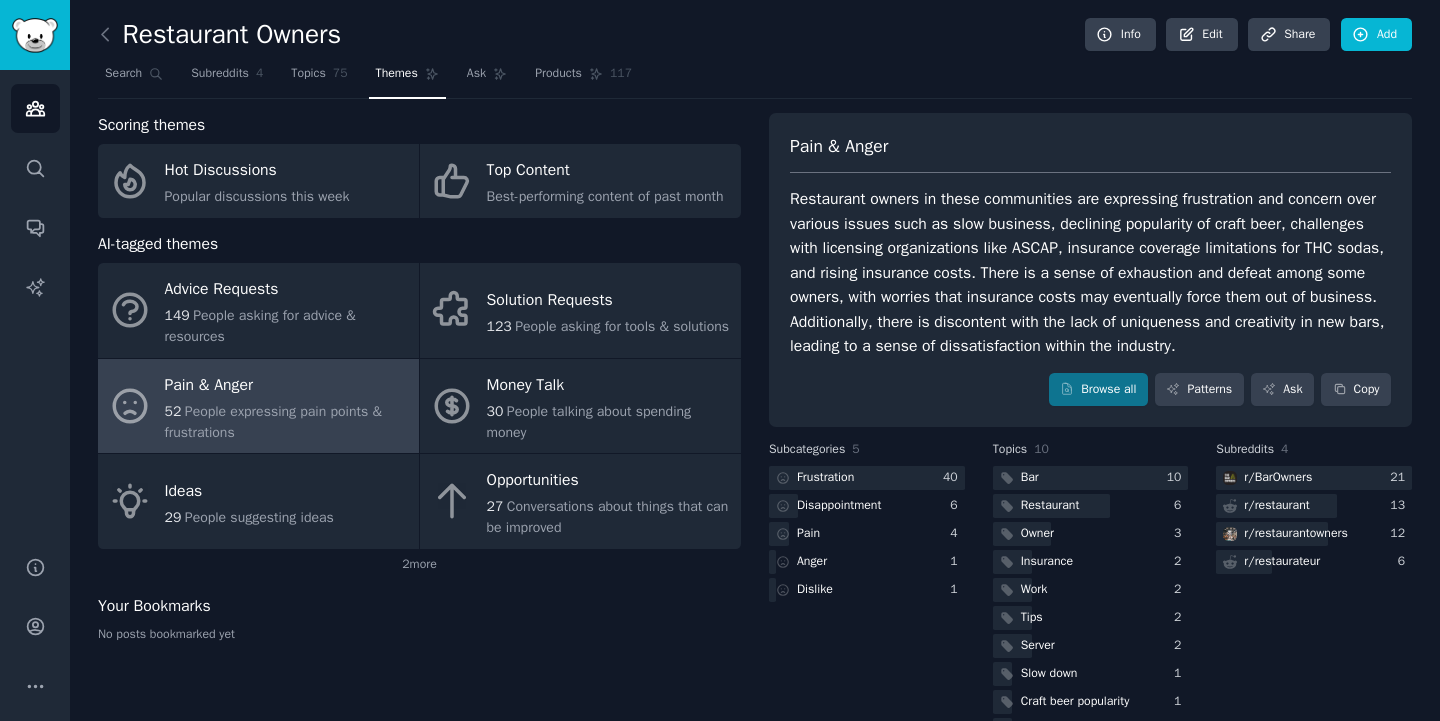 click on "Restaurant owners in these communities are expressing frustration and concern over various issues such as slow business, declining popularity of craft beer, challenges with licensing organizations like ASCAP, insurance coverage limitations for THC sodas, and rising insurance costs. There is a sense of exhaustion and defeat among some owners, with worries that insurance costs may eventually force them out of business. Additionally, there is discontent with the lack of uniqueness and creativity in new bars, leading to a sense of dissatisfaction within the industry." at bounding box center [1090, 273] 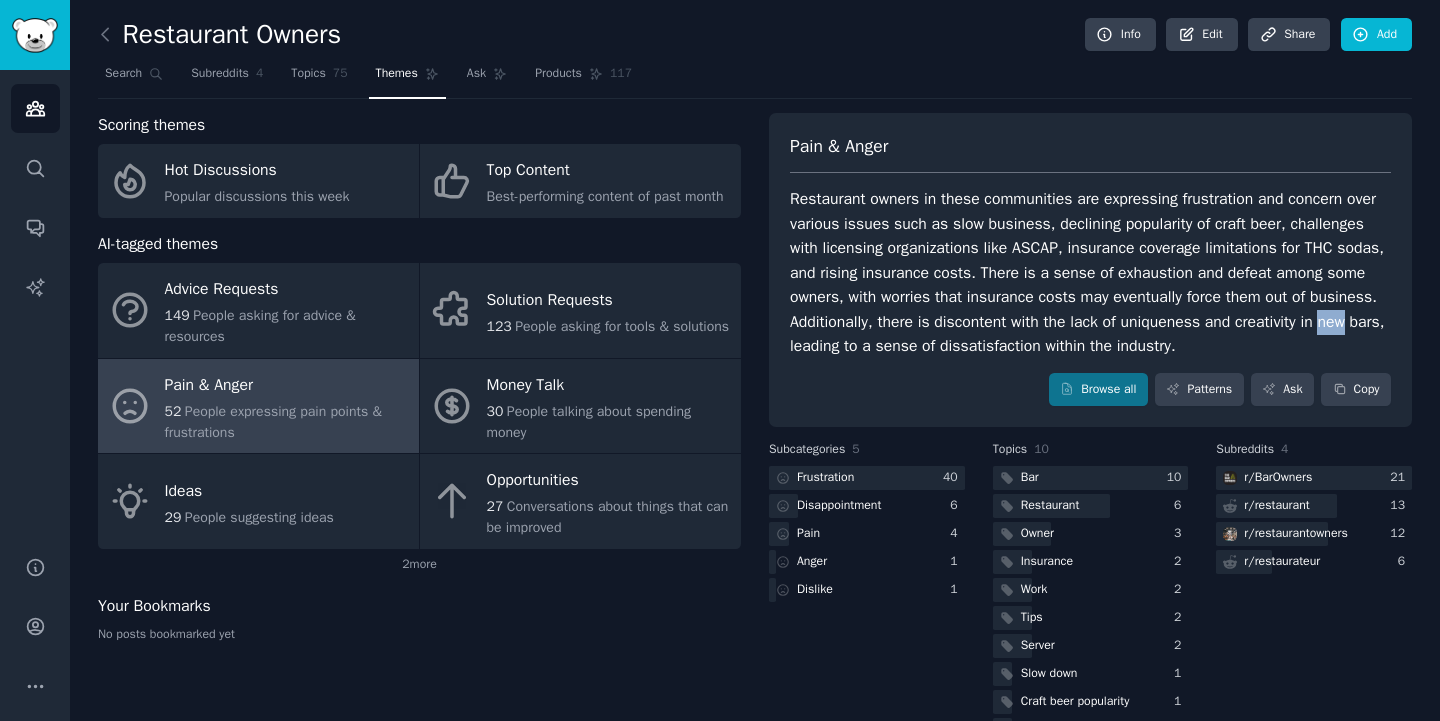 click on "Restaurant owners in these communities are expressing frustration and concern over various issues such as slow business, declining popularity of craft beer, challenges with licensing organizations like ASCAP, insurance coverage limitations for THC sodas, and rising insurance costs. There is a sense of exhaustion and defeat among some owners, with worries that insurance costs may eventually force them out of business. Additionally, there is discontent with the lack of uniqueness and creativity in new bars, leading to a sense of dissatisfaction within the industry." at bounding box center (1090, 273) 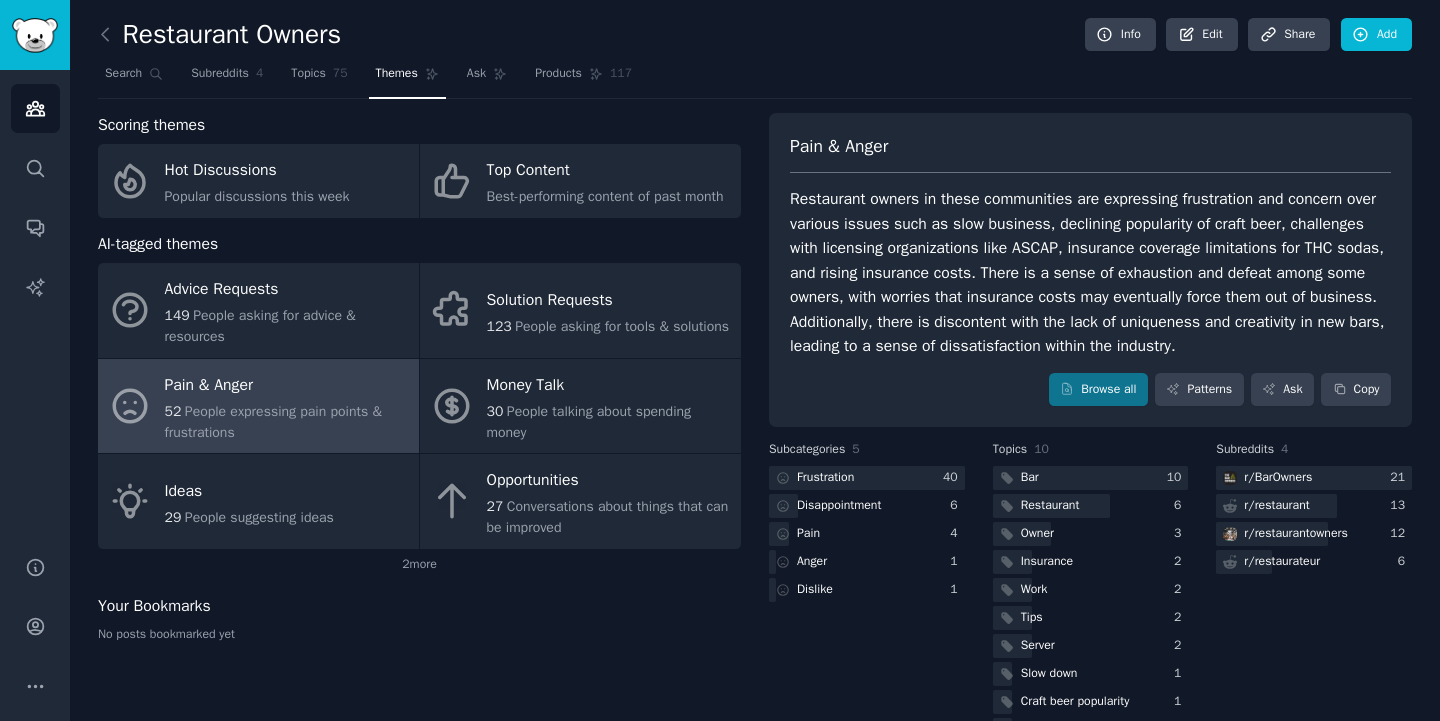 click on "Restaurant owners in these communities are expressing frustration and concern over various issues such as slow business, declining popularity of craft beer, challenges with licensing organizations like ASCAP, insurance coverage limitations for THC sodas, and rising insurance costs. There is a sense of exhaustion and defeat among some owners, with worries that insurance costs may eventually force them out of business. Additionally, there is discontent with the lack of uniqueness and creativity in new bars, leading to a sense of dissatisfaction within the industry." at bounding box center [1090, 273] 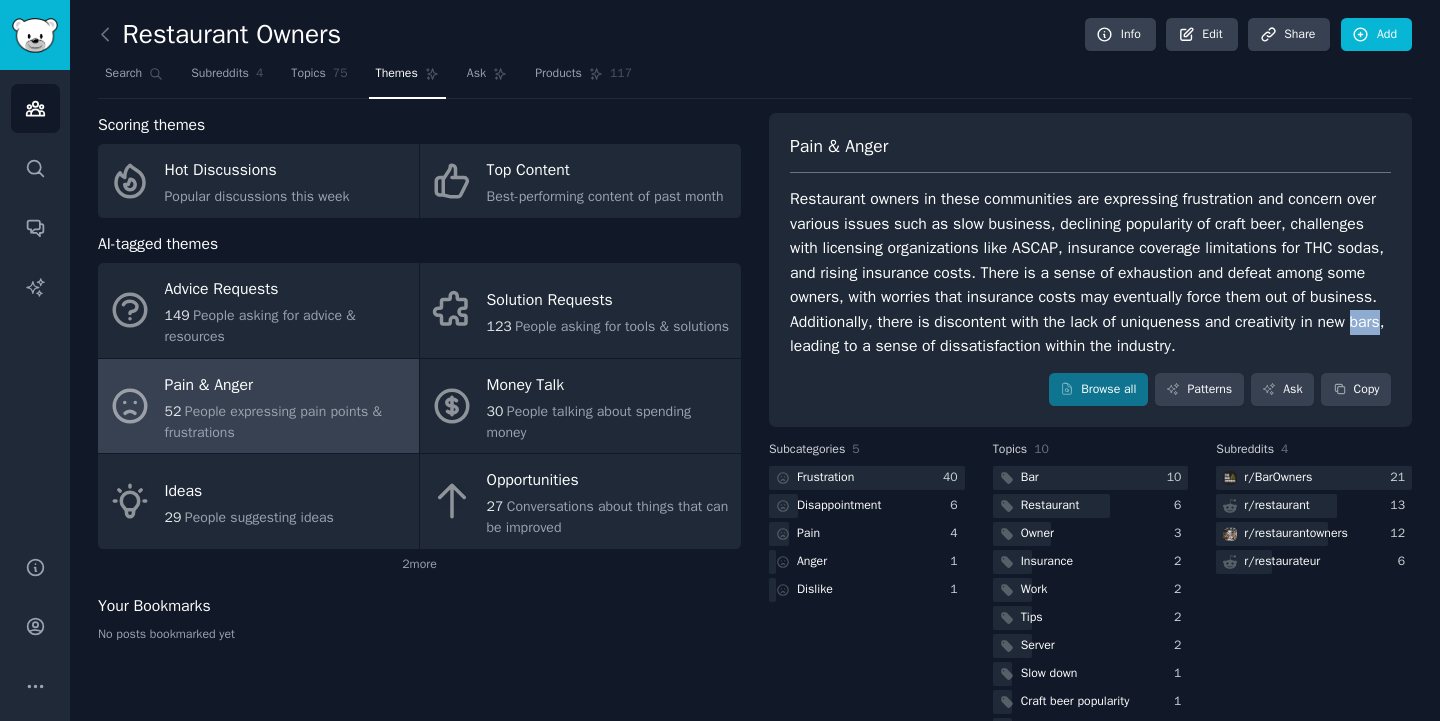 click on "Restaurant owners in these communities are expressing frustration and concern over various issues such as slow business, declining popularity of craft beer, challenges with licensing organizations like ASCAP, insurance coverage limitations for THC sodas, and rising insurance costs. There is a sense of exhaustion and defeat among some owners, with worries that insurance costs may eventually force them out of business. Additionally, there is discontent with the lack of uniqueness and creativity in new bars, leading to a sense of dissatisfaction within the industry." at bounding box center (1090, 273) 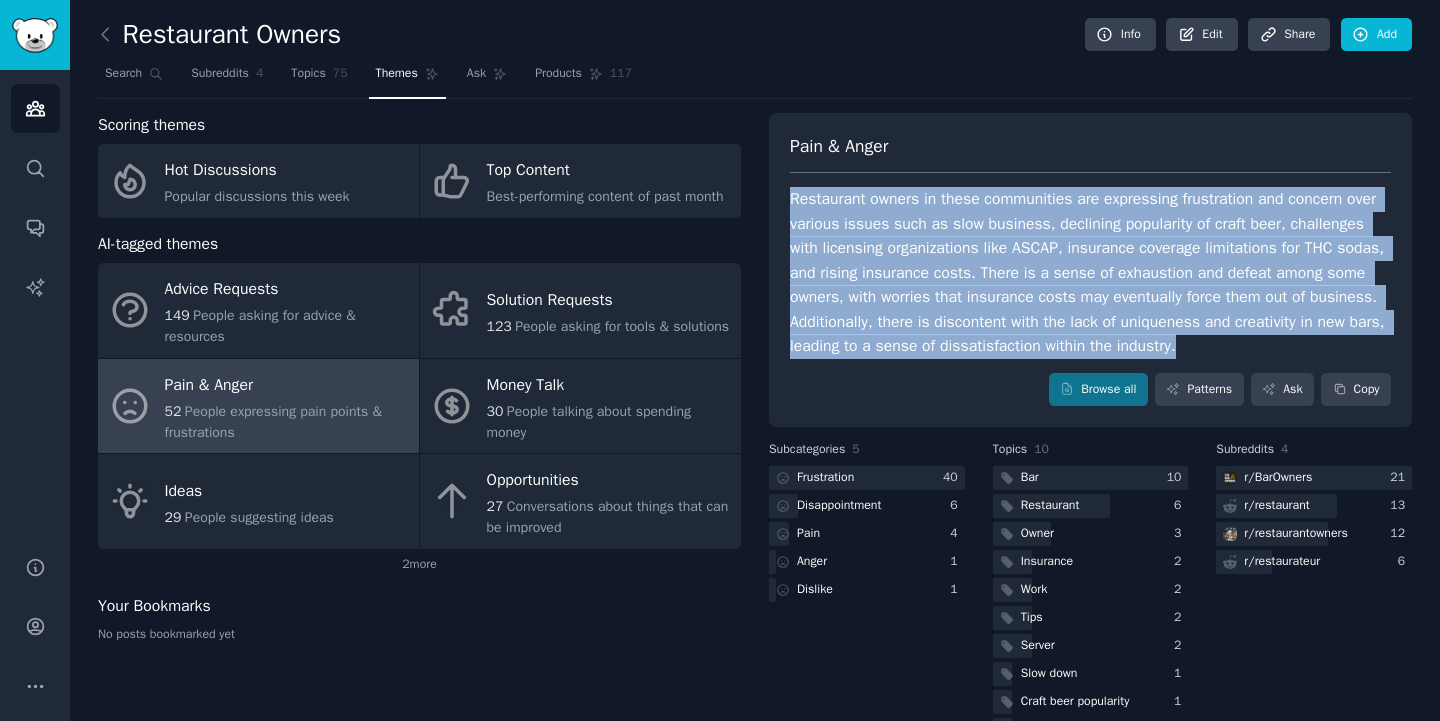 click on "Restaurant owners in these communities are expressing frustration and concern over various issues such as slow business, declining popularity of craft beer, challenges with licensing organizations like ASCAP, insurance coverage limitations for THC sodas, and rising insurance costs. There is a sense of exhaustion and defeat among some owners, with worries that insurance costs may eventually force them out of business. Additionally, there is discontent with the lack of uniqueness and creativity in new bars, leading to a sense of dissatisfaction within the industry." at bounding box center (1090, 273) 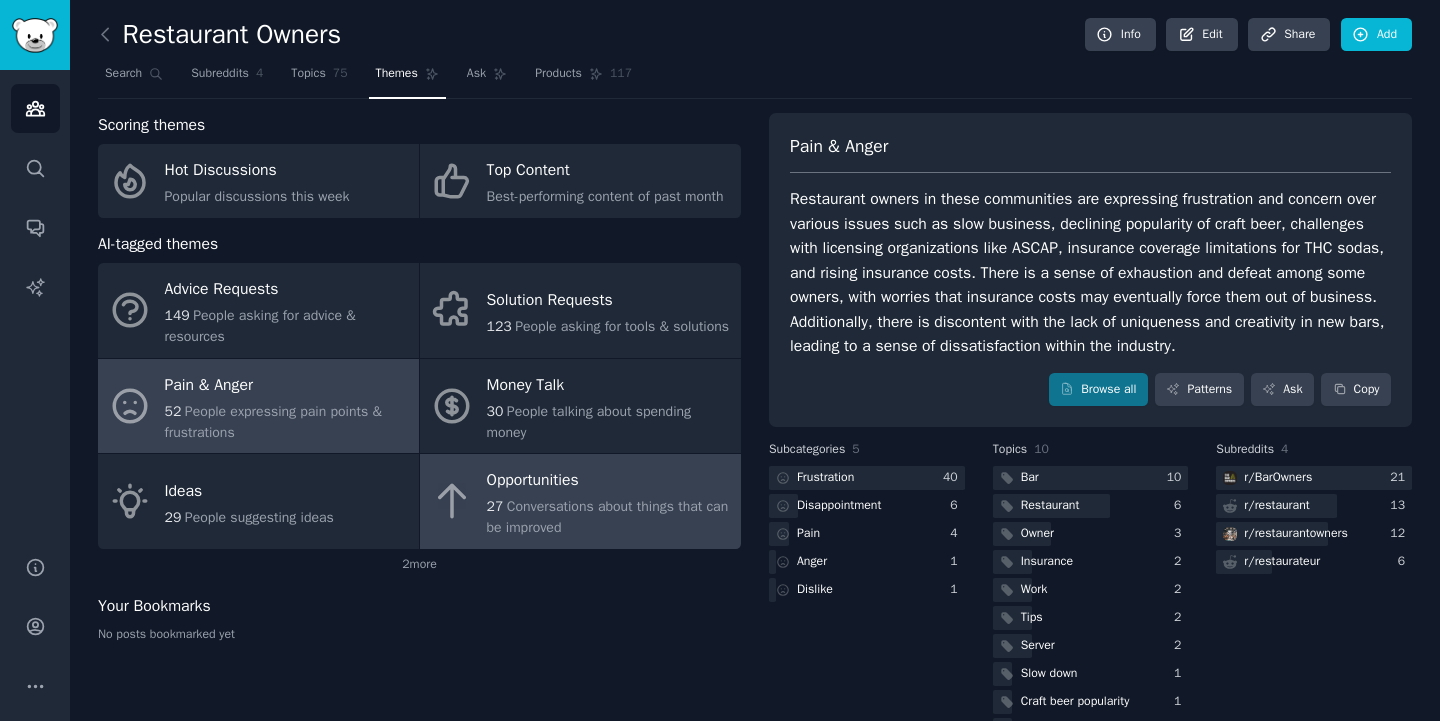 click on "Opportunities" at bounding box center [609, 481] 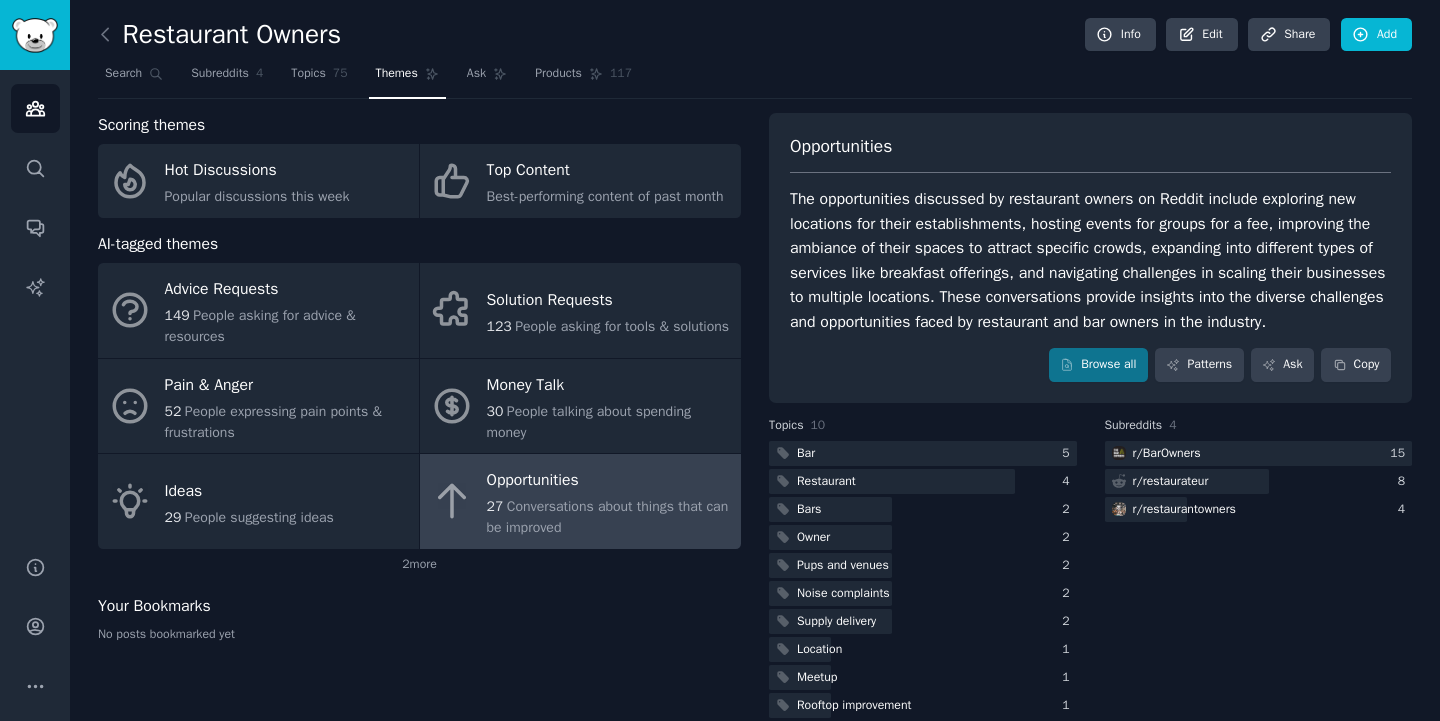 click on "The opportunities discussed by restaurant owners on Reddit include exploring new locations for their establishments, hosting events for groups for a fee, improving the ambiance of their spaces to attract specific crowds, expanding into different types of services like breakfast offerings, and navigating challenges in scaling their businesses to multiple locations. These conversations provide insights into the diverse challenges and opportunities faced by restaurant and bar owners in the industry." at bounding box center (1090, 260) 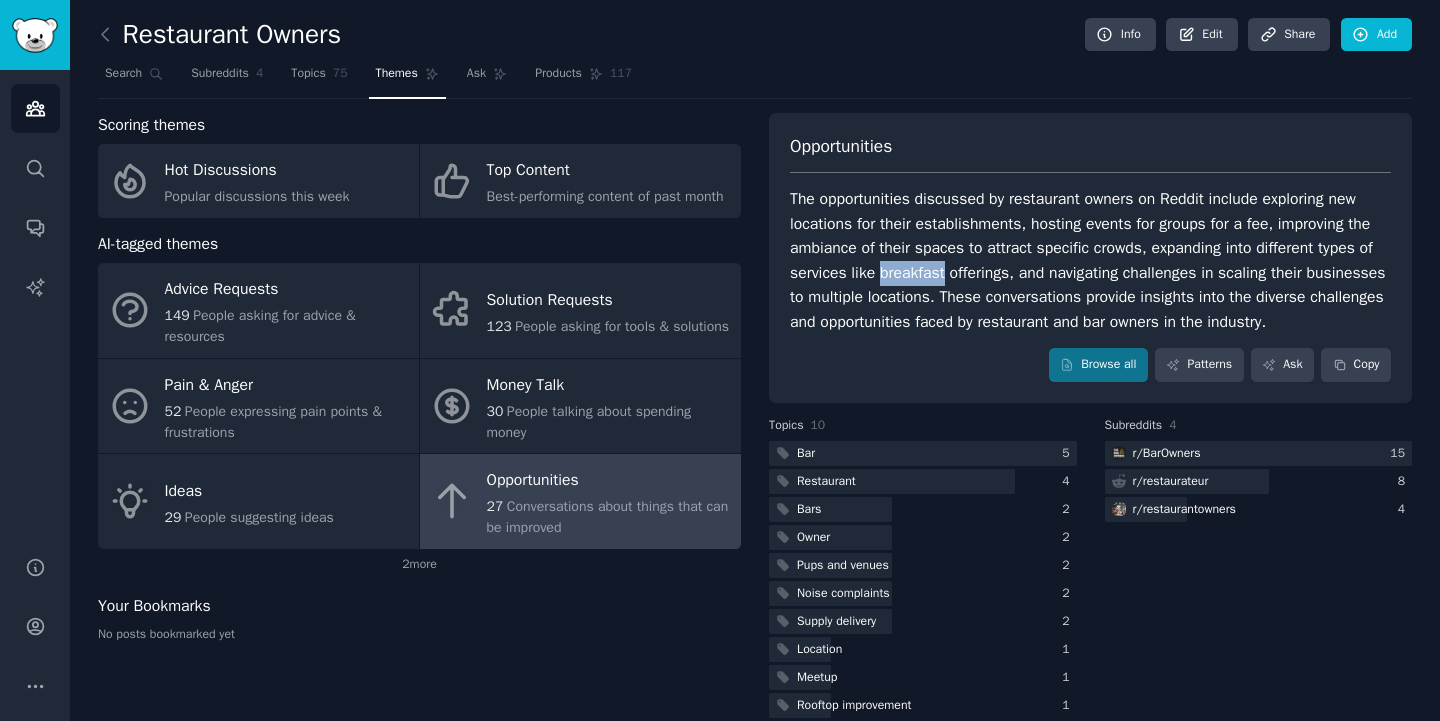 click on "The opportunities discussed by restaurant owners on Reddit include exploring new locations for their establishments, hosting events for groups for a fee, improving the ambiance of their spaces to attract specific crowds, expanding into different types of services like breakfast offerings, and navigating challenges in scaling their businesses to multiple locations. These conversations provide insights into the diverse challenges and opportunities faced by restaurant and bar owners in the industry." at bounding box center (1090, 260) 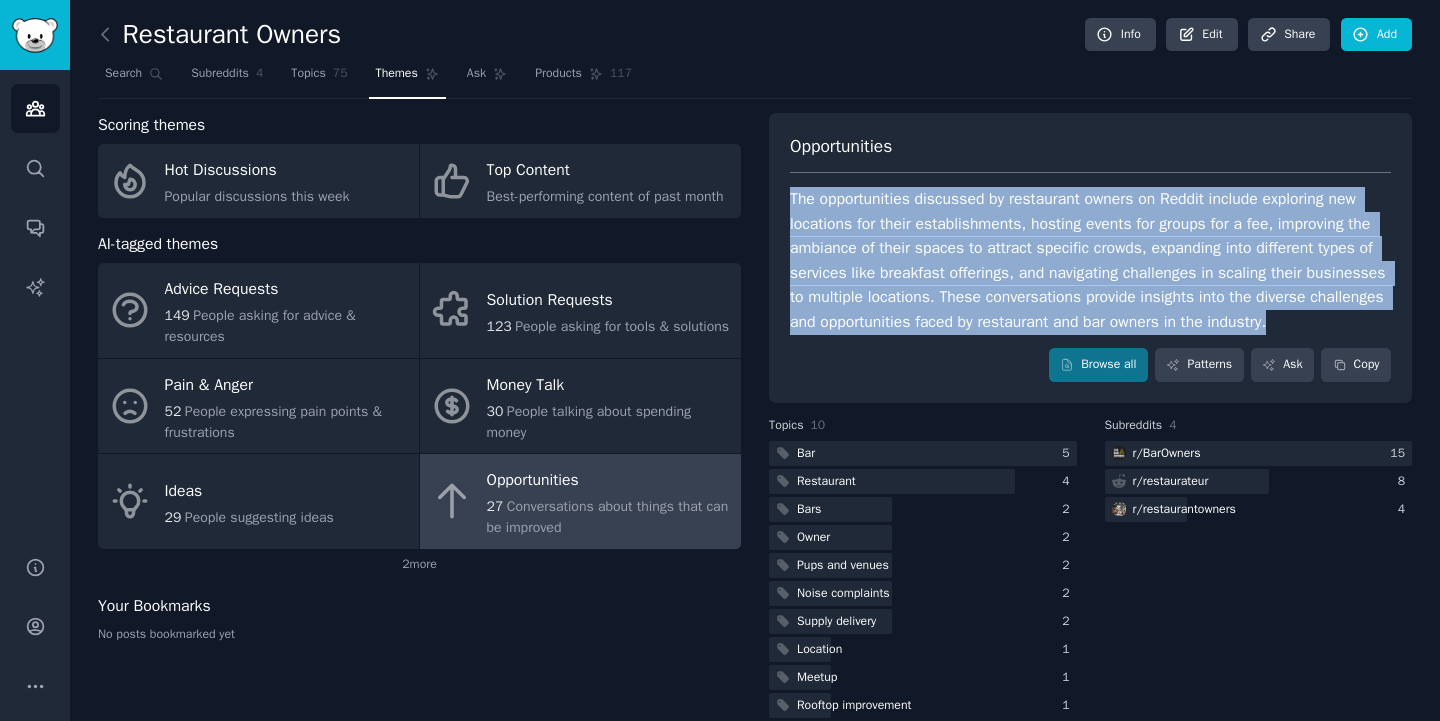 click on "The opportunities discussed by restaurant owners on Reddit include exploring new locations for their establishments, hosting events for groups for a fee, improving the ambiance of their spaces to attract specific crowds, expanding into different types of services like breakfast offerings, and navigating challenges in scaling their businesses to multiple locations. These conversations provide insights into the diverse challenges and opportunities faced by restaurant and bar owners in the industry." at bounding box center [1090, 260] 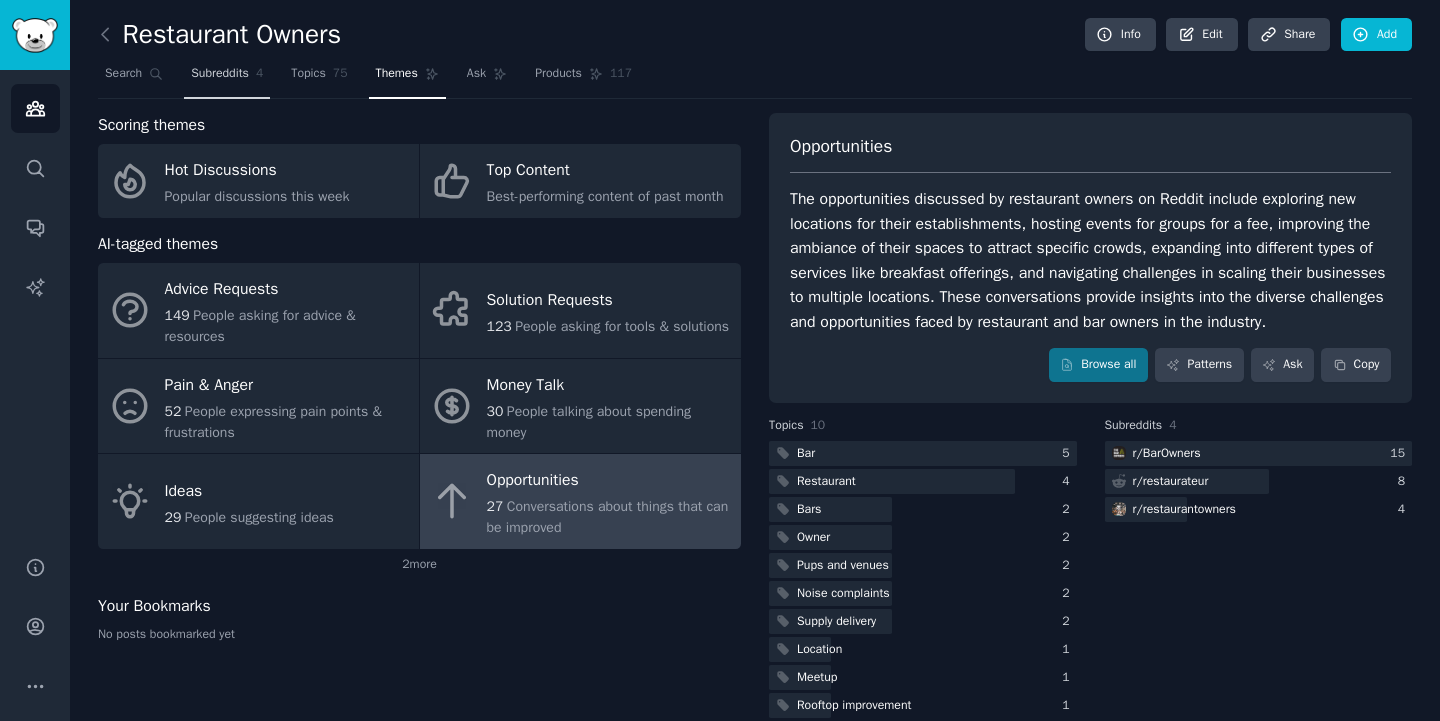 scroll, scrollTop: 0, scrollLeft: 0, axis: both 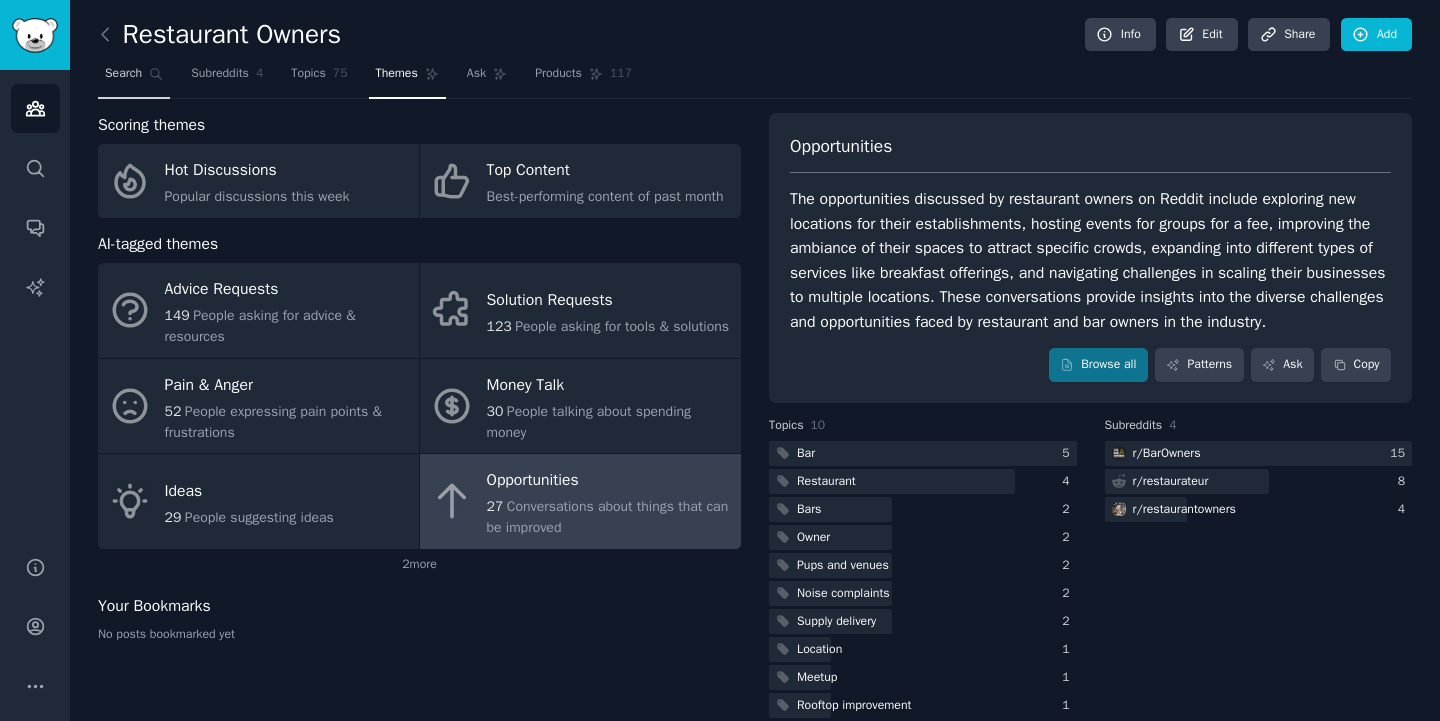 click on "Search" at bounding box center [123, 74] 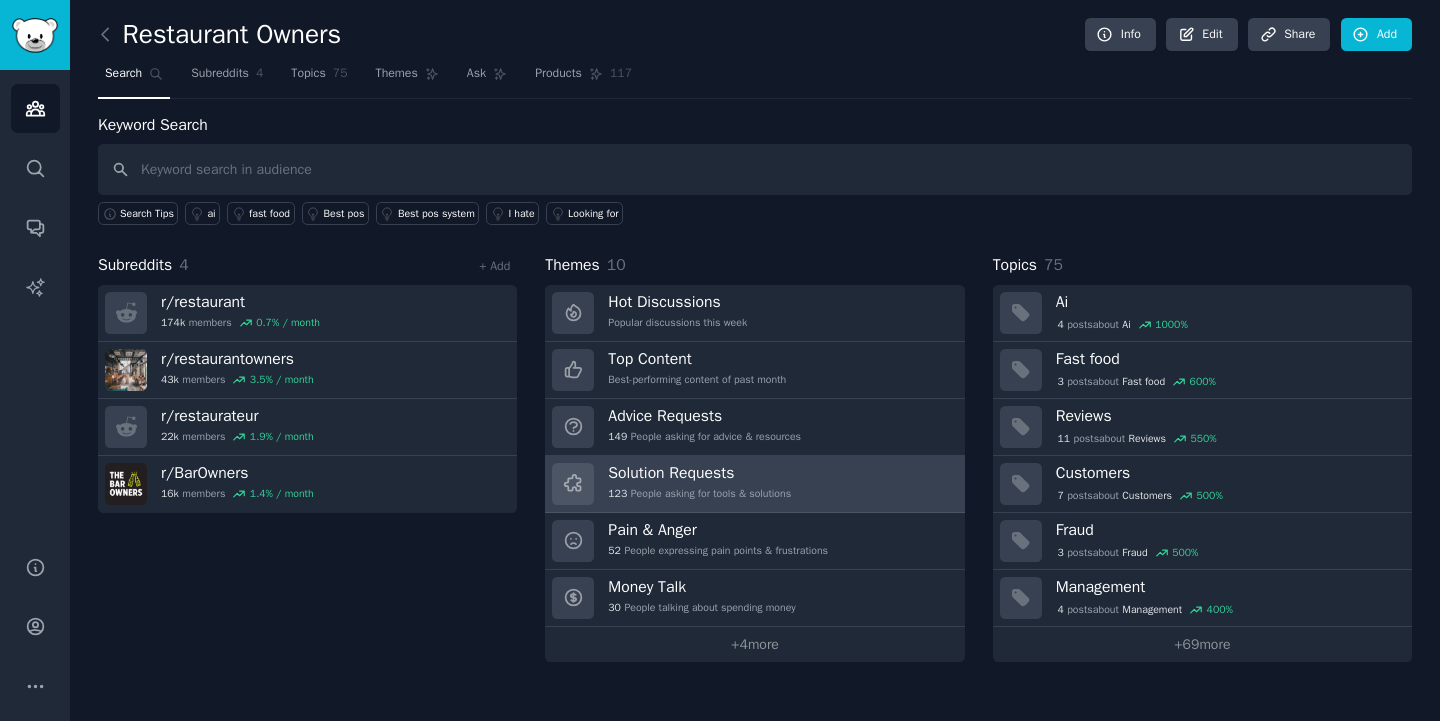 scroll, scrollTop: 0, scrollLeft: 0, axis: both 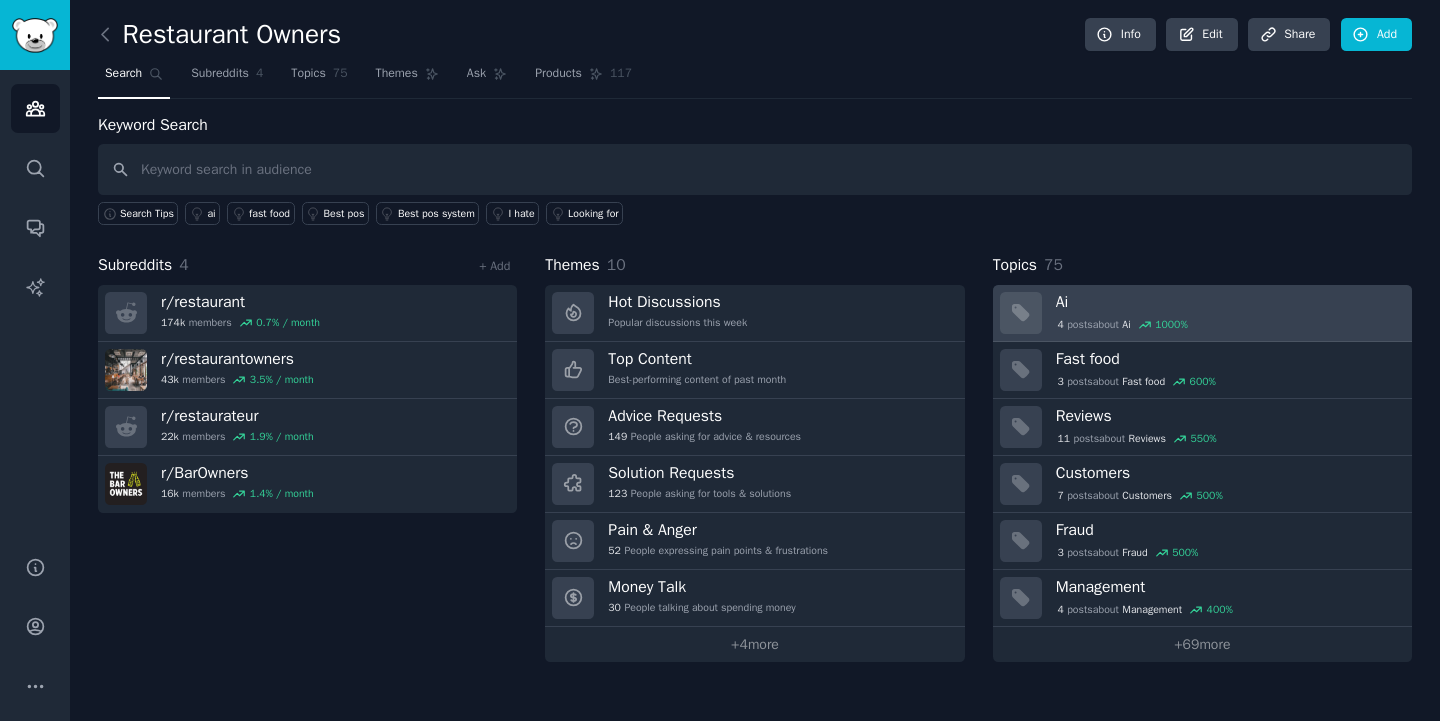 click on "Ai" at bounding box center (1227, 302) 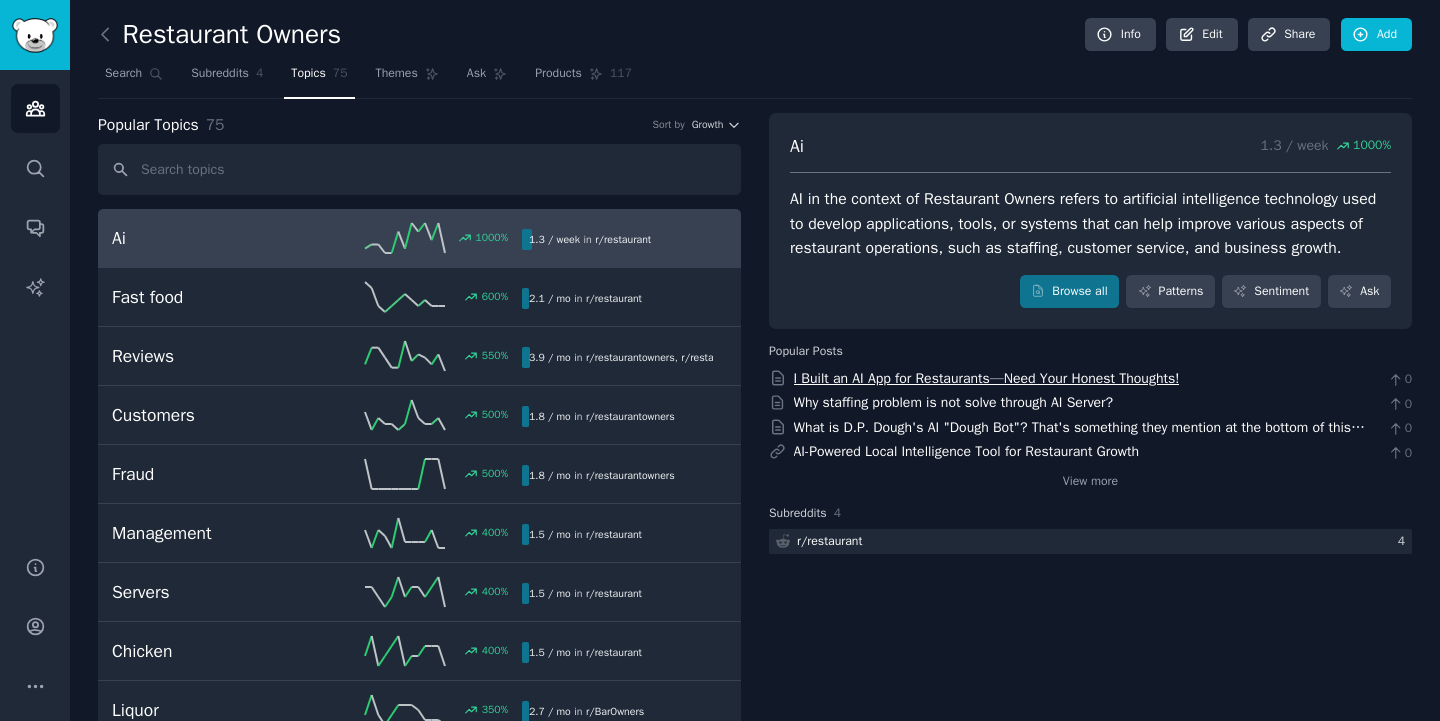click on "I Built an AI App for Restaurants—Need Your Honest Thoughts!" at bounding box center (987, 378) 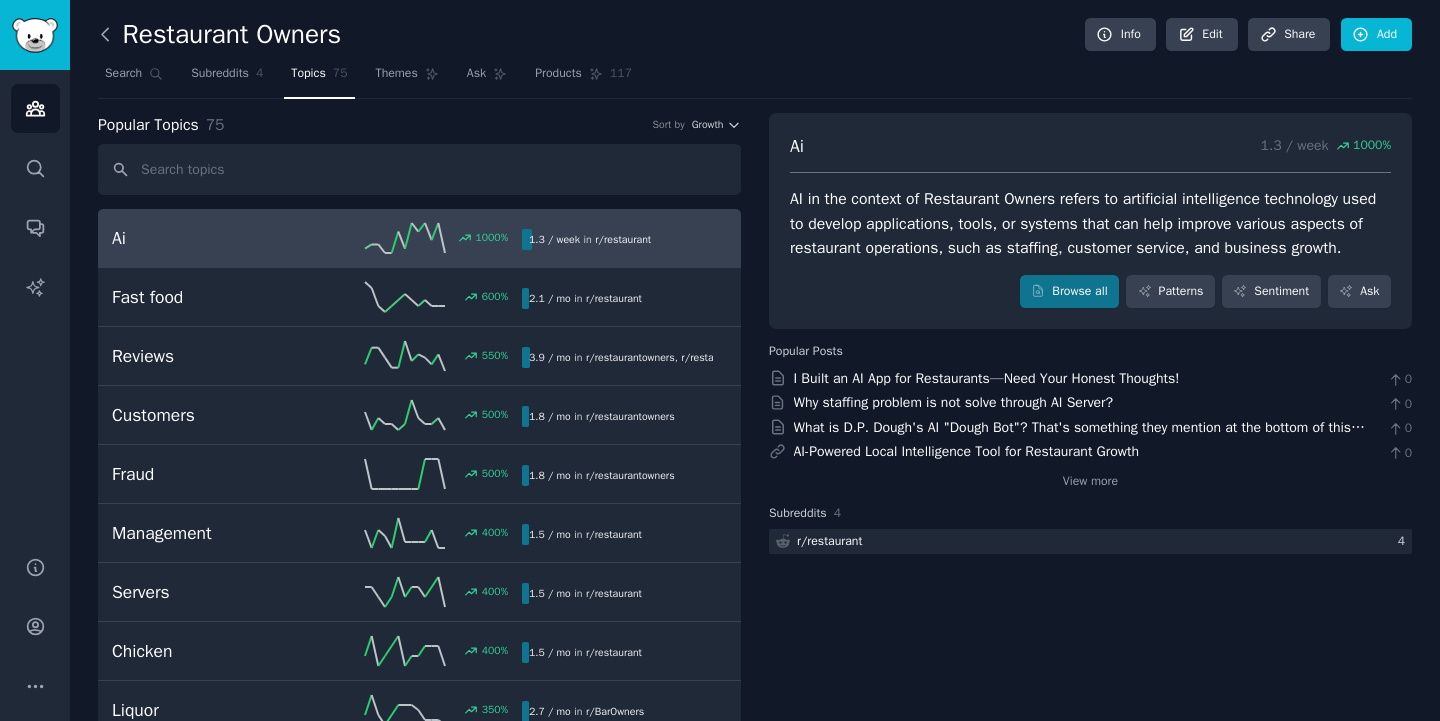 click 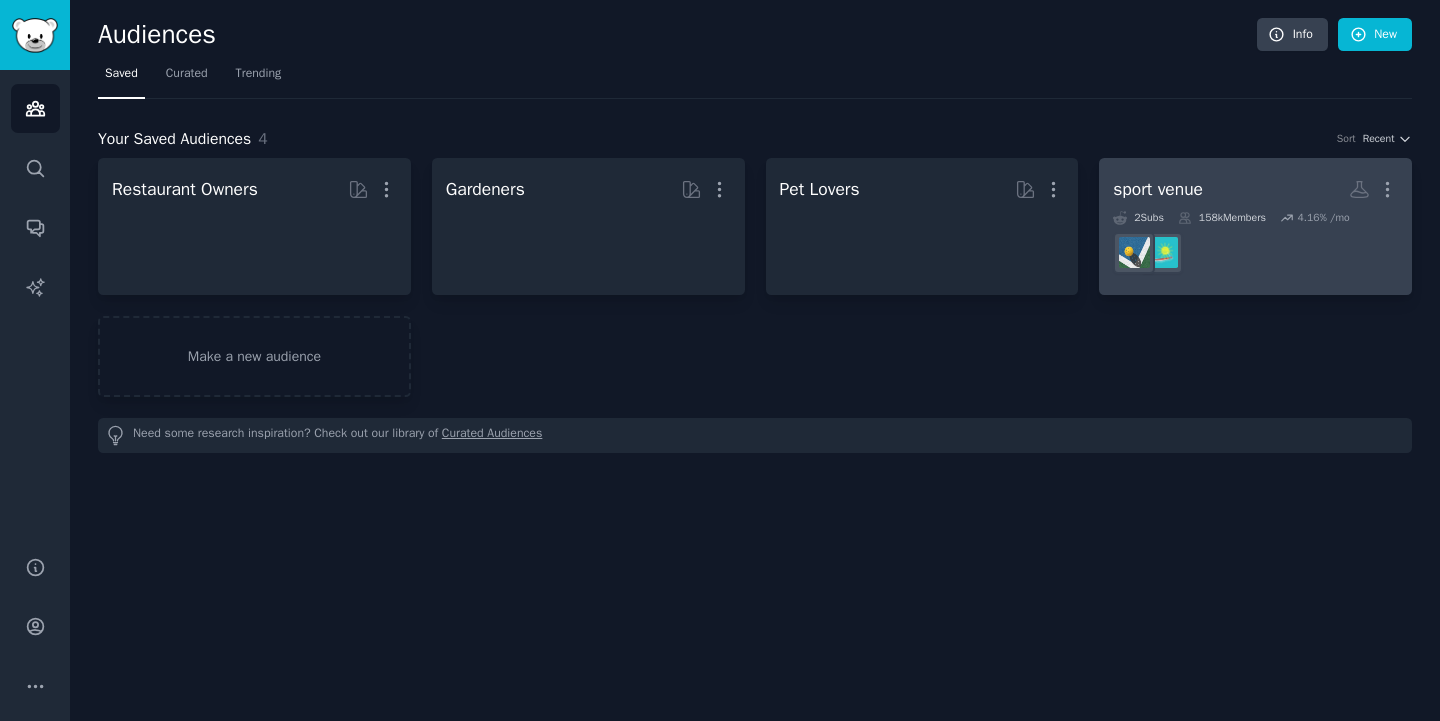click on "sport venue More" at bounding box center (1255, 189) 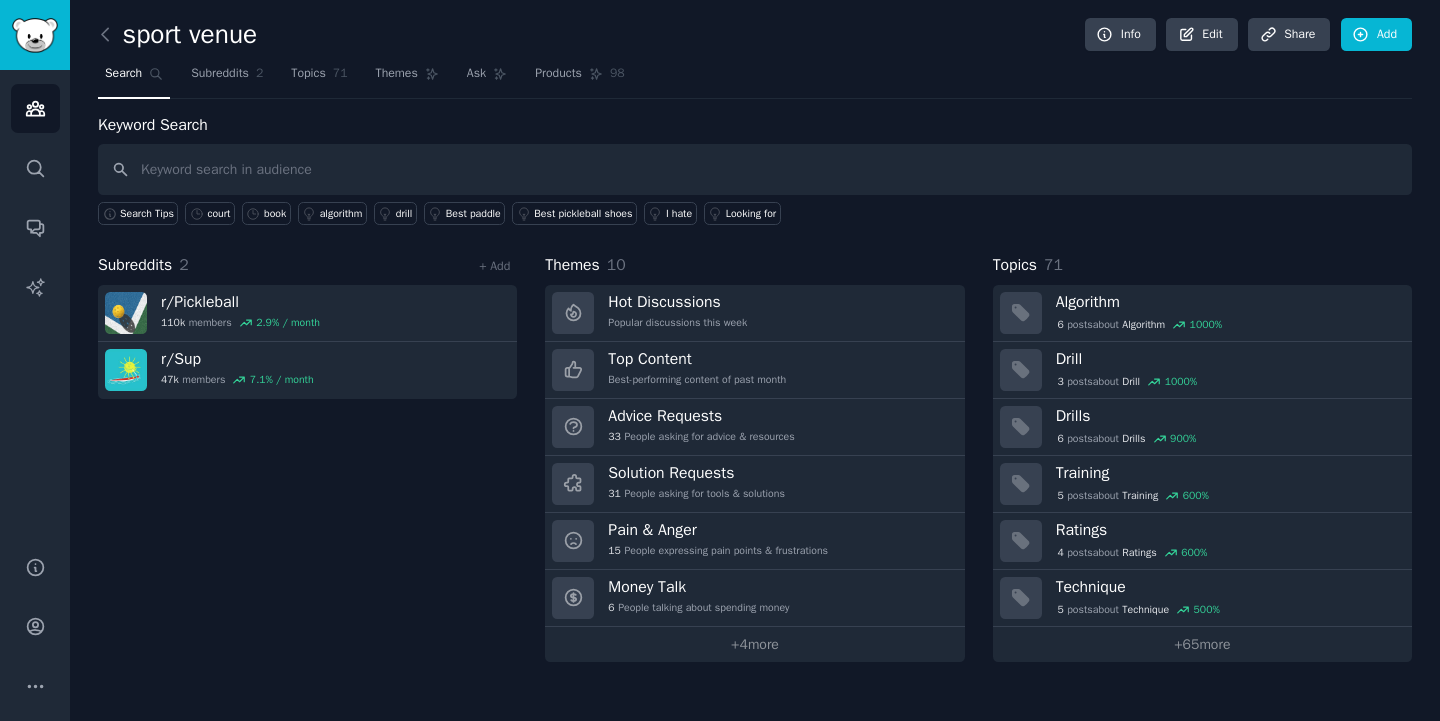 click at bounding box center (755, 169) 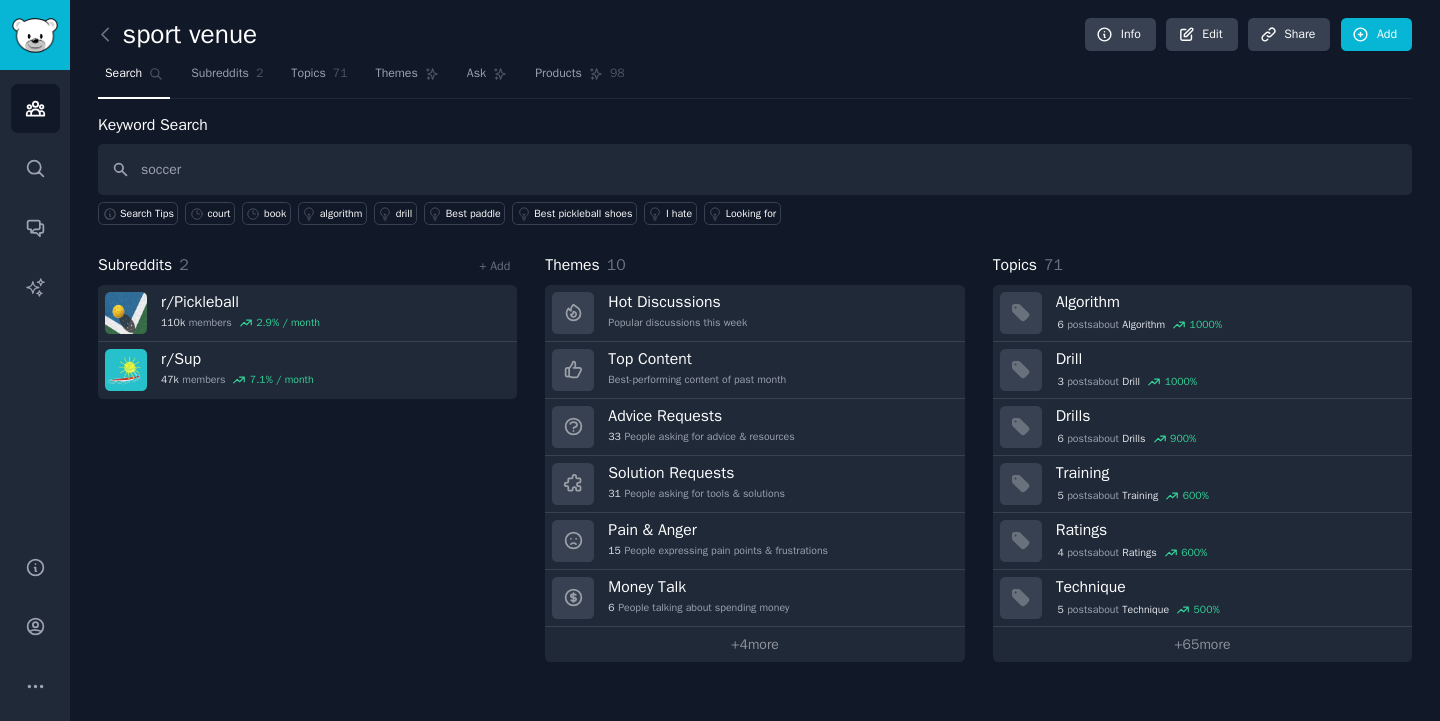 click on "soccer" at bounding box center [755, 169] 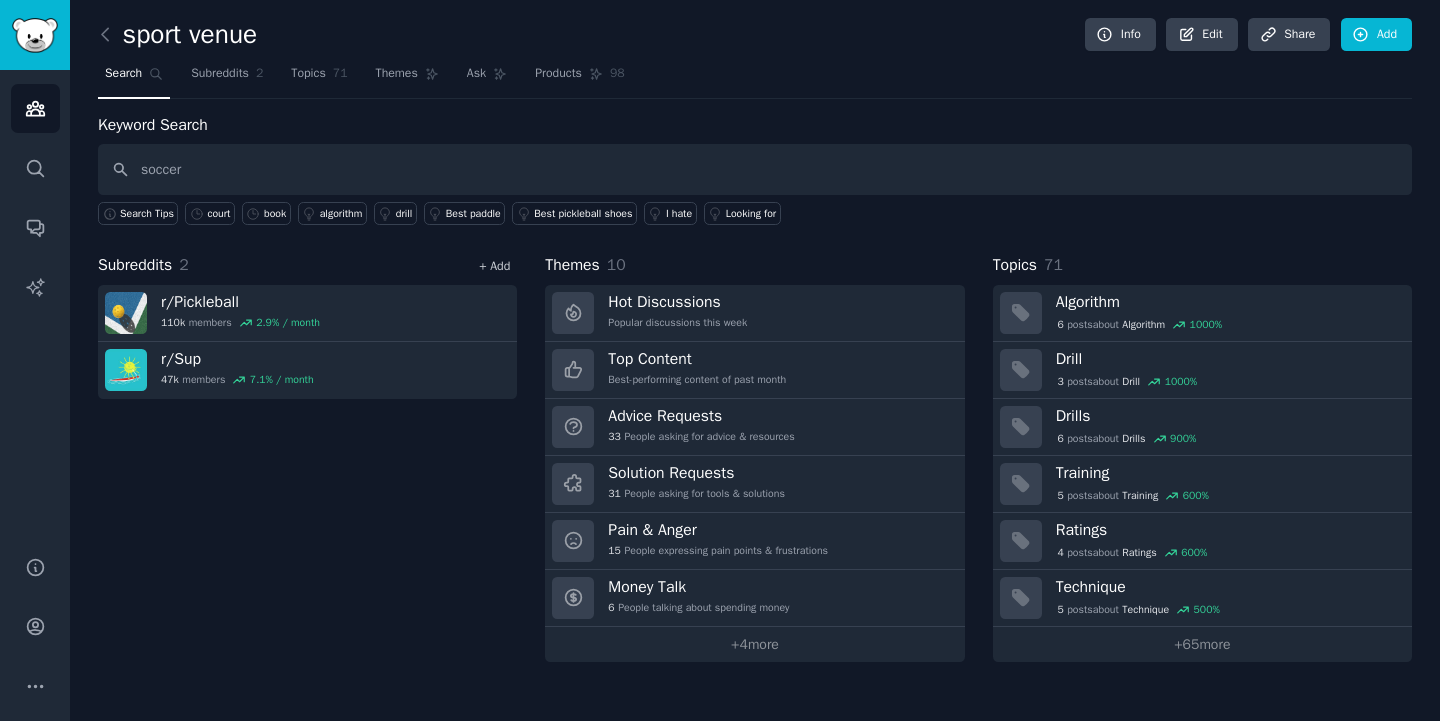 type on "soccer" 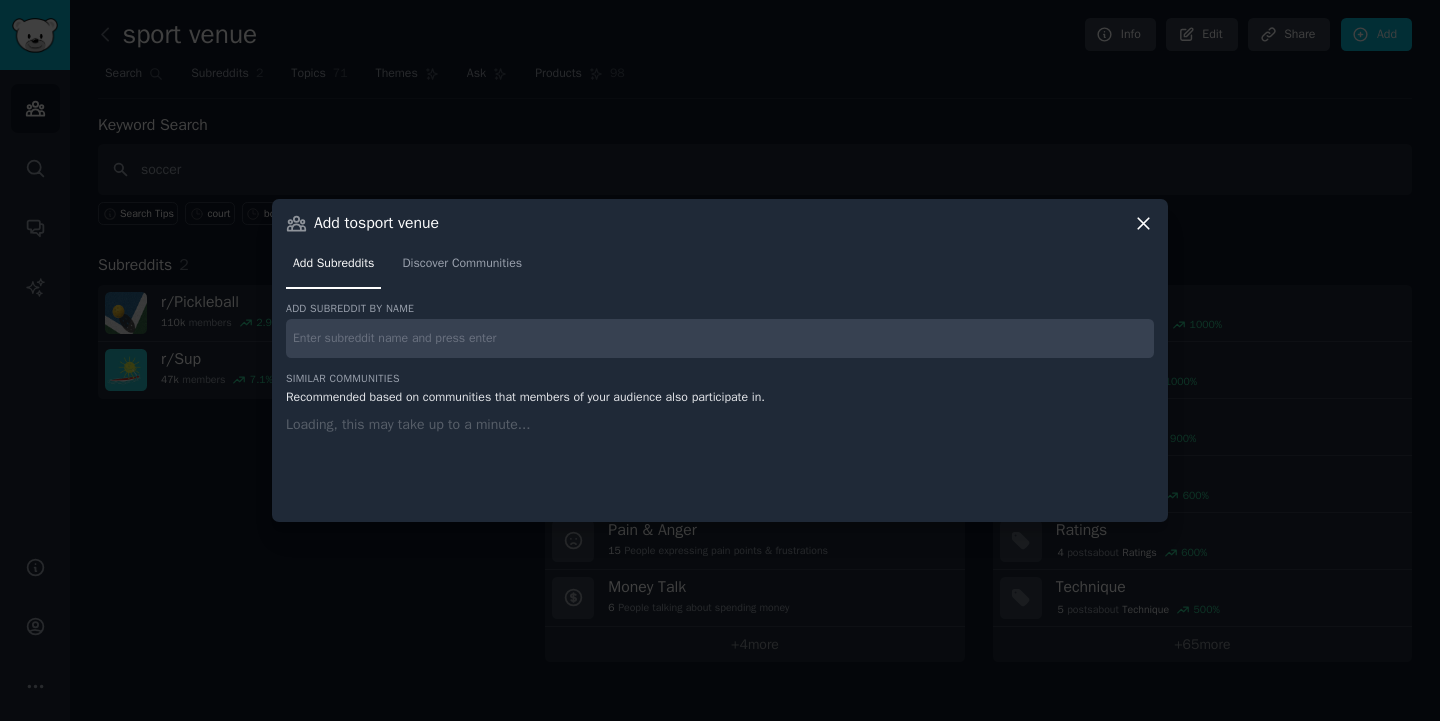 click at bounding box center [720, 338] 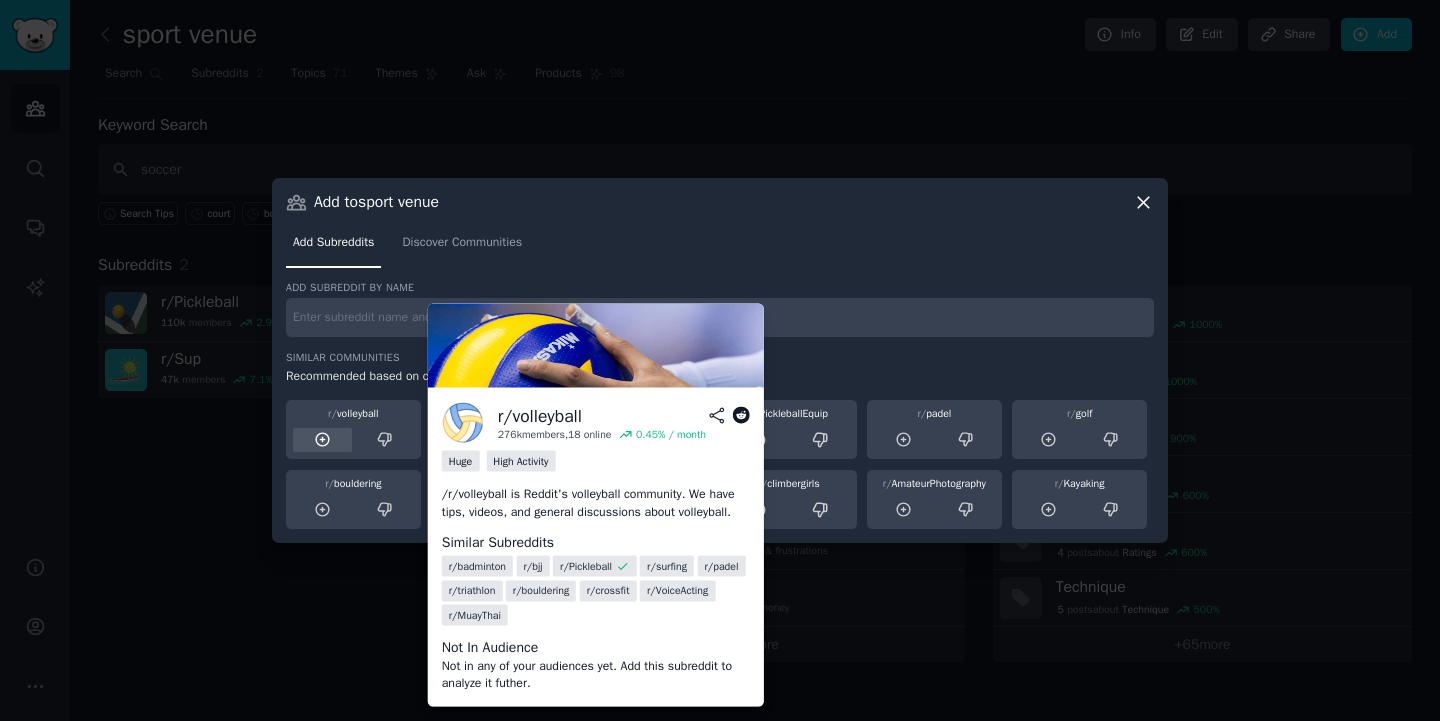 click 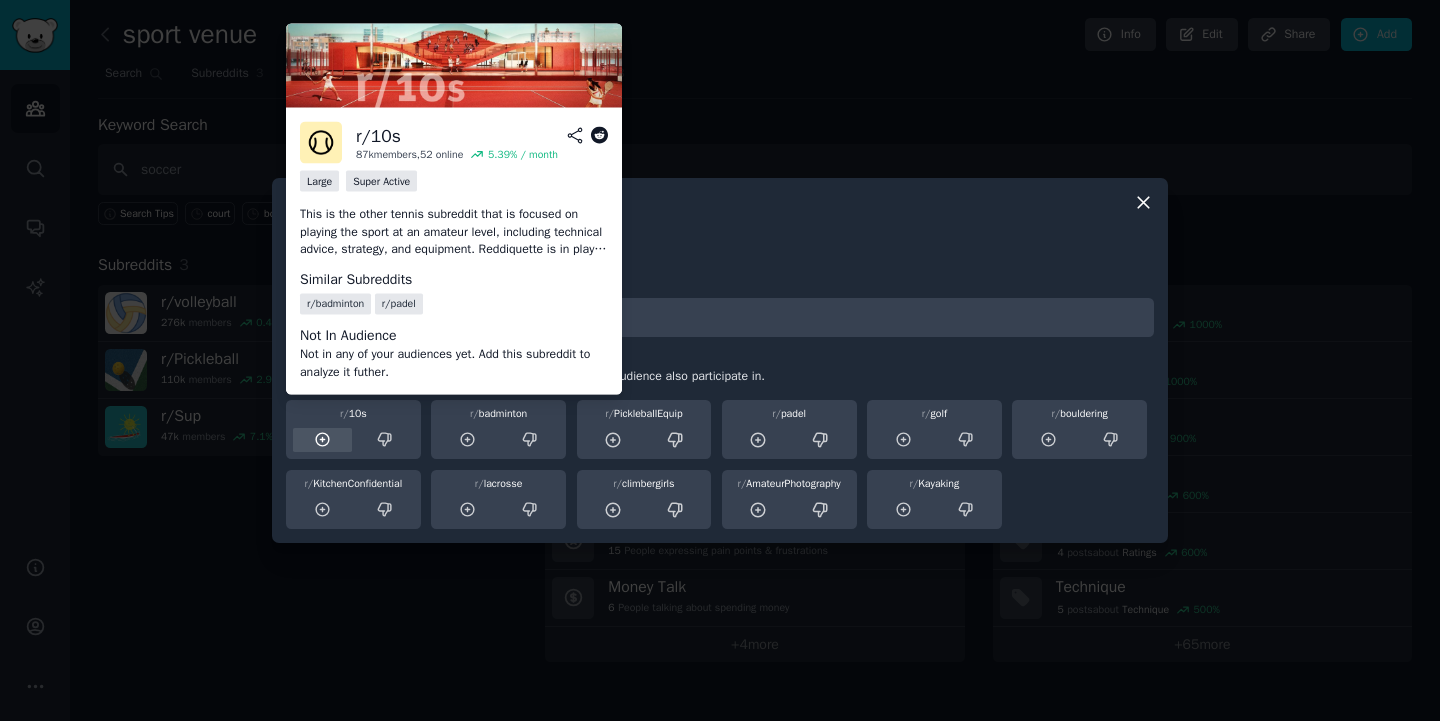 click 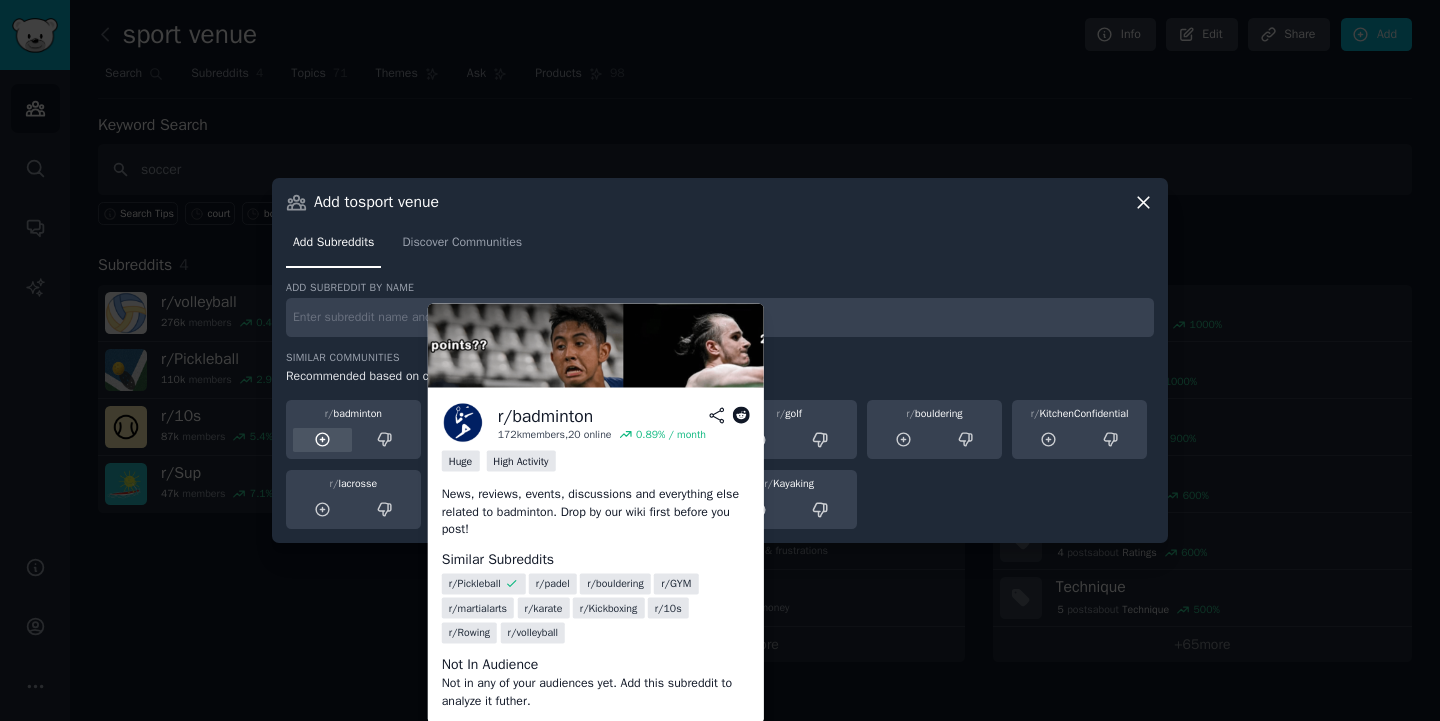 click 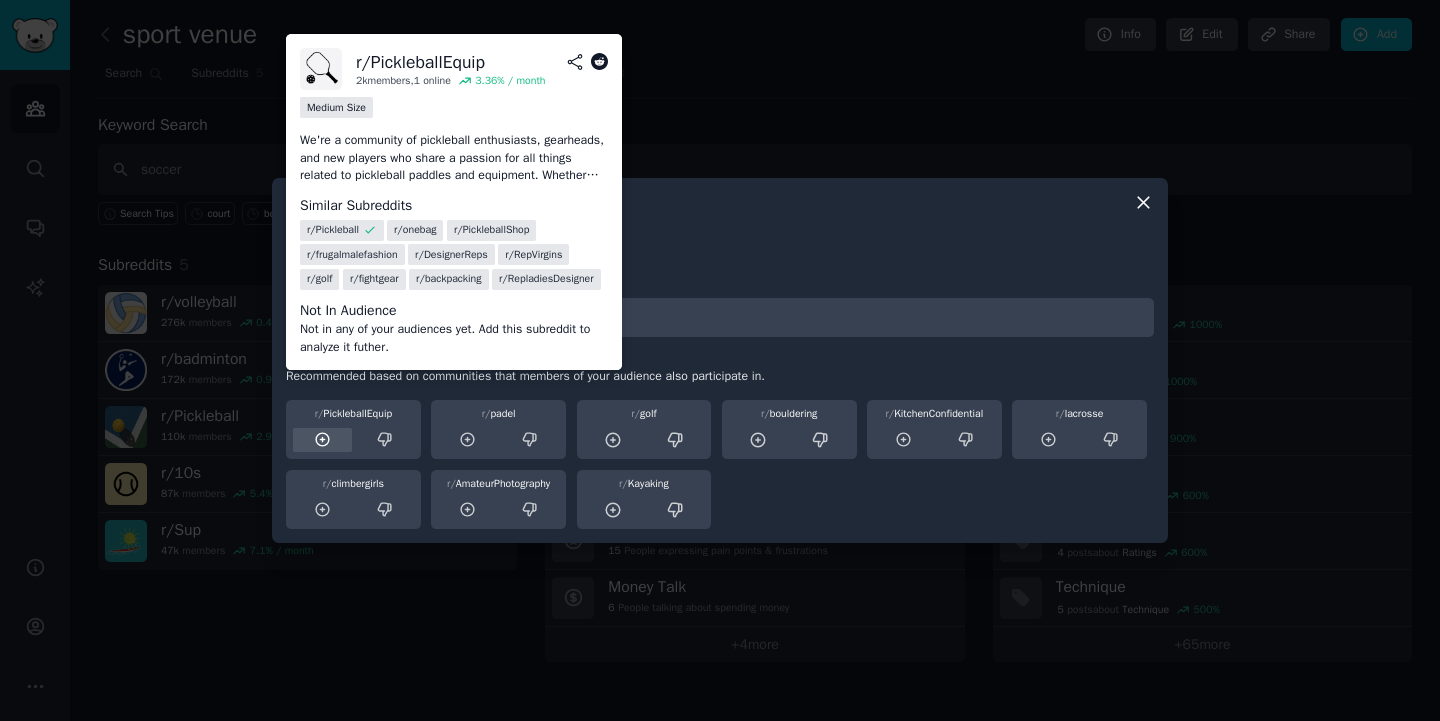 click 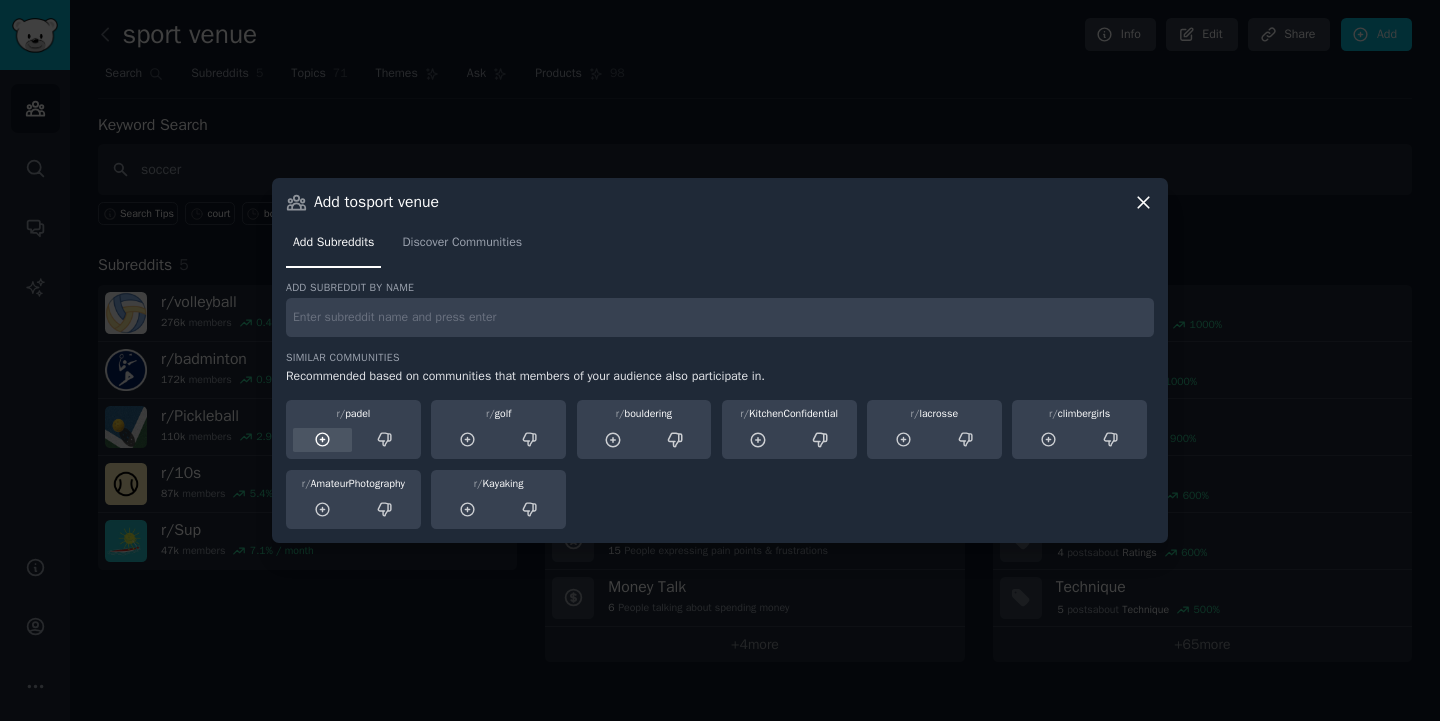 click 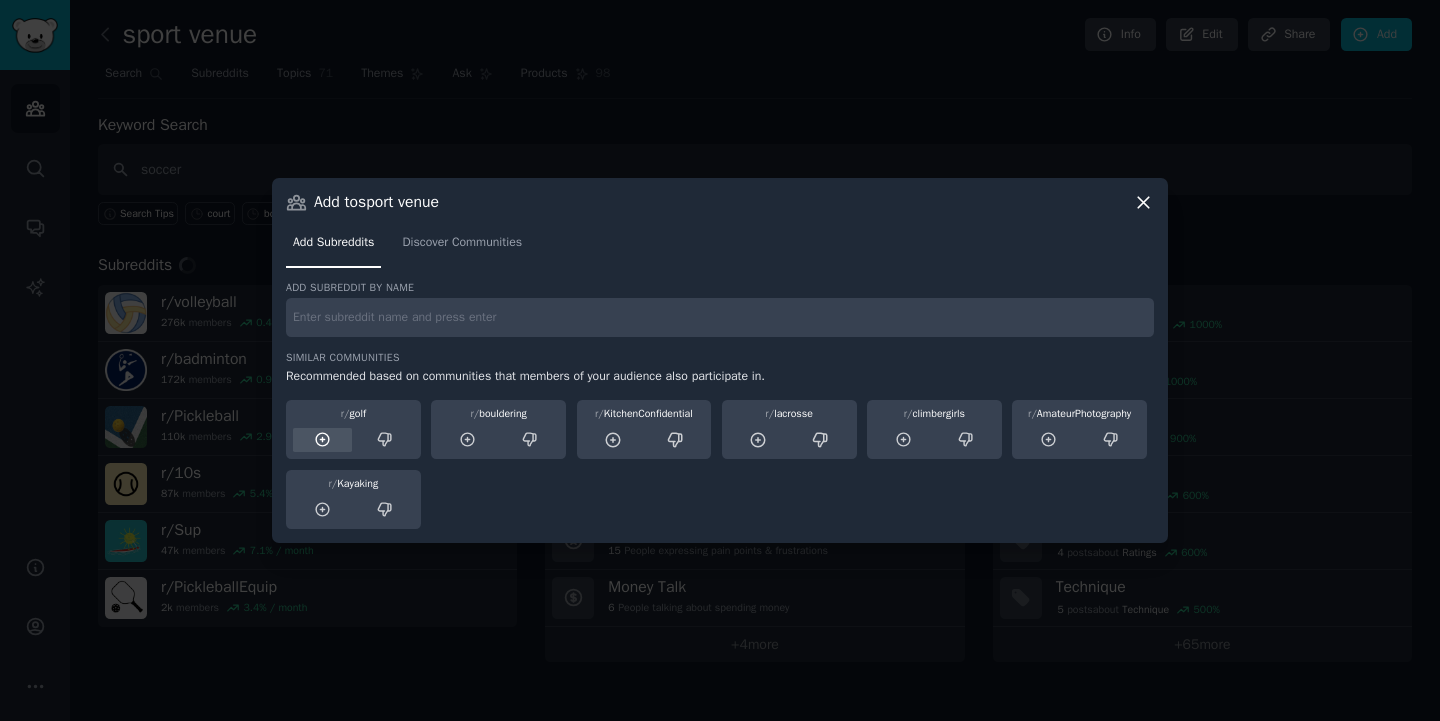 click 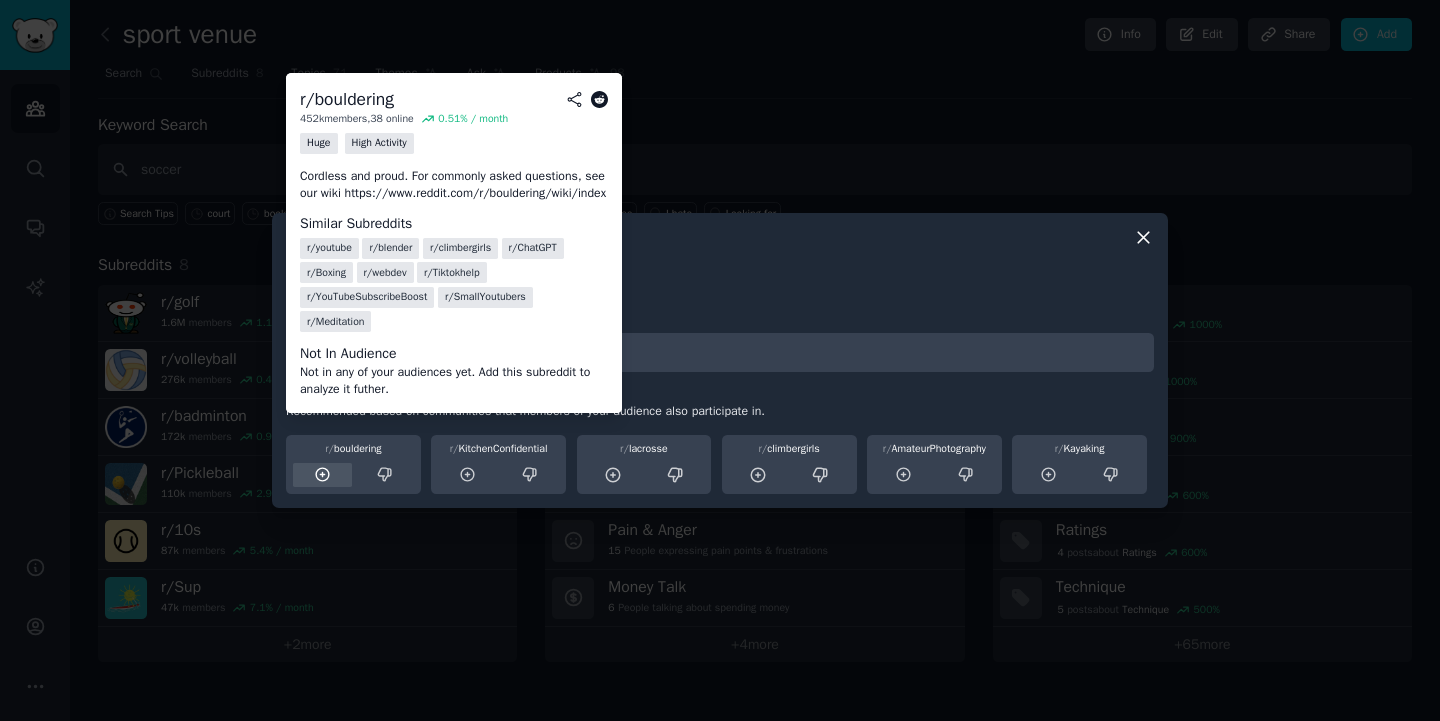 click 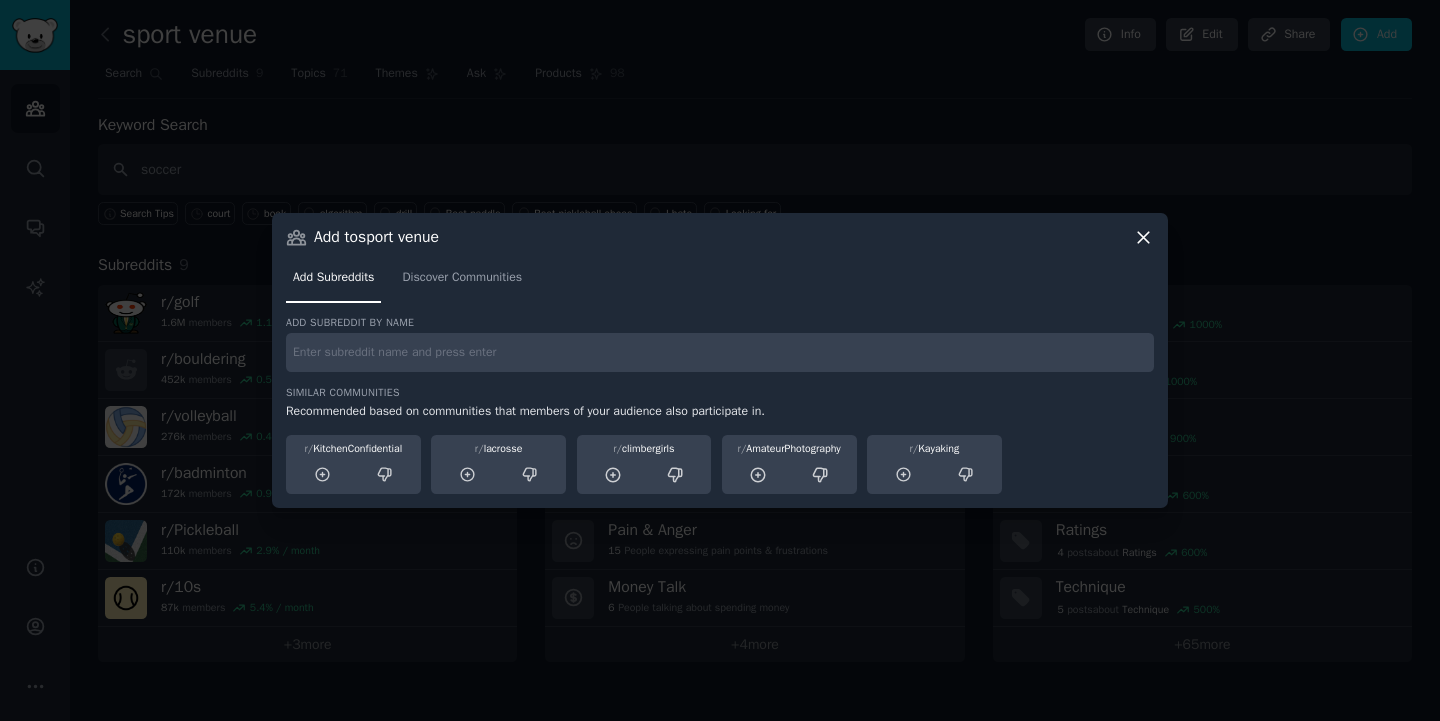 click at bounding box center (720, 352) 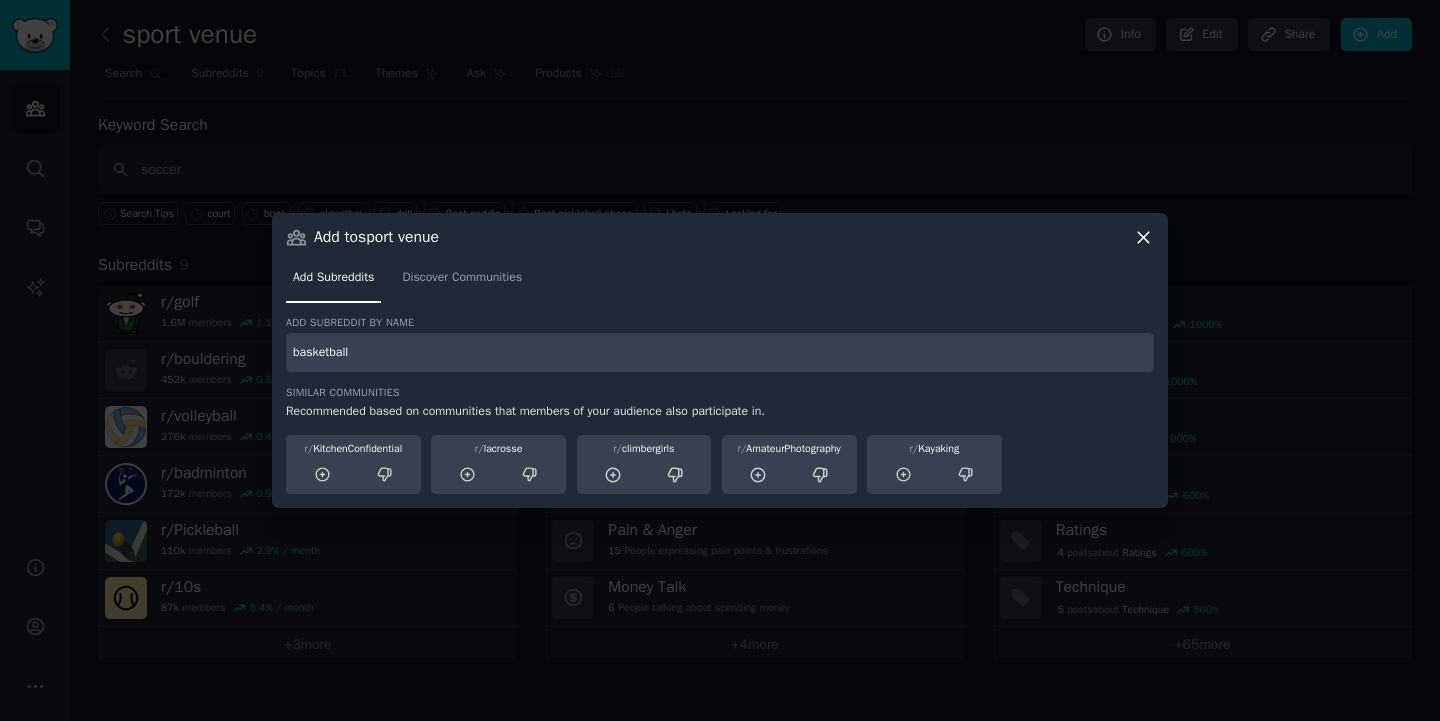 type on "basketball" 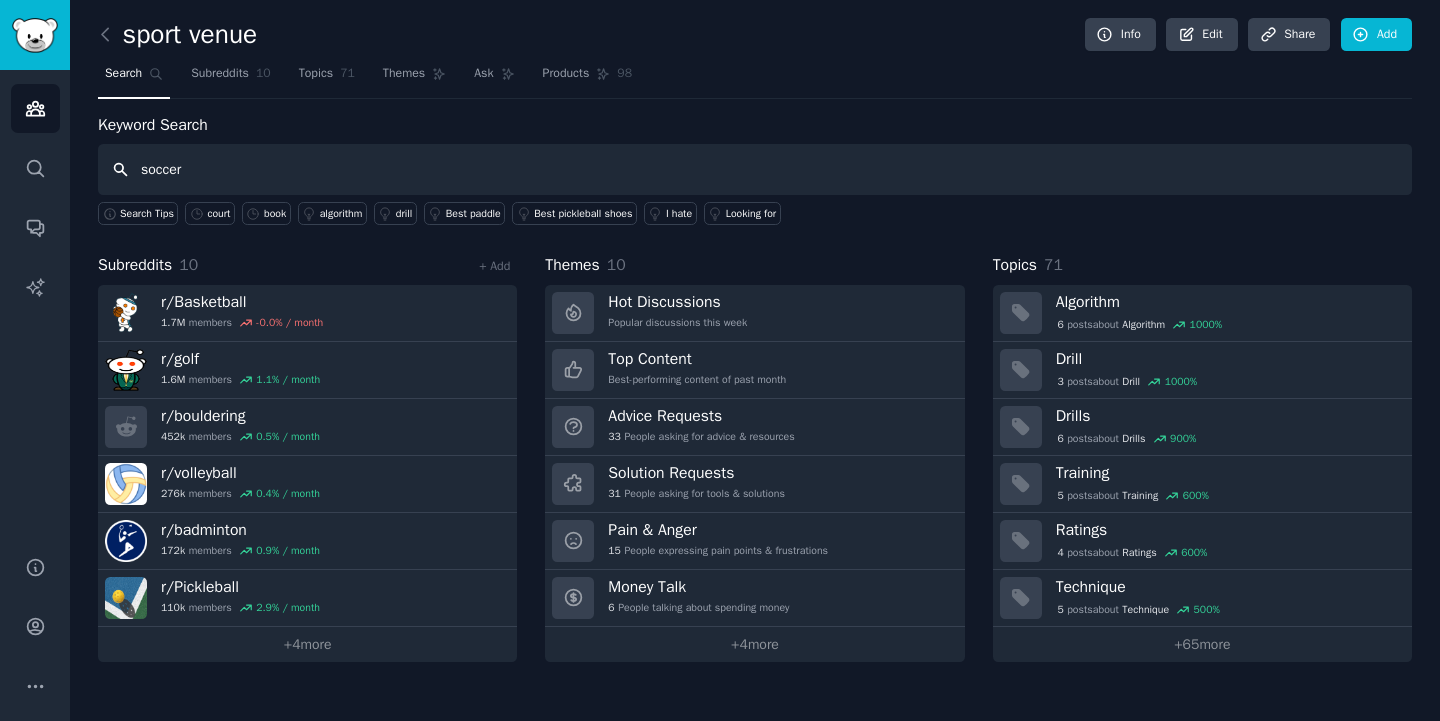 click on "soccer" at bounding box center (755, 169) 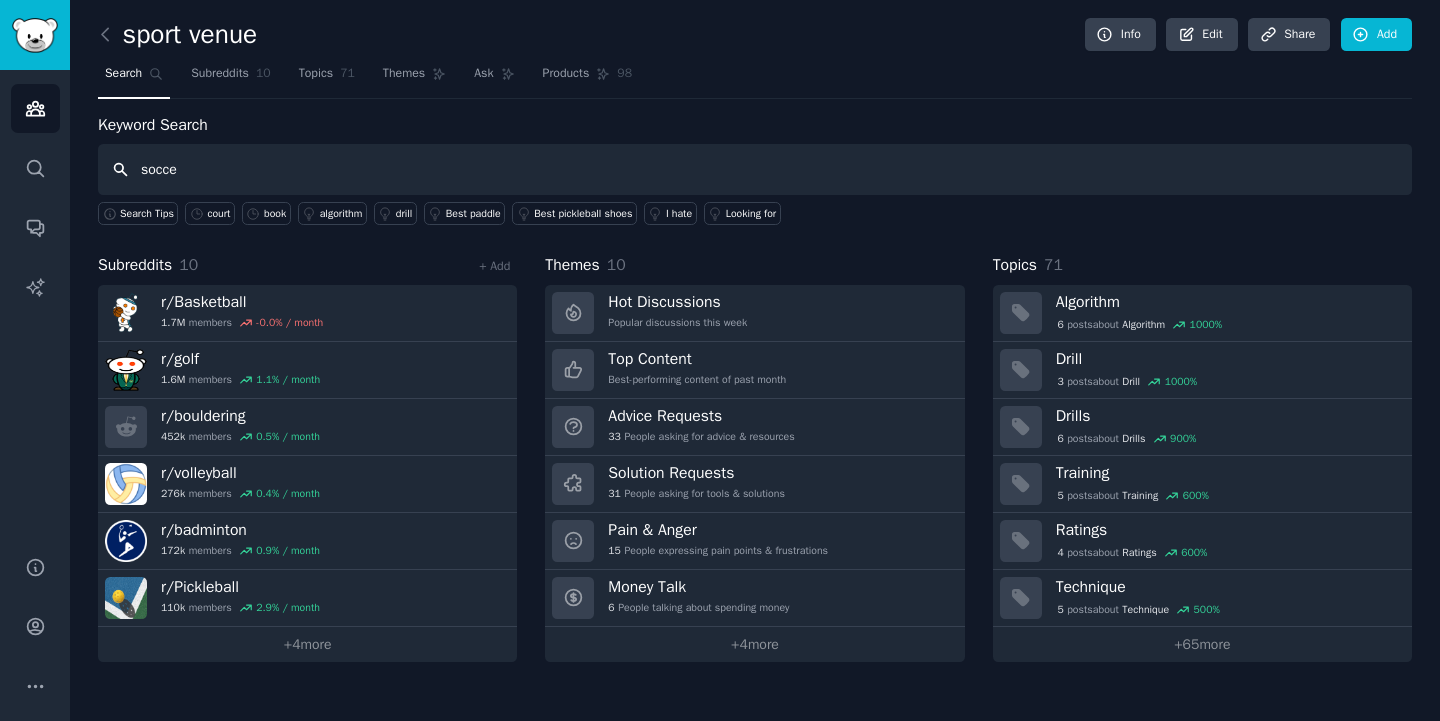 type on "soccer" 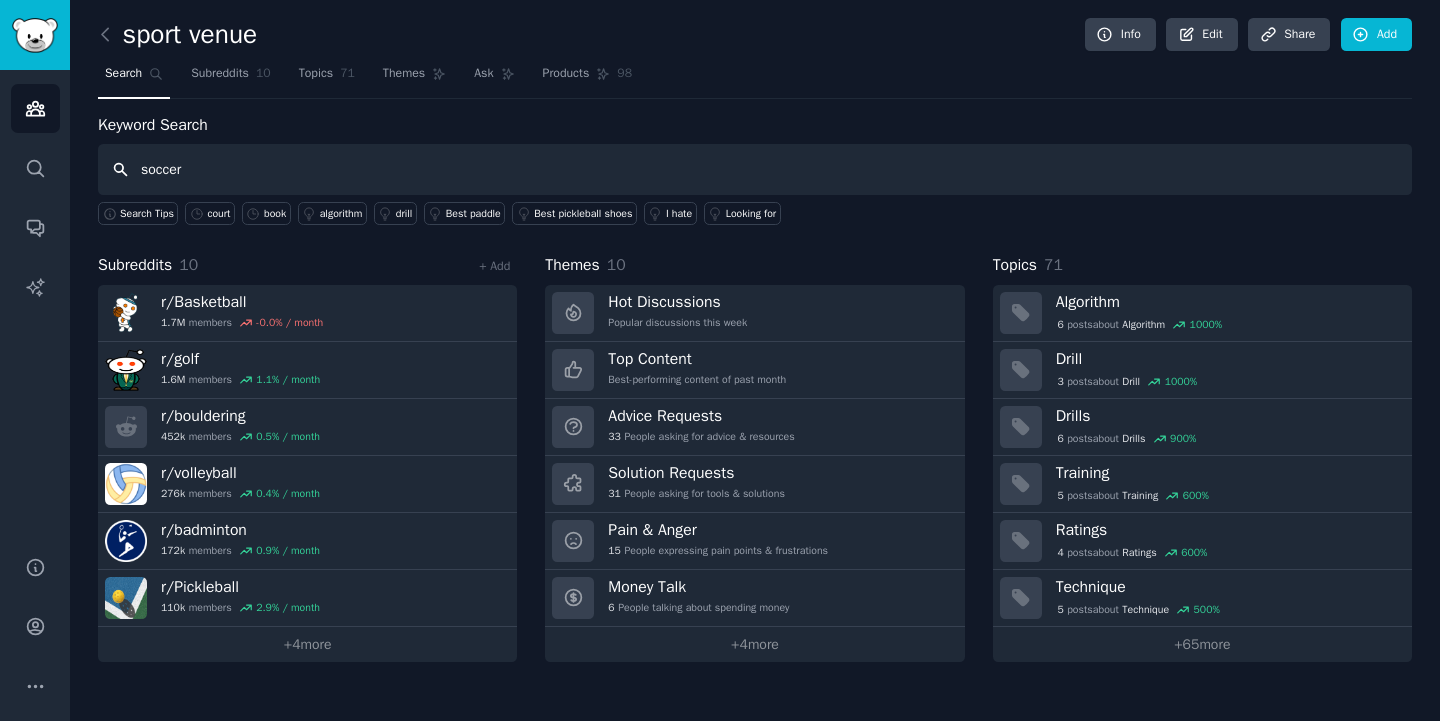 type 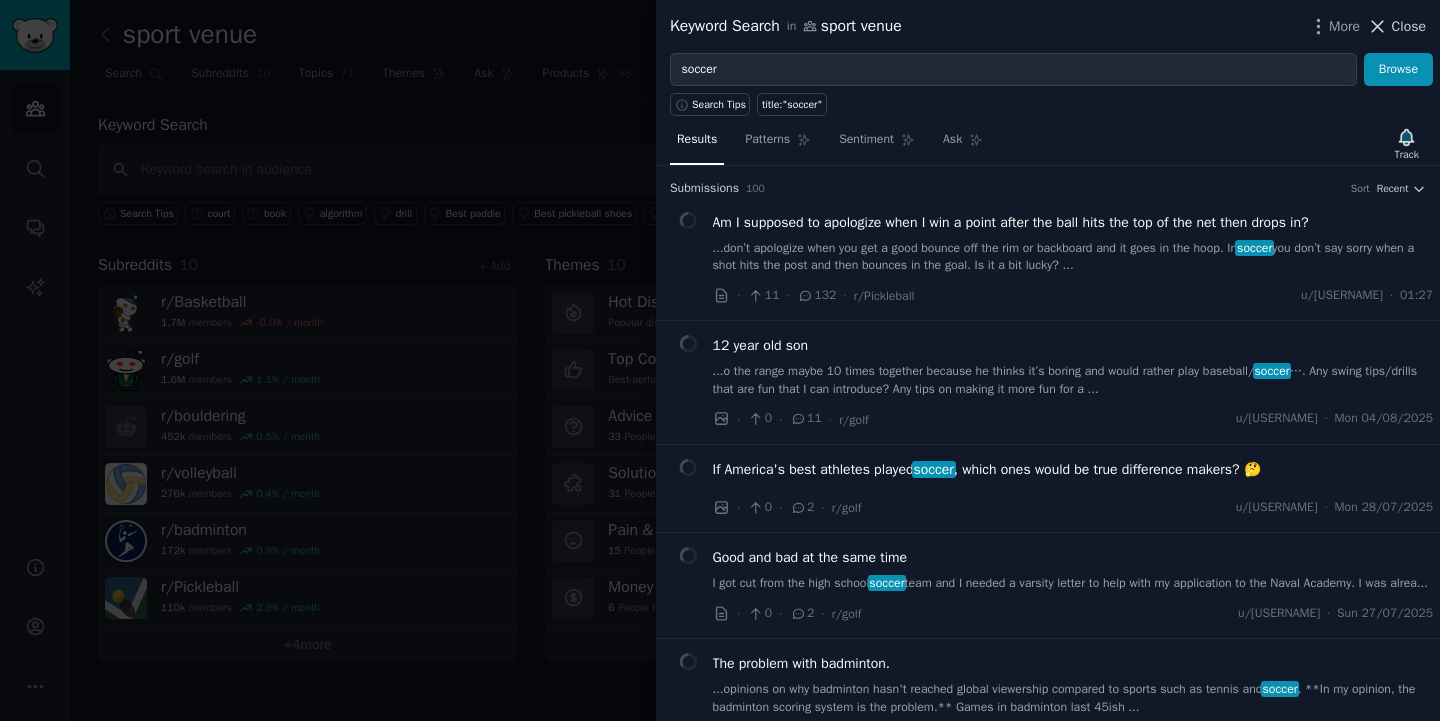 click on "Close" at bounding box center (1409, 26) 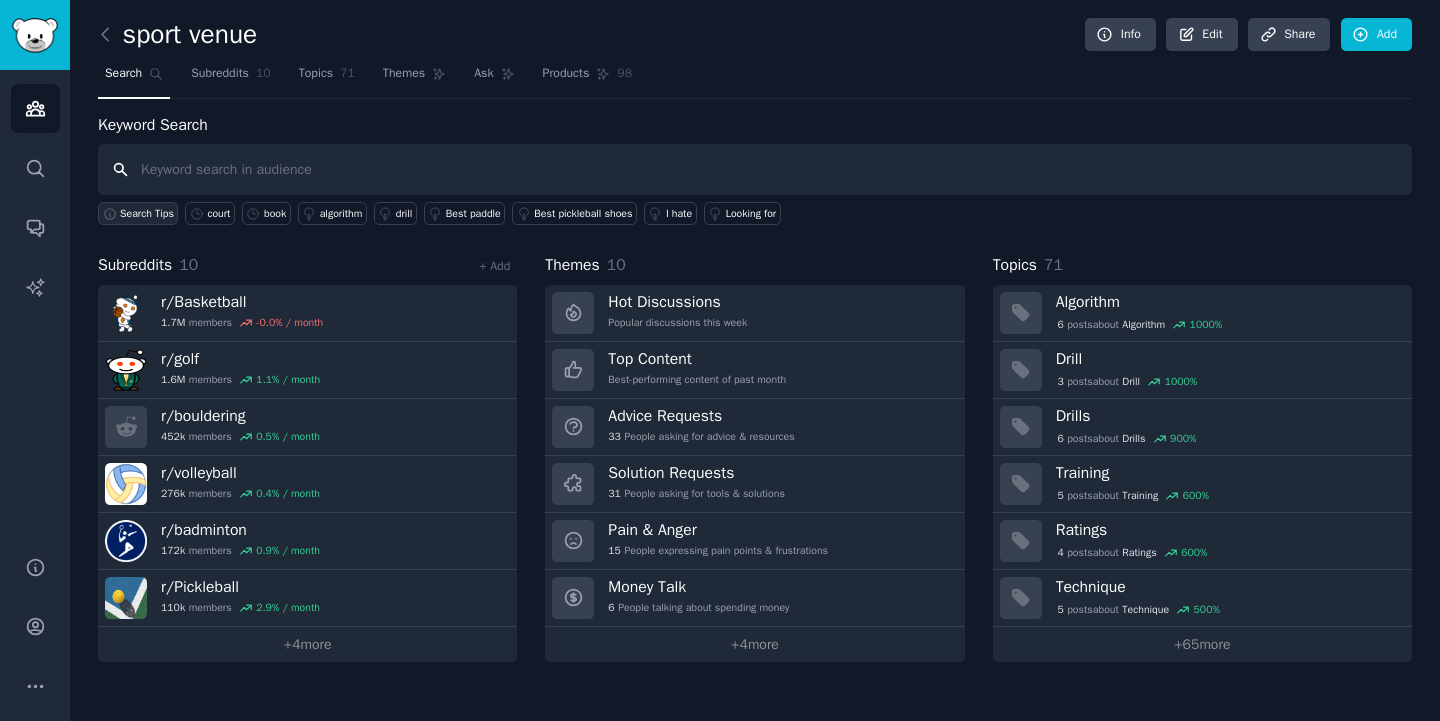 click on "Search Tips" at bounding box center [147, 214] 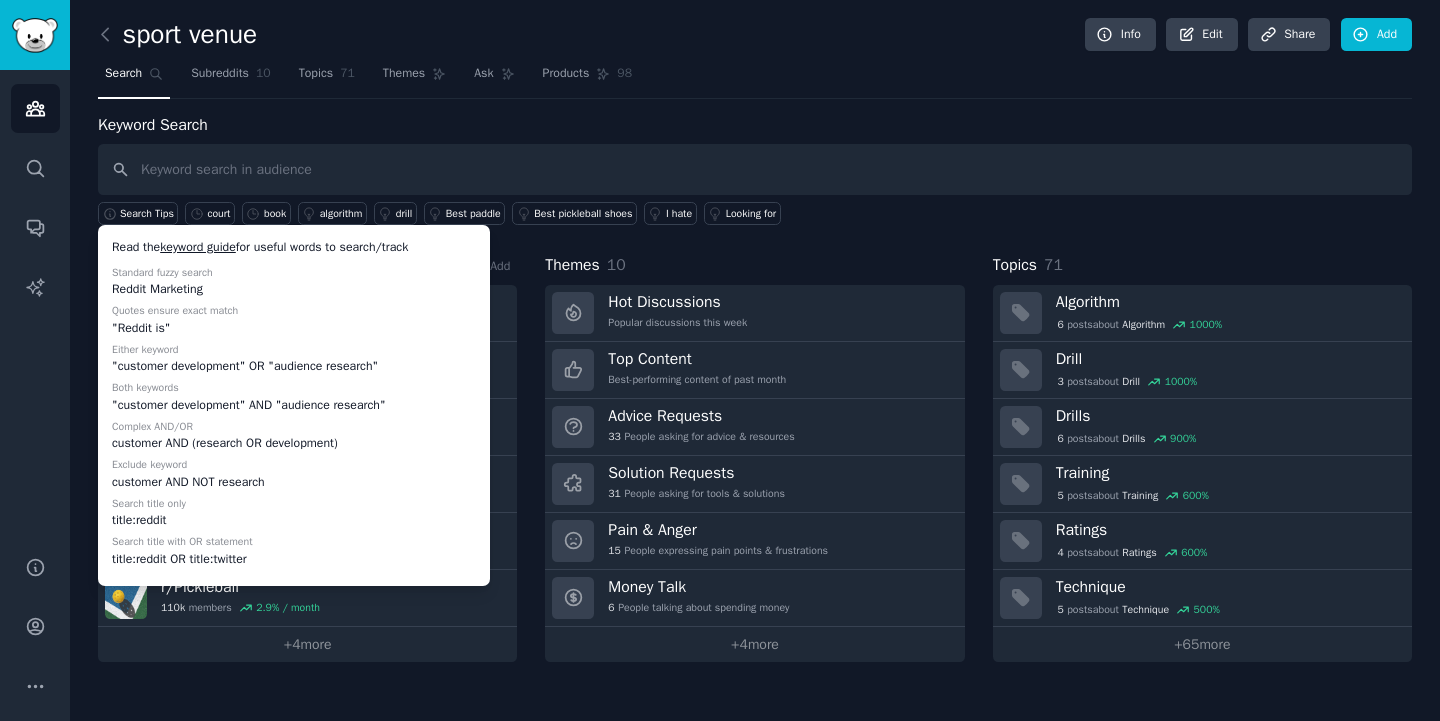 click on "Keyword Search Search Tips Read the  keyword guide  for useful words to search/track Standard fuzzy search Reddit Marketing Quotes ensure exact match "Reddit is" Either keyword "customer development" OR "audience research" Both keywords "customer development" AND "audience research" Complex AND/OR customer AND (research OR development) Exclude keyword customer AND NOT research Search title only title:reddit Search title with OR statement title:reddit OR title:twitter court book algorithm drill Best paddle Best pickleball shoes I hate Looking for" at bounding box center (755, 169) 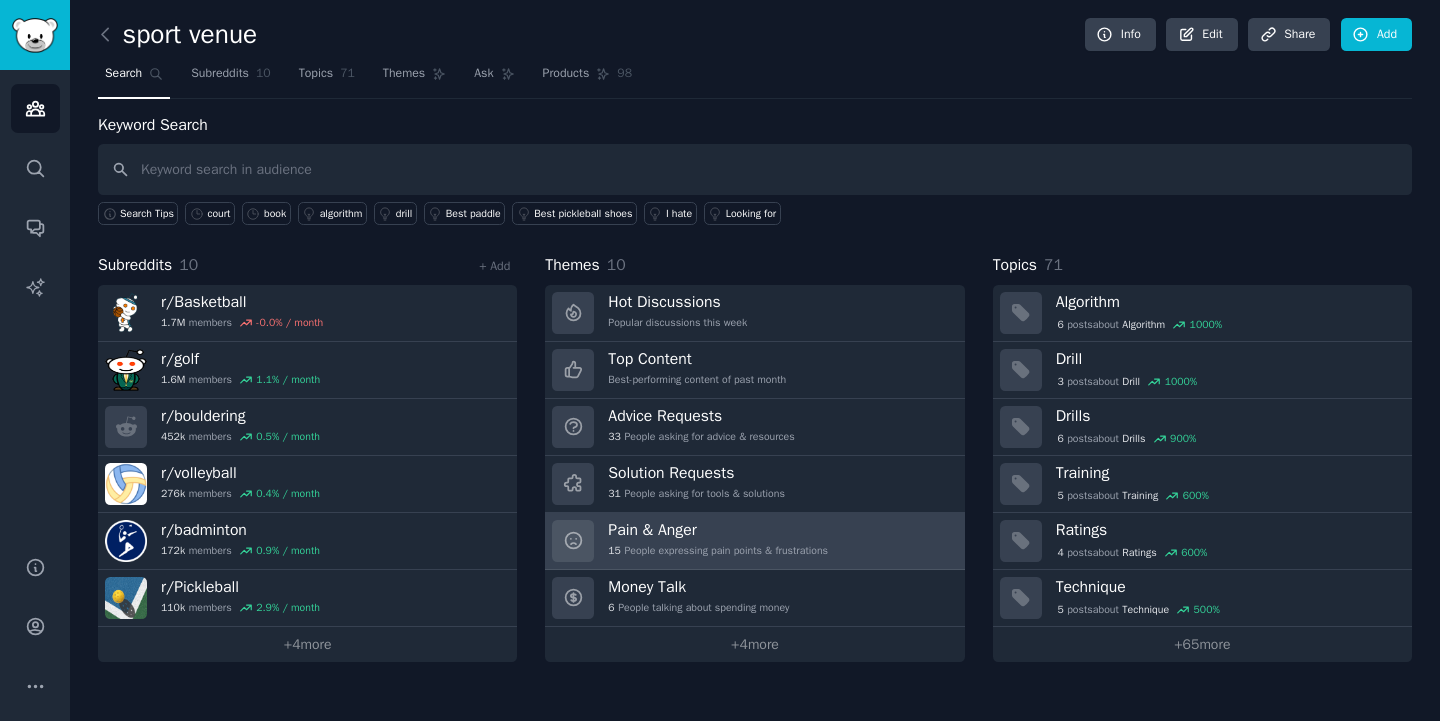 click on "15 People expressing pain points & frustrations" at bounding box center (718, 551) 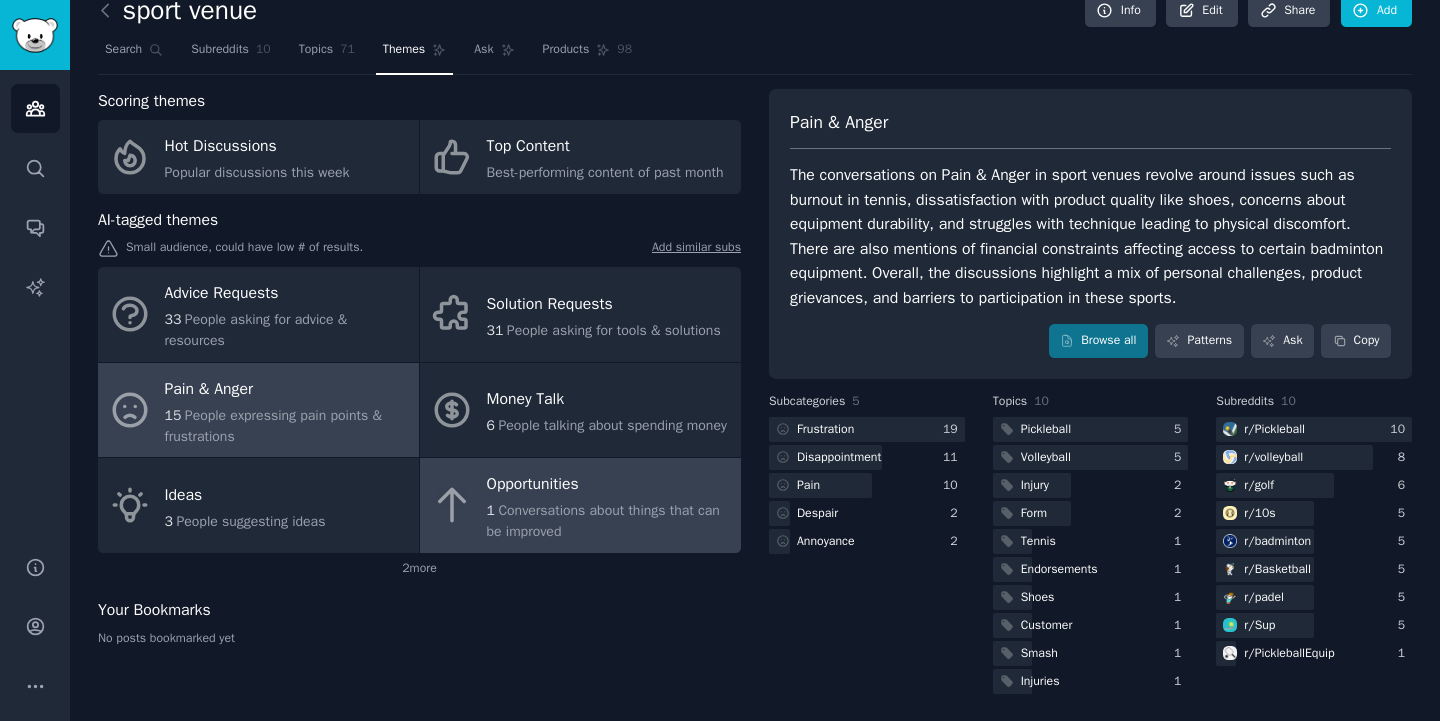 scroll, scrollTop: 23, scrollLeft: 0, axis: vertical 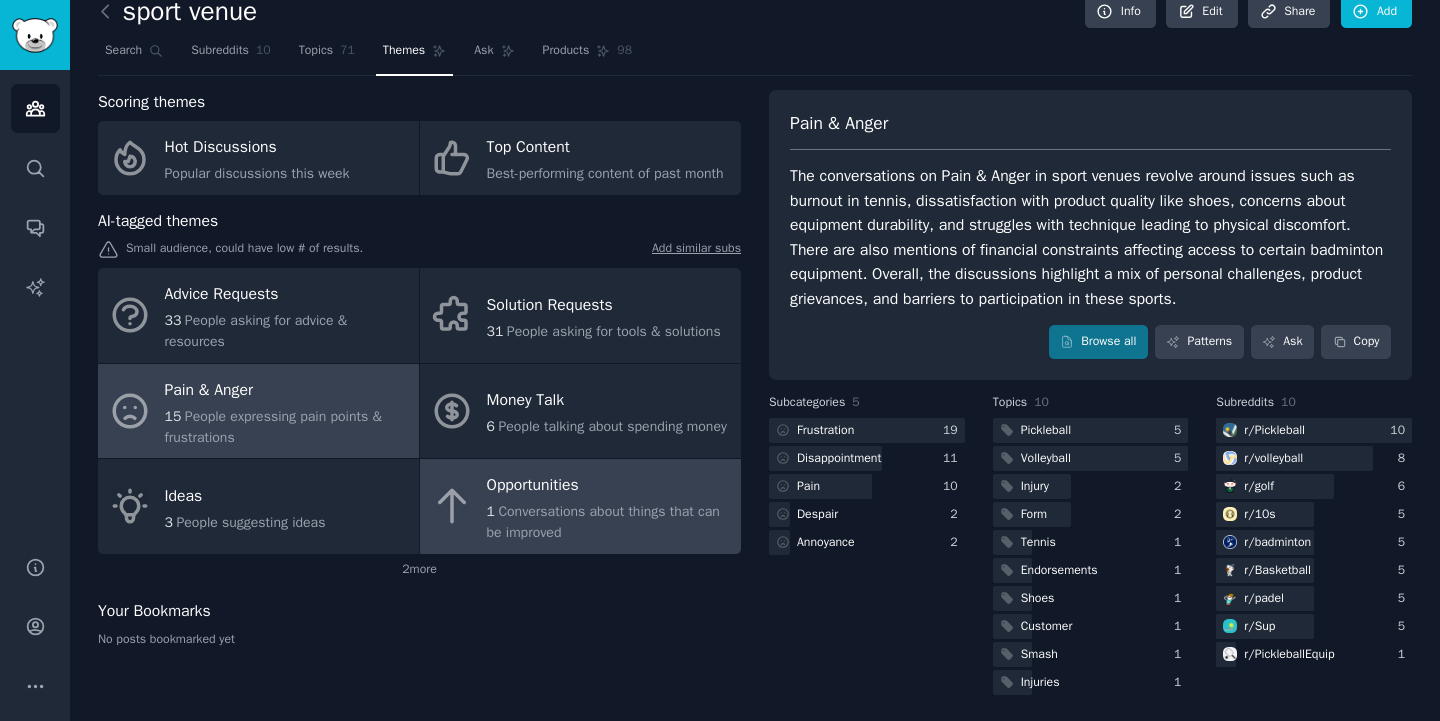 click on "Conversations about things that can be improved" at bounding box center (603, 522) 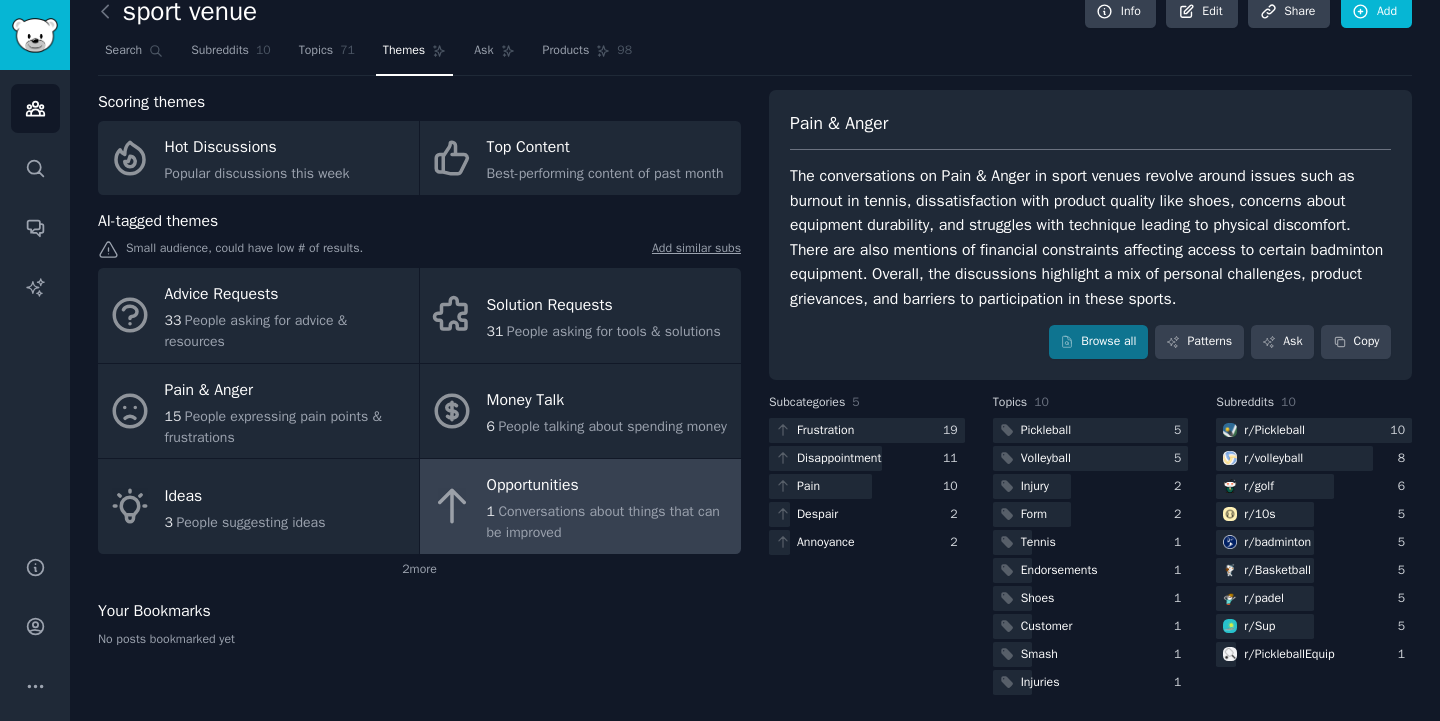 scroll, scrollTop: 8, scrollLeft: 0, axis: vertical 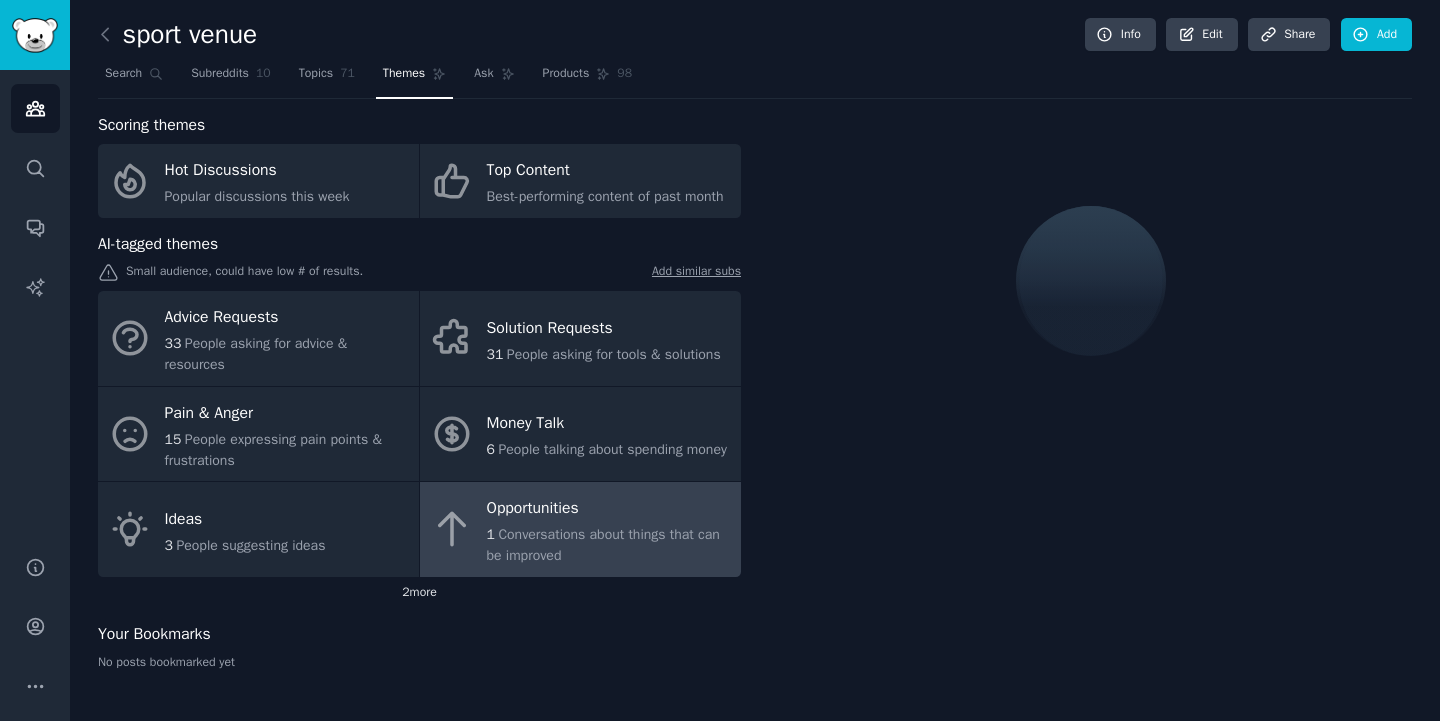 click on "2  more" at bounding box center [419, 593] 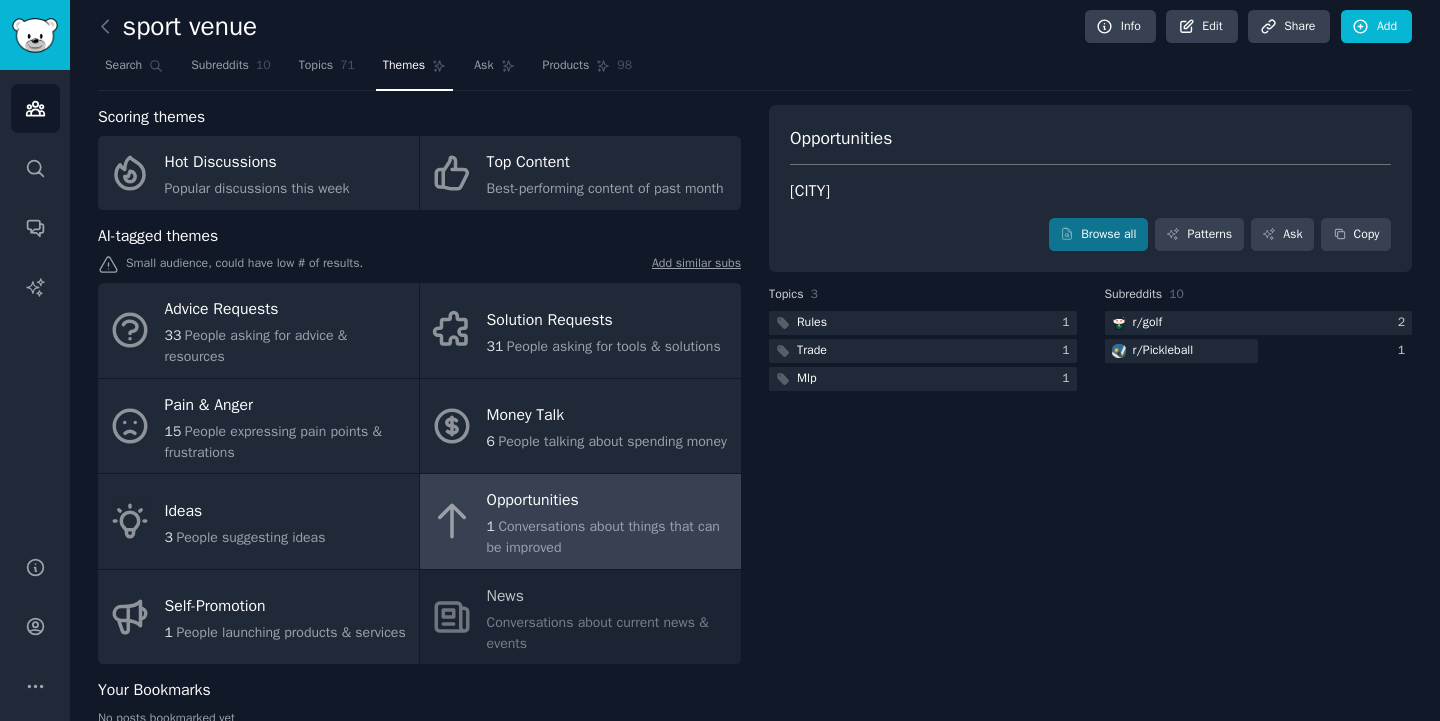 click on "The golf club community is discussing ways for clubs to improve their services and offerings. In the Santa Cruz community, there is a conversation about the importance of clear communication when booking accommodations for family trips. The MLP community is raising concerns about competitive integrity following a lopsided trade involving player Ben Johns." at bounding box center [1090, 191] 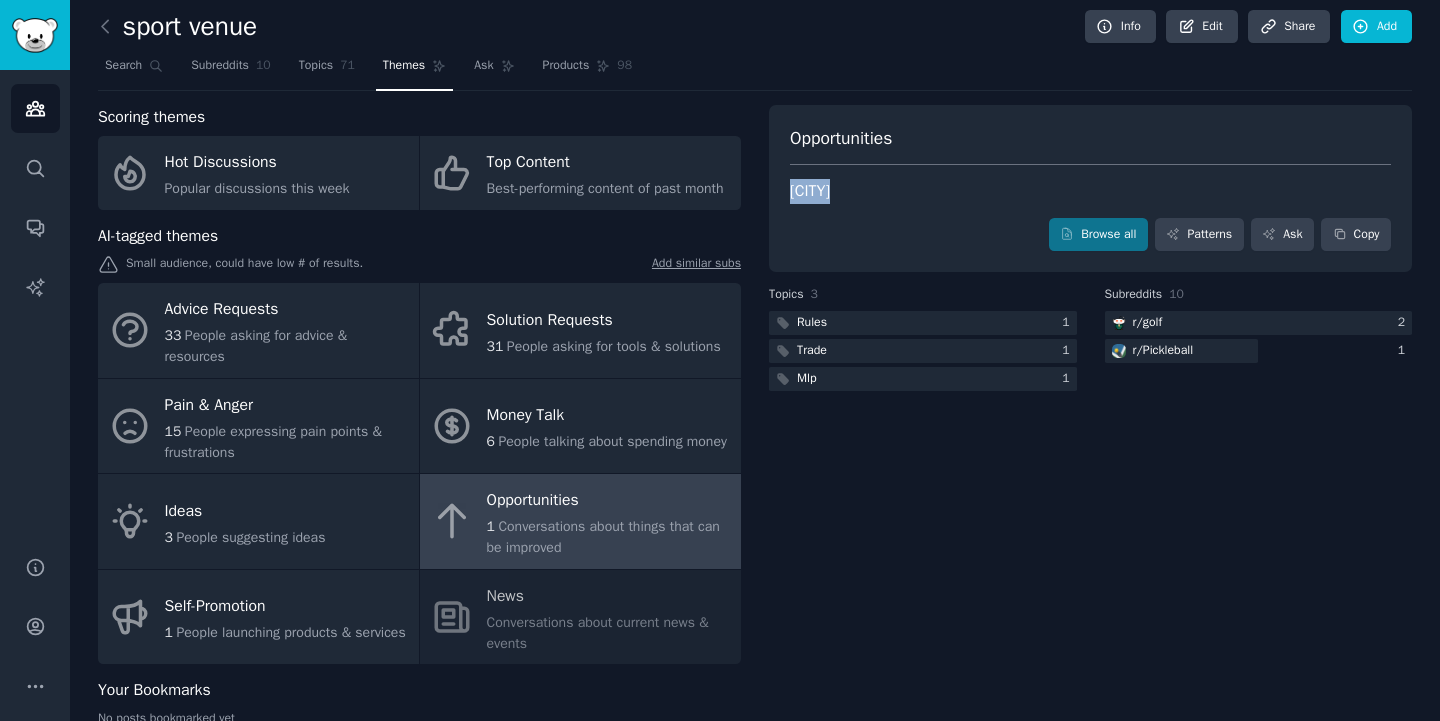 click on "The golf club community is discussing ways for clubs to improve their services and offerings. In the Santa Cruz community, there is a conversation about the importance of clear communication when booking accommodations for family trips. The MLP community is raising concerns about competitive integrity following a lopsided trade involving player Ben Johns." at bounding box center (1090, 191) 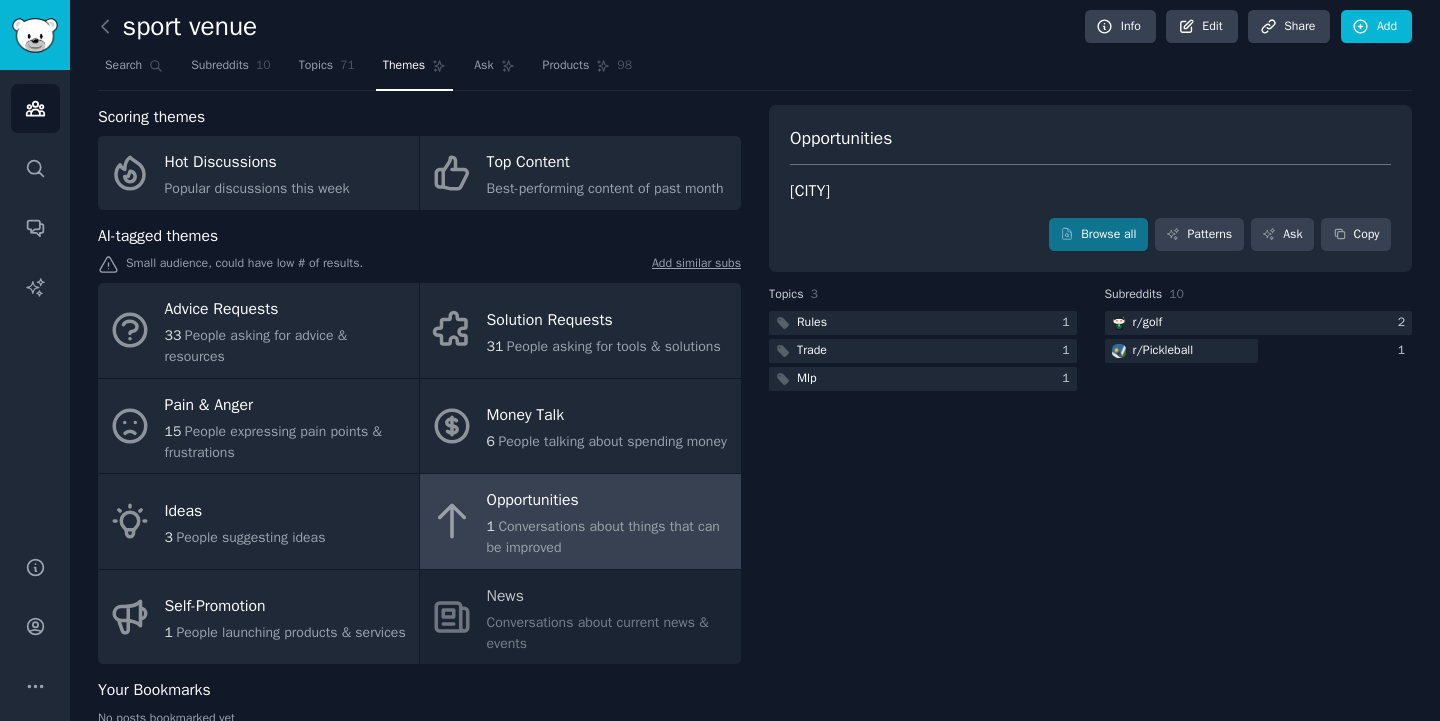 click on "The golf club community is discussing ways for clubs to improve their services and offerings. In the Santa Cruz community, there is a conversation about the importance of clear communication when booking accommodations for family trips. The MLP community is raising concerns about competitive integrity following a lopsided trade involving player Ben Johns." at bounding box center (1090, 191) 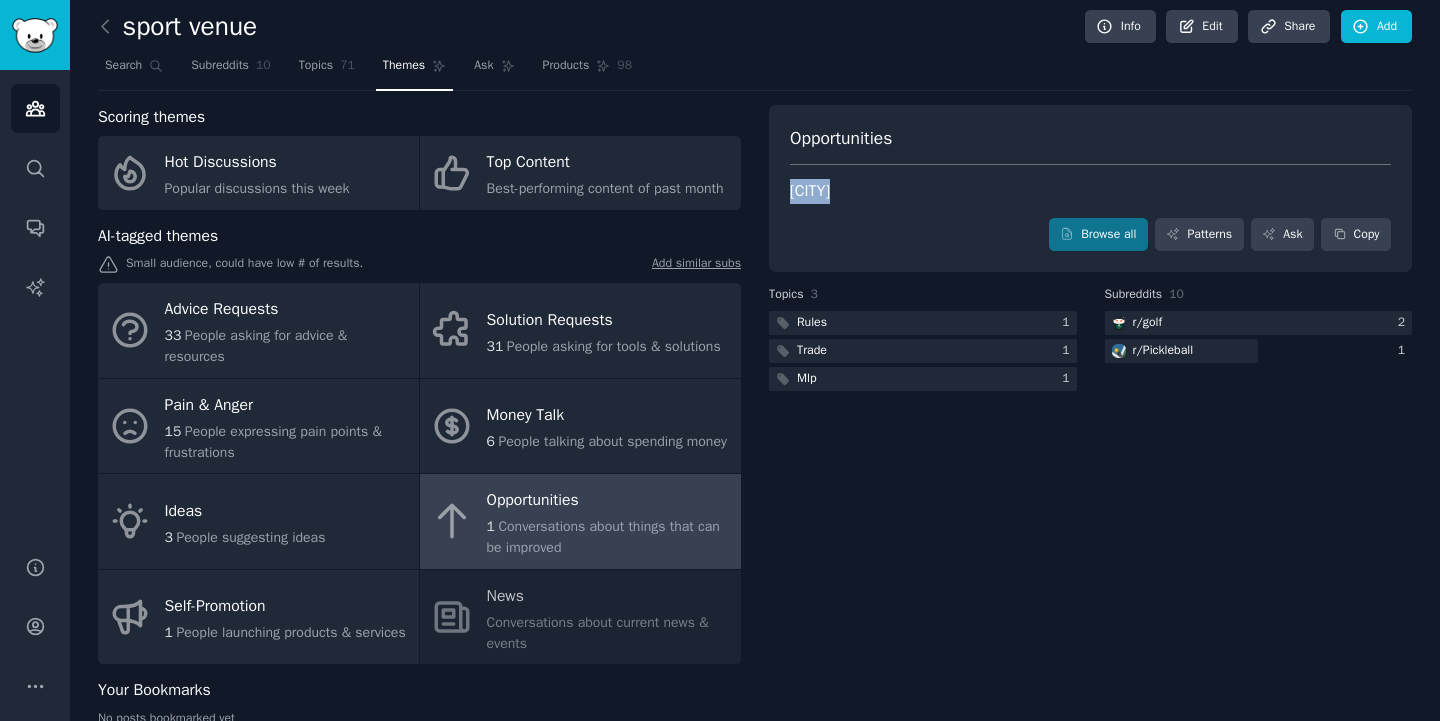 click on "The golf club community is discussing ways for clubs to improve their services and offerings. In the Santa Cruz community, there is a conversation about the importance of clear communication when booking accommodations for family trips. The MLP community is raising concerns about competitive integrity following a lopsided trade involving player Ben Johns." at bounding box center [1090, 191] 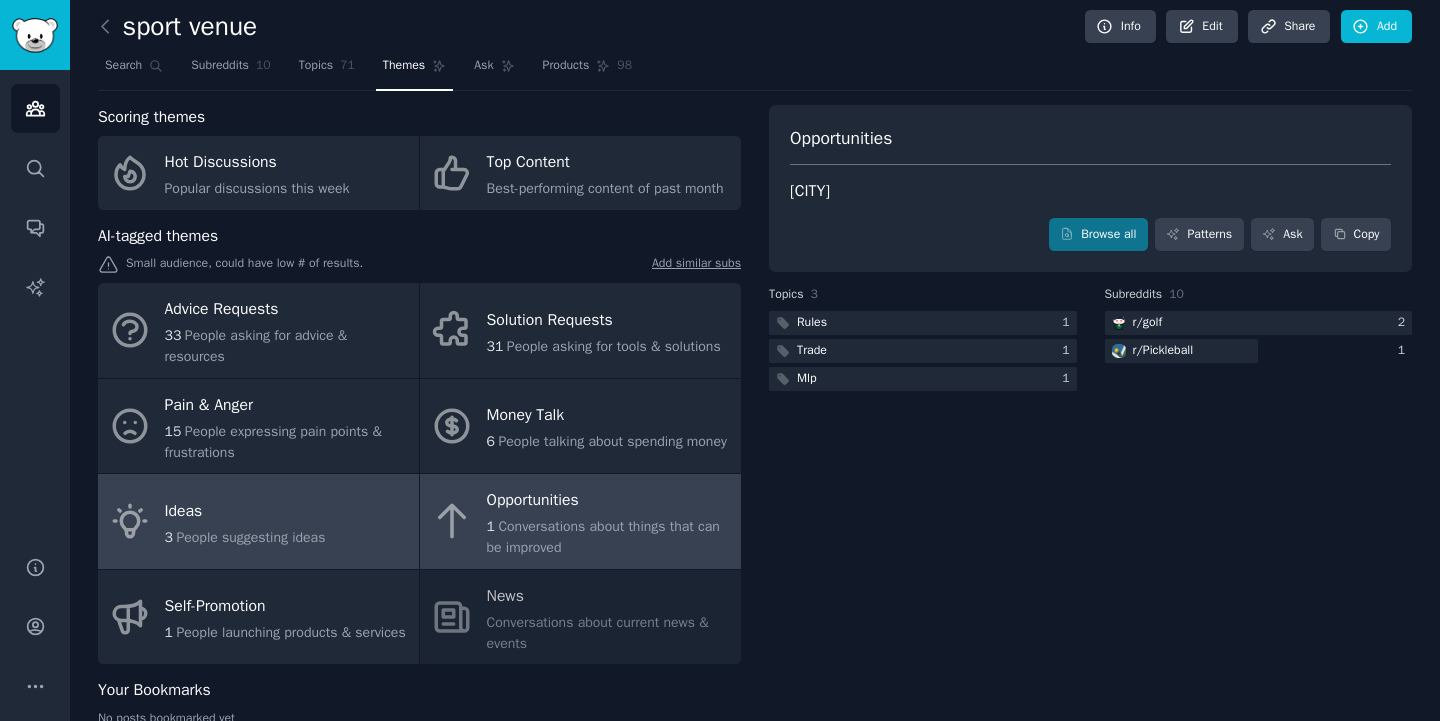 click on "Ideas 3 People suggesting ideas" at bounding box center (258, 521) 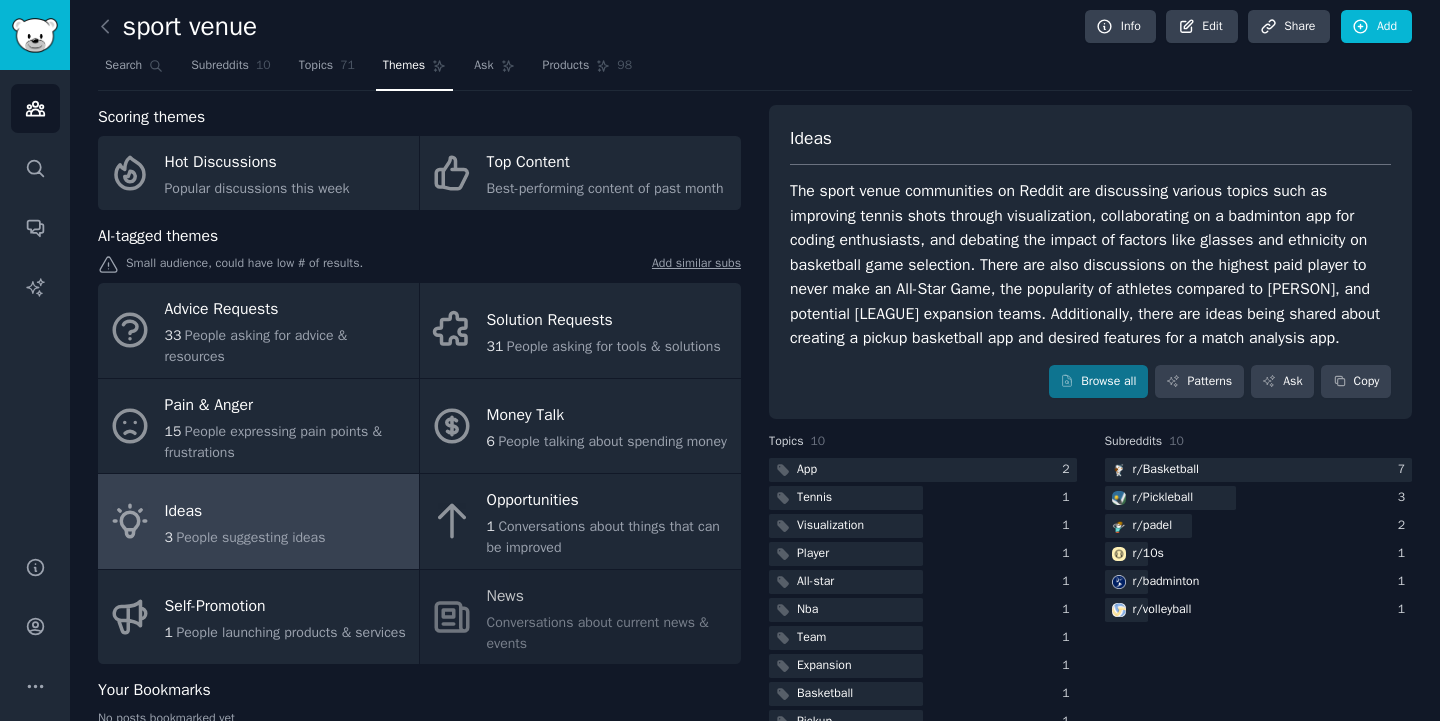 click on "The sport venue communities on Reddit are discussing various topics such as improving tennis shots through visualization, collaborating on a badminton app for coding enthusiasts, and debating the impact of factors like glasses and ethnicity on basketball game selection. There are also discussions on the highest paid player to never make an All-Star Game, the popularity of athletes compared to Michael Jordan, and potential NBA expansion teams. Additionally, there are ideas being shared about creating a pickup basketball app and desired features for a match analysis app." at bounding box center (1090, 265) 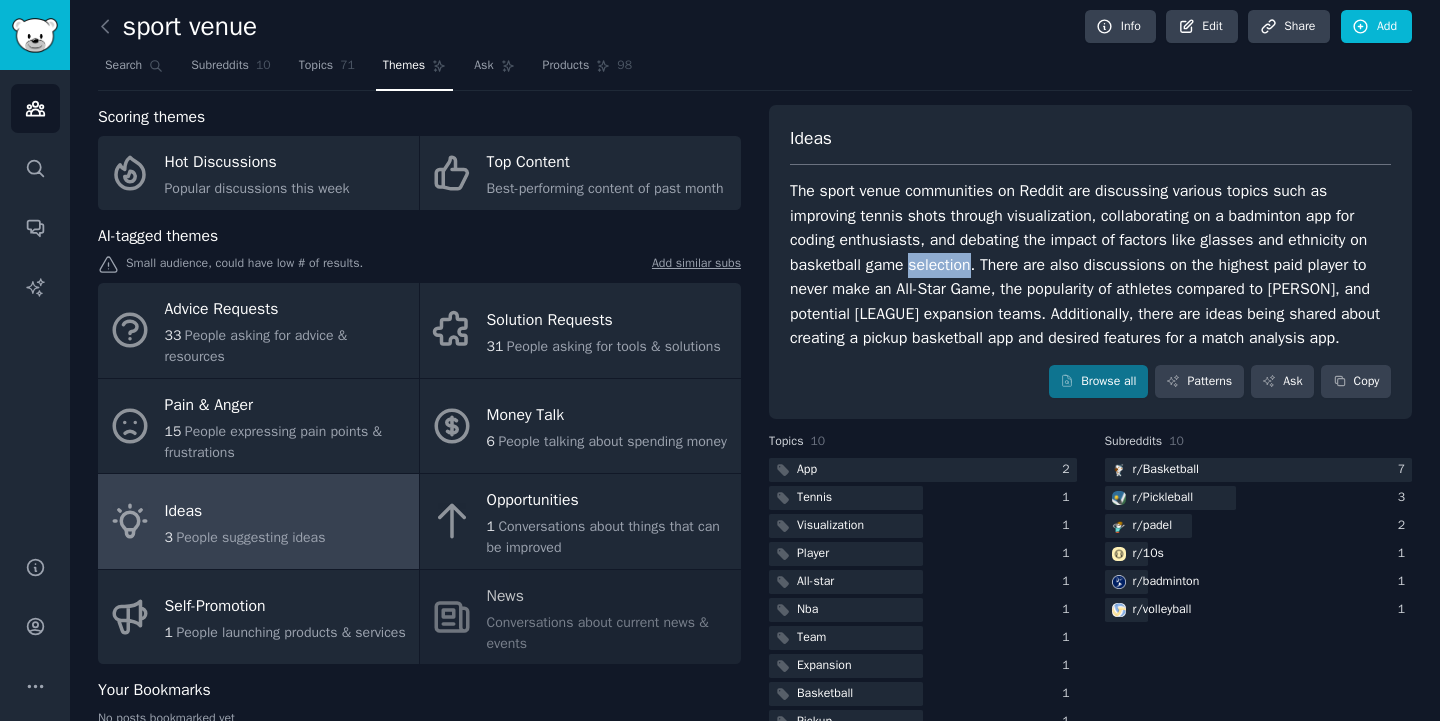click on "The sport venue communities on Reddit are discussing various topics such as improving tennis shots through visualization, collaborating on a badminton app for coding enthusiasts, and debating the impact of factors like glasses and ethnicity on basketball game selection. There are also discussions on the highest paid player to never make an All-Star Game, the popularity of athletes compared to Michael Jordan, and potential NBA expansion teams. Additionally, there are ideas being shared about creating a pickup basketball app and desired features for a match analysis app." at bounding box center (1090, 265) 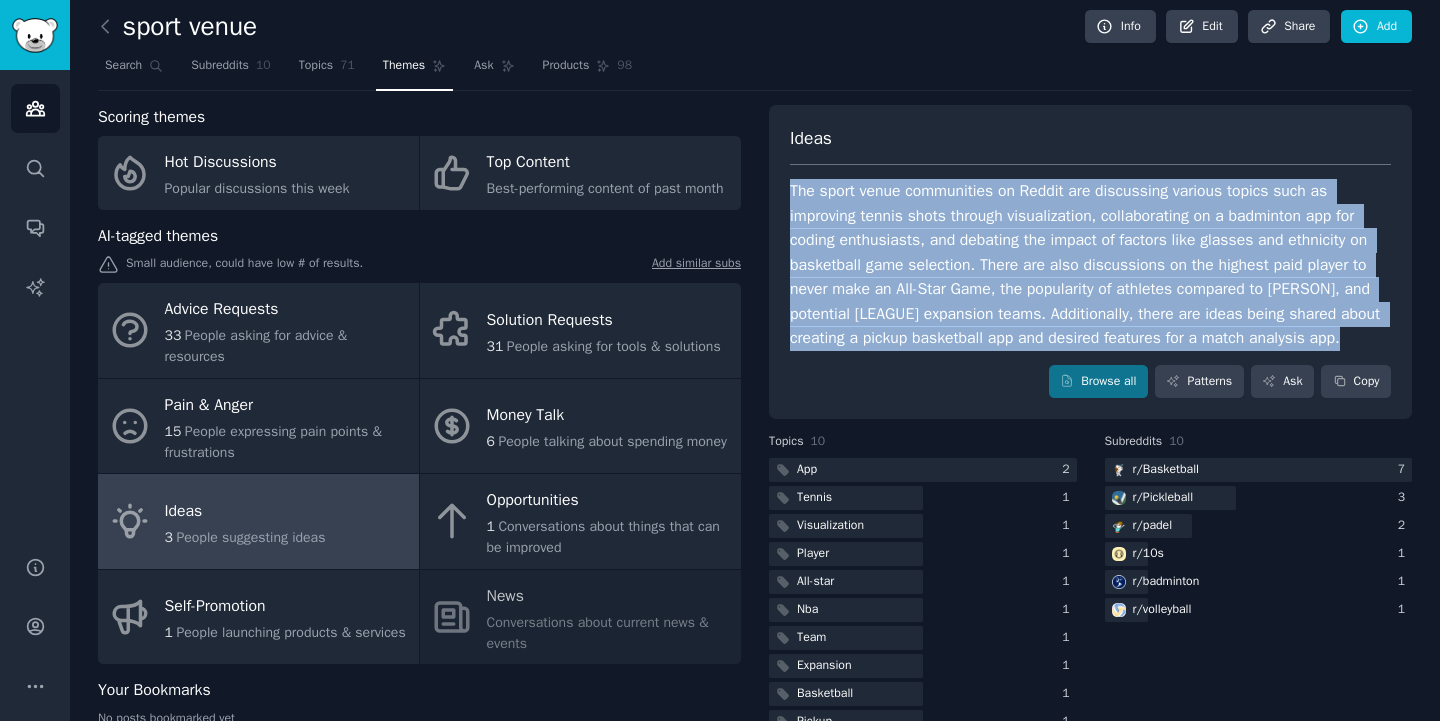 click on "The sport venue communities on Reddit are discussing various topics such as improving tennis shots through visualization, collaborating on a badminton app for coding enthusiasts, and debating the impact of factors like glasses and ethnicity on basketball game selection. There are also discussions on the highest paid player to never make an All-Star Game, the popularity of athletes compared to Michael Jordan, and potential NBA expansion teams. Additionally, there are ideas being shared about creating a pickup basketball app and desired features for a match analysis app." at bounding box center [1090, 265] 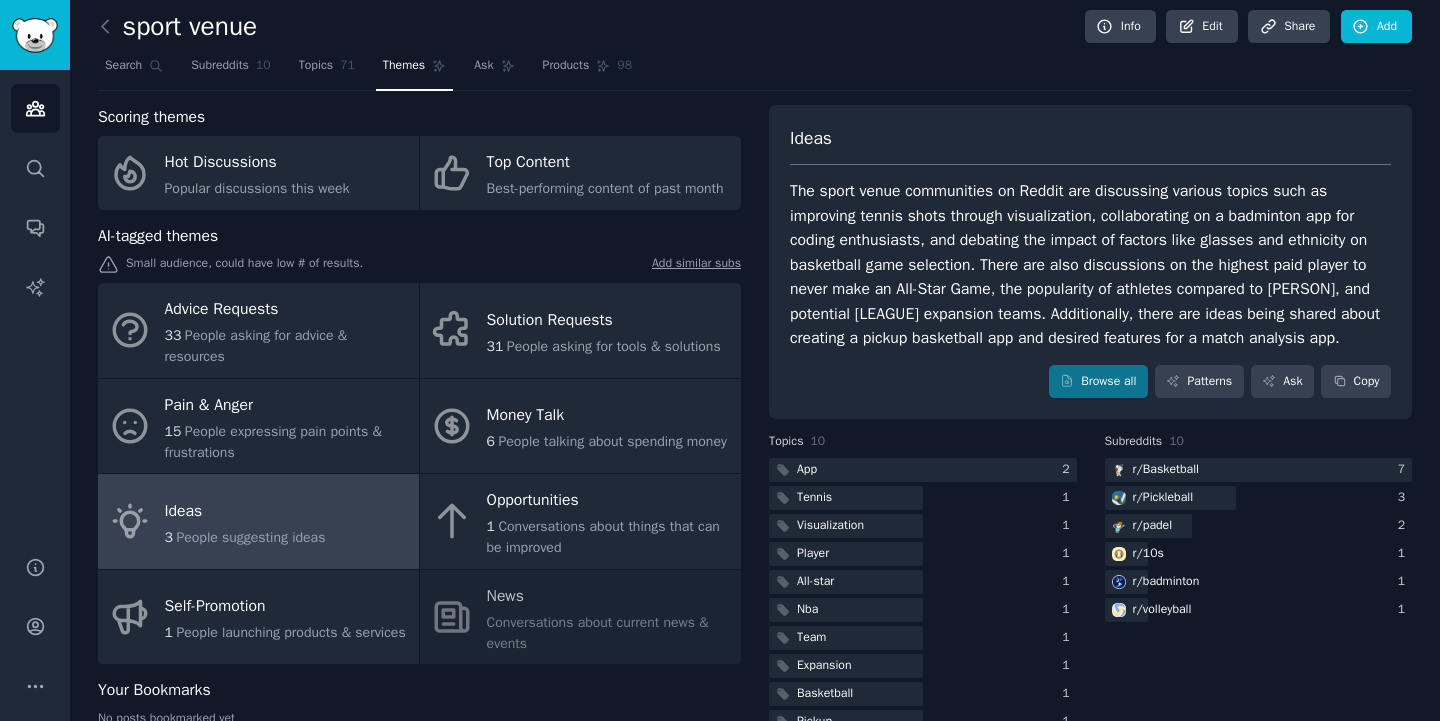 click on "The sport venue communities on Reddit are discussing various topics such as improving tennis shots through visualization, collaborating on a badminton app for coding enthusiasts, and debating the impact of factors like glasses and ethnicity on basketball game selection. There are also discussions on the highest paid player to never make an All-Star Game, the popularity of athletes compared to Michael Jordan, and potential NBA expansion teams. Additionally, there are ideas being shared about creating a pickup basketball app and desired features for a match analysis app." at bounding box center (1090, 265) 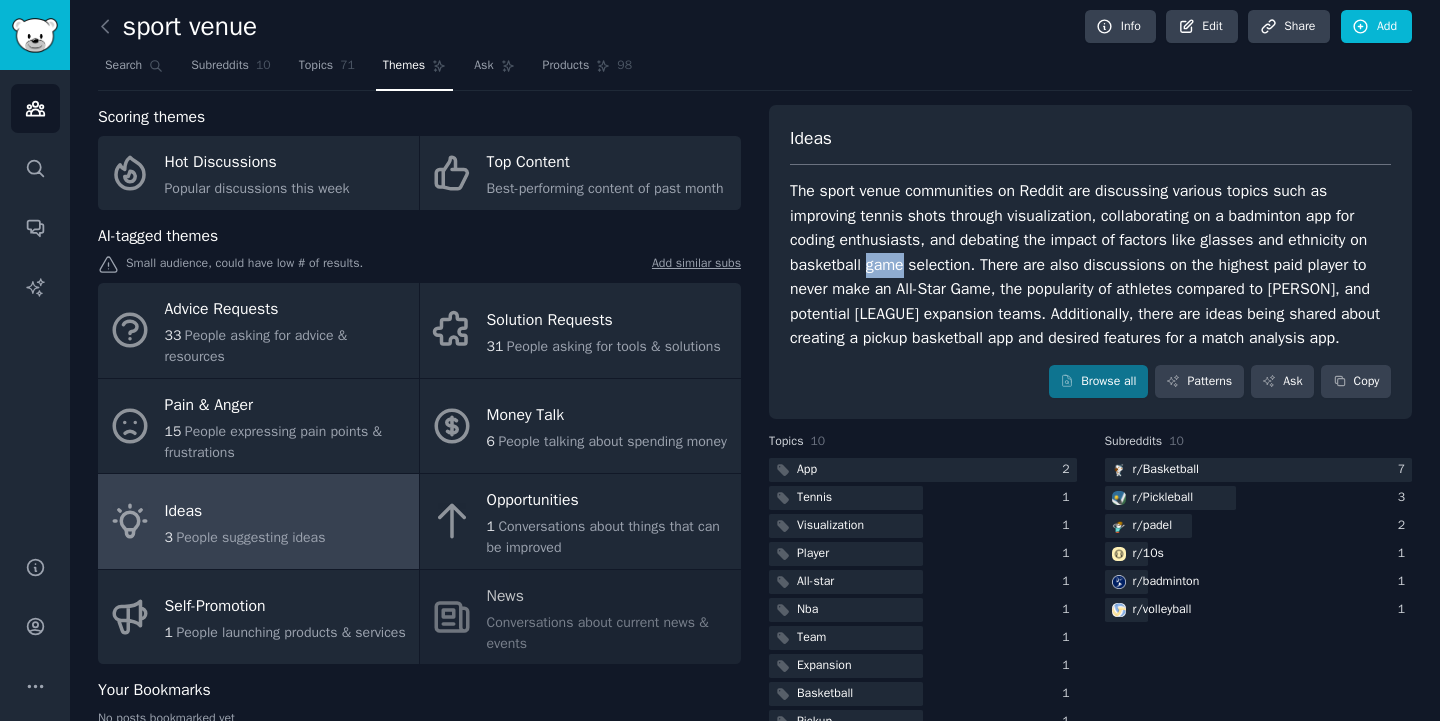 click on "The sport venue communities on Reddit are discussing various topics such as improving tennis shots through visualization, collaborating on a badminton app for coding enthusiasts, and debating the impact of factors like glasses and ethnicity on basketball game selection. There are also discussions on the highest paid player to never make an All-Star Game, the popularity of athletes compared to Michael Jordan, and potential NBA expansion teams. Additionally, there are ideas being shared about creating a pickup basketball app and desired features for a match analysis app." at bounding box center [1090, 265] 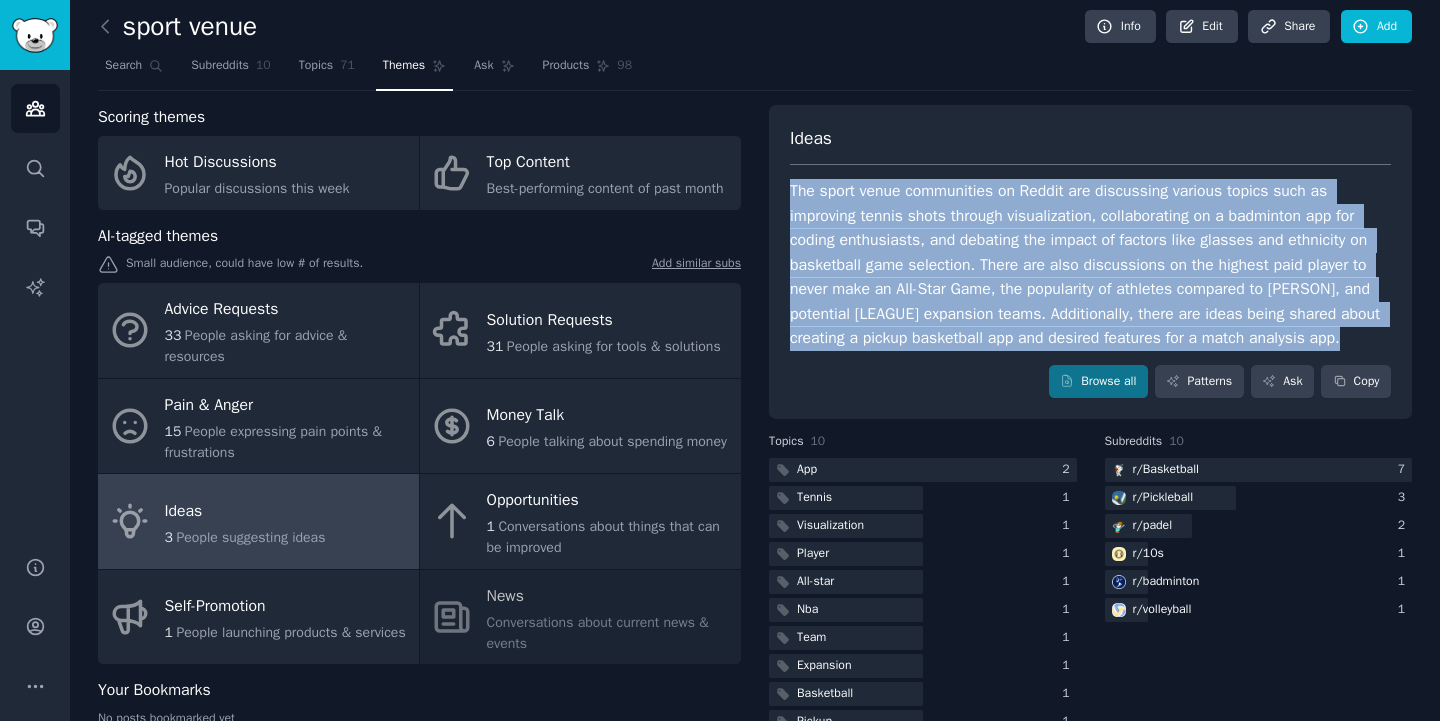 click on "The sport venue communities on Reddit are discussing various topics such as improving tennis shots through visualization, collaborating on a badminton app for coding enthusiasts, and debating the impact of factors like glasses and ethnicity on basketball game selection. There are also discussions on the highest paid player to never make an All-Star Game, the popularity of athletes compared to Michael Jordan, and potential NBA expansion teams. Additionally, there are ideas being shared about creating a pickup basketball app and desired features for a match analysis app." at bounding box center (1090, 265) 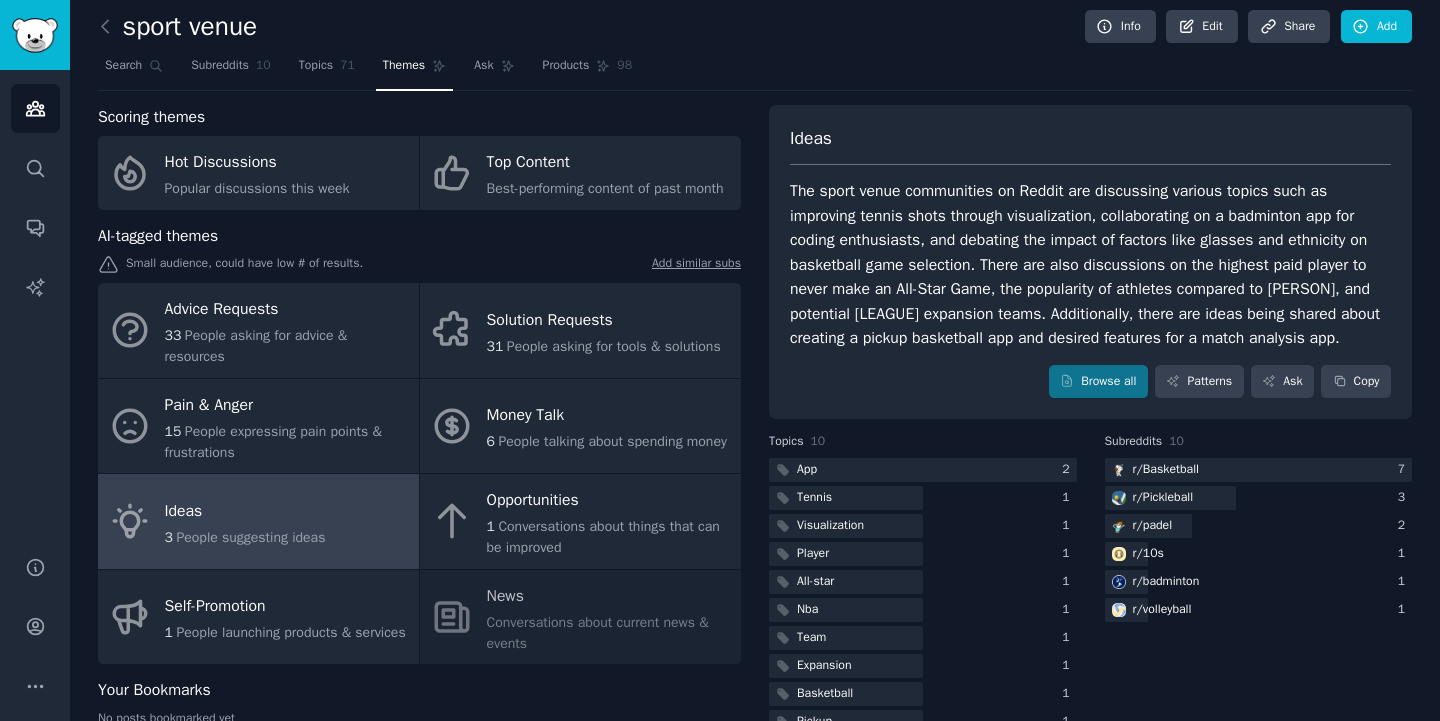 click on "The sport venue communities on Reddit are discussing various topics such as improving tennis shots through visualization, collaborating on a badminton app for coding enthusiasts, and debating the impact of factors like glasses and ethnicity on basketball game selection. There are also discussions on the highest paid player to never make an All-Star Game, the popularity of athletes compared to Michael Jordan, and potential NBA expansion teams. Additionally, there are ideas being shared about creating a pickup basketball app and desired features for a match analysis app." at bounding box center (1090, 265) 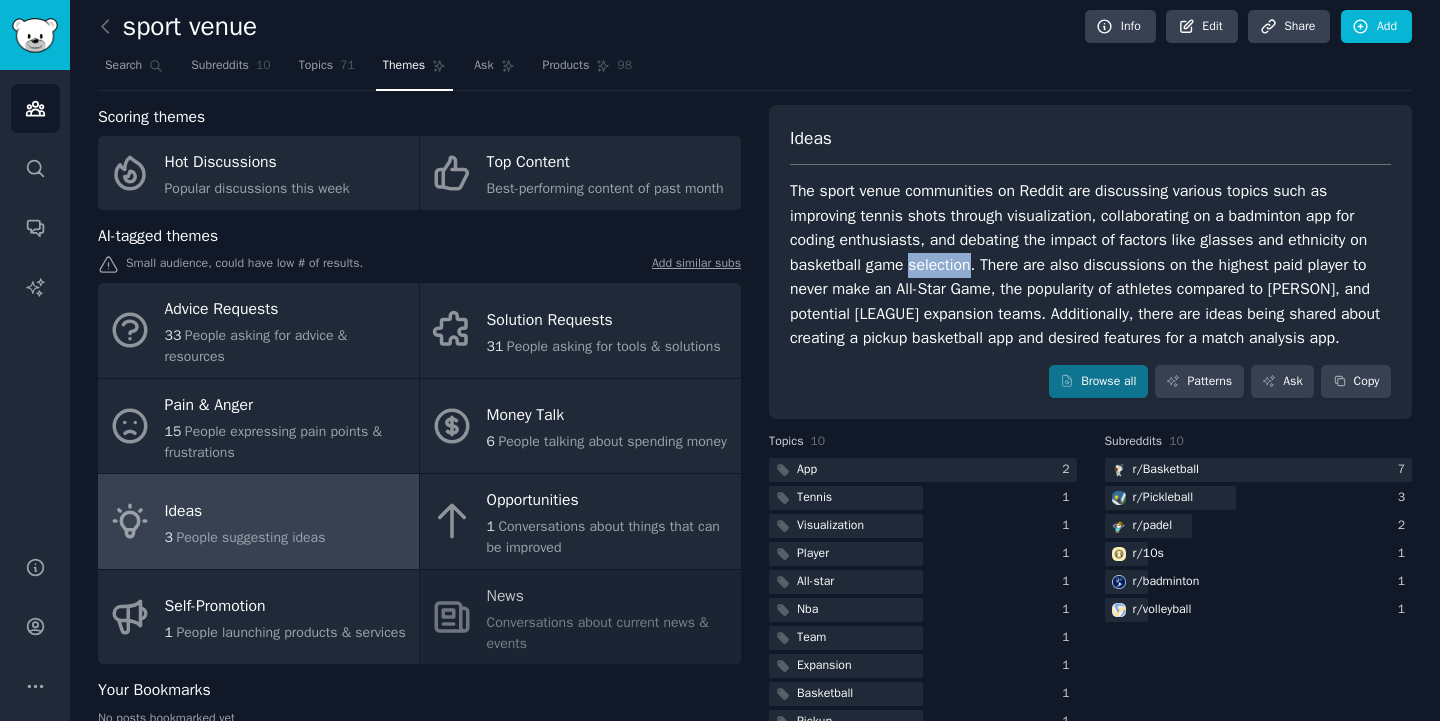 click on "The sport venue communities on Reddit are discussing various topics such as improving tennis shots through visualization, collaborating on a badminton app for coding enthusiasts, and debating the impact of factors like glasses and ethnicity on basketball game selection. There are also discussions on the highest paid player to never make an All-Star Game, the popularity of athletes compared to Michael Jordan, and potential NBA expansion teams. Additionally, there are ideas being shared about creating a pickup basketball app and desired features for a match analysis app." at bounding box center (1090, 265) 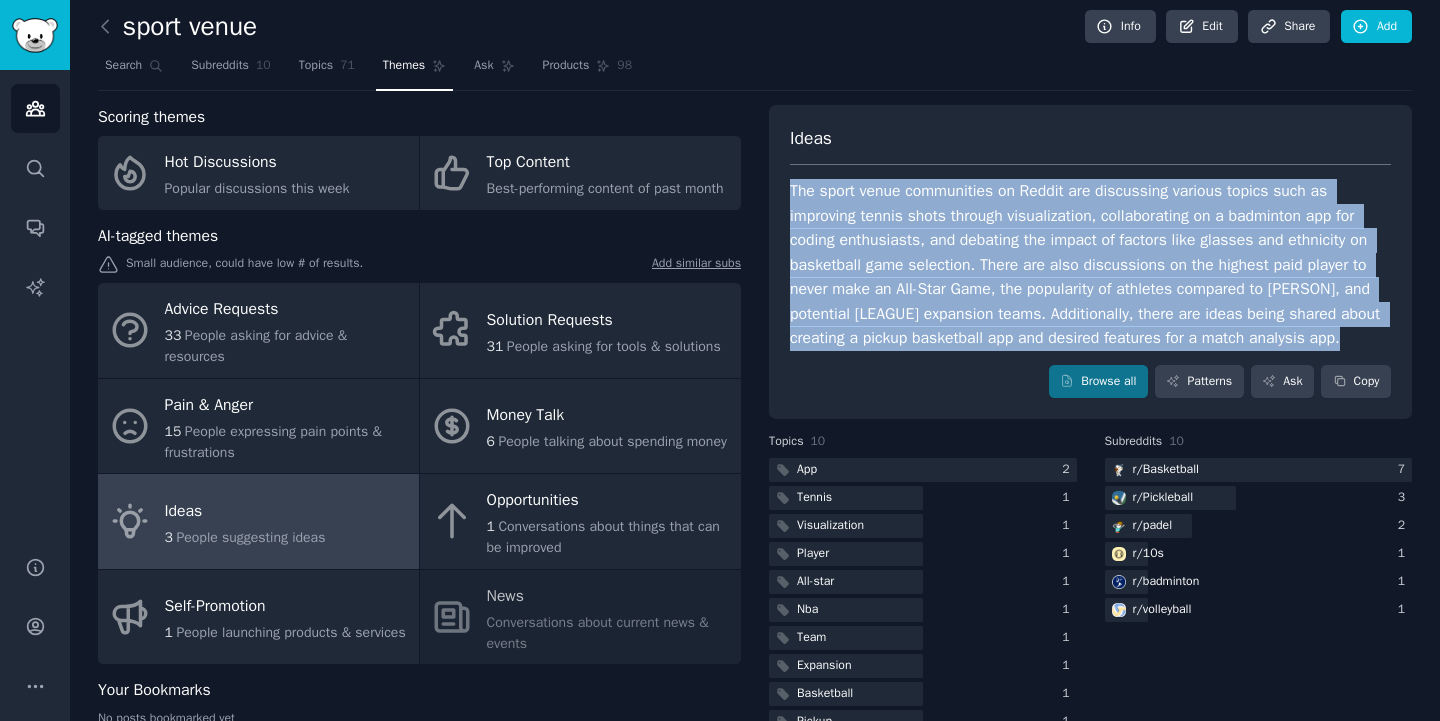 click on "The sport venue communities on Reddit are discussing various topics such as improving tennis shots through visualization, collaborating on a badminton app for coding enthusiasts, and debating the impact of factors like glasses and ethnicity on basketball game selection. There are also discussions on the highest paid player to never make an All-Star Game, the popularity of athletes compared to Michael Jordan, and potential NBA expansion teams. Additionally, there are ideas being shared about creating a pickup basketball app and desired features for a match analysis app." at bounding box center [1090, 265] 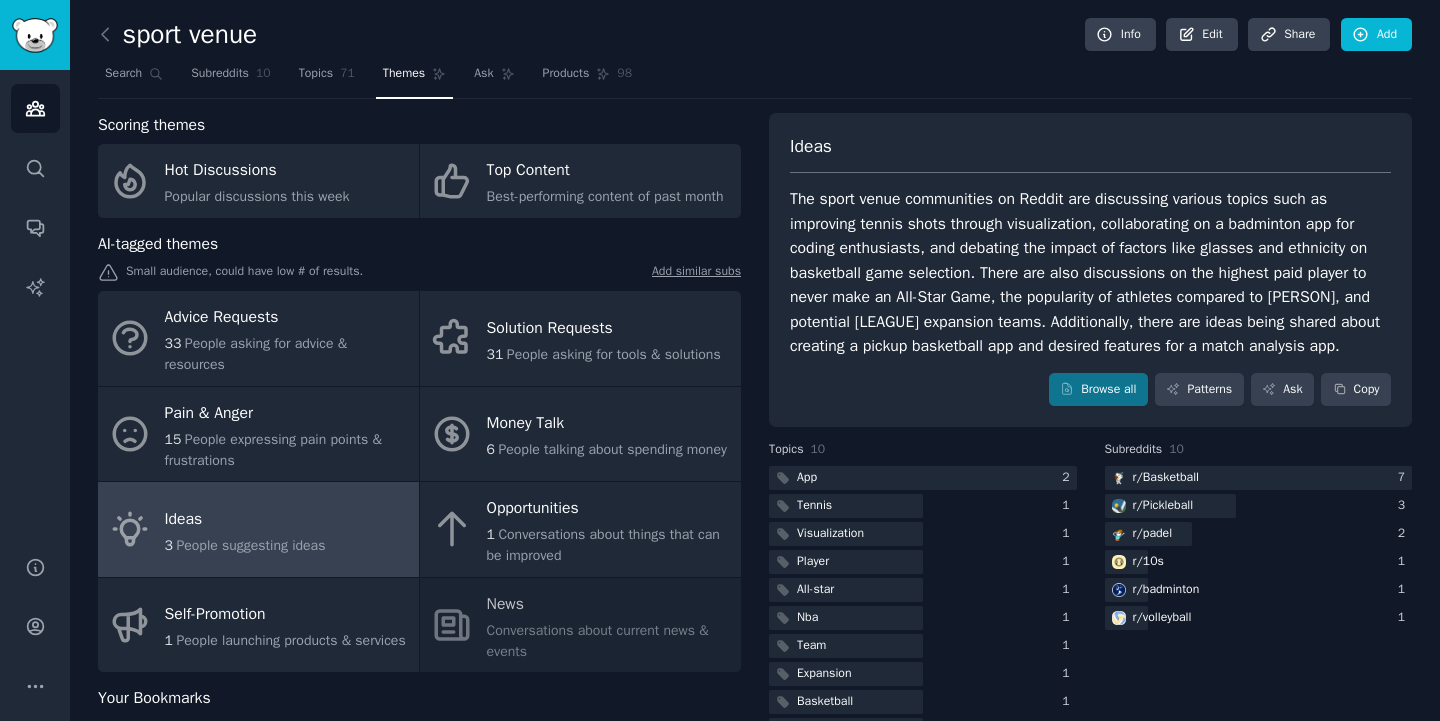 scroll, scrollTop: 0, scrollLeft: 0, axis: both 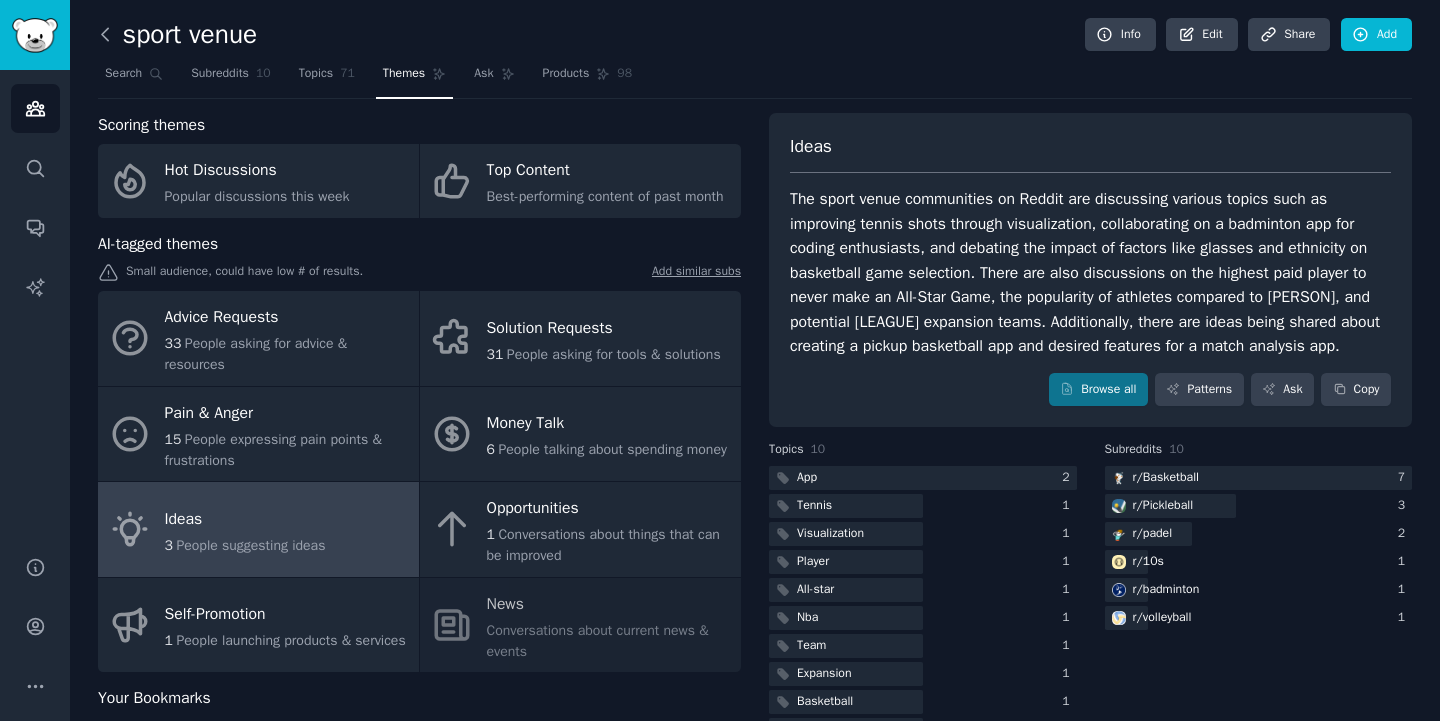 click 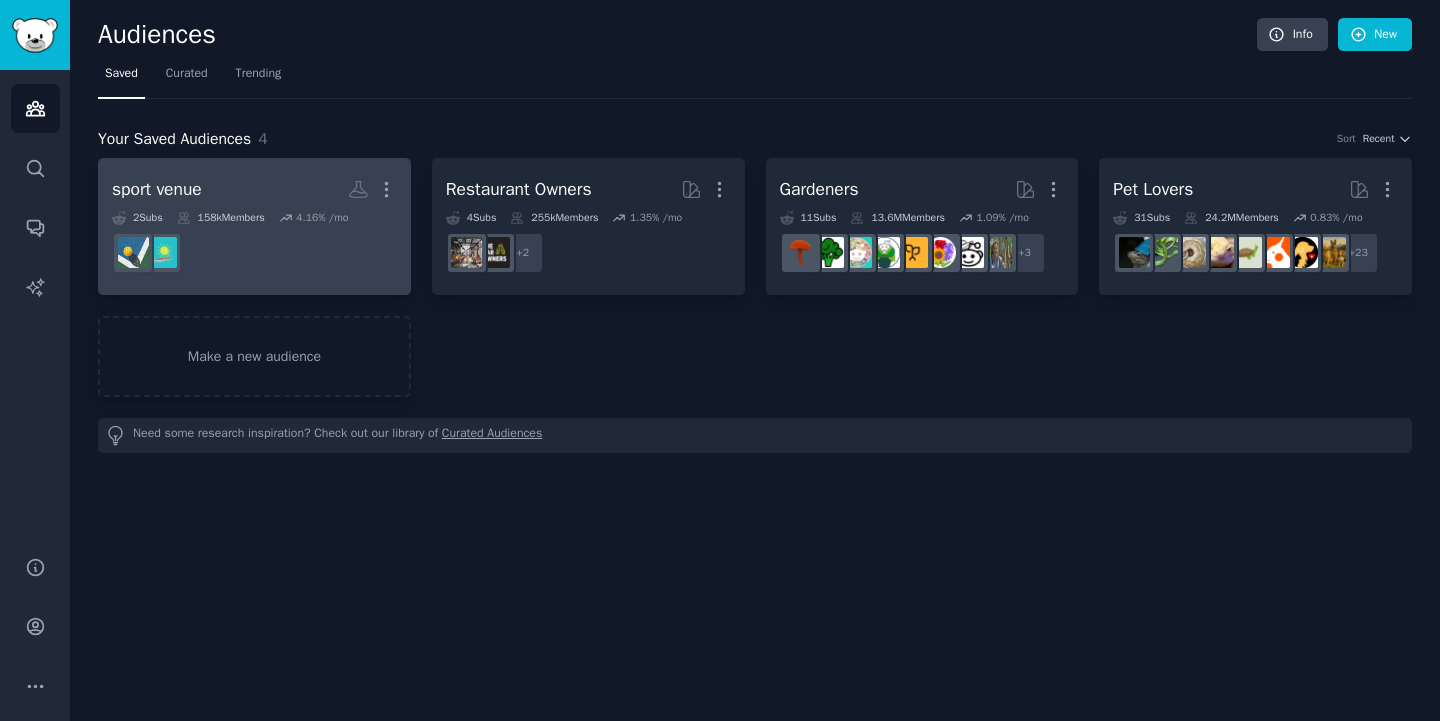 click on "sport venue More" at bounding box center (254, 189) 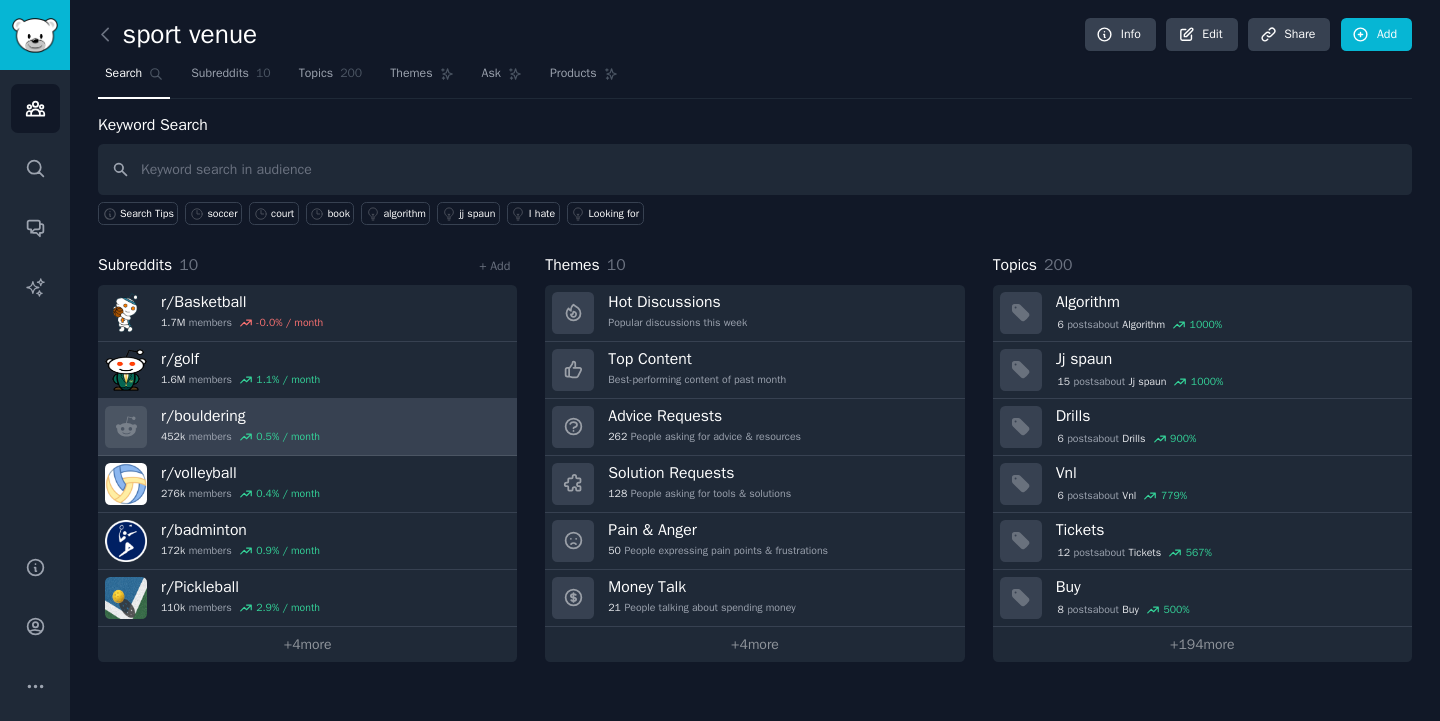 scroll, scrollTop: 0, scrollLeft: 0, axis: both 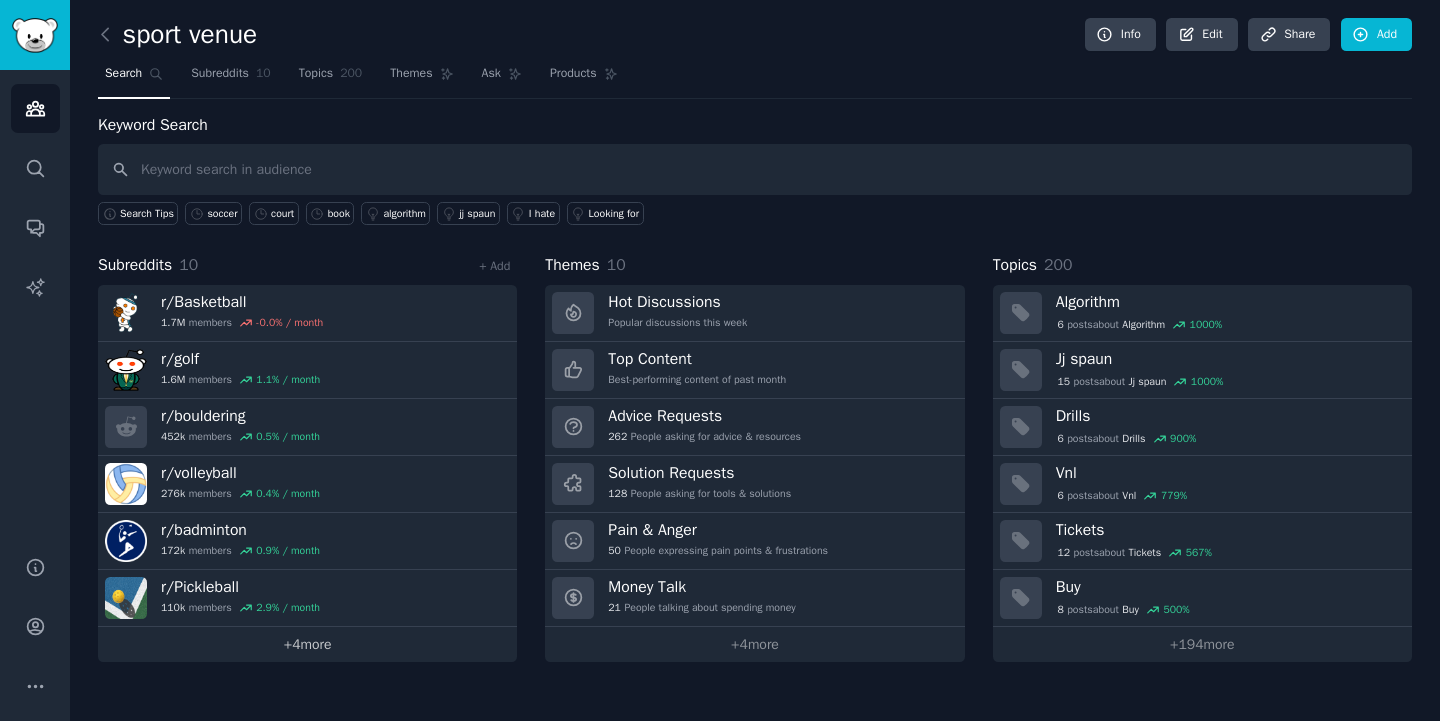 click on "+  4  more" at bounding box center (307, 644) 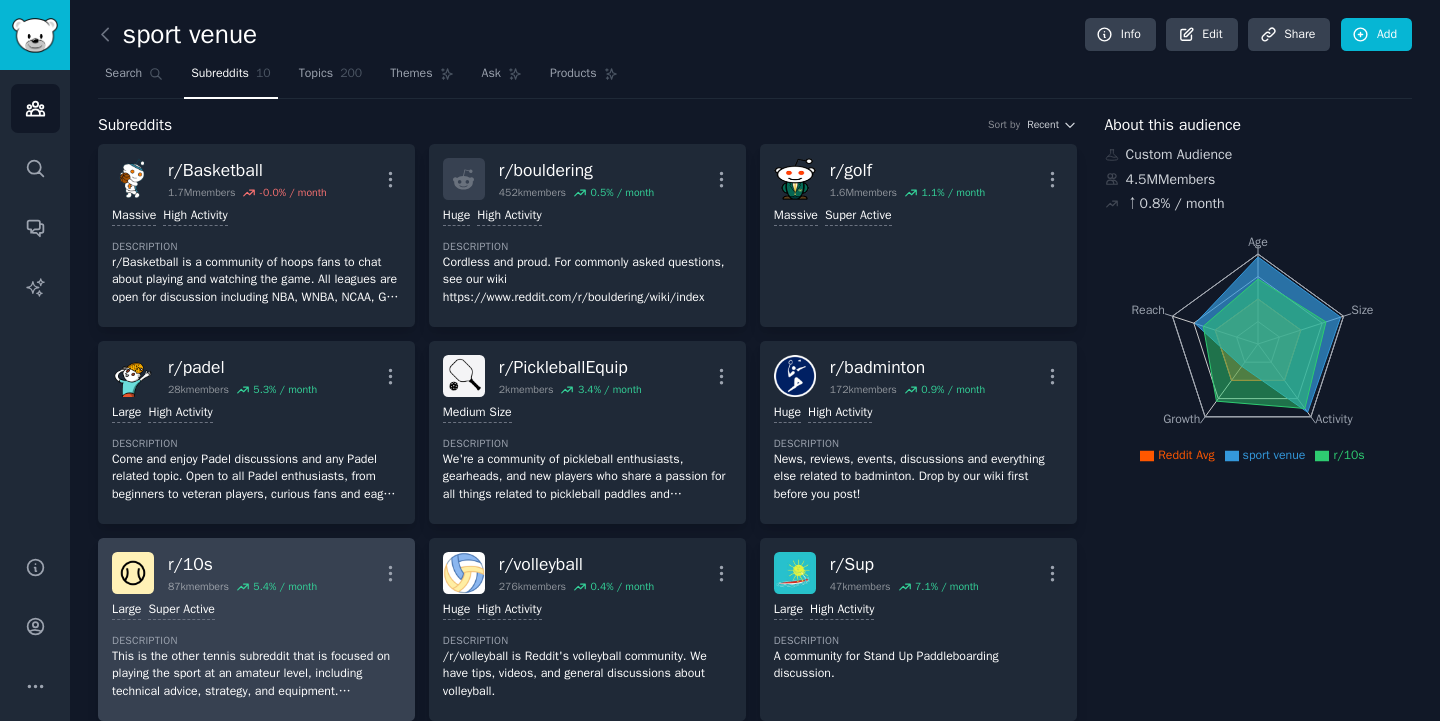 scroll, scrollTop: 0, scrollLeft: 0, axis: both 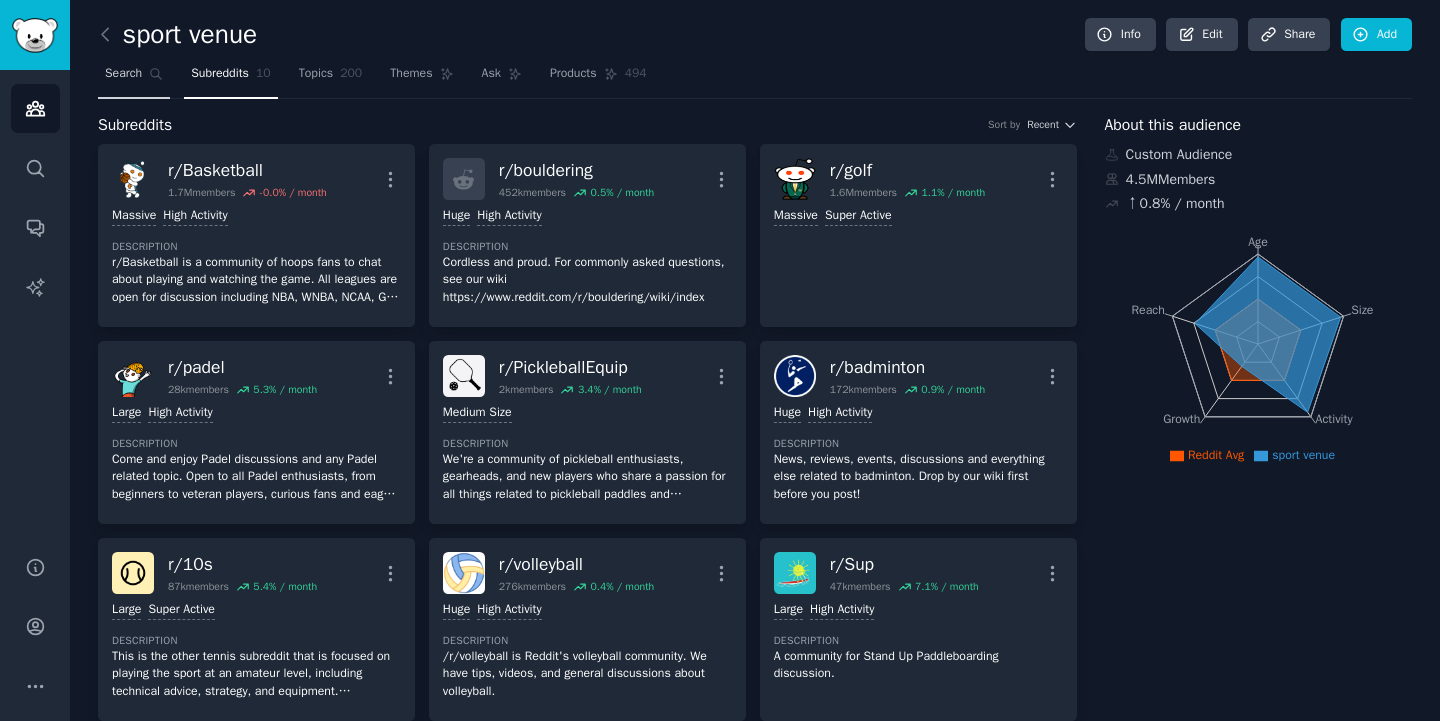 click on "Search" at bounding box center (134, 78) 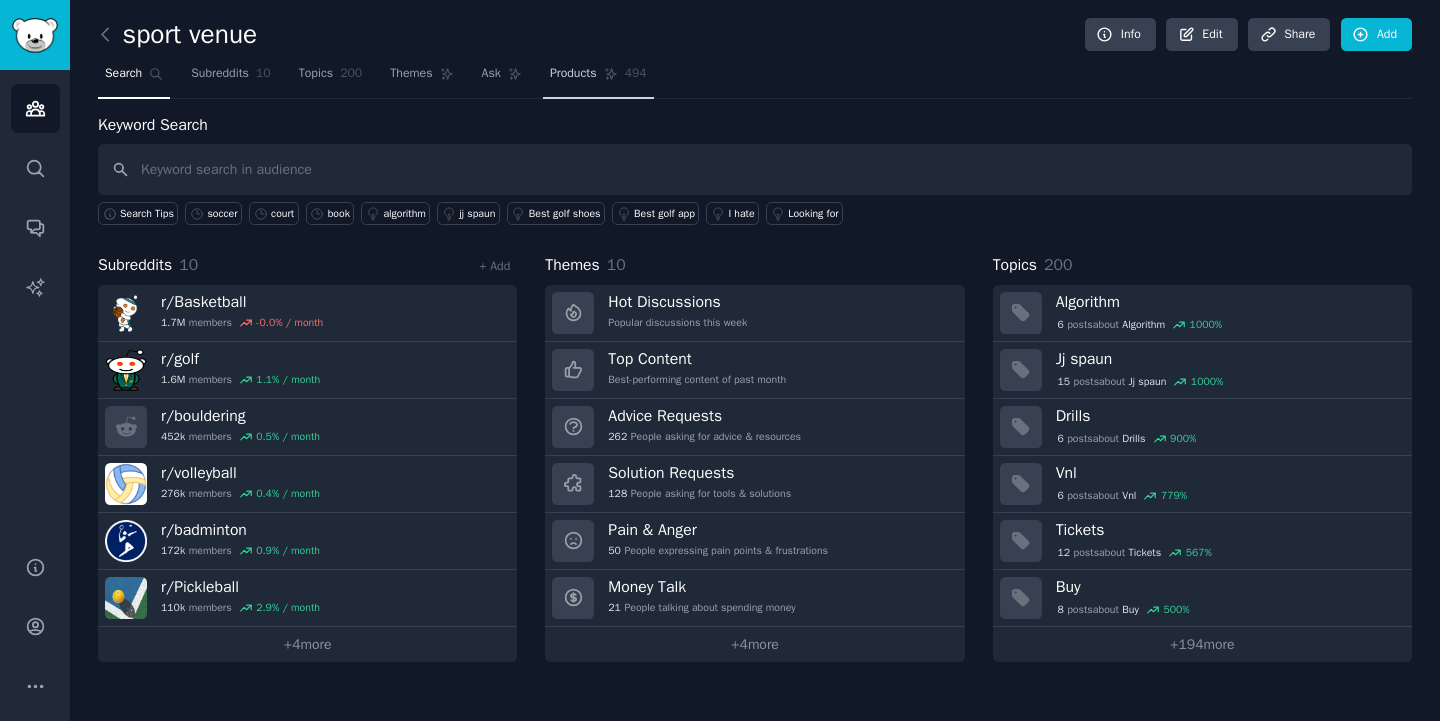 click on "Products" at bounding box center [573, 74] 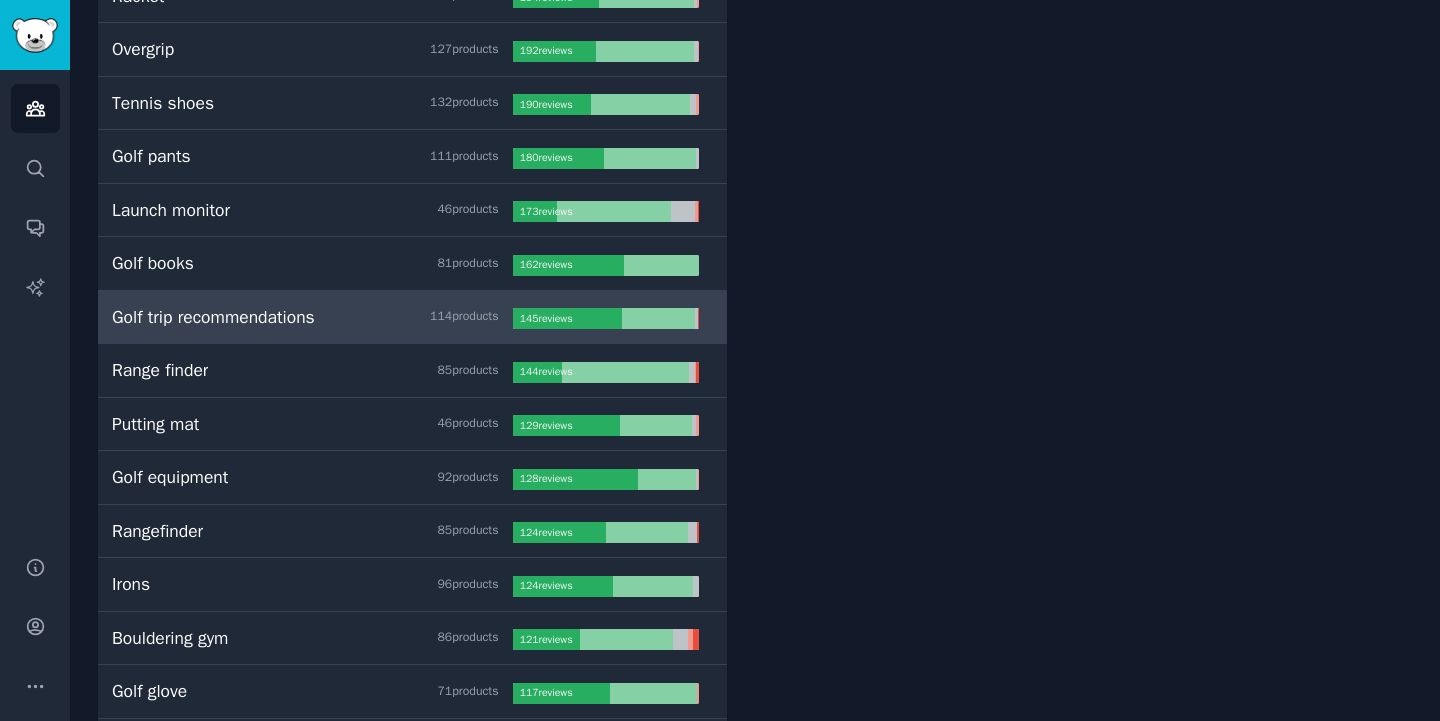 scroll, scrollTop: 742, scrollLeft: 0, axis: vertical 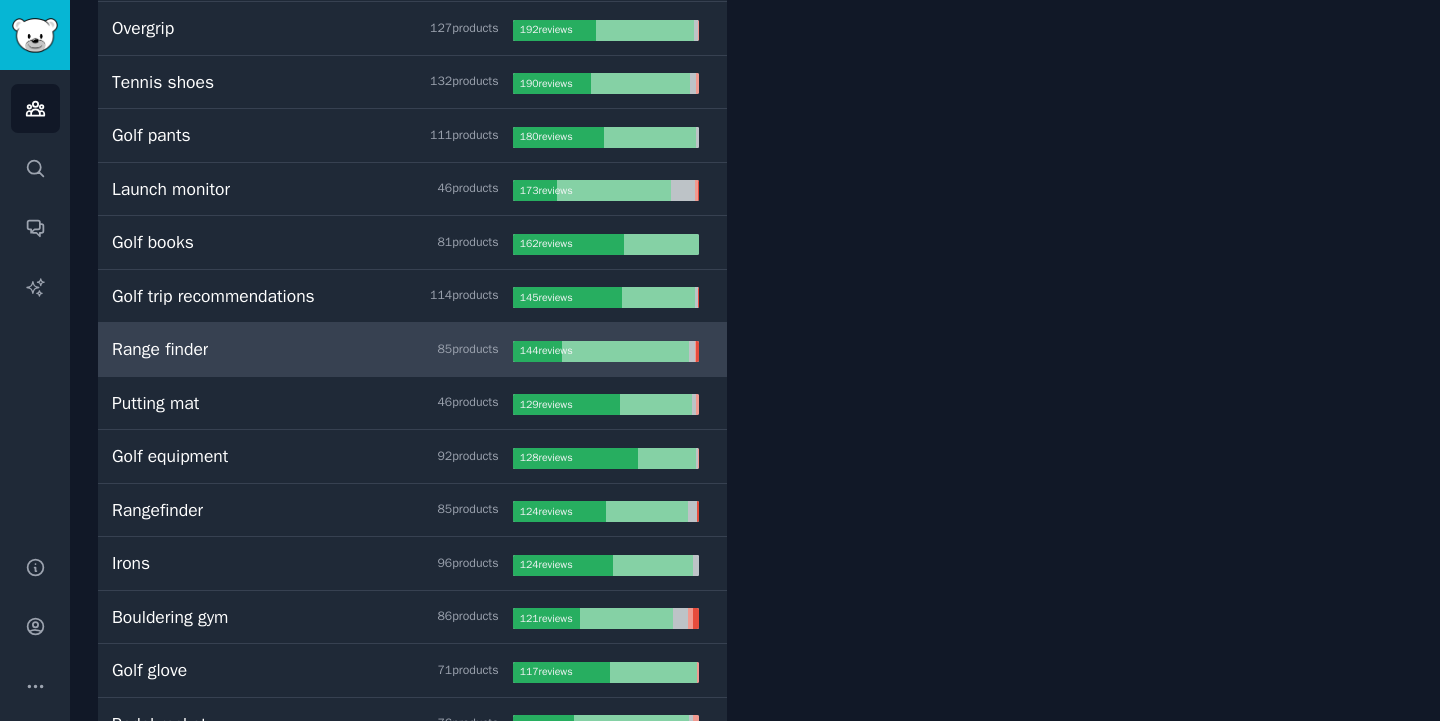 click on "Range finder 85  product s" at bounding box center (312, 349) 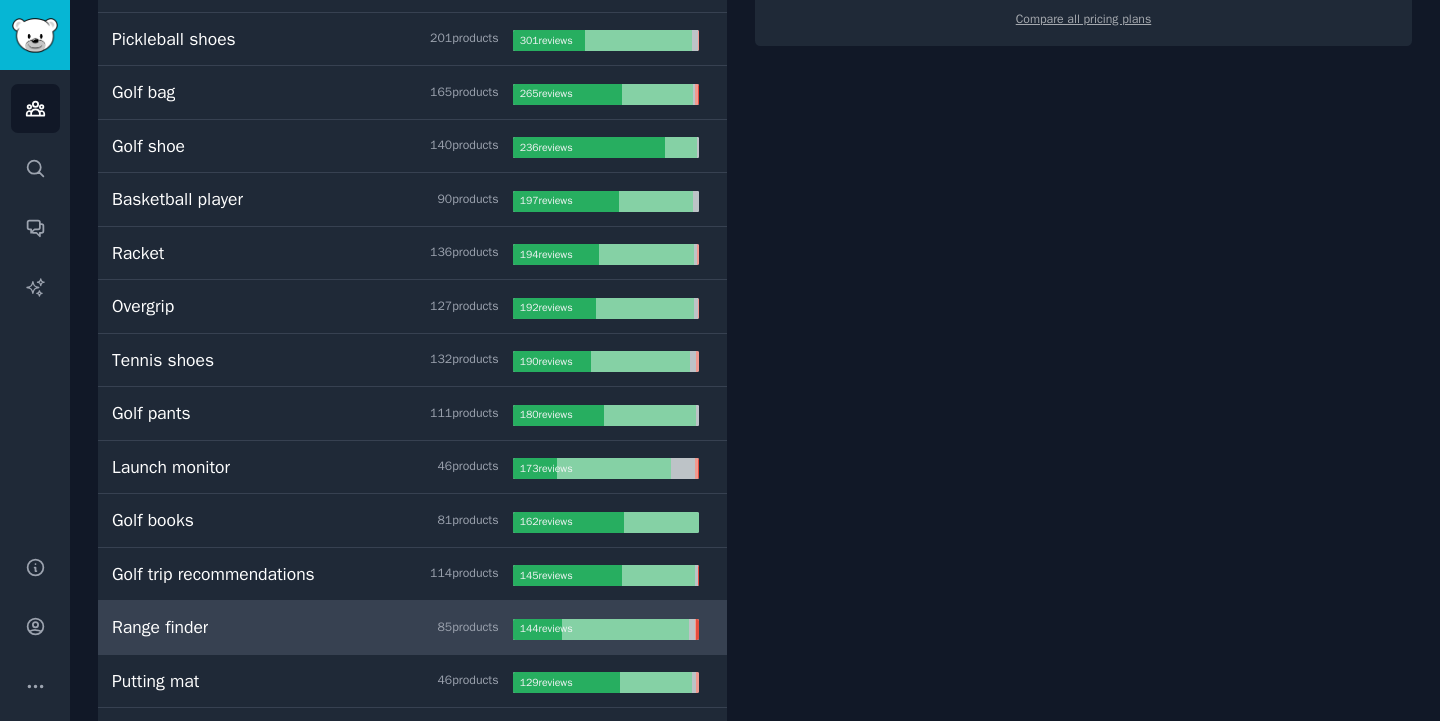 scroll, scrollTop: 588, scrollLeft: 0, axis: vertical 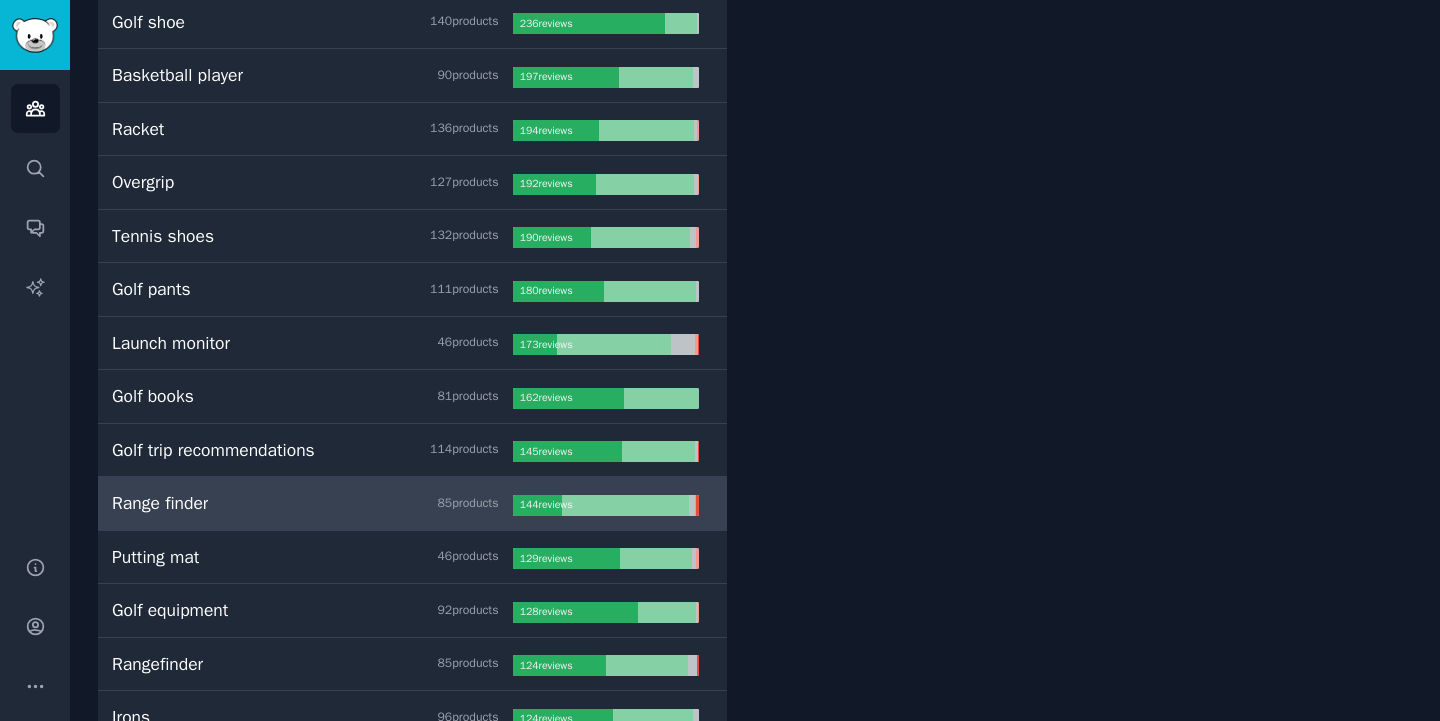 click on "Range finder 85  product s" at bounding box center [312, 503] 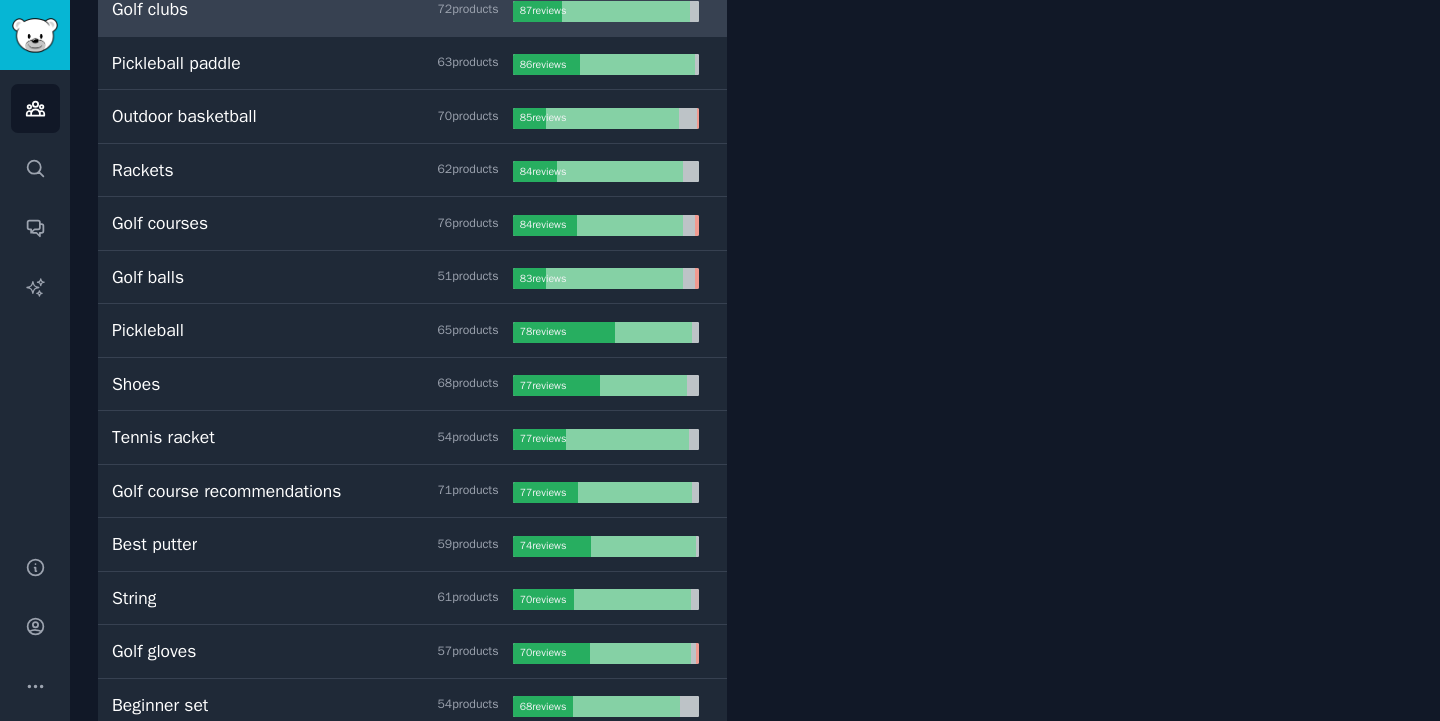 scroll, scrollTop: 1618, scrollLeft: 0, axis: vertical 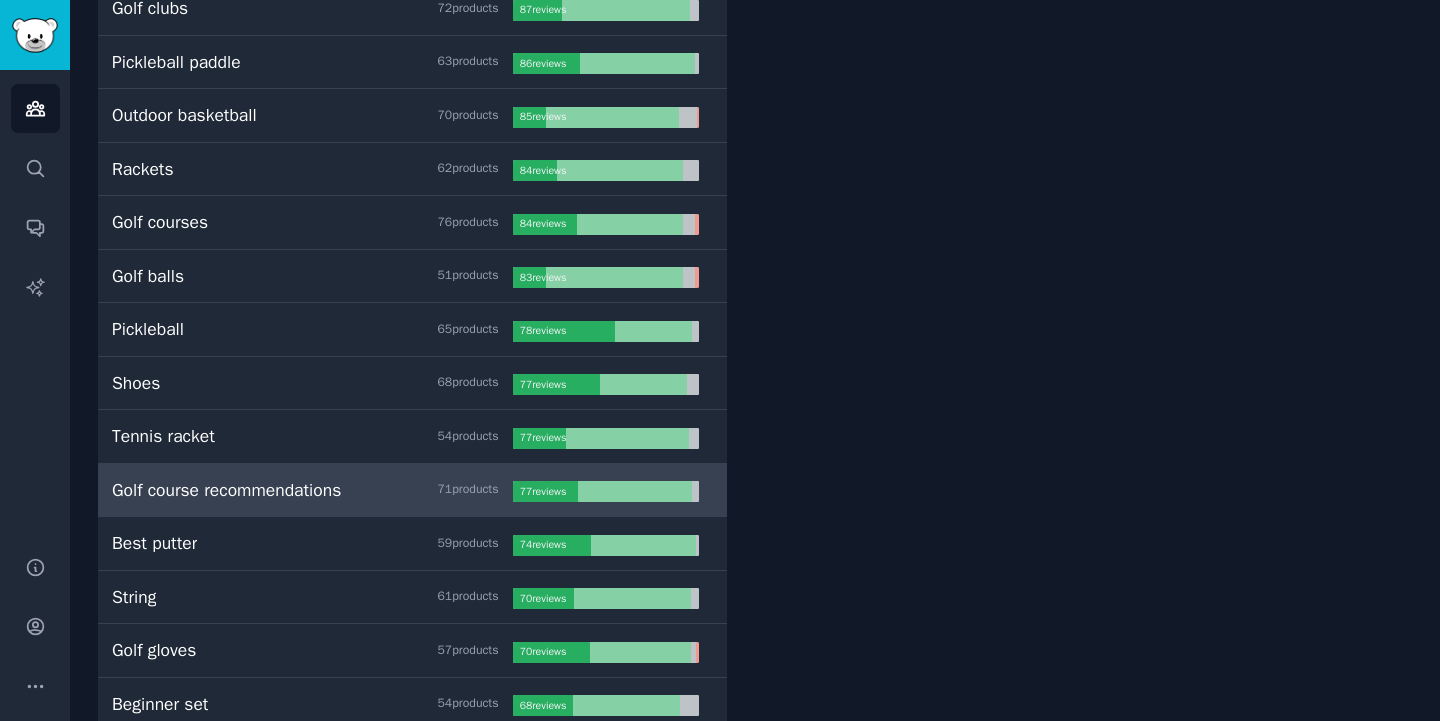 click on "Golf course recommendations" at bounding box center [226, 490] 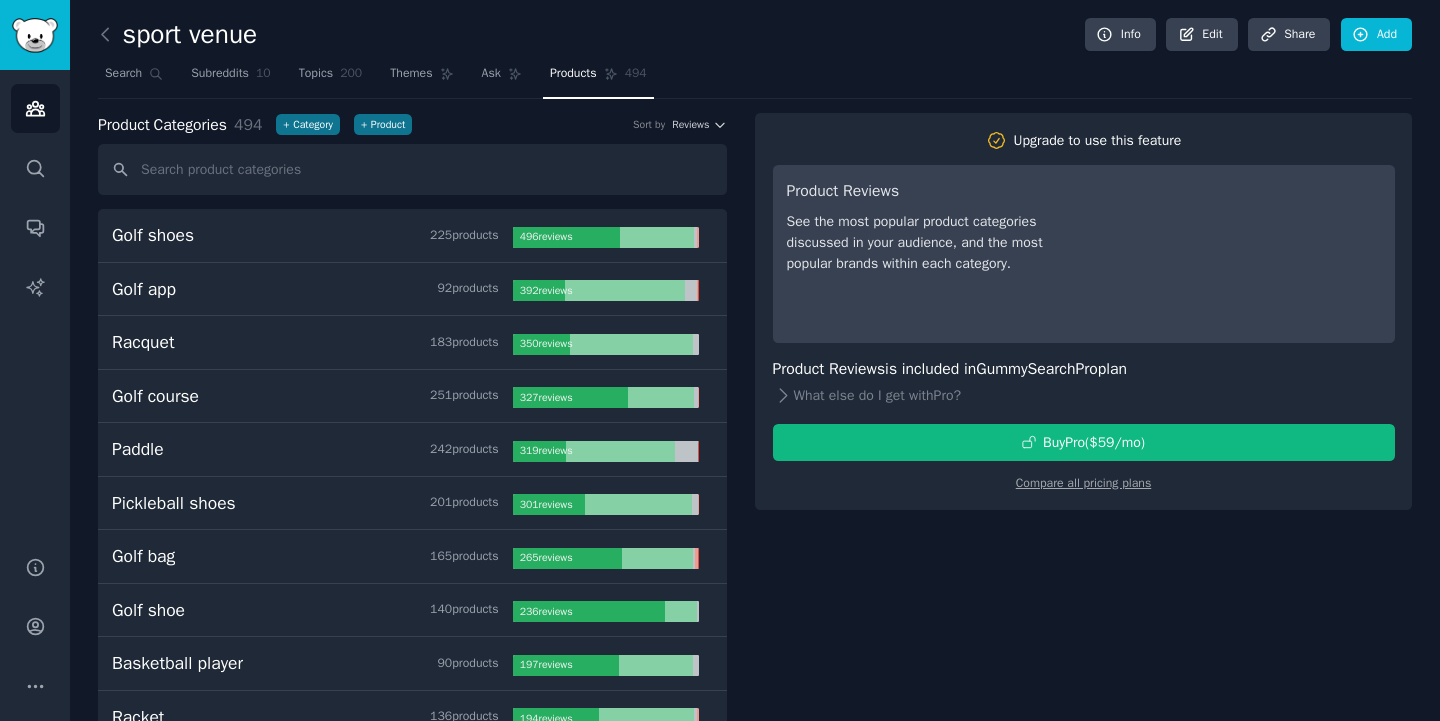 scroll, scrollTop: 0, scrollLeft: 0, axis: both 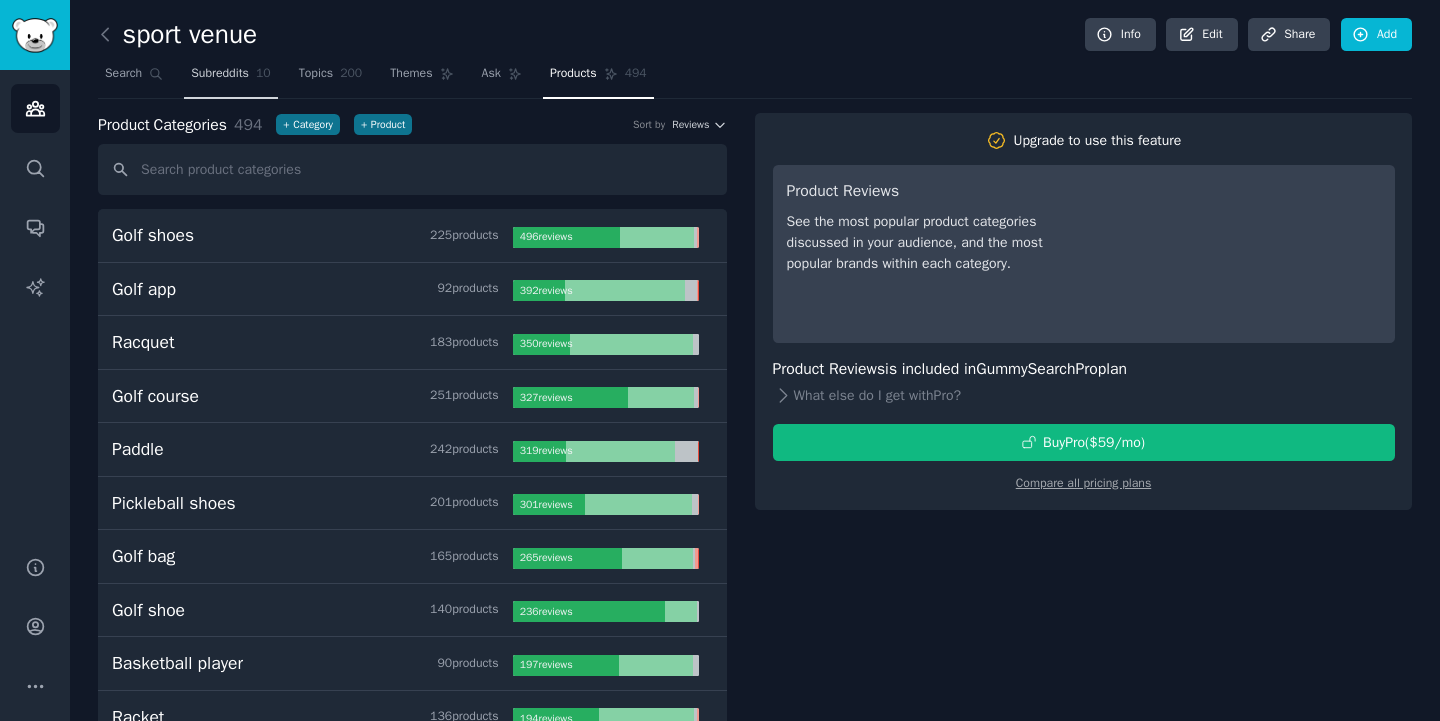 click on "Subreddits" at bounding box center [220, 74] 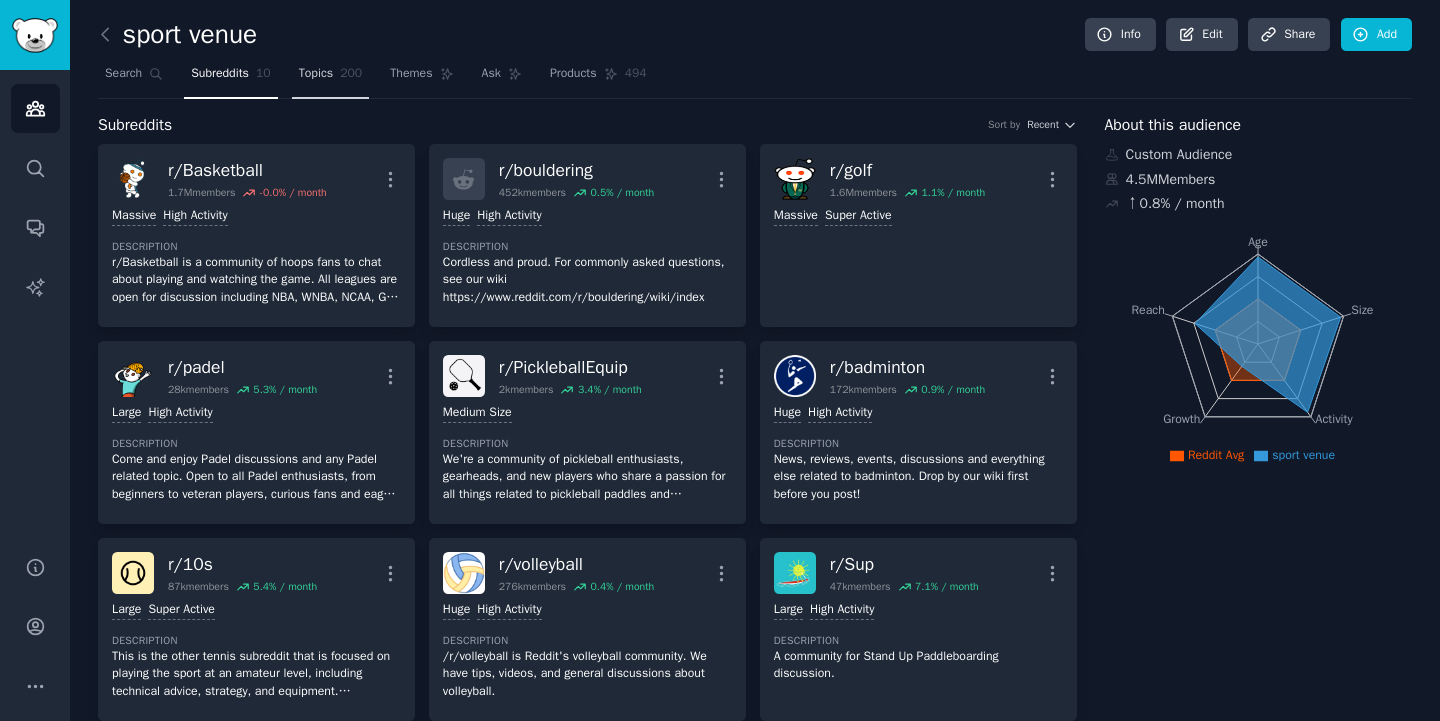 click on "200" 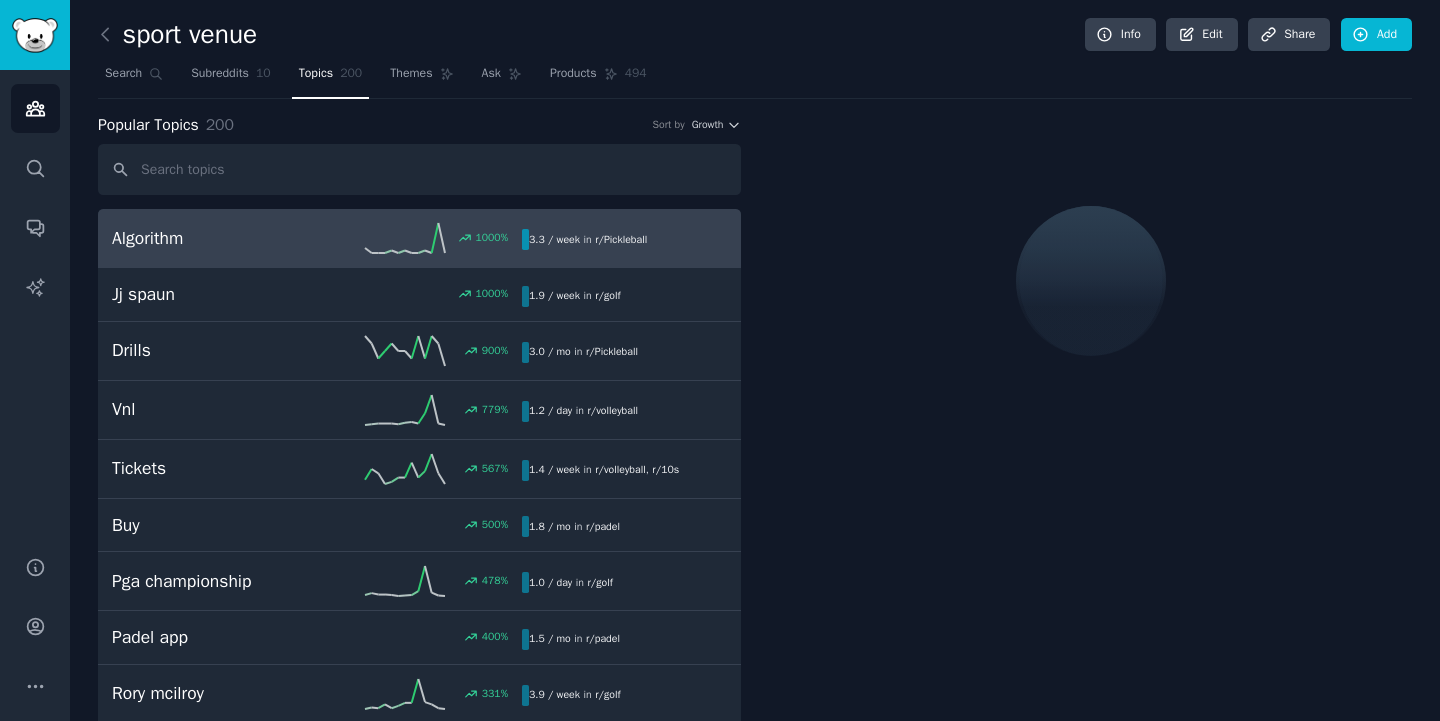click on "Algorithm" at bounding box center (214, 238) 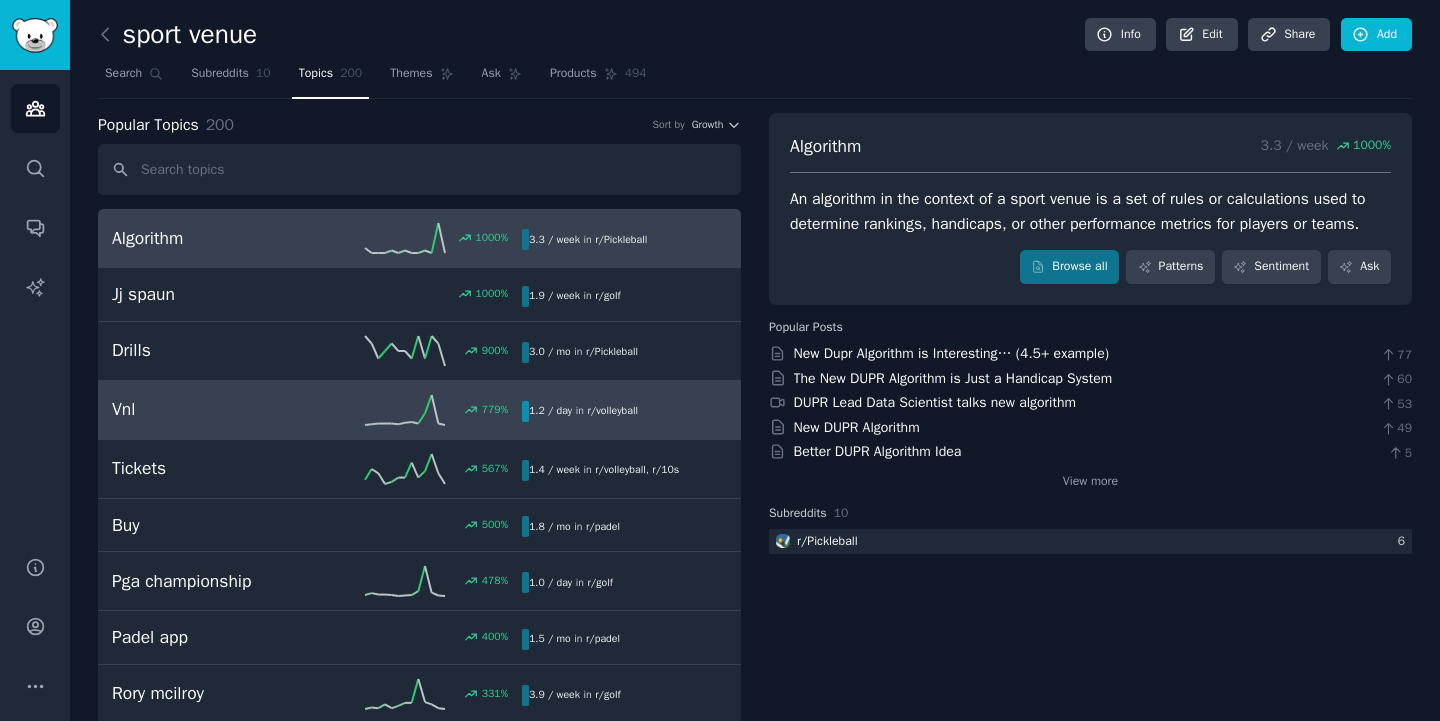 scroll, scrollTop: 0, scrollLeft: 0, axis: both 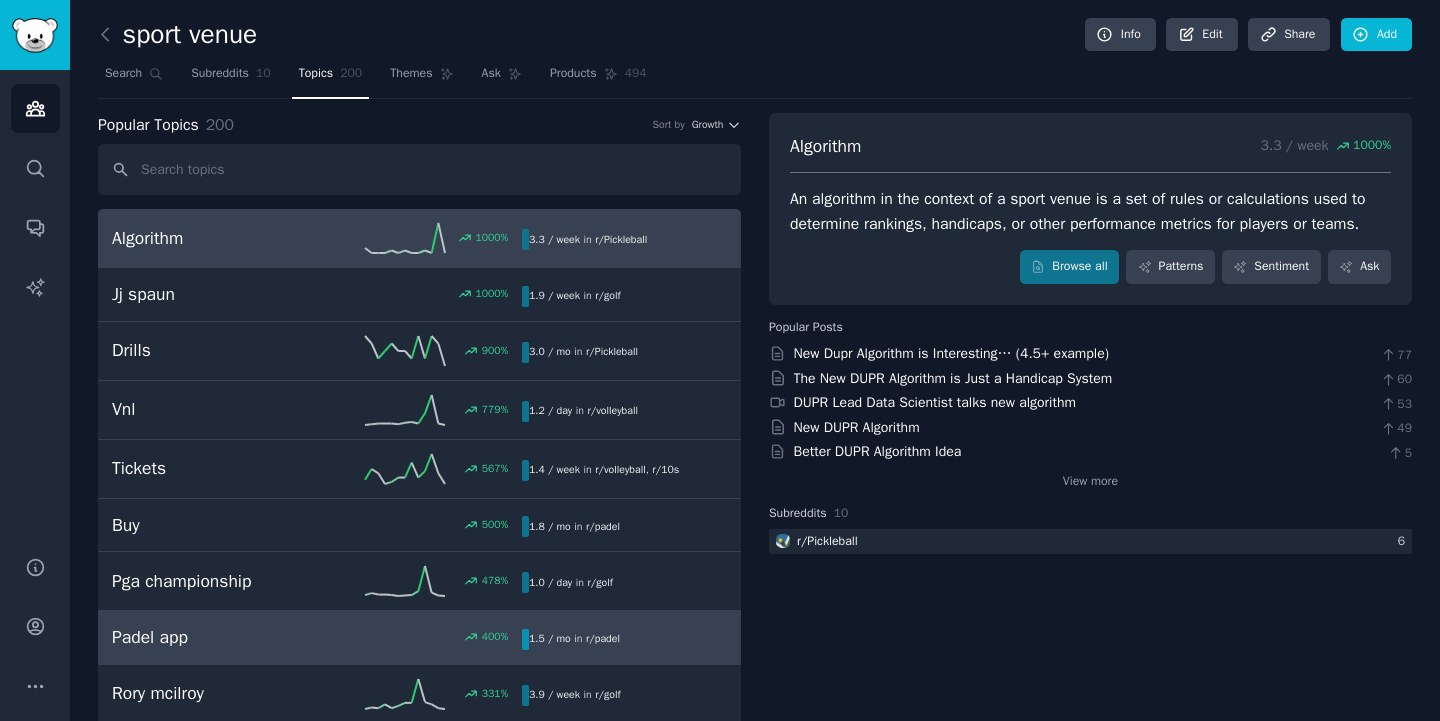 click on "Padel app" at bounding box center (214, 637) 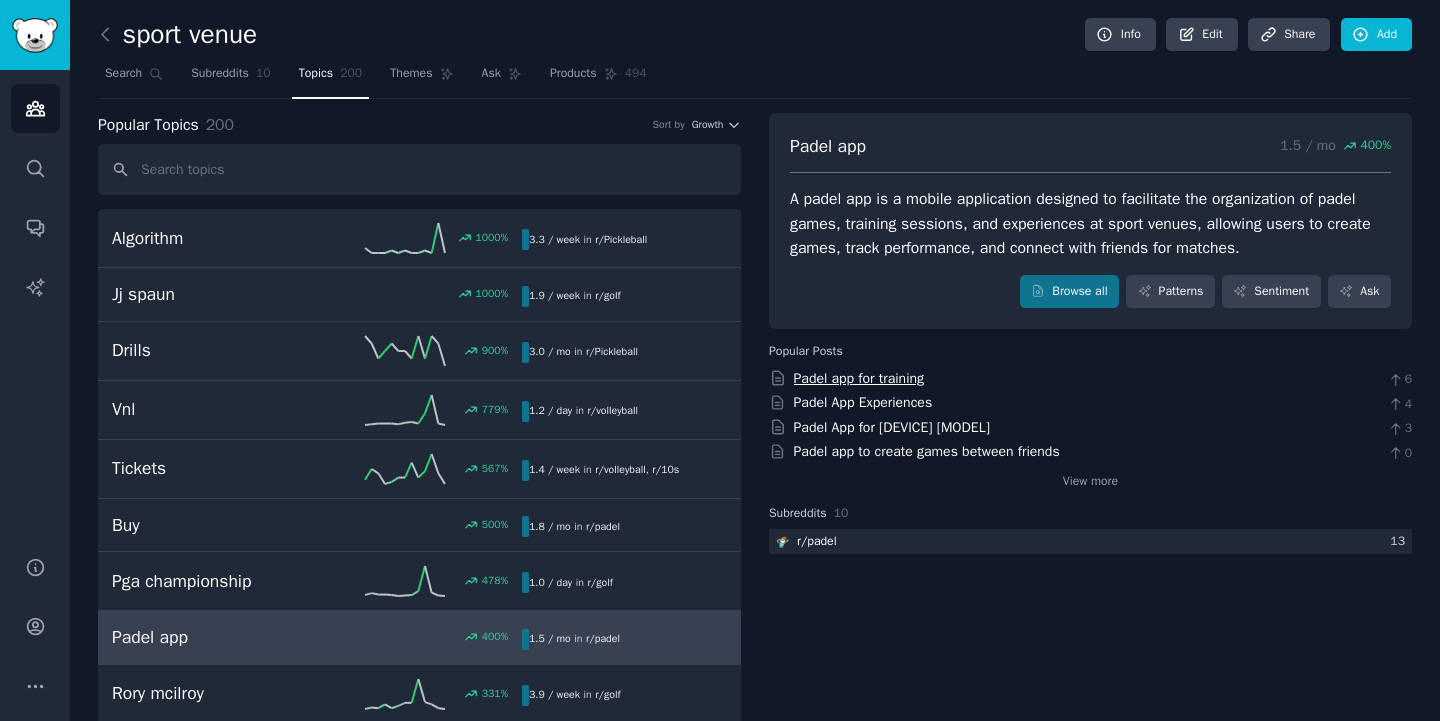 click on "Padel app for training" at bounding box center [859, 378] 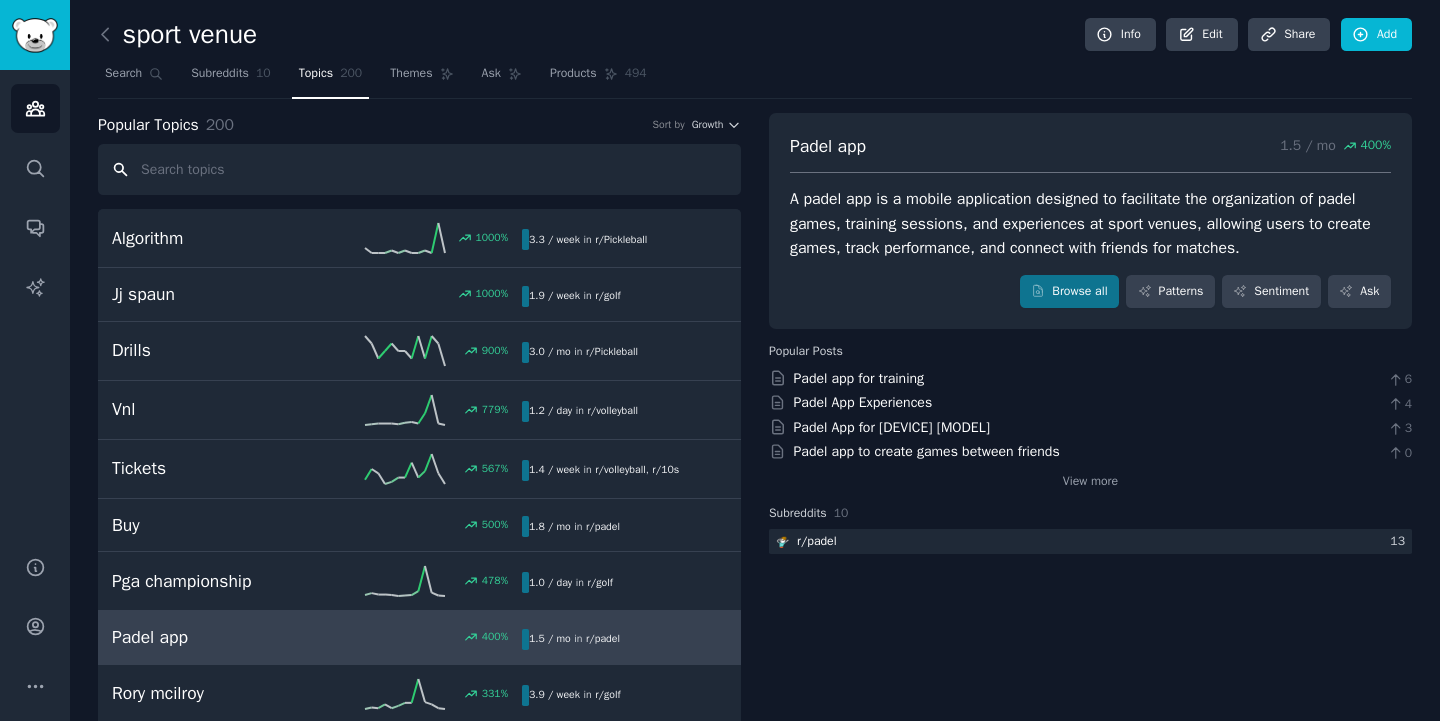 click at bounding box center [419, 169] 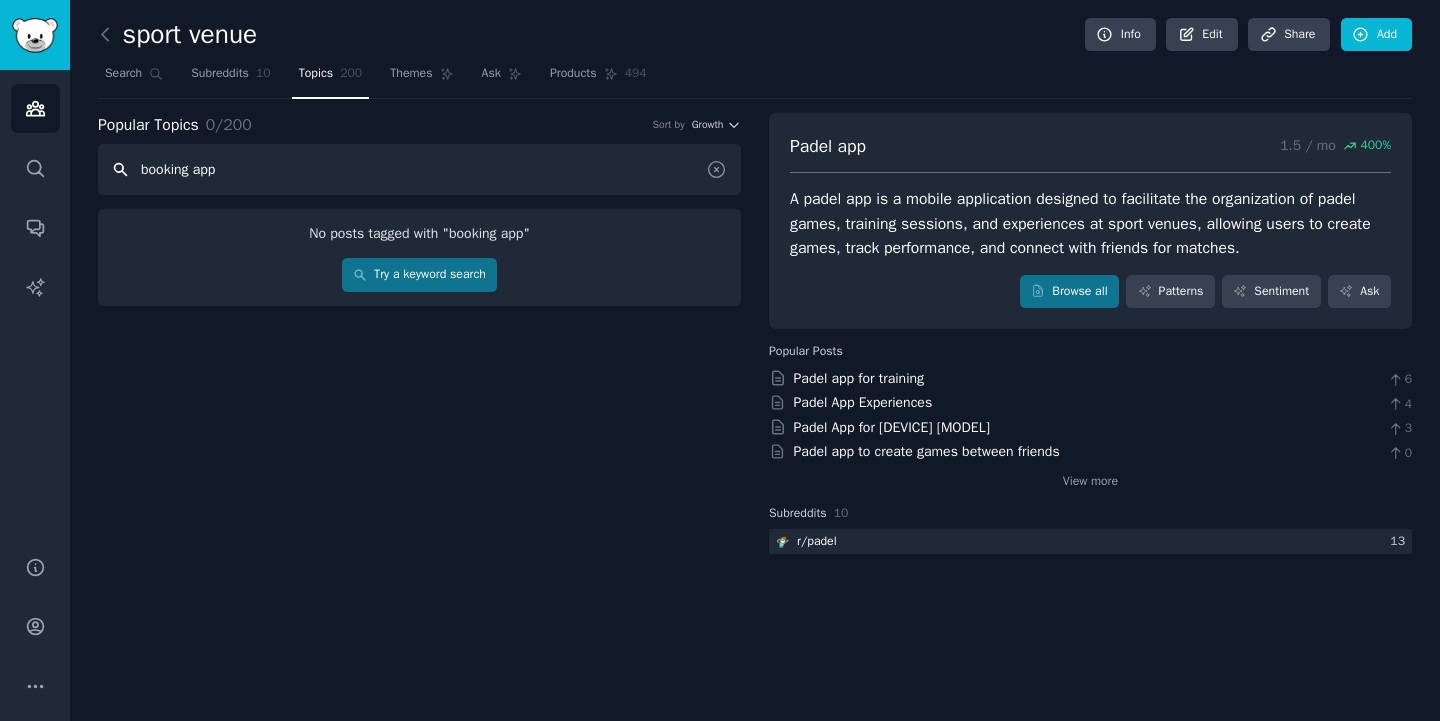 type on "booking app" 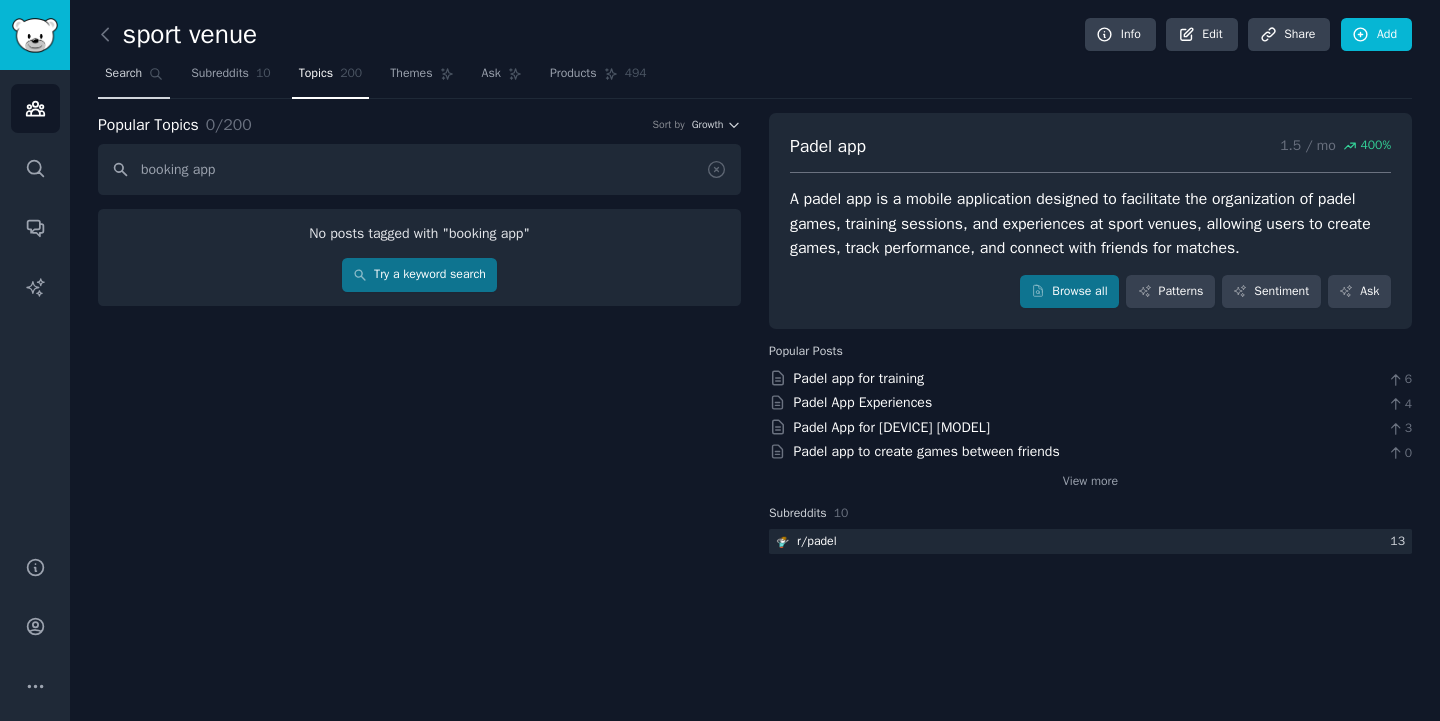 click on "Search" at bounding box center [123, 74] 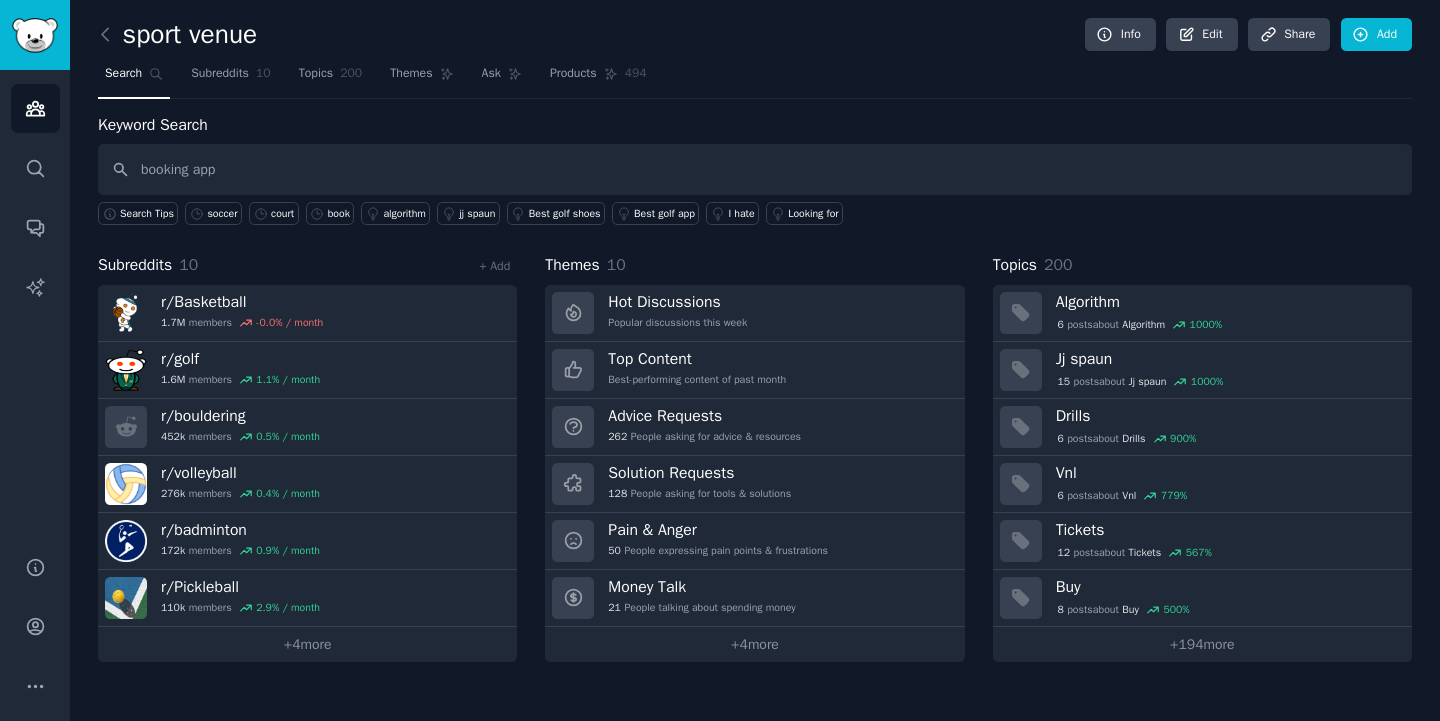 type on "booking app" 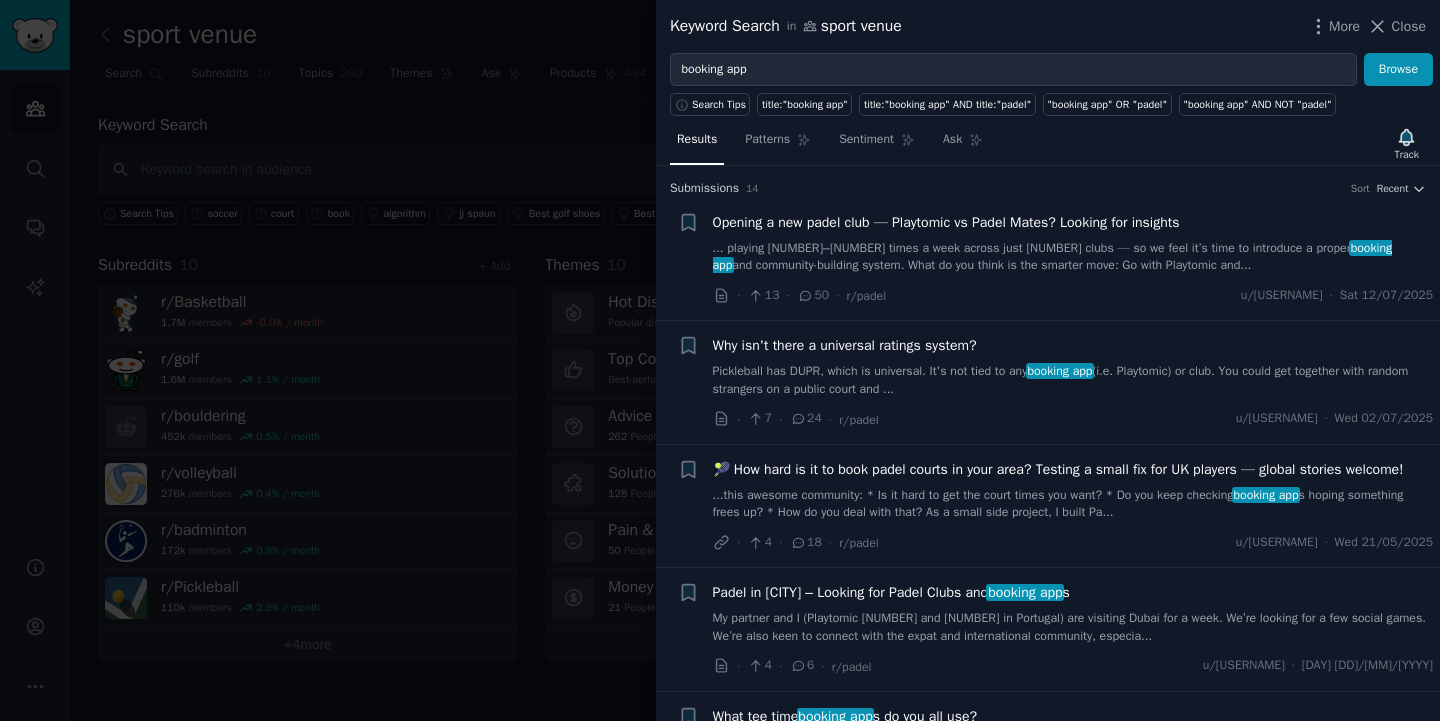 type 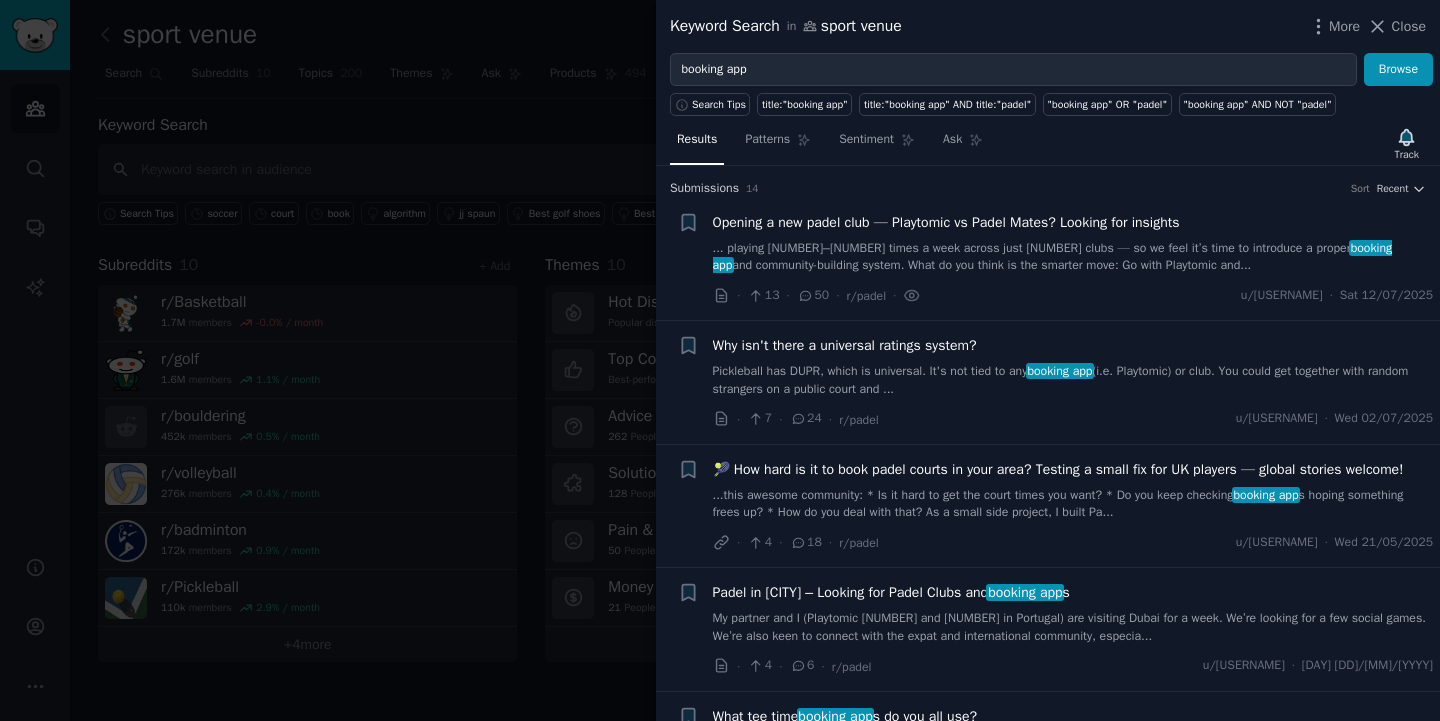scroll, scrollTop: 31, scrollLeft: 0, axis: vertical 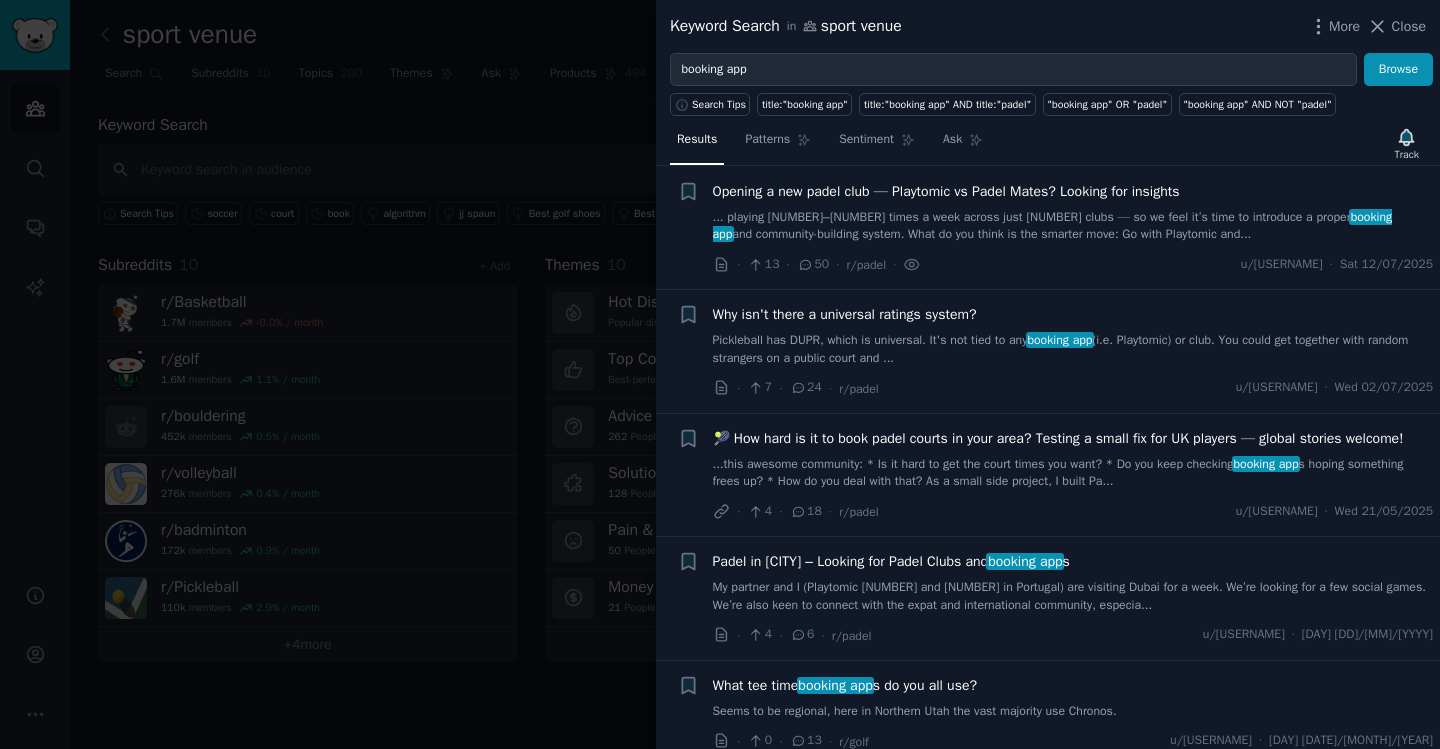 click on "Opening a new padel club — Playtomic vs Padel Mates? Looking for insights ... playing 2–3 times a week across just four clubs — so we feel it’s time to introduce a proper  booking app  and community-building system.
What do you think is the smarter move:
Go with Playtomic and..." at bounding box center [1073, 212] 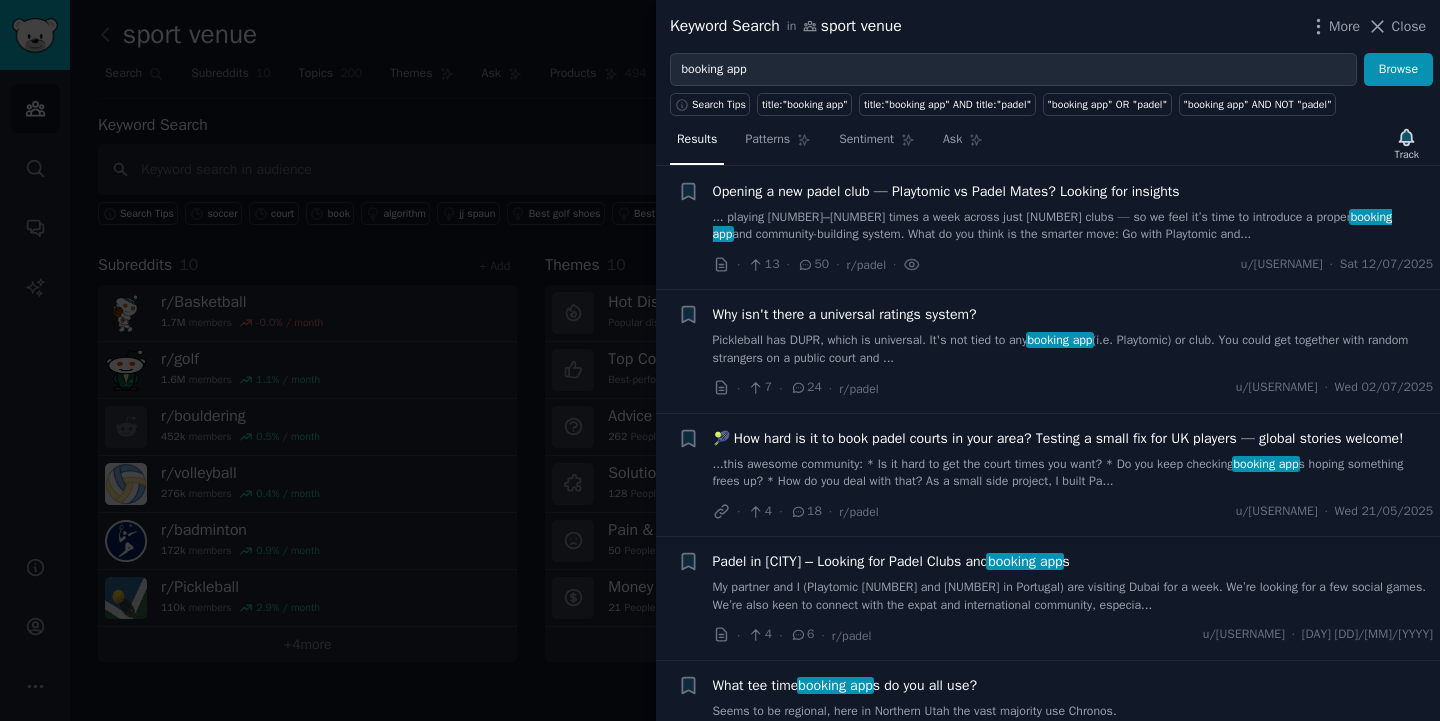 click on "🎾 How hard is it to book padel courts in your area? Testing a small fix for UK players — global stories welcome!" at bounding box center [1058, 438] 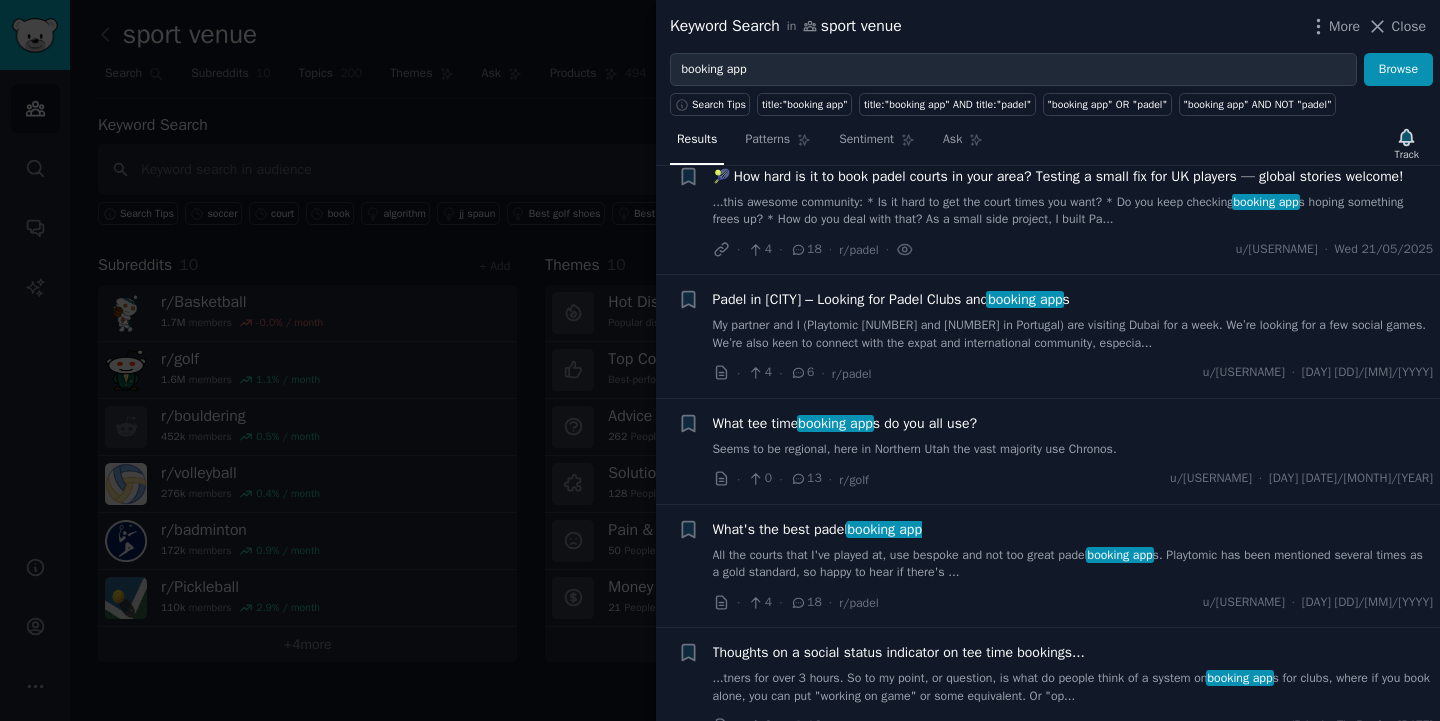 scroll, scrollTop: 305, scrollLeft: 0, axis: vertical 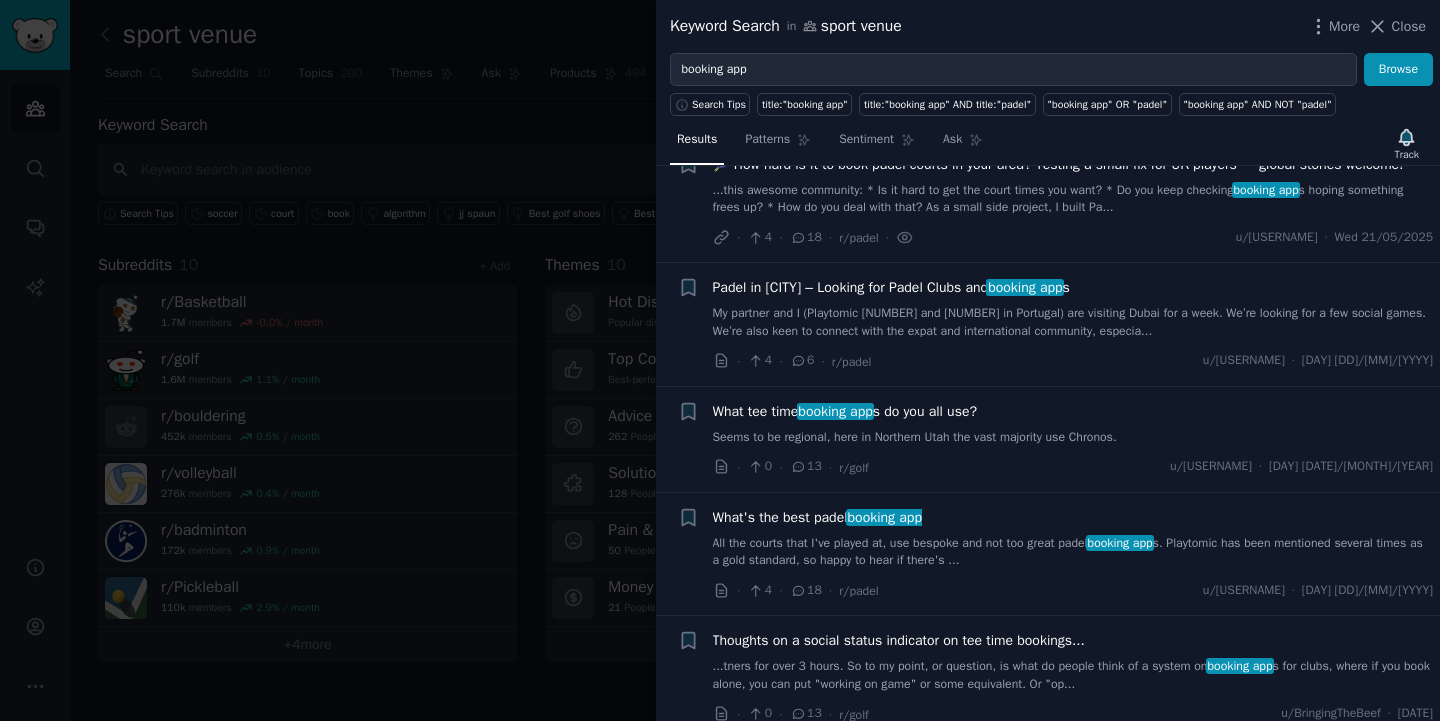 click on "Padel in Dubai – Looking for Padel Clubs and  booking app s" at bounding box center [891, 287] 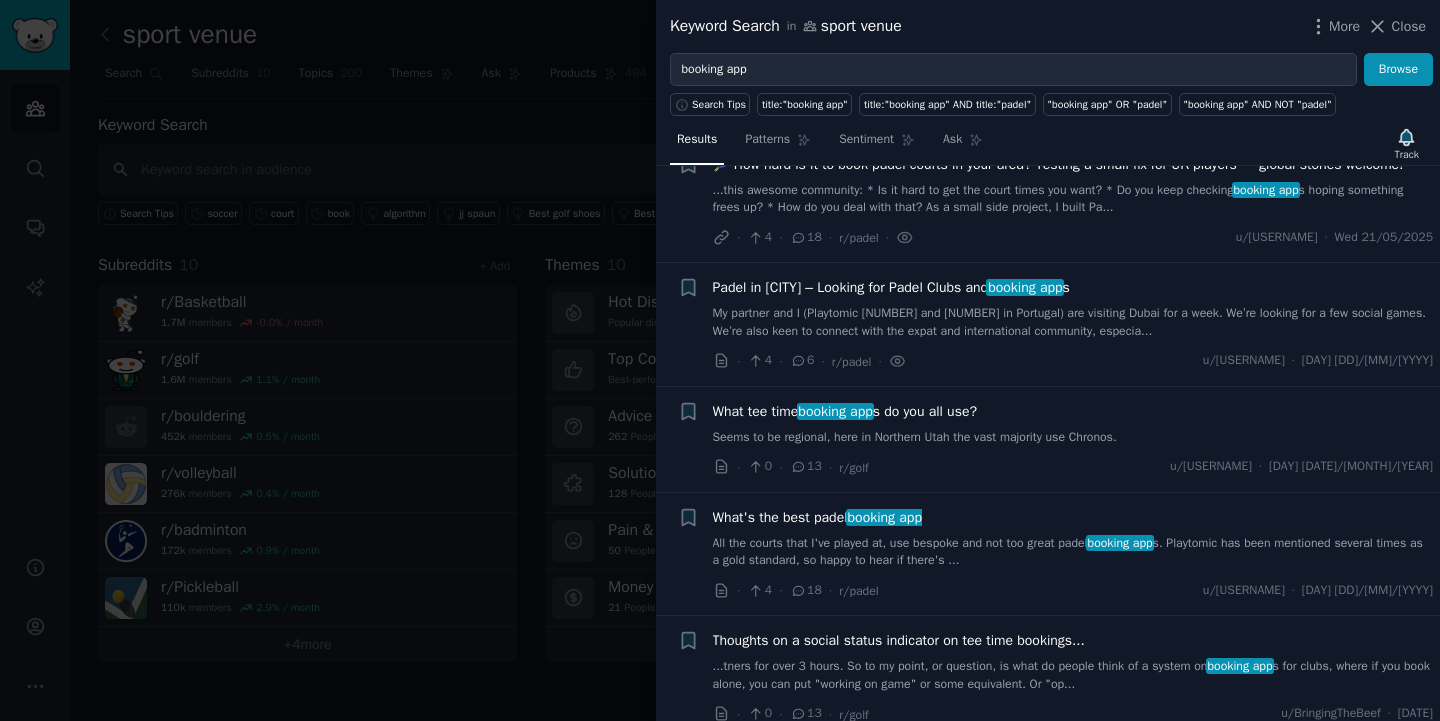 scroll, scrollTop: 420, scrollLeft: 0, axis: vertical 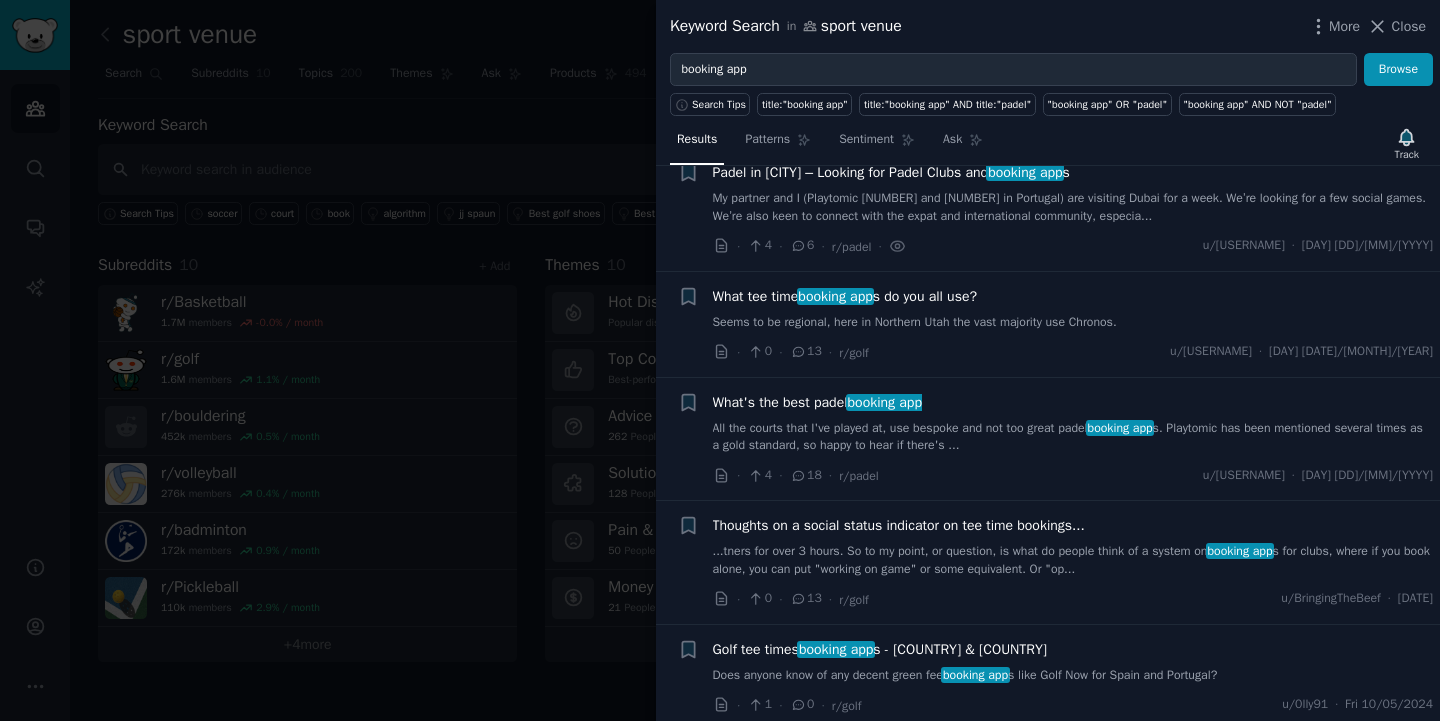 click on "What tee time  booking app s do you all use?" at bounding box center [845, 296] 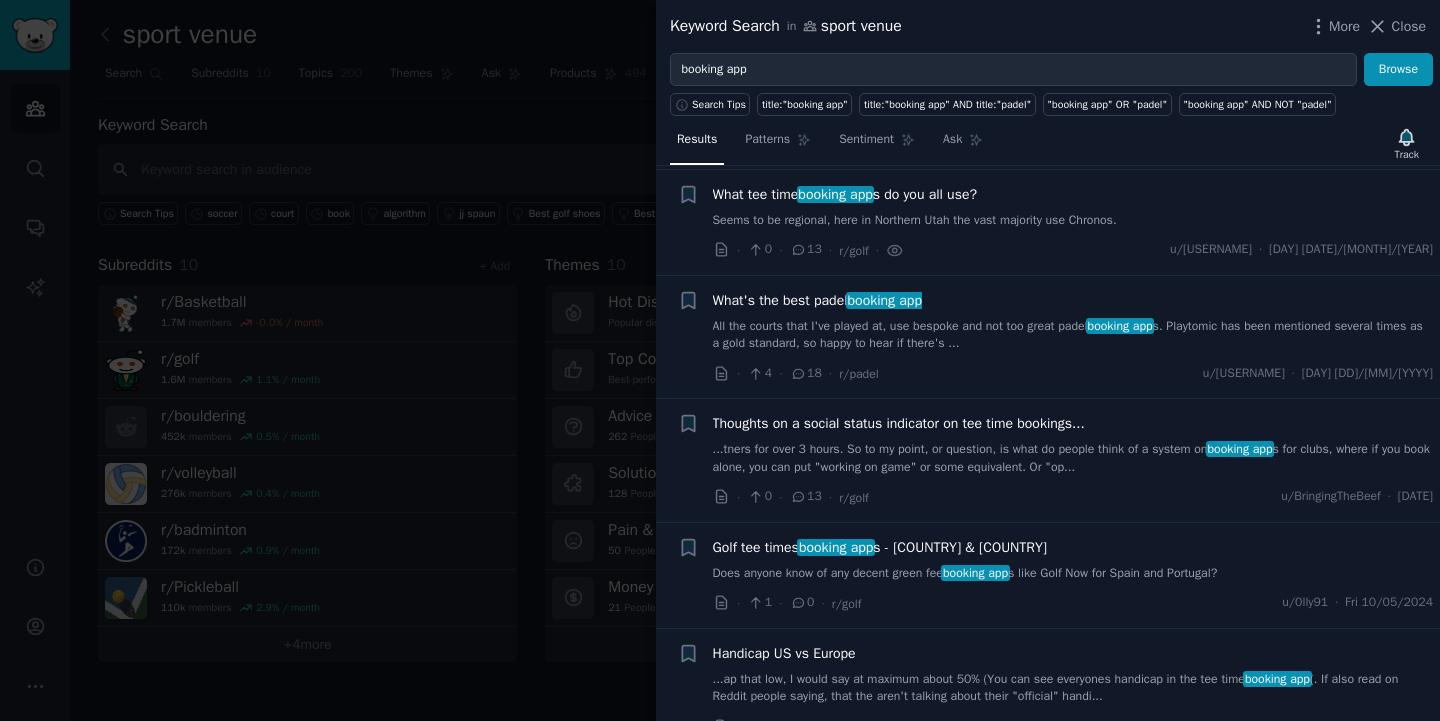 scroll, scrollTop: 542, scrollLeft: 0, axis: vertical 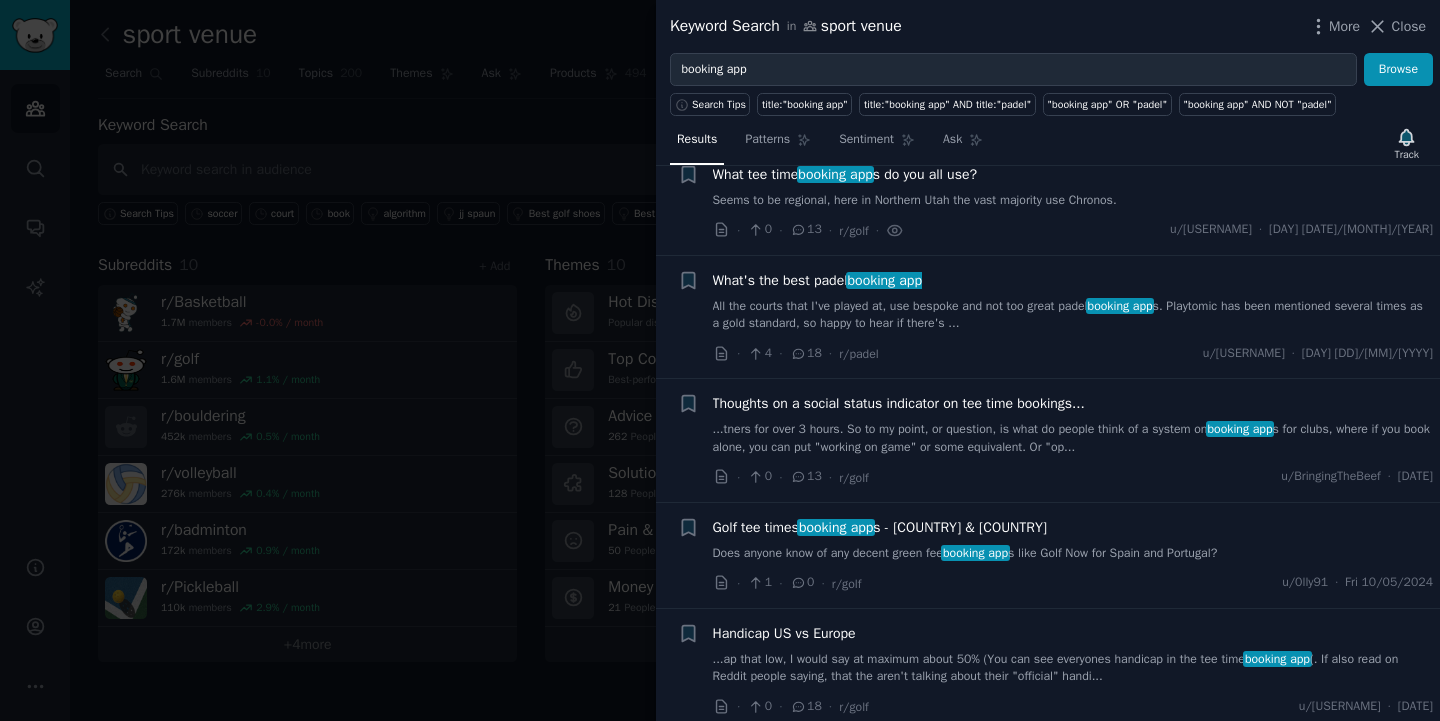 click on "booking app" at bounding box center [885, 280] 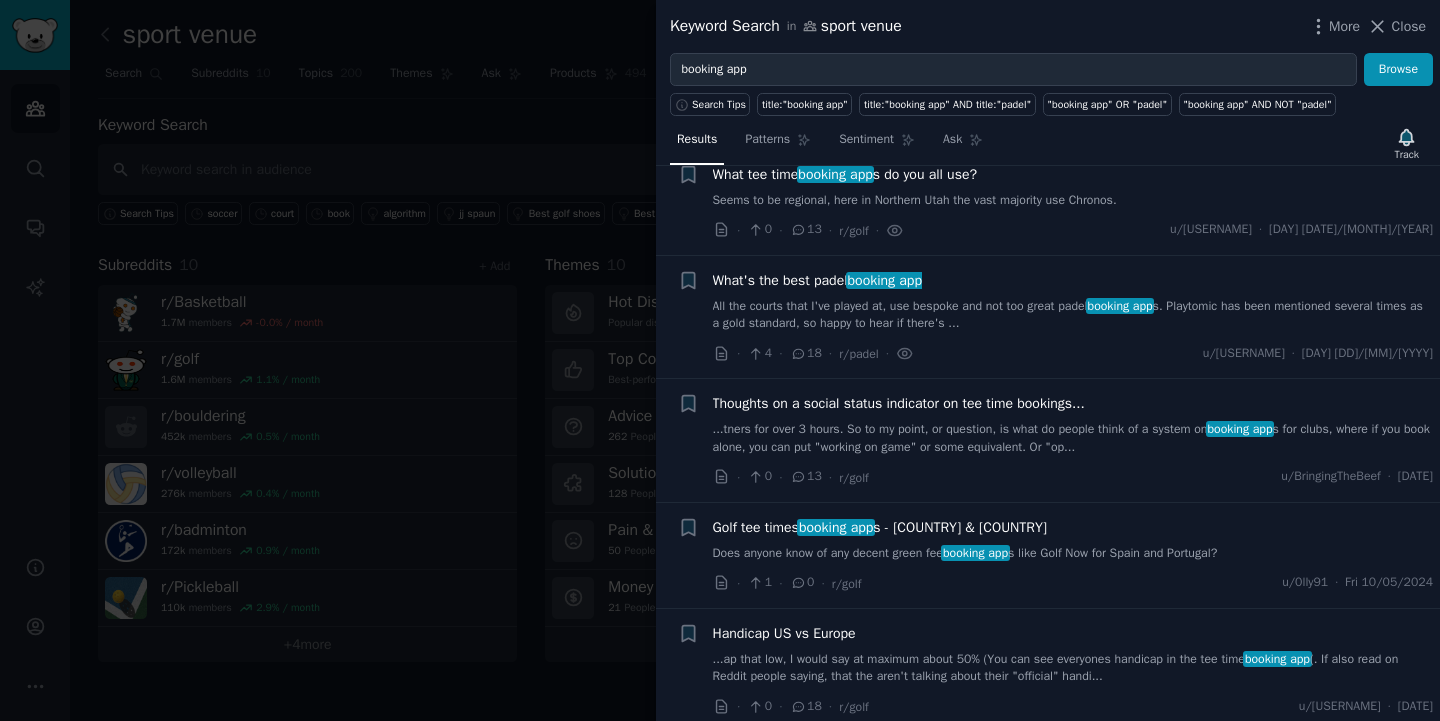 scroll, scrollTop: 648, scrollLeft: 0, axis: vertical 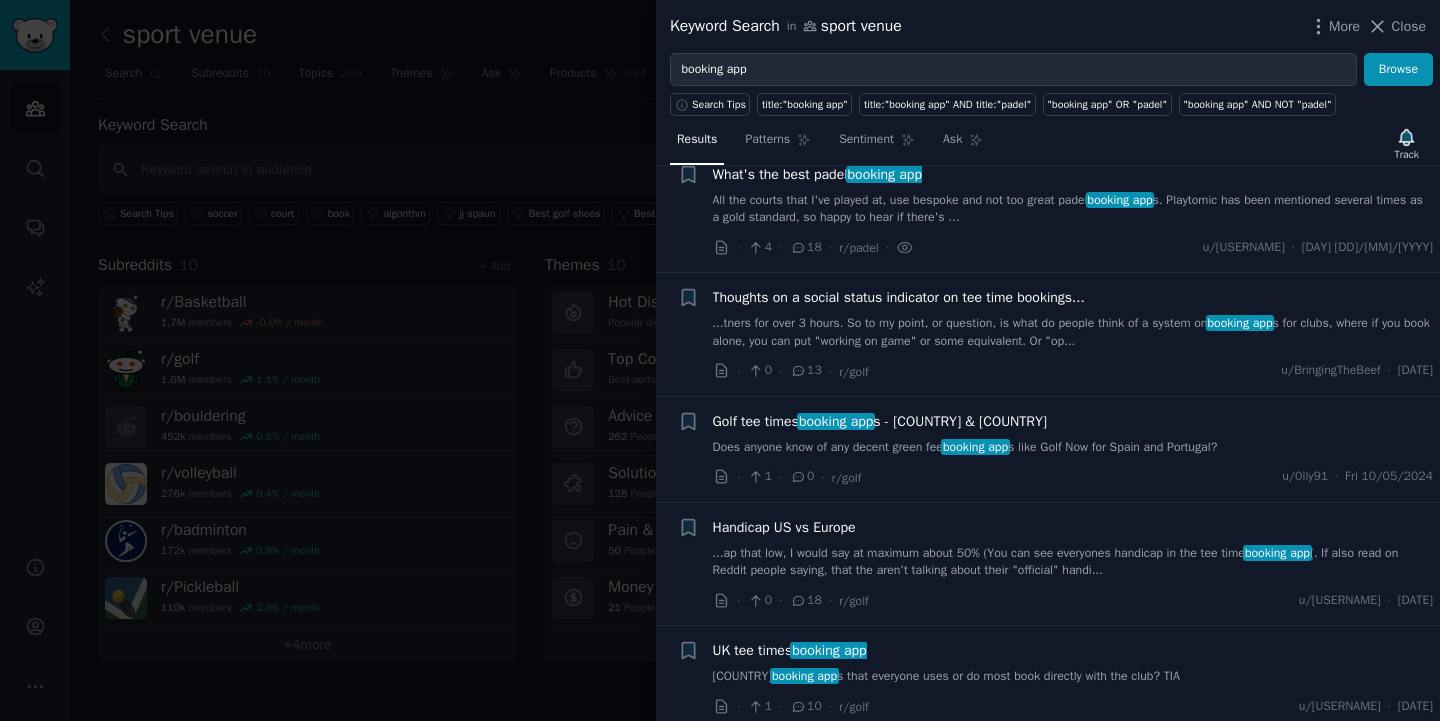 click on "Golf tee times  booking app s - Spain & Portugal" at bounding box center (880, 421) 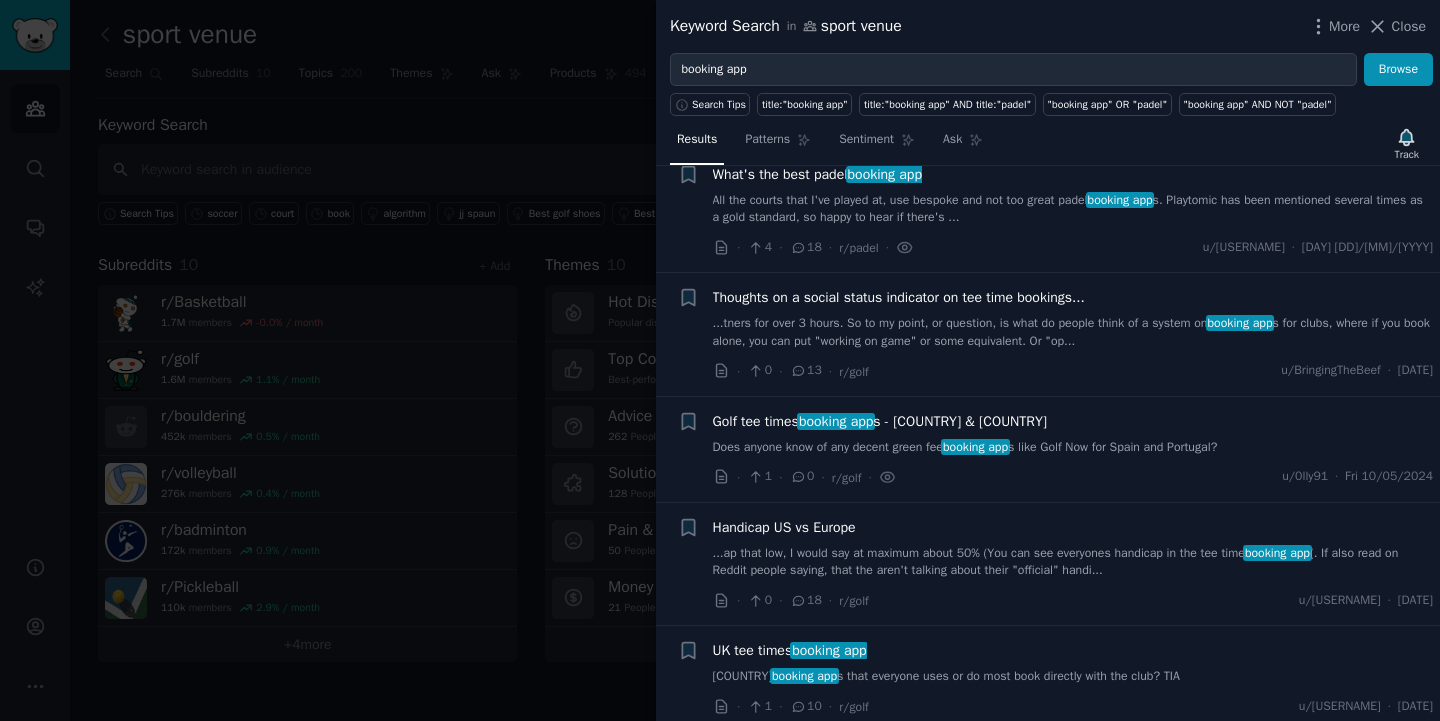 scroll, scrollTop: 893, scrollLeft: 0, axis: vertical 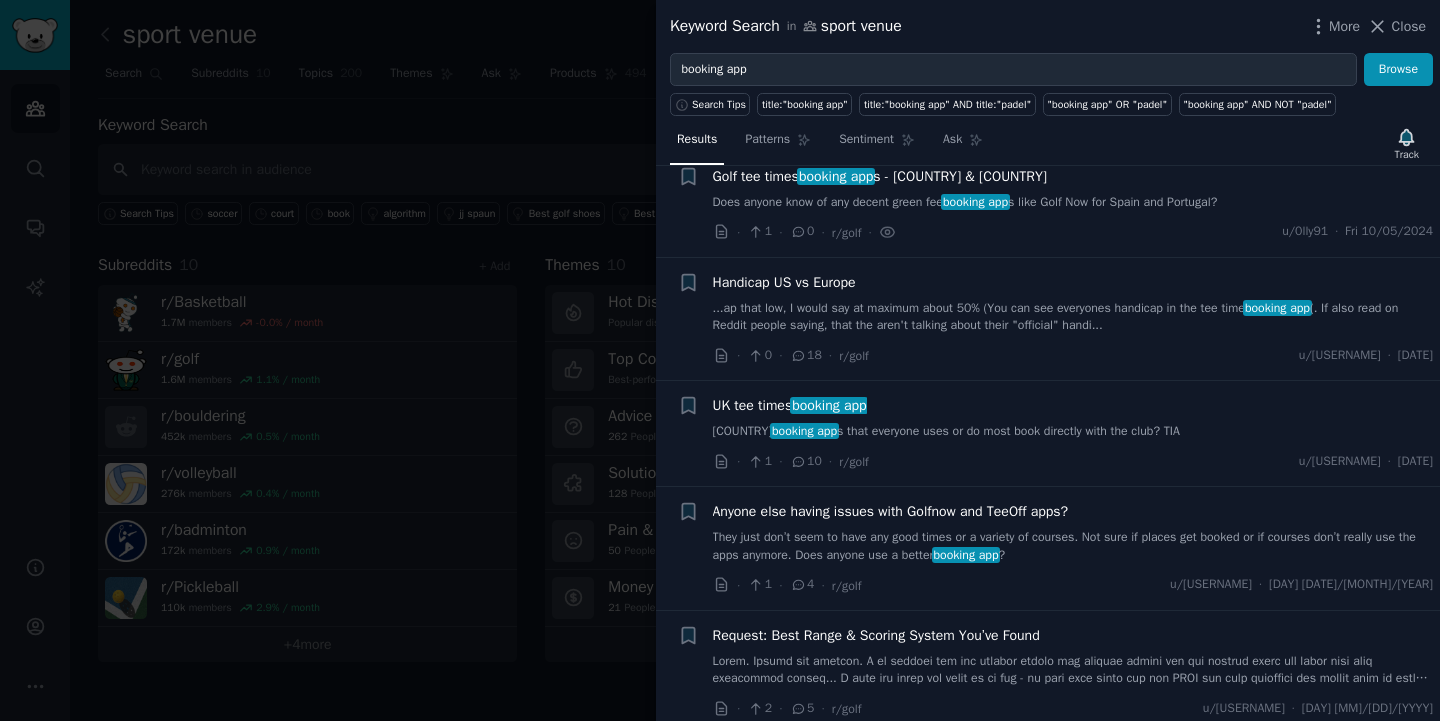 click on "booking app" at bounding box center [829, 405] 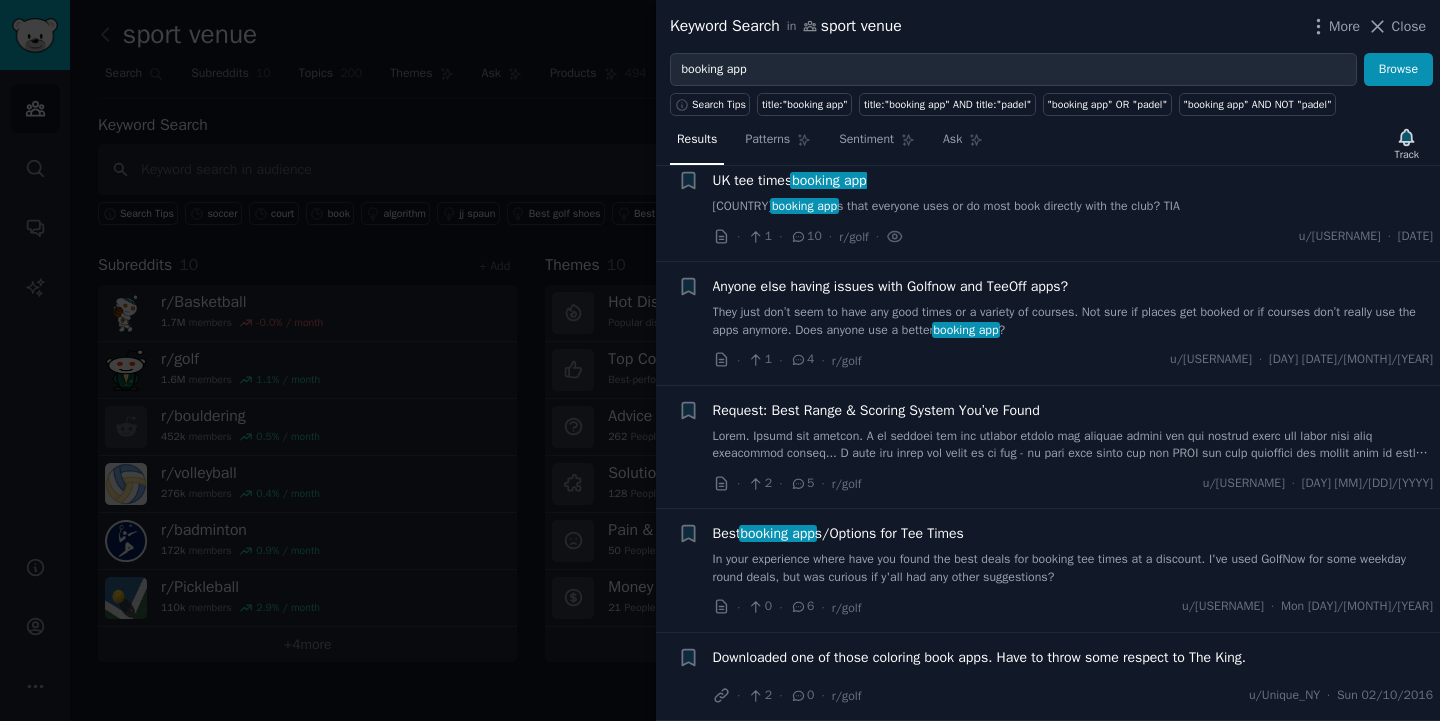 scroll, scrollTop: 1127, scrollLeft: 0, axis: vertical 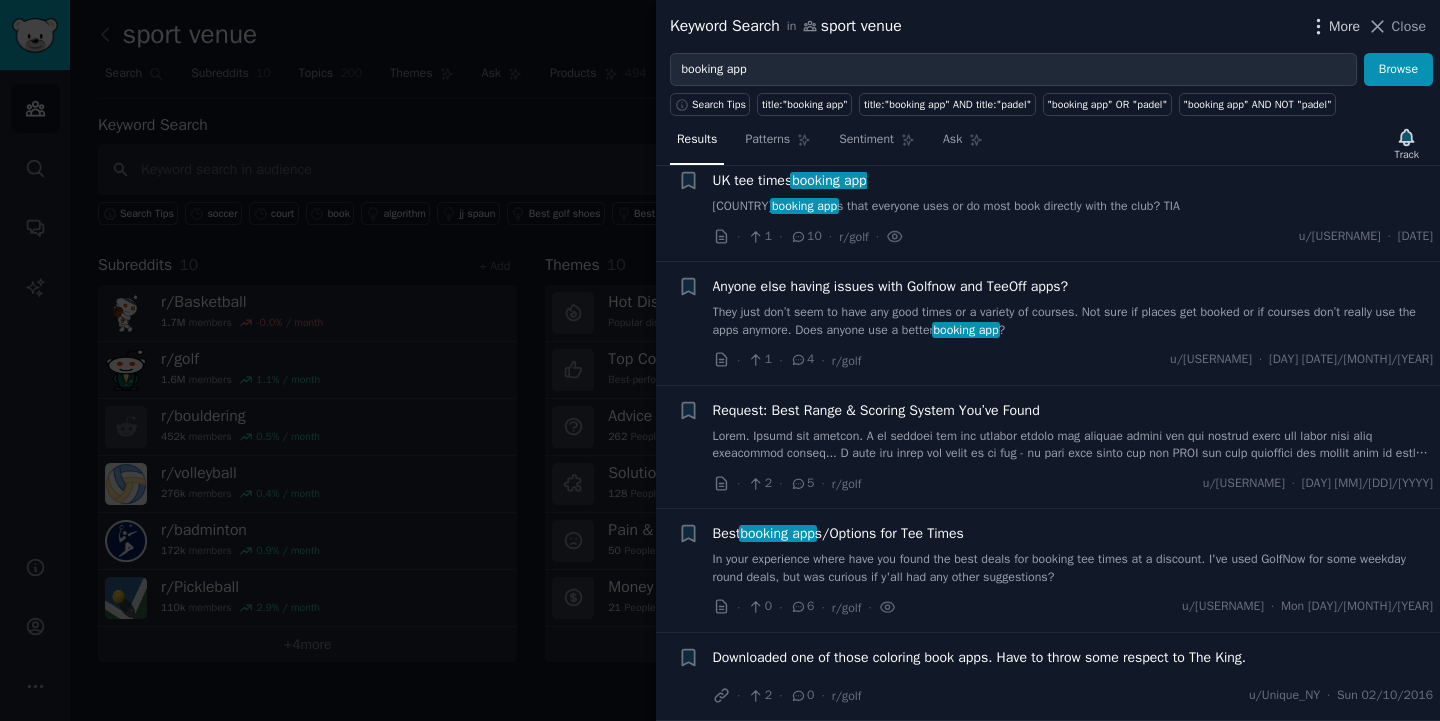 click on "More" at bounding box center (1344, 26) 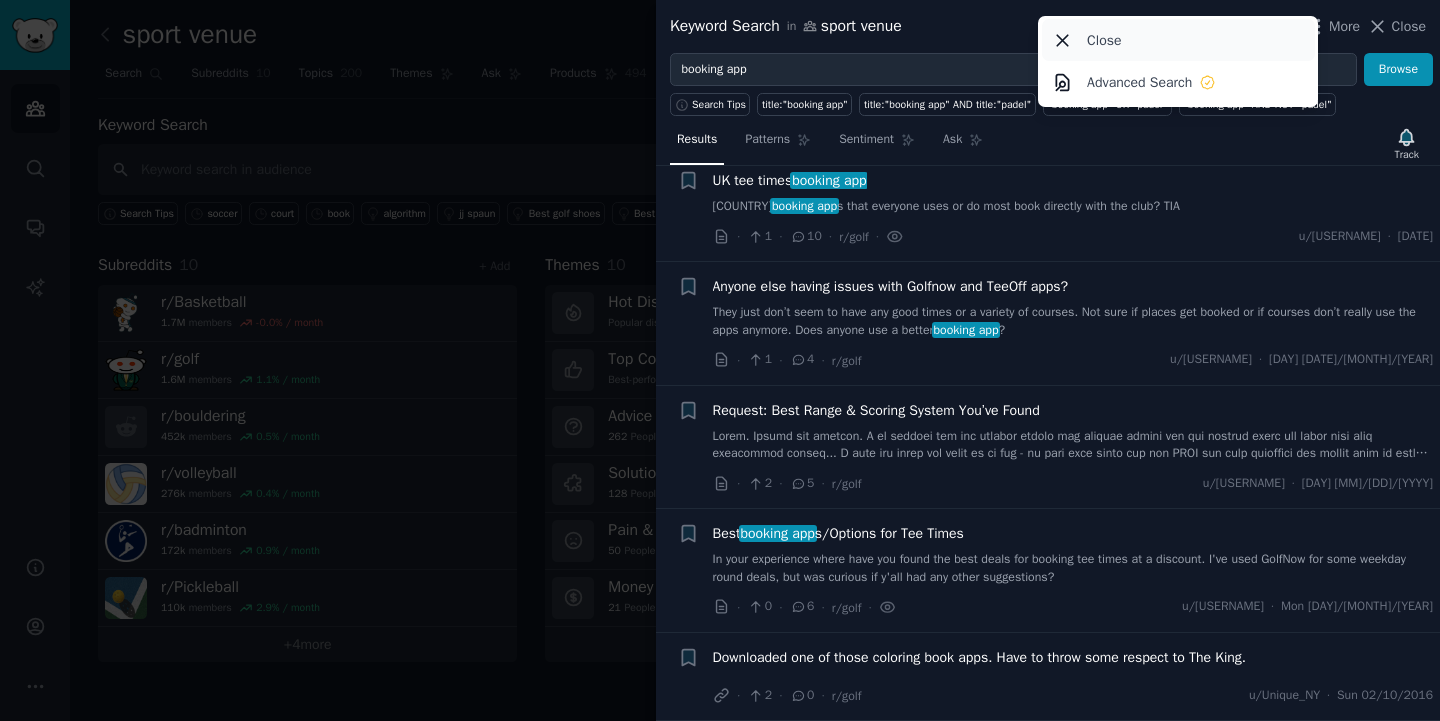 click on "Close" at bounding box center (1178, 40) 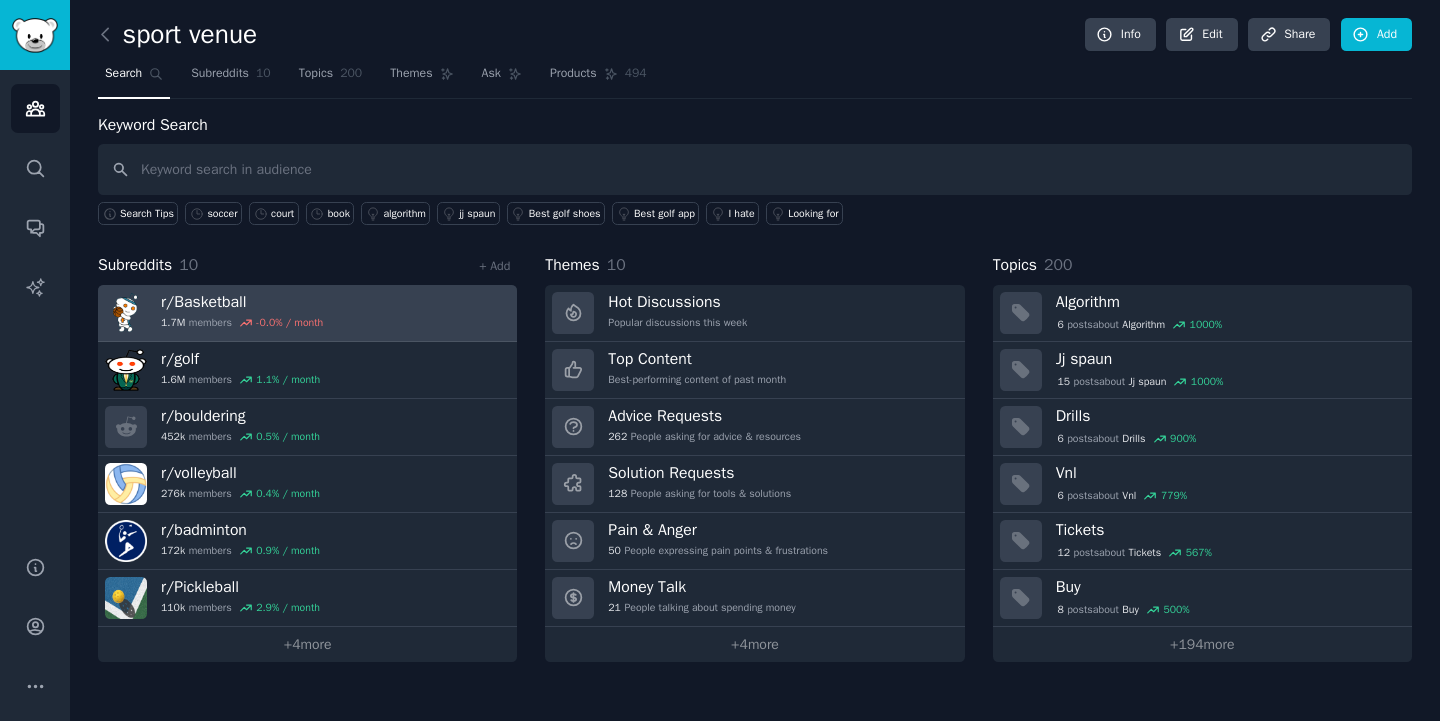 click on "r/ Basketball 1.7M  members -0.0 % / month" at bounding box center (307, 313) 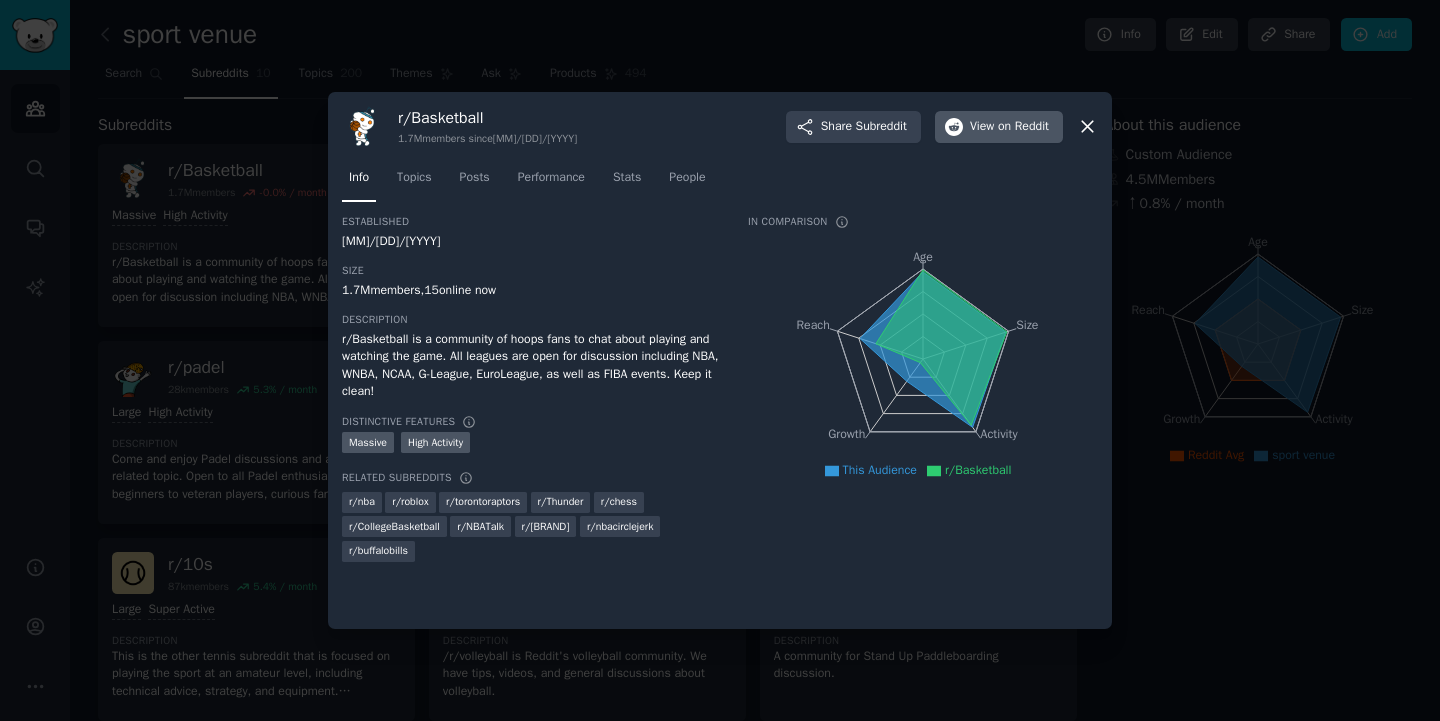click on "View  on Reddit" at bounding box center (999, 127) 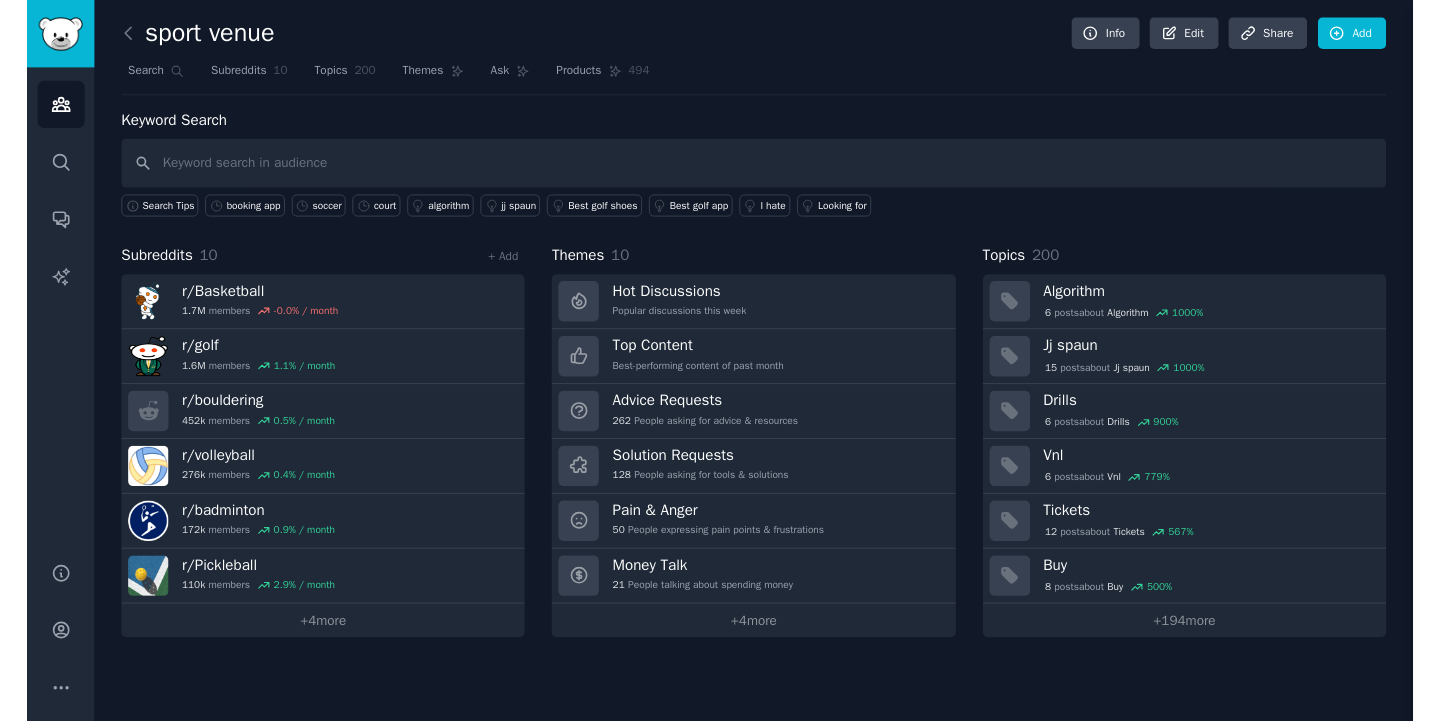 scroll, scrollTop: 0, scrollLeft: 0, axis: both 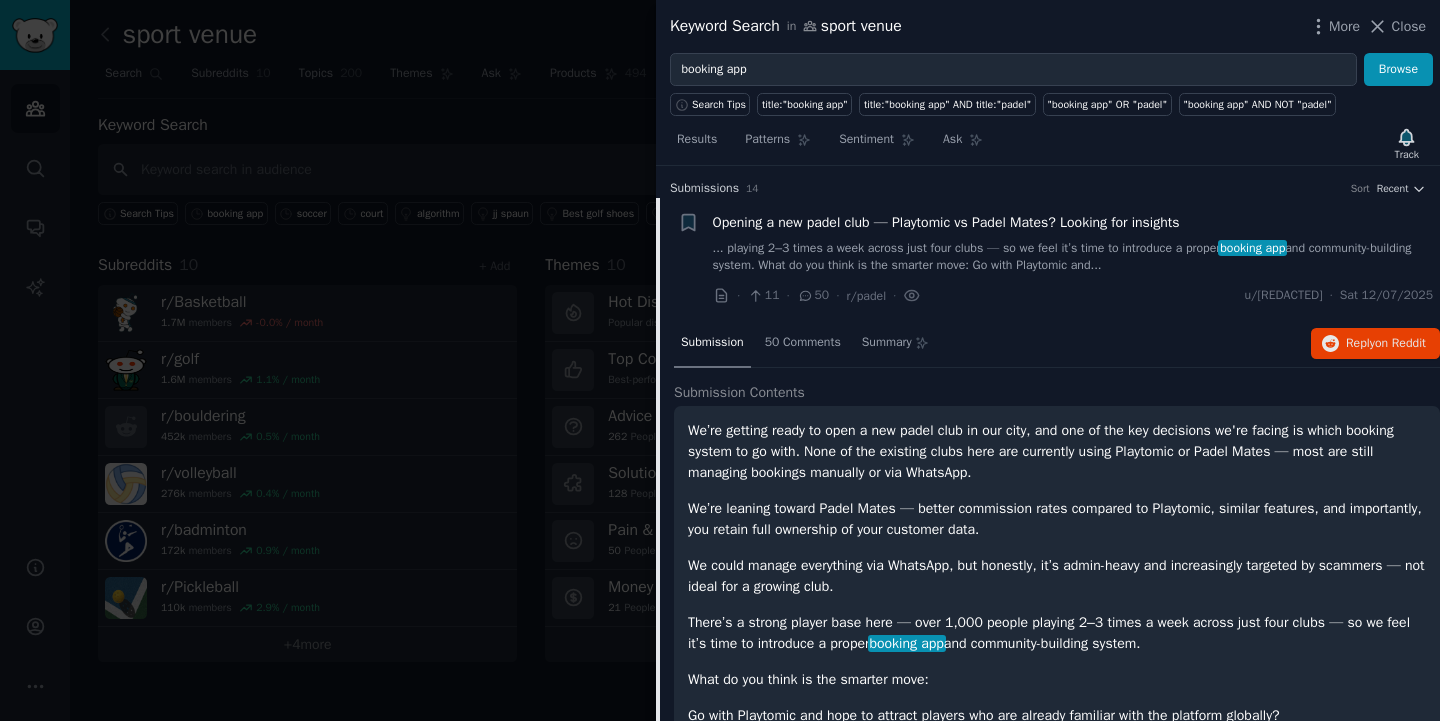 click on "... playing 2–3 times a week across just four clubs — so we feel it’s time to introduce a proper  booking app  and community-building system.
What do you think is the smarter move:
Go with Playtomic and..." at bounding box center (1073, 257) 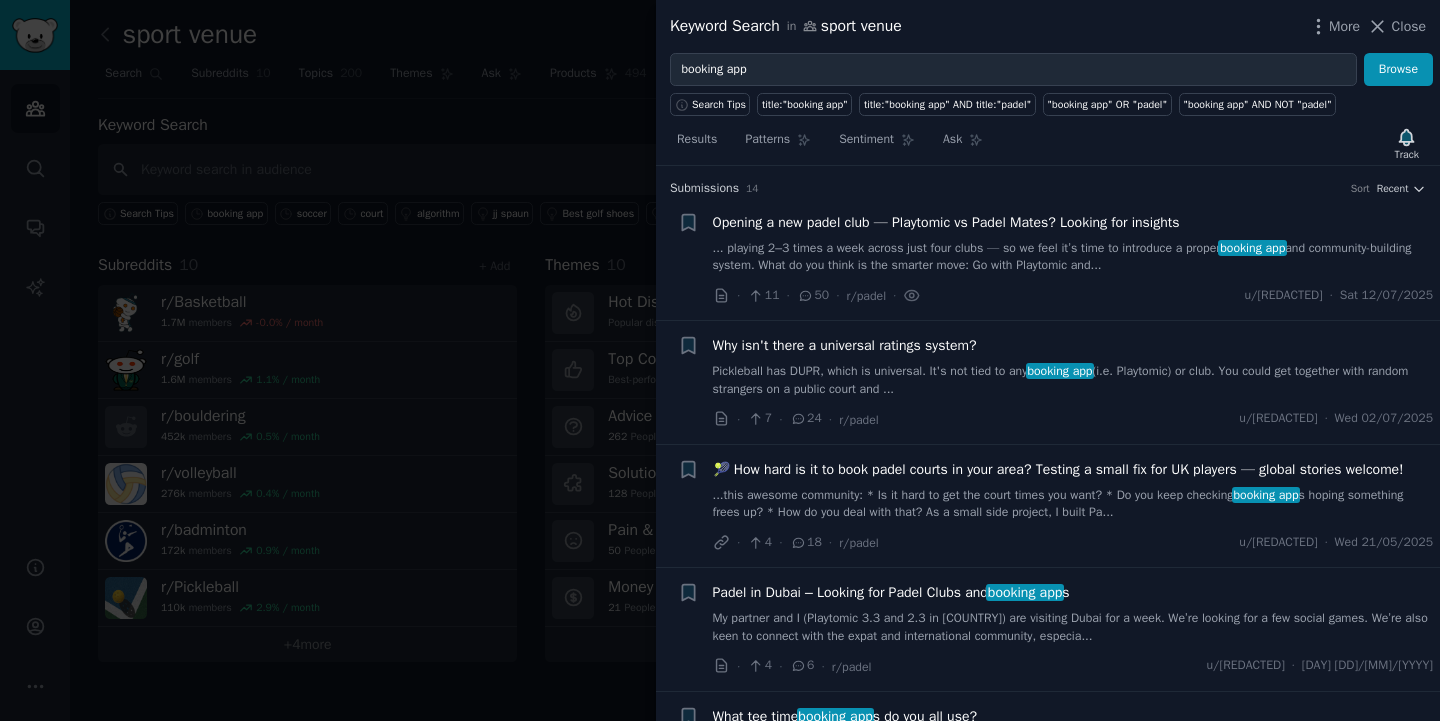 scroll, scrollTop: 31, scrollLeft: 0, axis: vertical 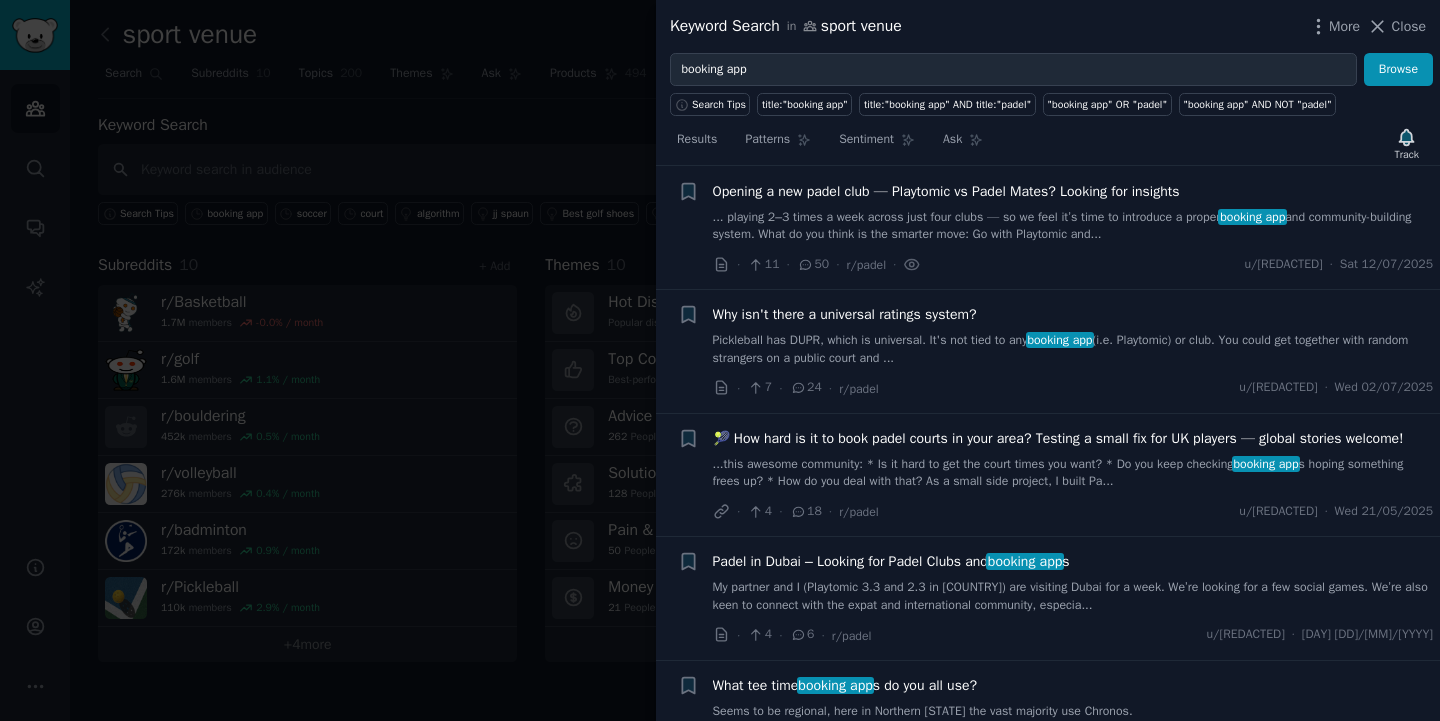 click on "Opening a new padel club — Playtomic vs Padel Mates? Looking for insights ... playing 2–3 times a week across just four clubs — so we feel it’s time to introduce a proper  booking app  and community-building system.
What do you think is the smarter move:
Go with Playtomic and... · 11 · 50 · r/padel · u/Past_Bag_9740 · Sat 12/07/2025" at bounding box center (1073, 228) 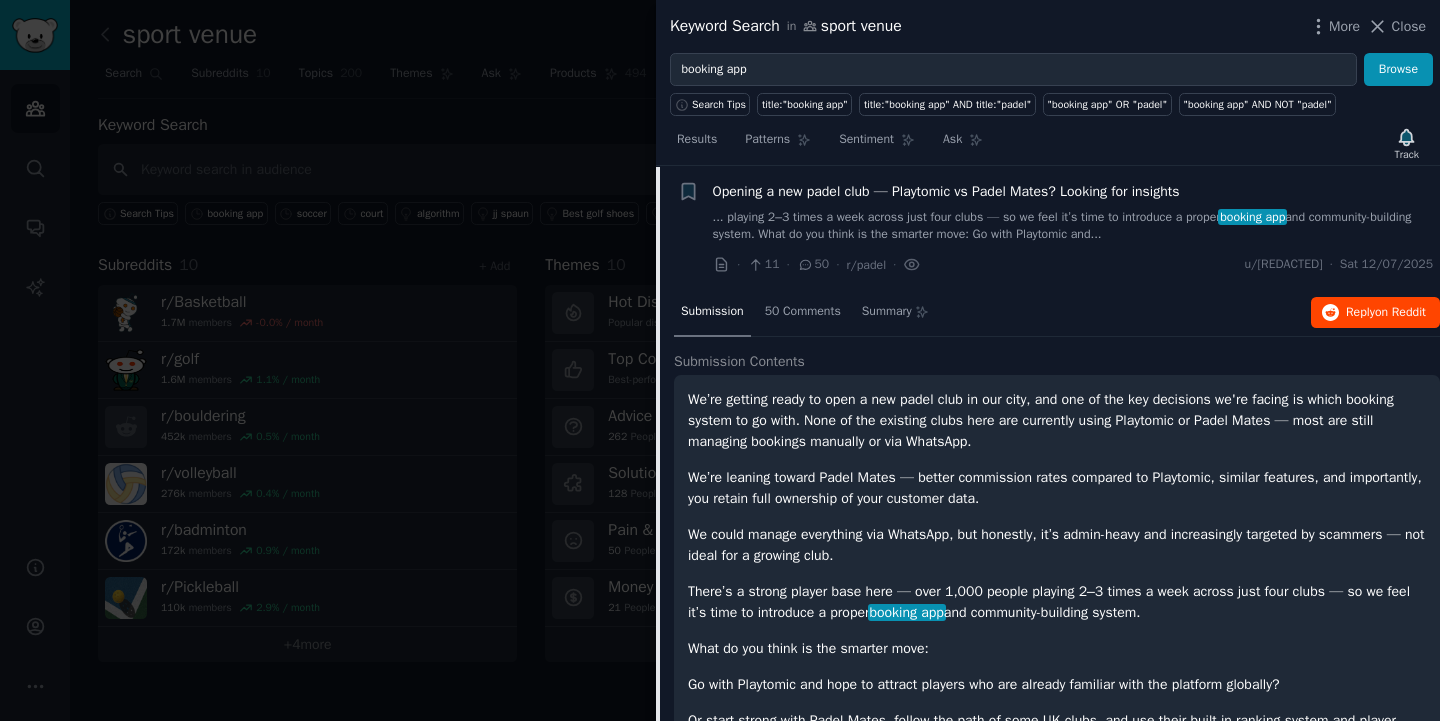 click on "Reply  on Reddit" at bounding box center (1386, 313) 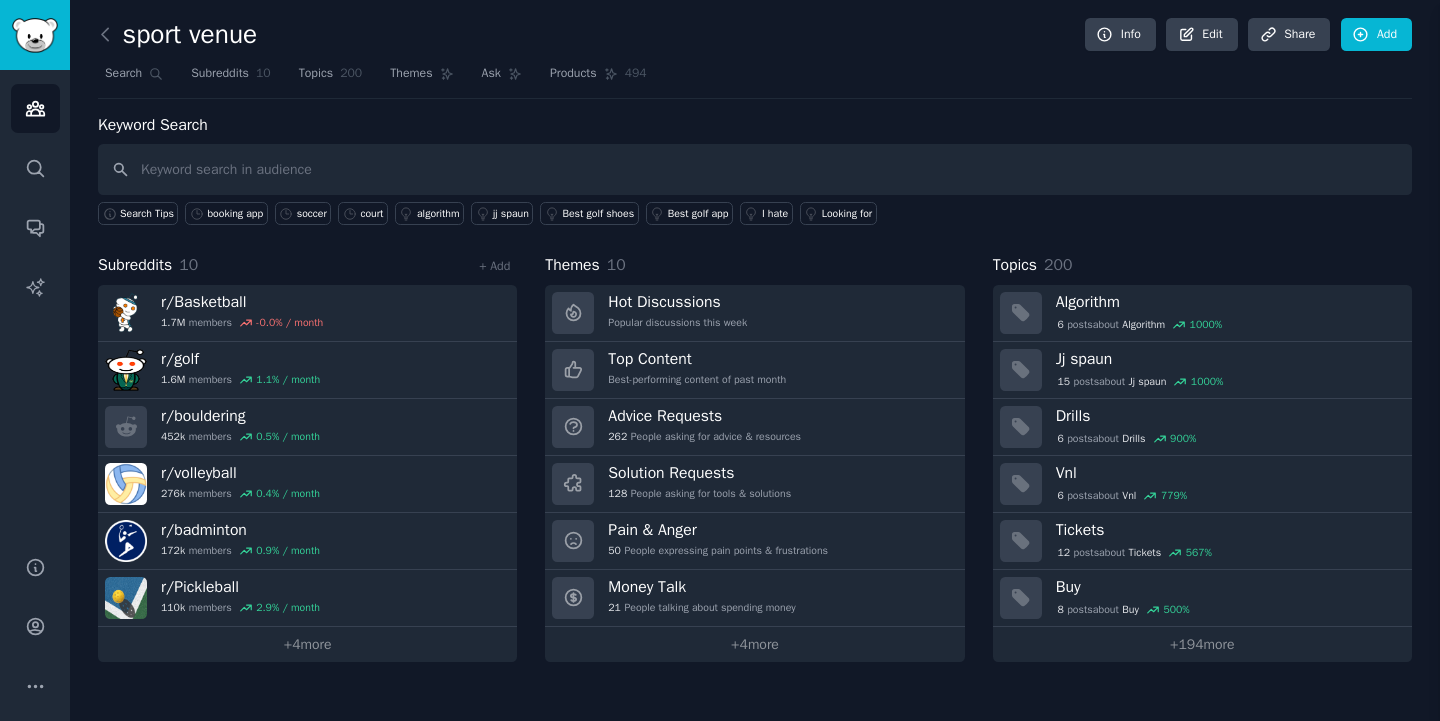 scroll, scrollTop: 0, scrollLeft: 0, axis: both 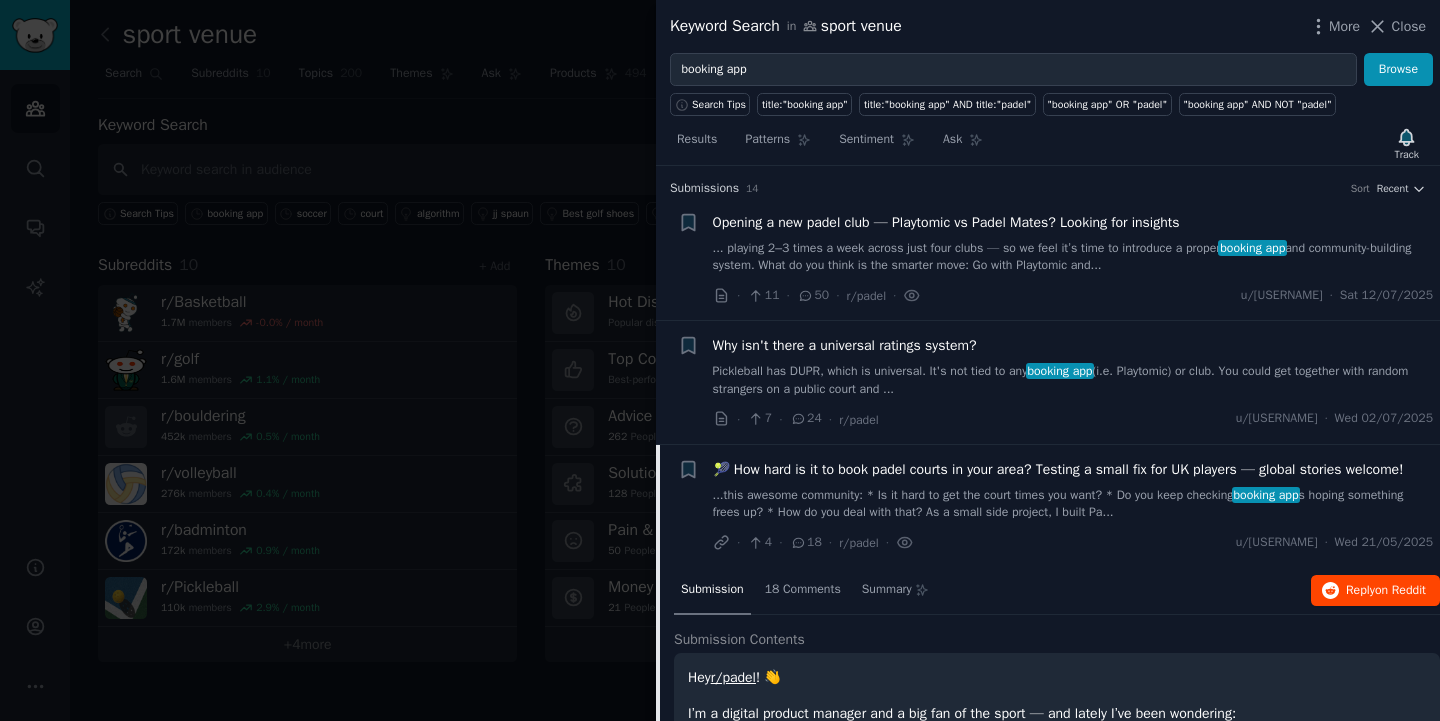 click on "Reply  on Reddit" at bounding box center (1386, 591) 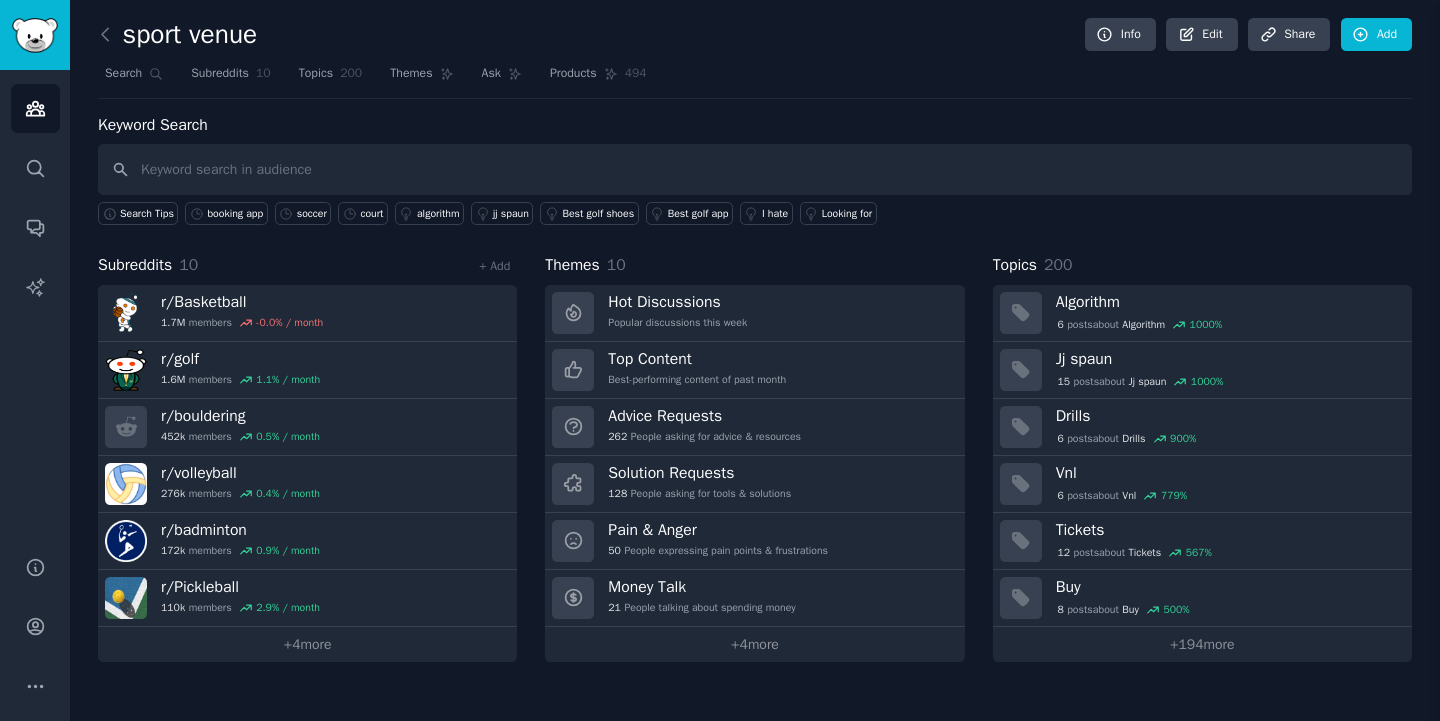 scroll, scrollTop: 0, scrollLeft: 0, axis: both 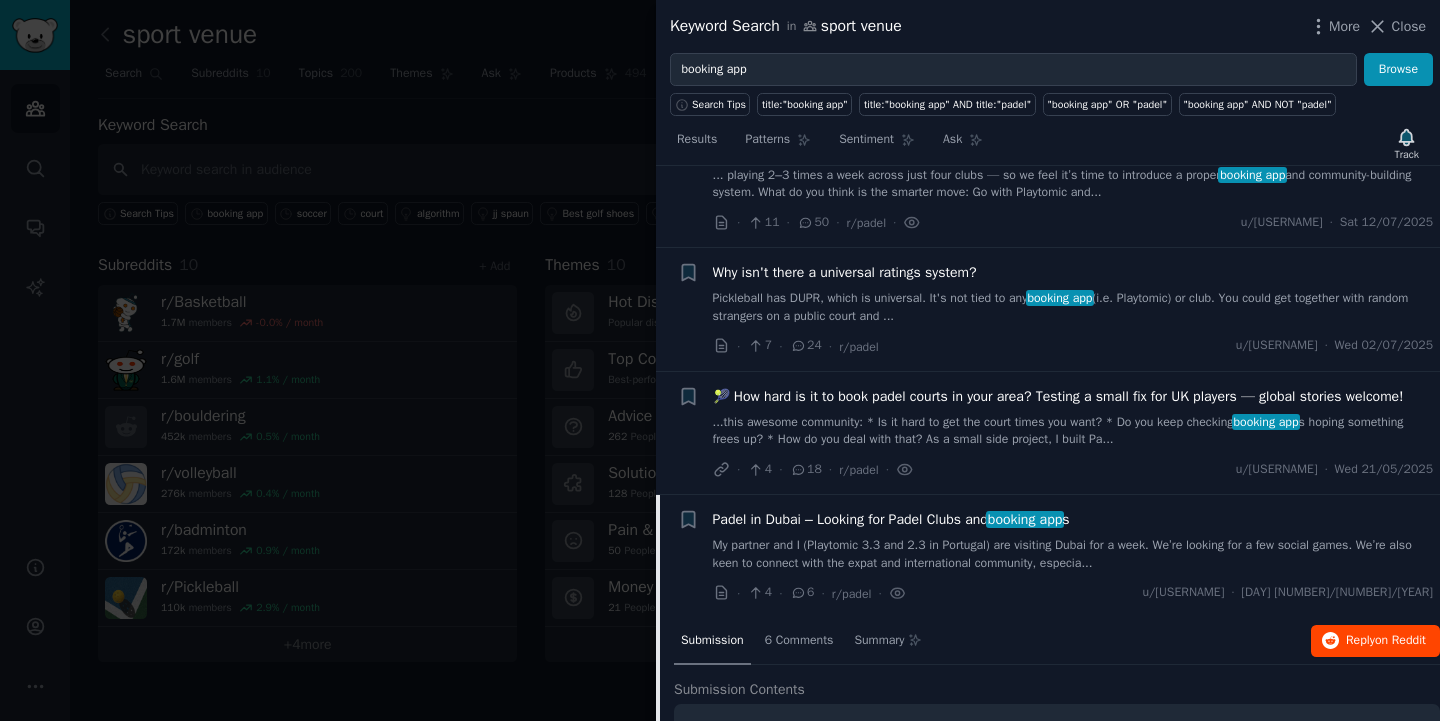 click on "Reply  on Reddit" at bounding box center (1386, 641) 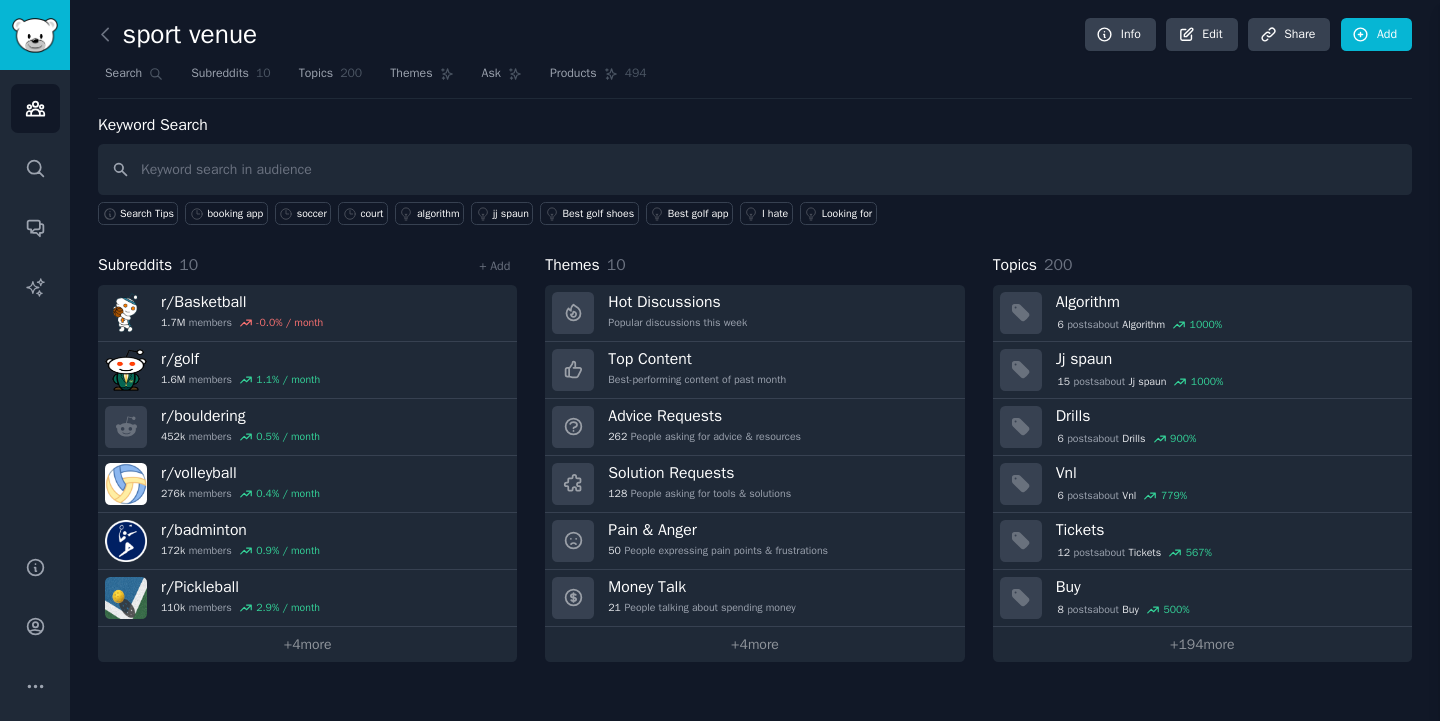 scroll, scrollTop: 0, scrollLeft: 0, axis: both 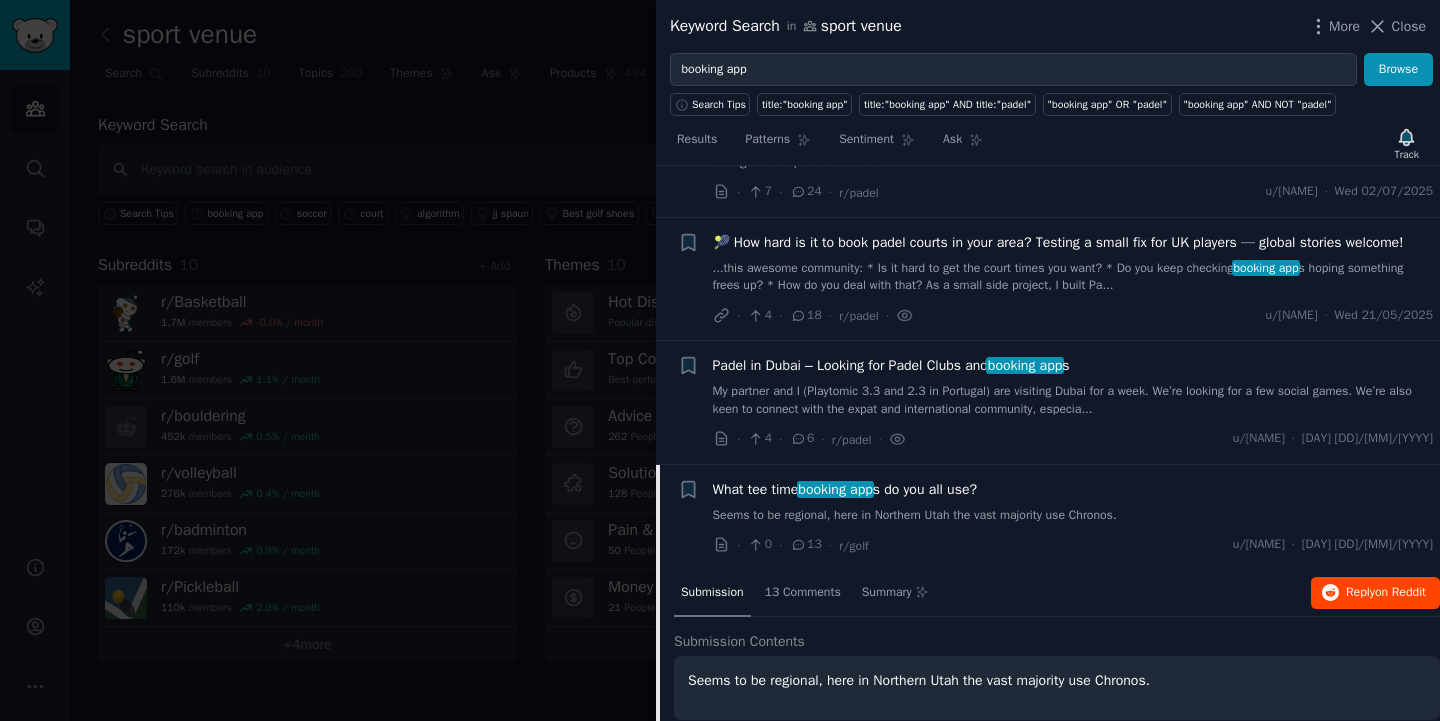 click on "Reply  on Reddit" at bounding box center [1386, 593] 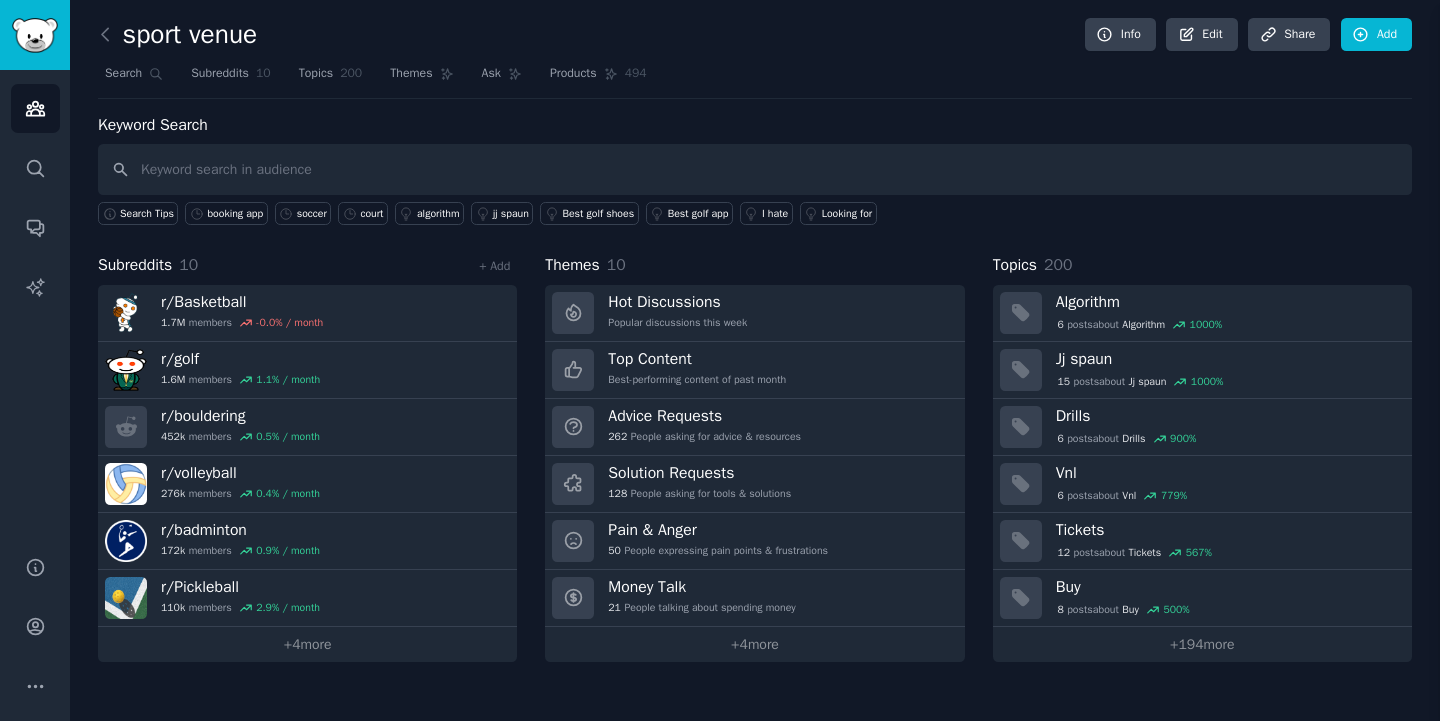 scroll, scrollTop: 0, scrollLeft: 0, axis: both 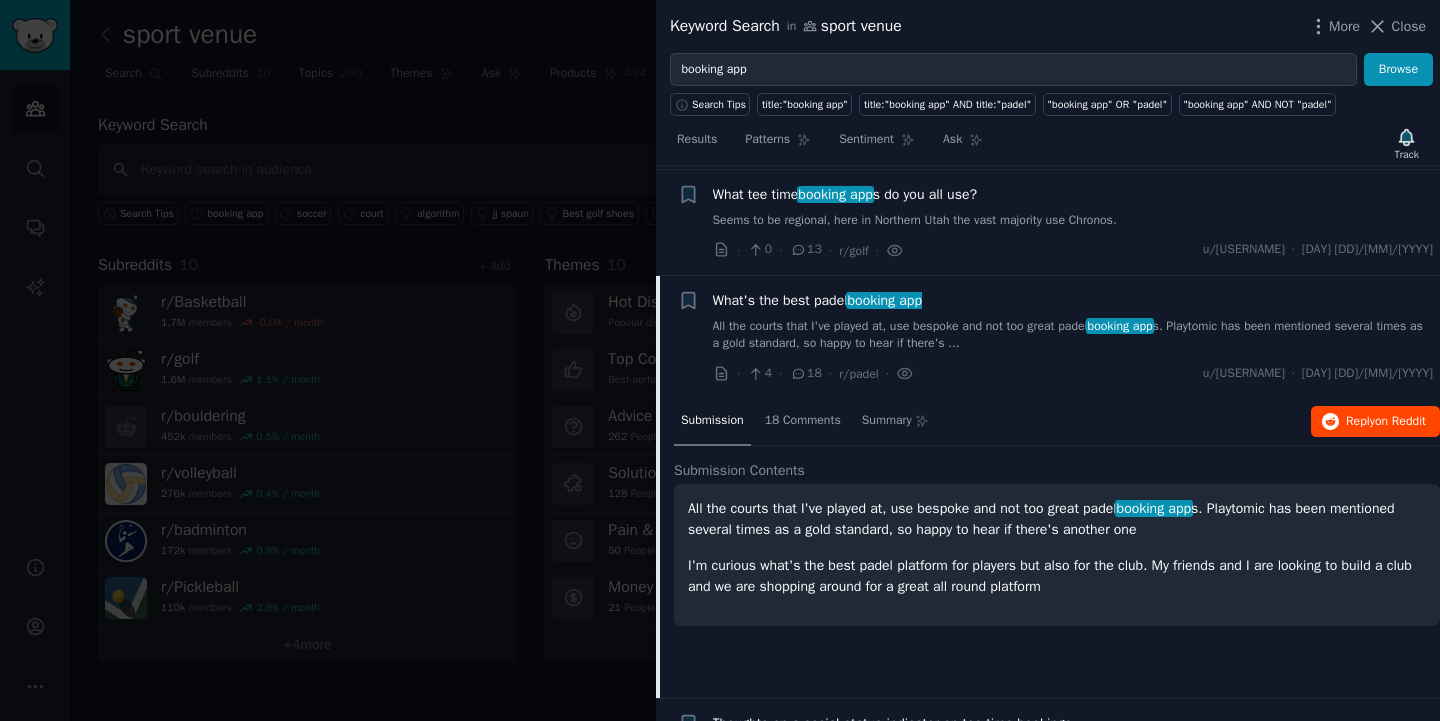 click on "Reply  on Reddit" at bounding box center [1375, 422] 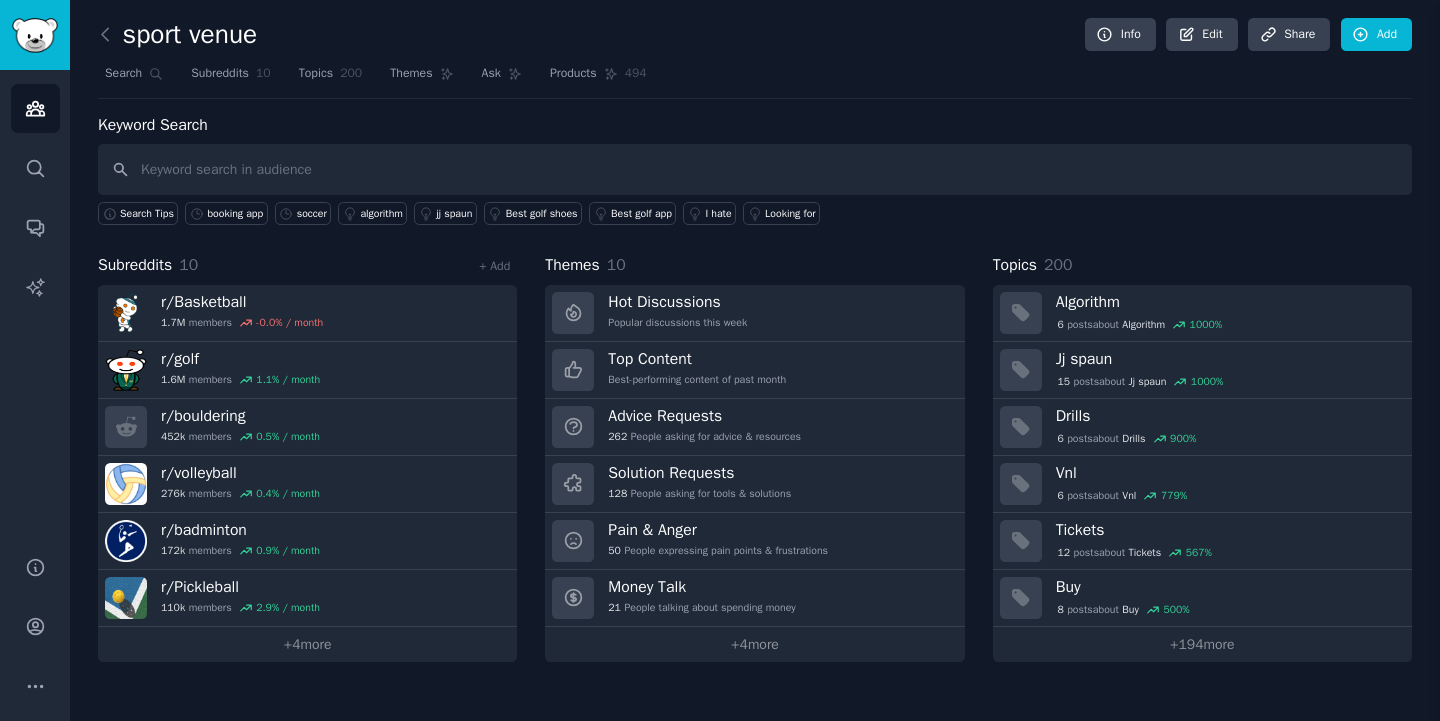 scroll, scrollTop: 0, scrollLeft: 0, axis: both 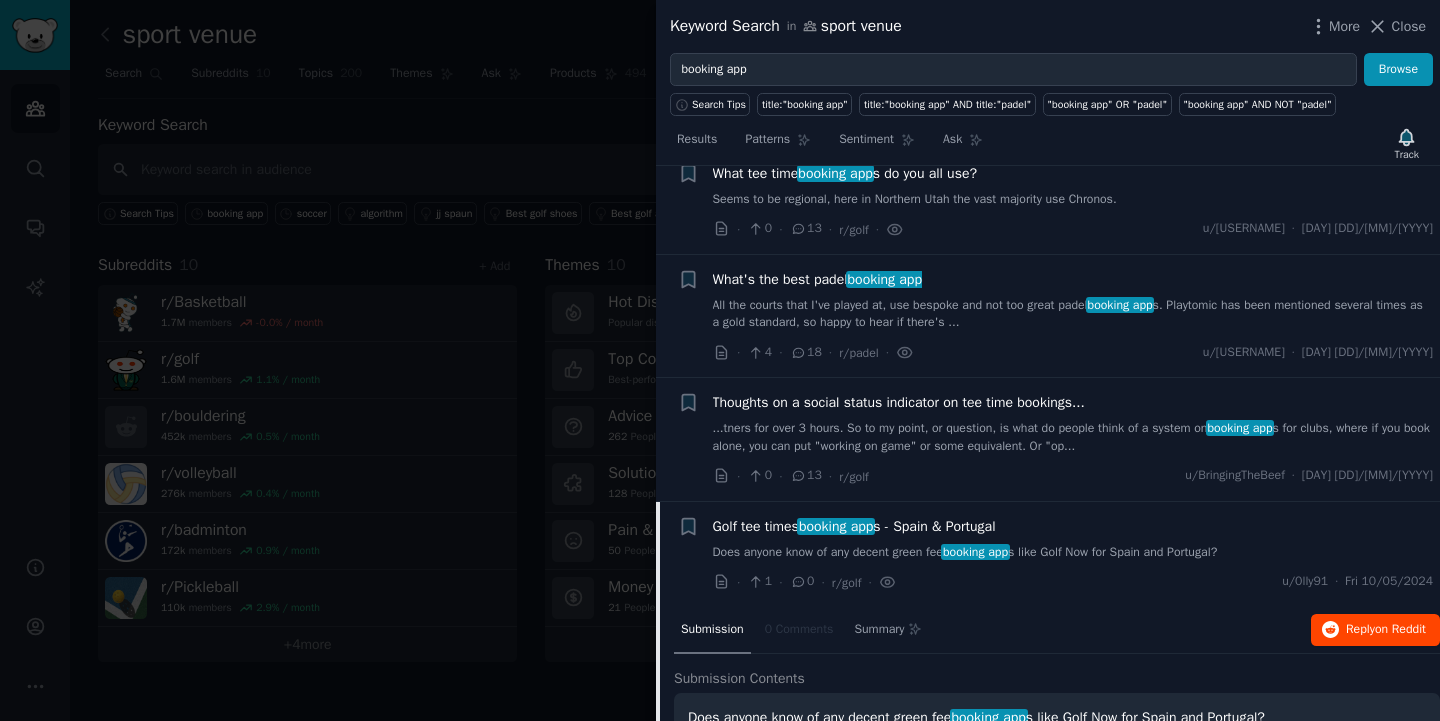 click on "on Reddit" at bounding box center [1400, 629] 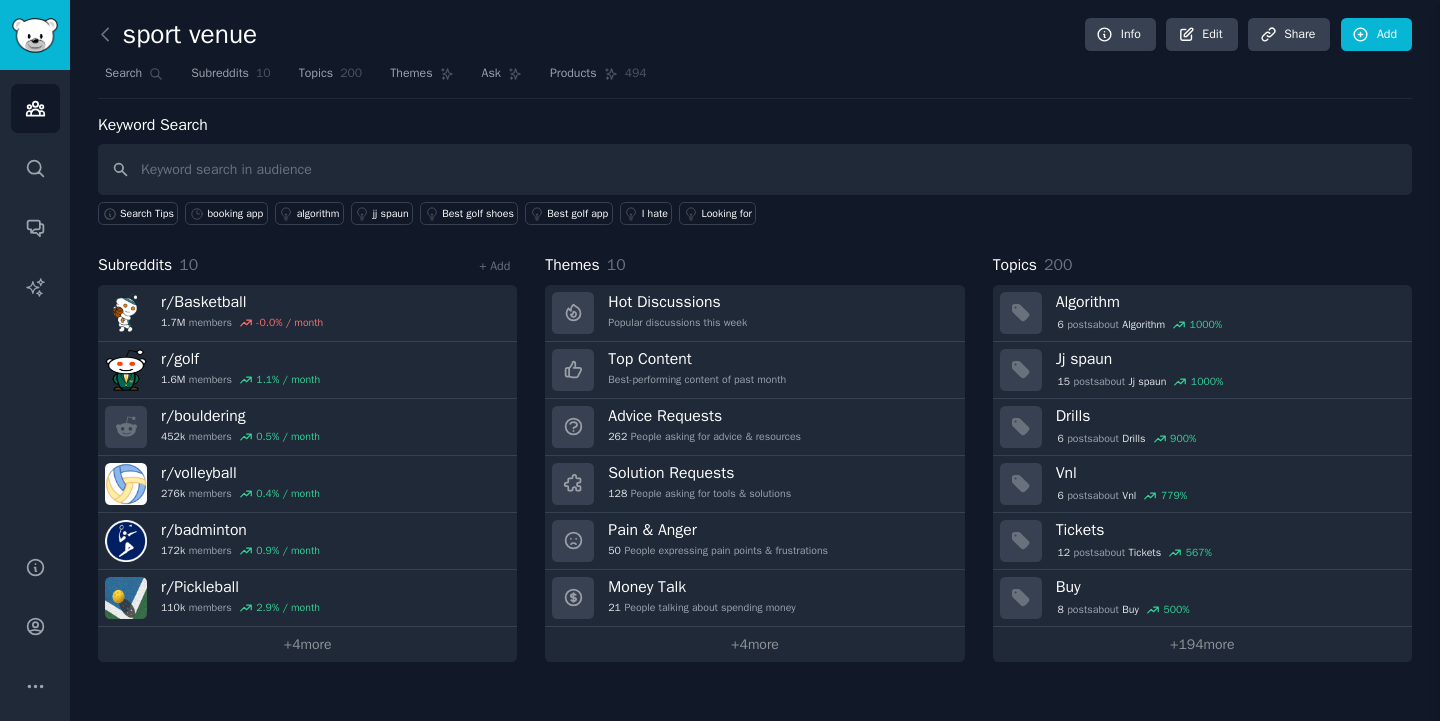 scroll, scrollTop: 0, scrollLeft: 0, axis: both 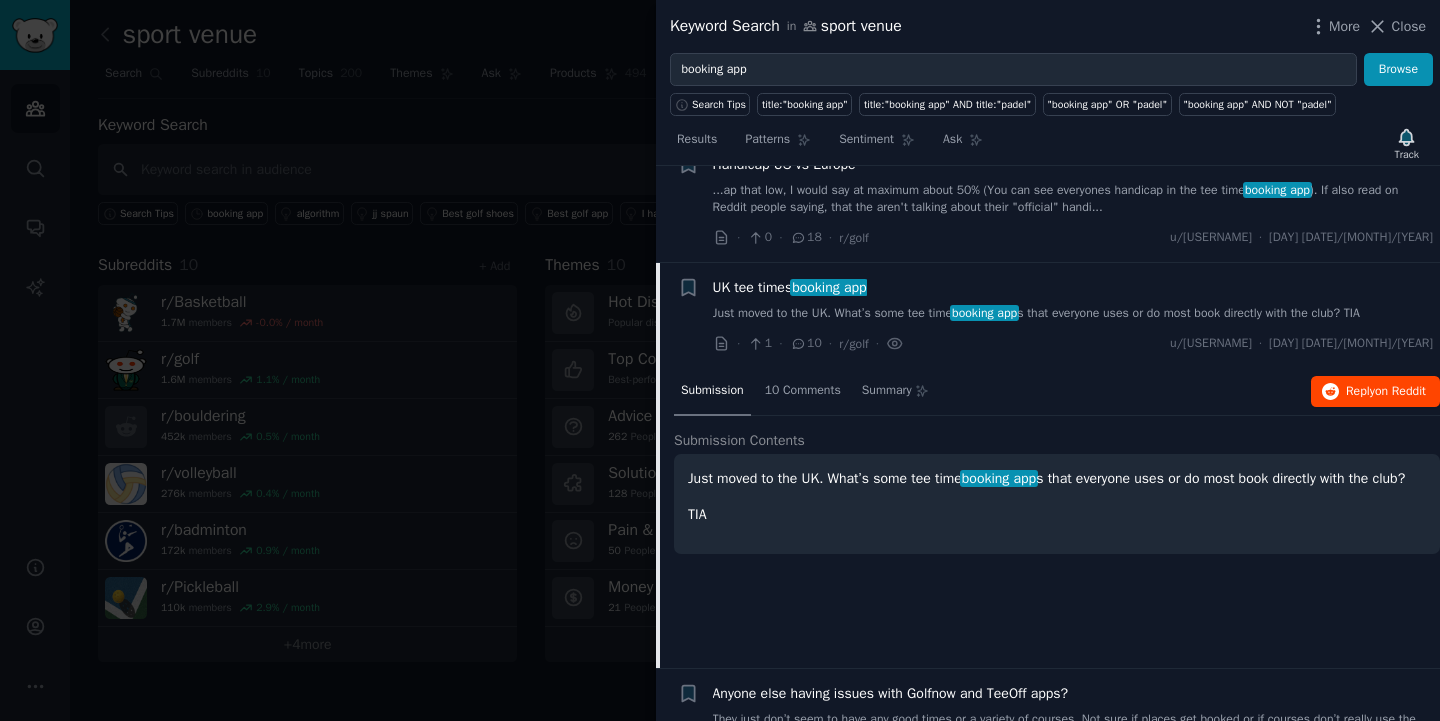 click on "on Reddit" at bounding box center (1400, 391) 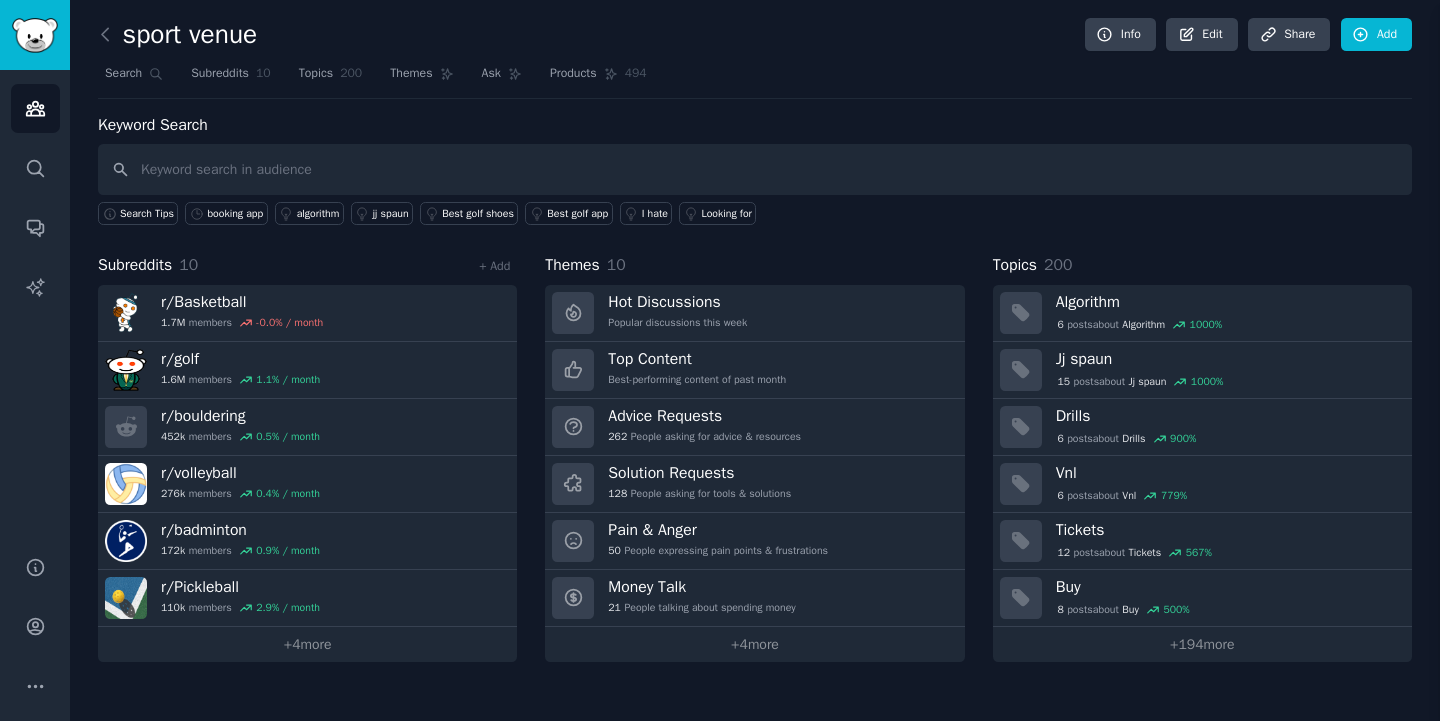 scroll, scrollTop: 0, scrollLeft: 0, axis: both 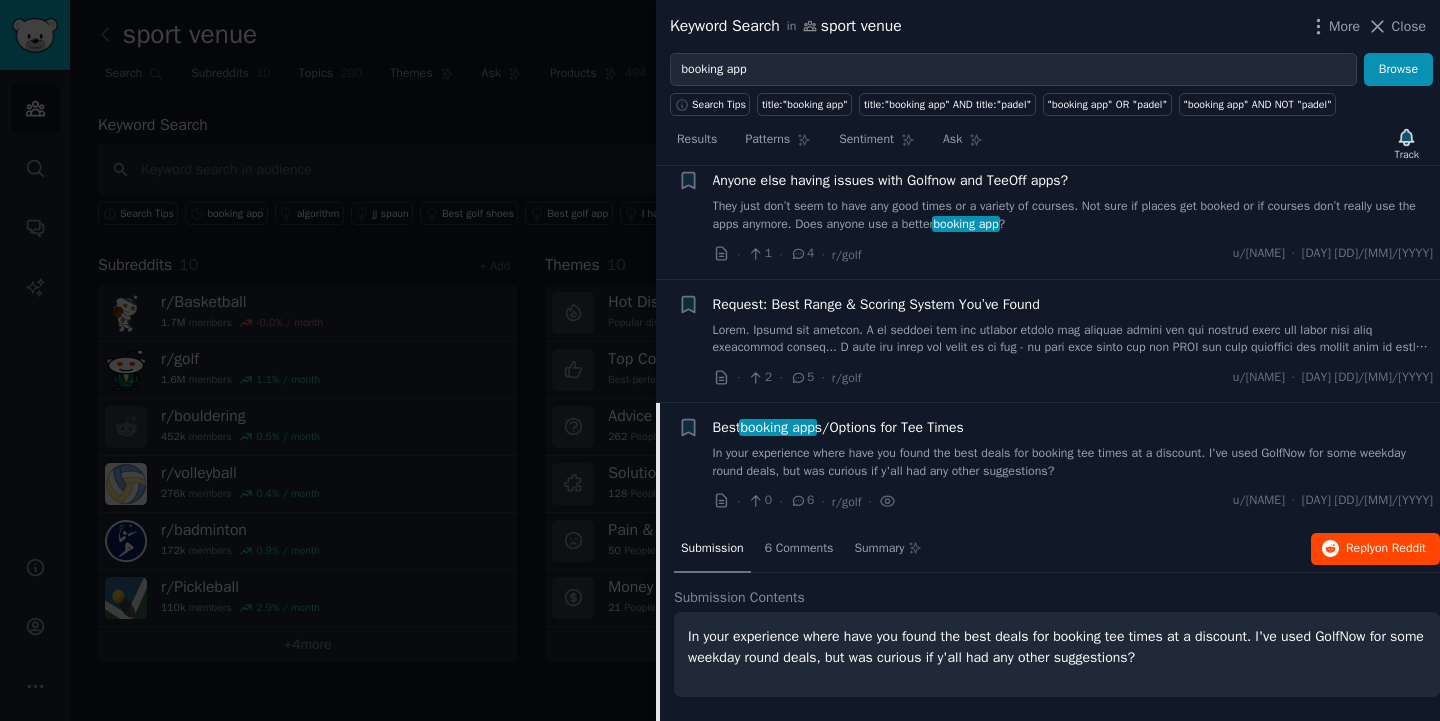 click on "Reply  on Reddit" at bounding box center [1386, 549] 